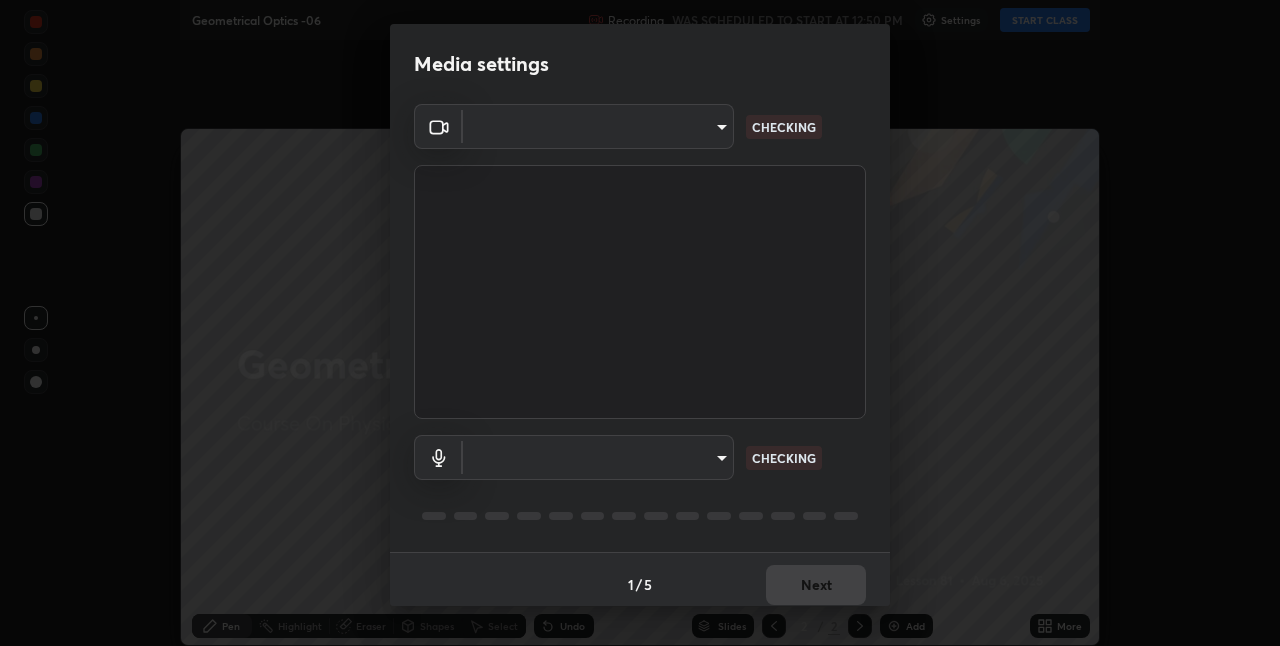 type on "ab575cb34c87f85e5516d662d1ce61e9bdcdf9427f029c366d32db6494063bf2" 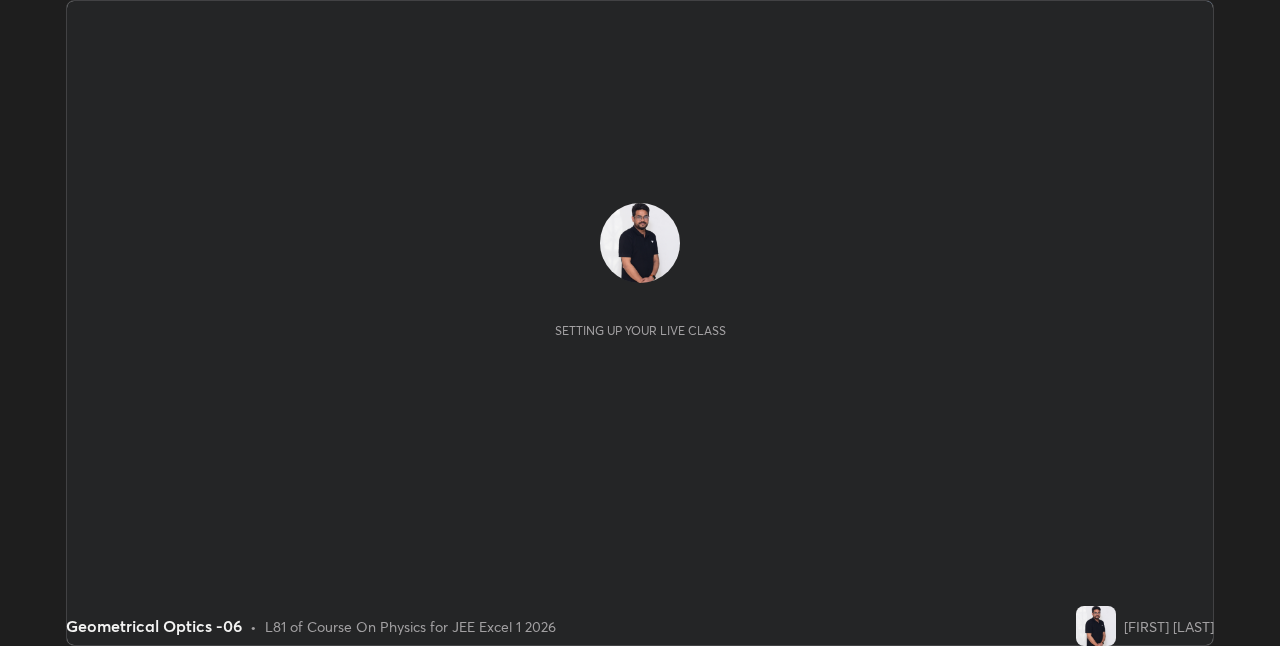 scroll, scrollTop: 0, scrollLeft: 0, axis: both 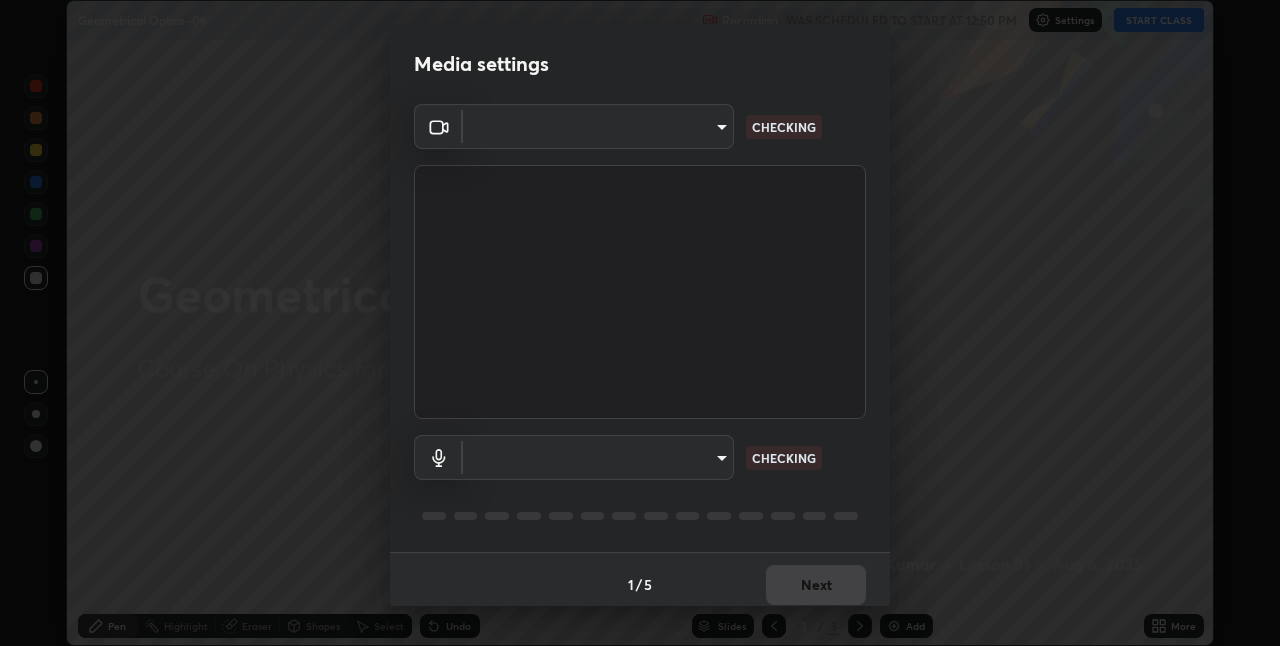 type on "ab575cb34c87f85e5516d662d1ce61e9bdcdf9427f029c366d32db6494063bf2" 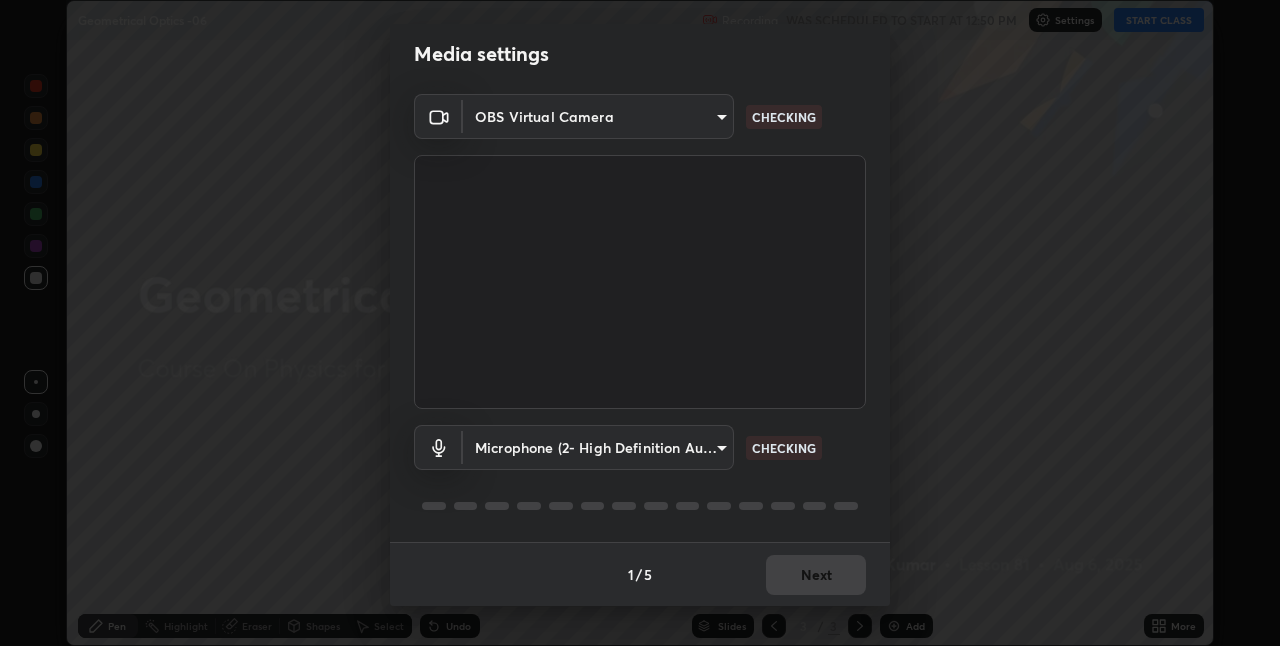 click on "Erase all Geometrical Optics -06 Recording WAS SCHEDULED TO START AT  12:50 PM Settings START CLASS Setting up your live class Geometrical Optics -06 • L81 of Course On Physics for JEE Excel 1 2026 [PERSON] Pen Highlight Eraser Shapes Select Undo Slides 3 / 3 Add More No doubts shared Encourage your learners to ask a doubt for better clarity Report an issue Reason for reporting Buffering Chat not working Audio - Video sync issue Educator video quality low ​ Attach an image Report Media settings OBS Virtual Camera [HASH] CHECKING Microphone (2- High Definition Audio Device) [HASH] CHECKING 1 / 5 Next" at bounding box center (640, 323) 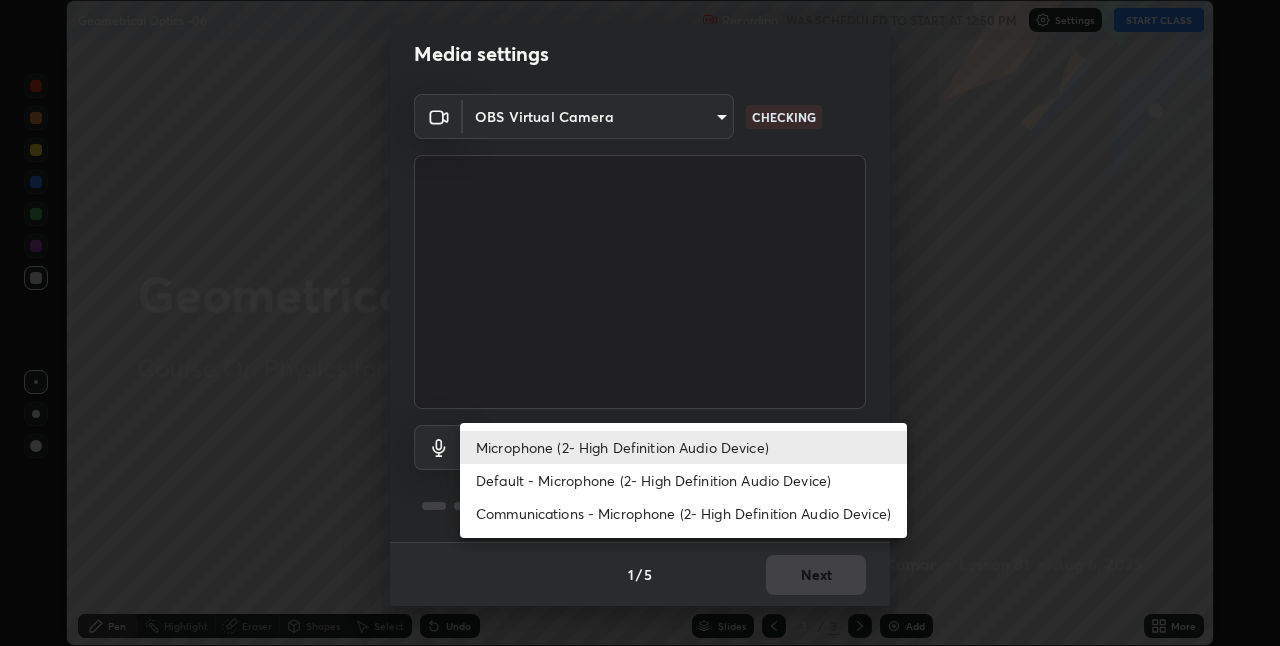 click on "Default - Microphone (2- High Definition Audio Device)" at bounding box center (683, 480) 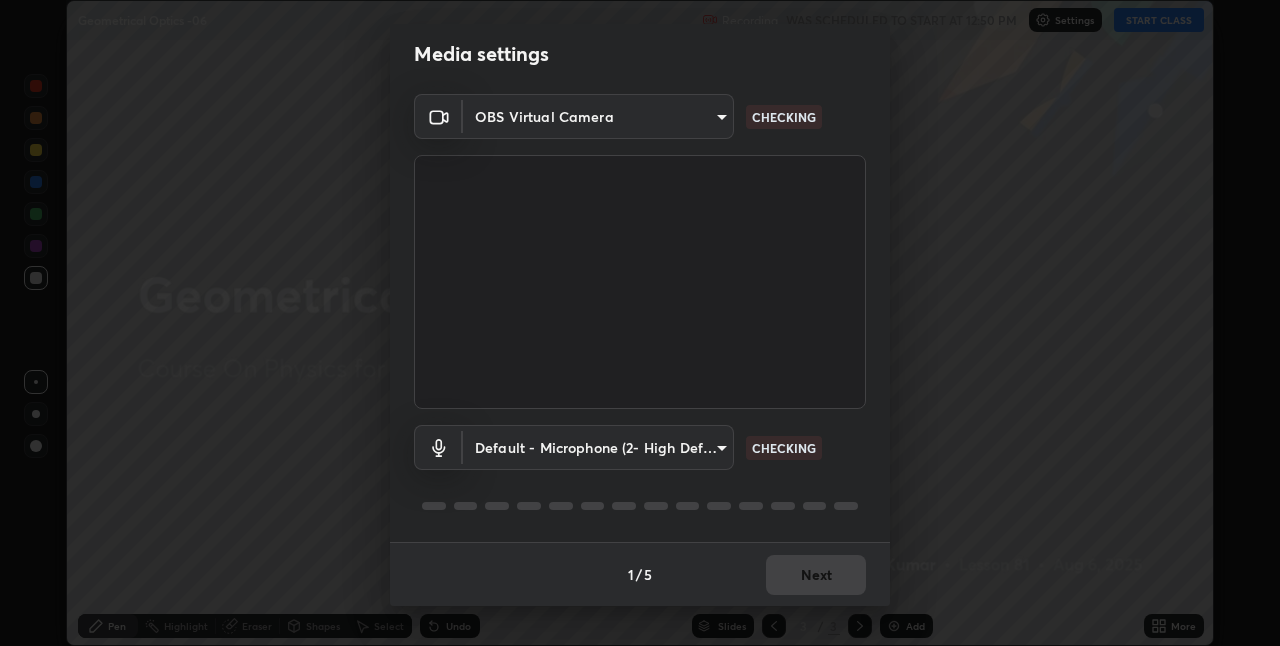 click on "Erase all Geometrical Optics -06 Recording WAS SCHEDULED TO START AT 12:50 PM Settings START CLASS Setting up your live class Geometrical Optics -06 • L81 of Course On Physics for JEE Excel 1 2026 [PERSON] Pen Highlight Eraser Shapes Select Undo Slides 3 / 3 Add More No doubts shared Encourage your learners to ask a doubt for better clarity Report an issue Reason for reporting Buffering Chat not working Audio - Video sync issue Educator video quality low ​ Attach an image Report Media settings OBS Virtual Camera [HASH] CHECKING Default - Microphone (2- High Definition Audio Device) default CHECKING 1 / 5 Next" at bounding box center [640, 323] 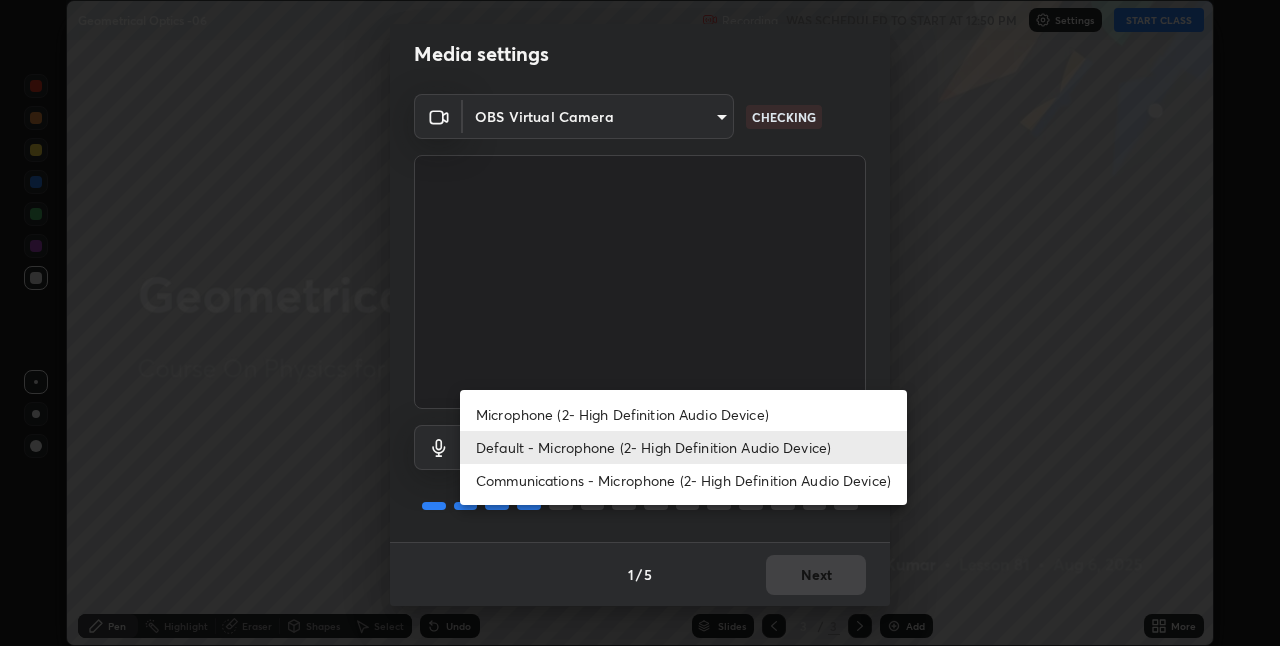 click on "Microphone (2- High Definition Audio Device)" at bounding box center (683, 414) 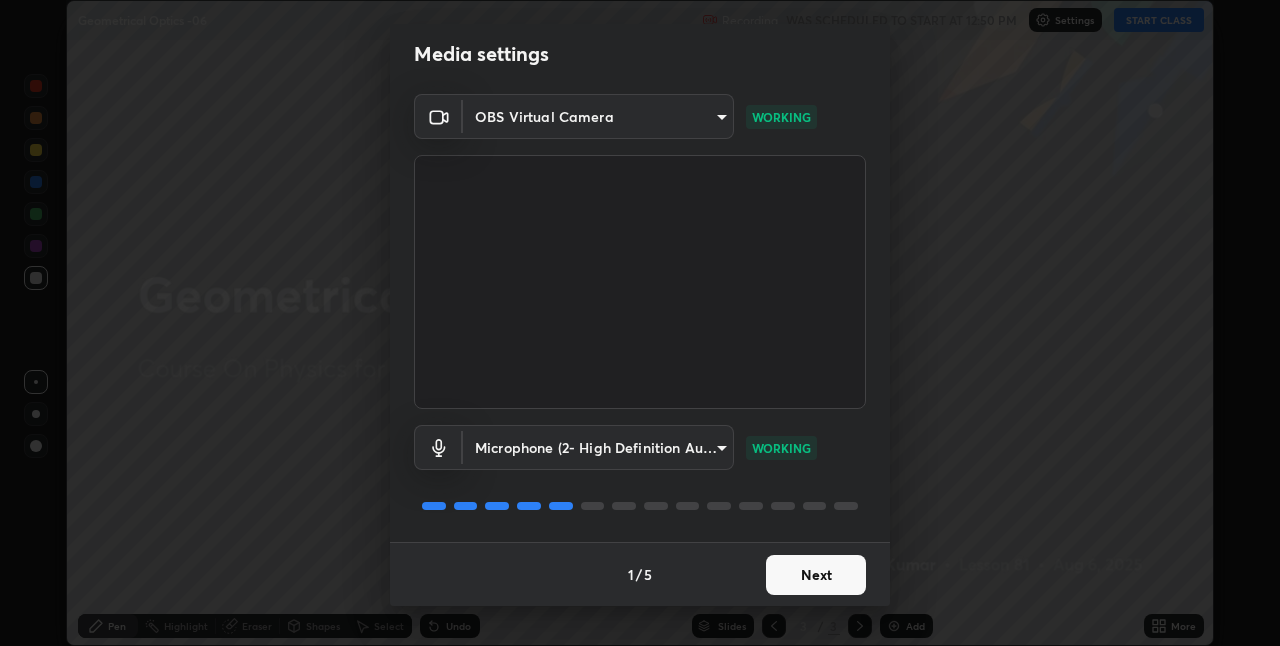click on "Next" at bounding box center [816, 575] 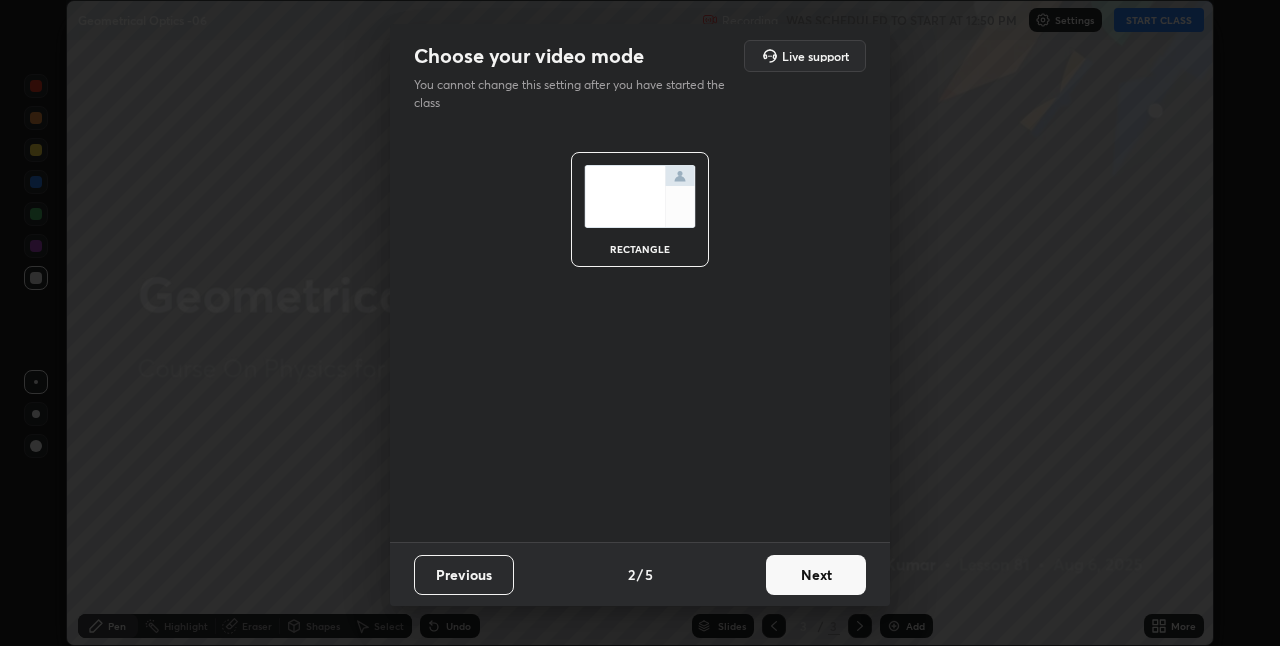 click on "Next" at bounding box center [816, 575] 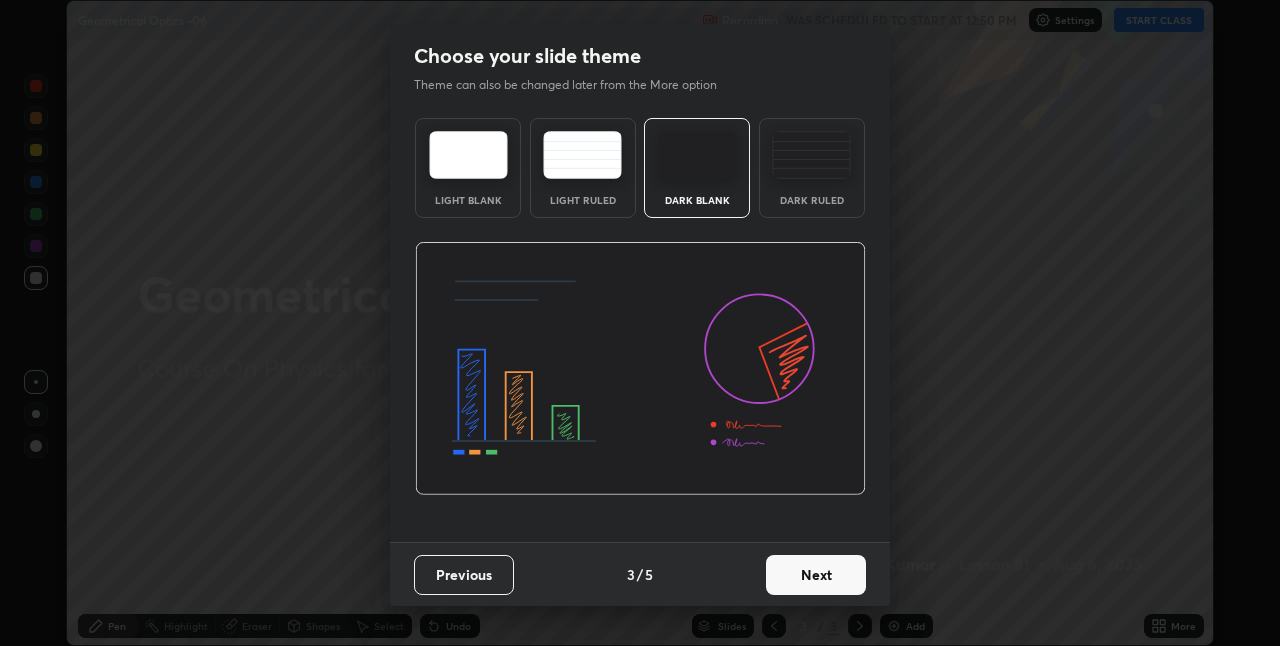 click on "Next" at bounding box center [816, 575] 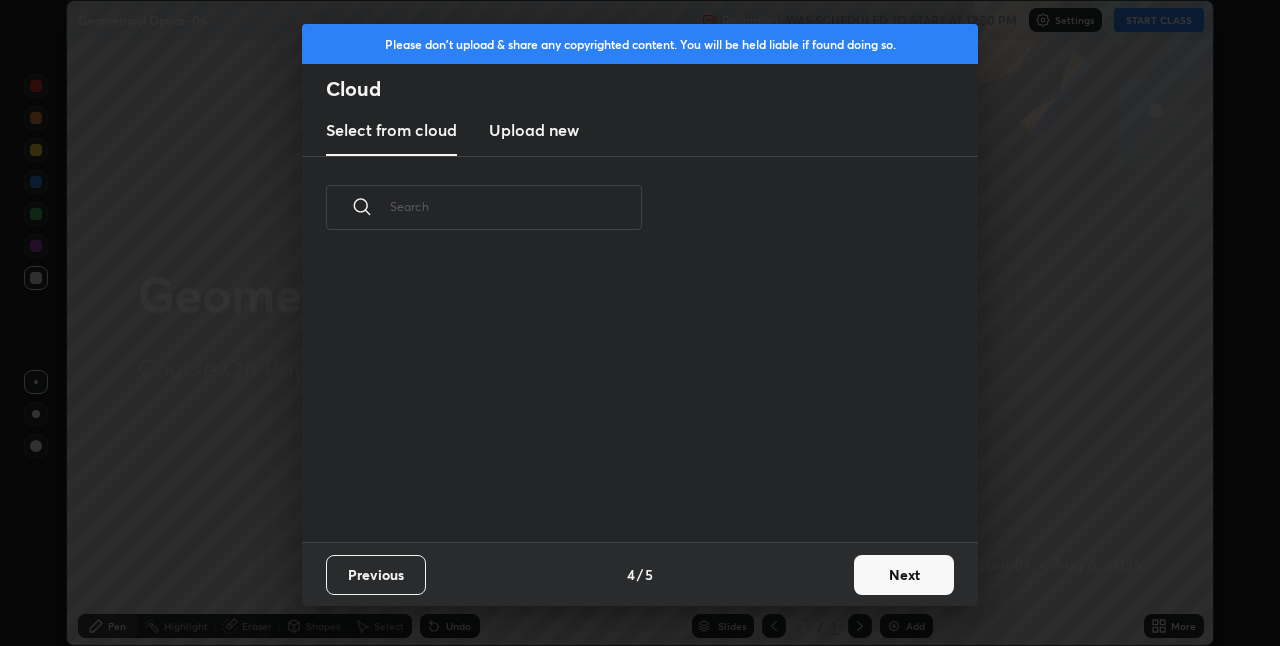 click on "Next" at bounding box center (904, 575) 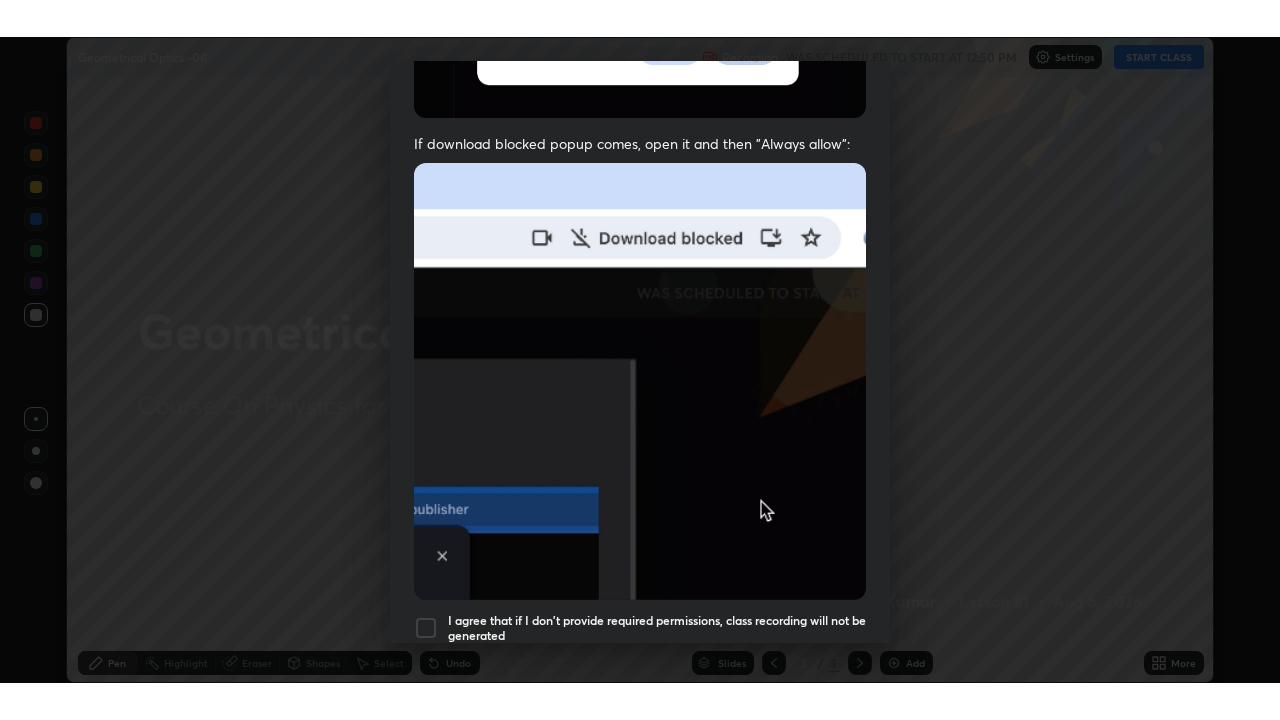 scroll, scrollTop: 418, scrollLeft: 0, axis: vertical 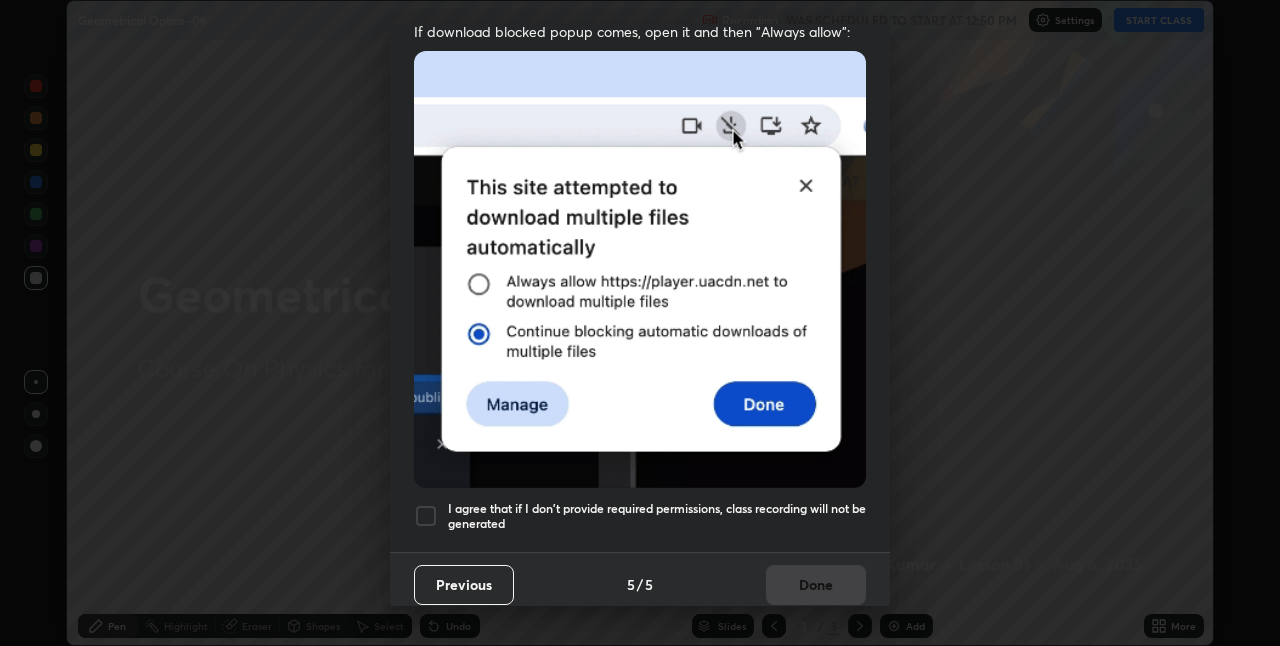 click on "I agree that if I don't provide required permissions, class recording will not be generated" at bounding box center (657, 516) 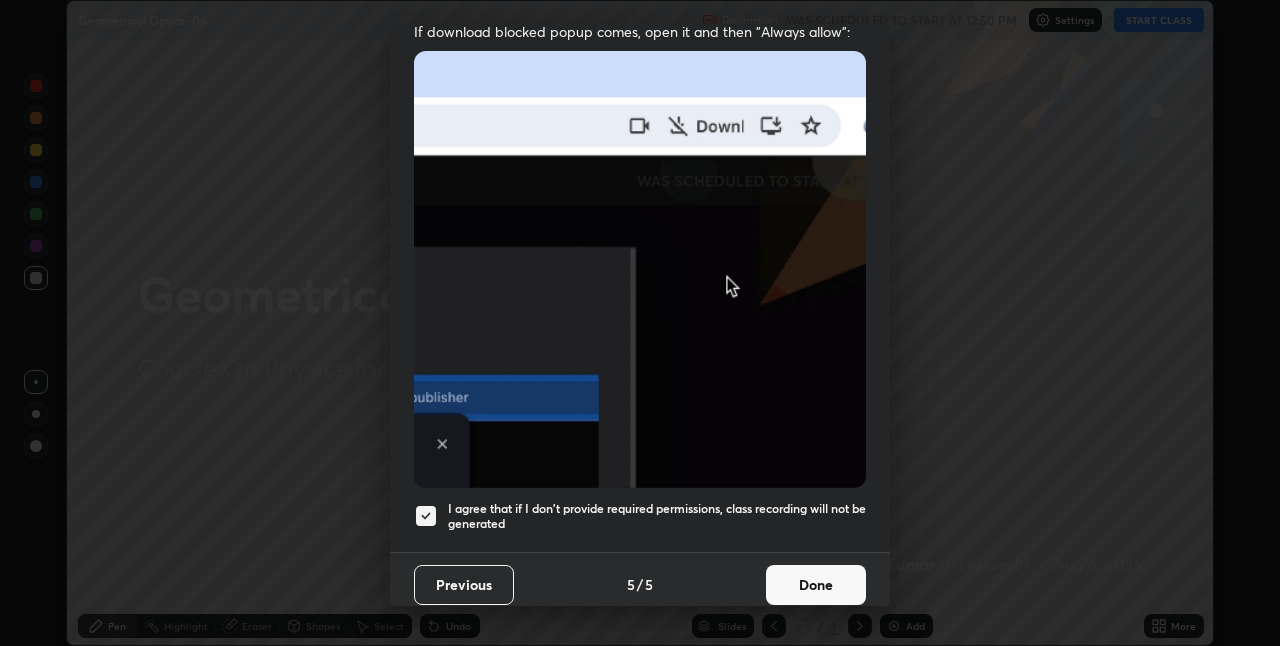 click on "Done" at bounding box center [816, 585] 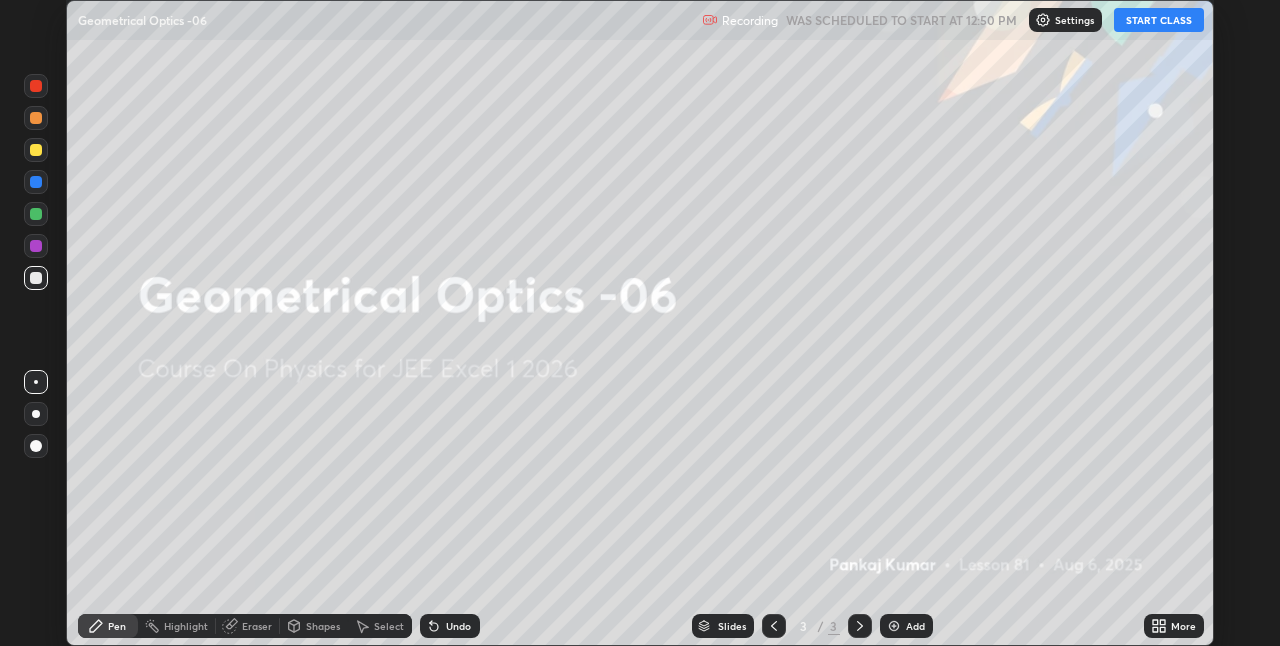 click on "START CLASS" at bounding box center [1159, 20] 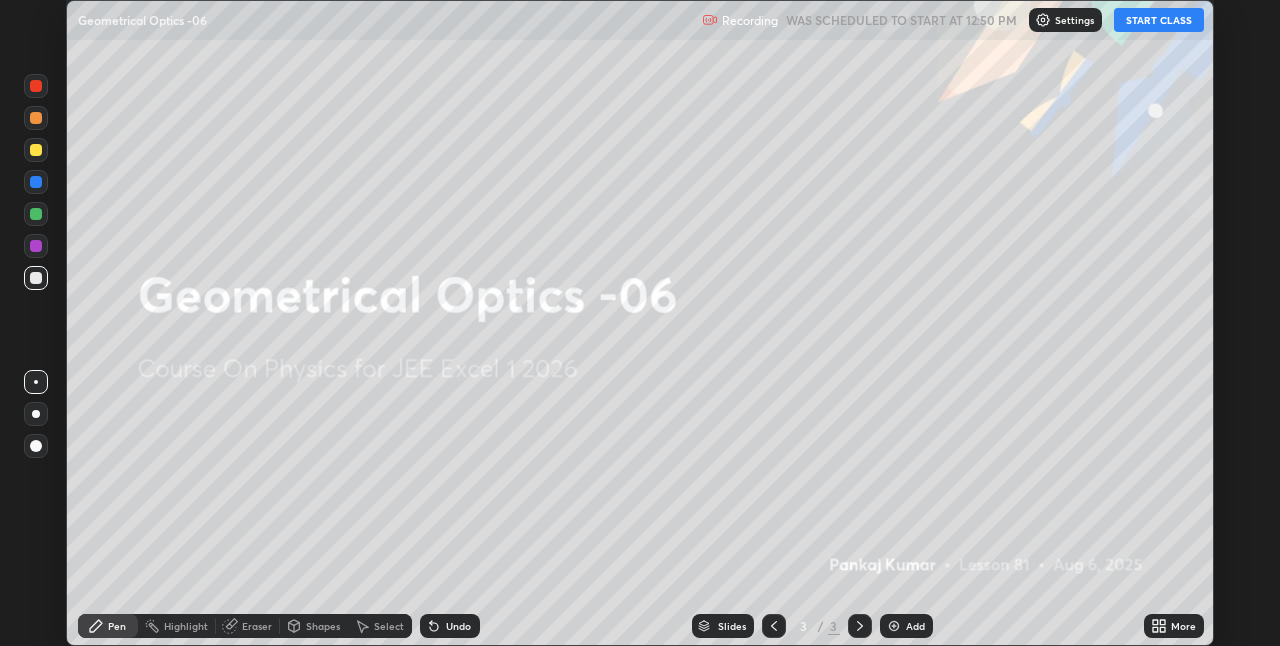 click 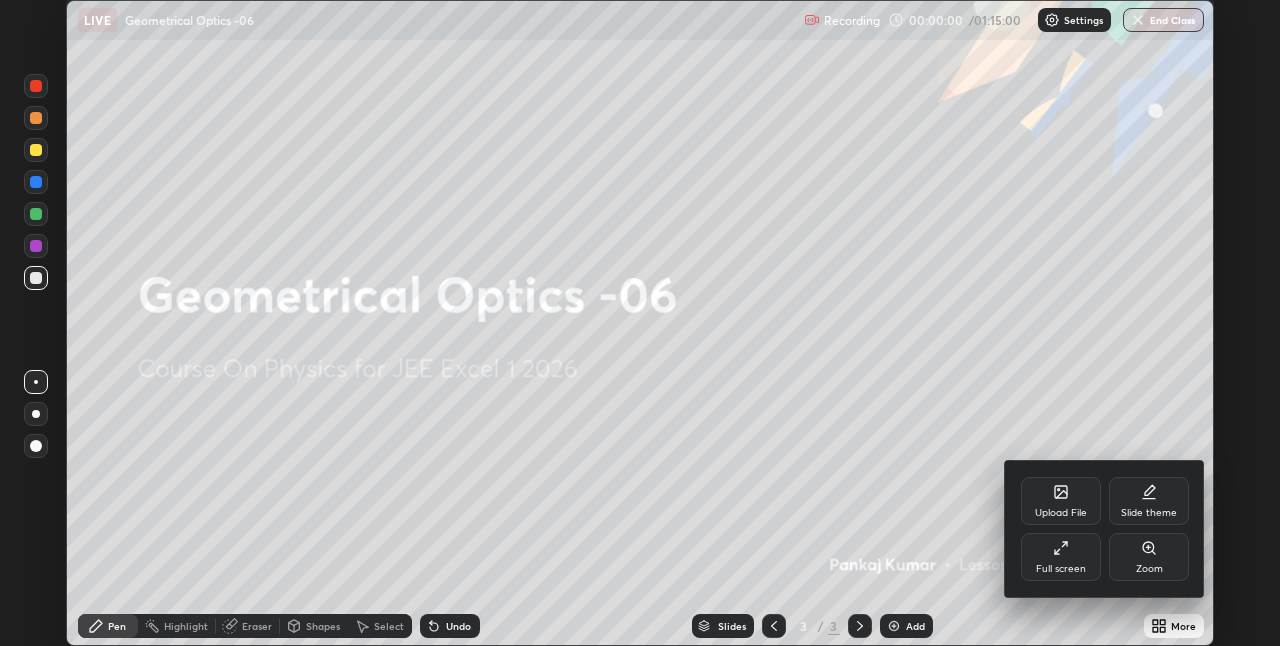click on "Full screen" at bounding box center [1061, 557] 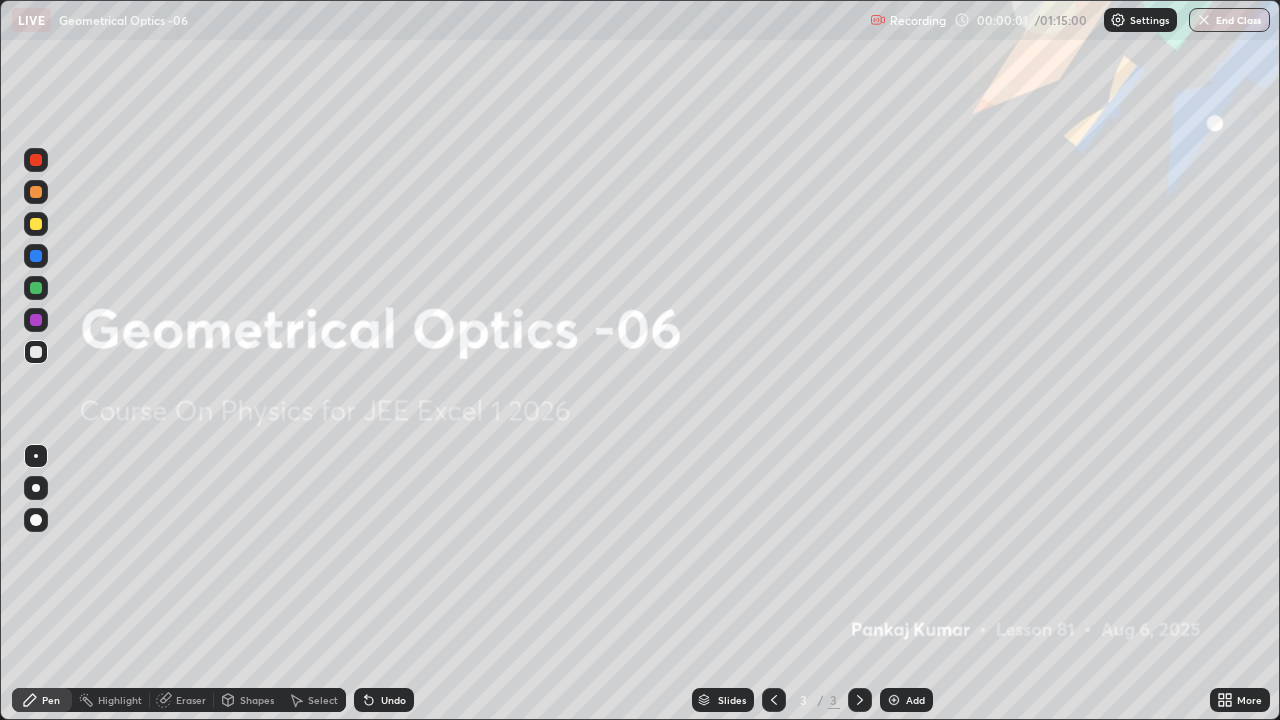 scroll, scrollTop: 99280, scrollLeft: 98720, axis: both 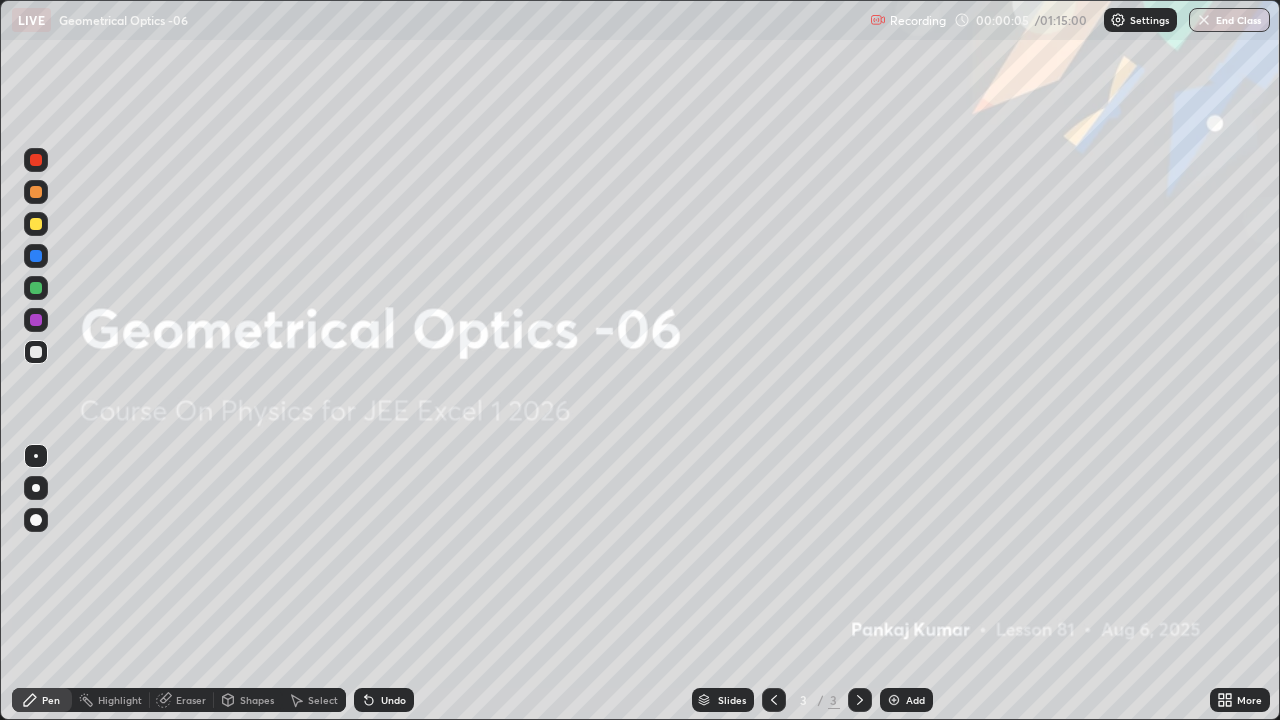 click on "Add" at bounding box center [906, 700] 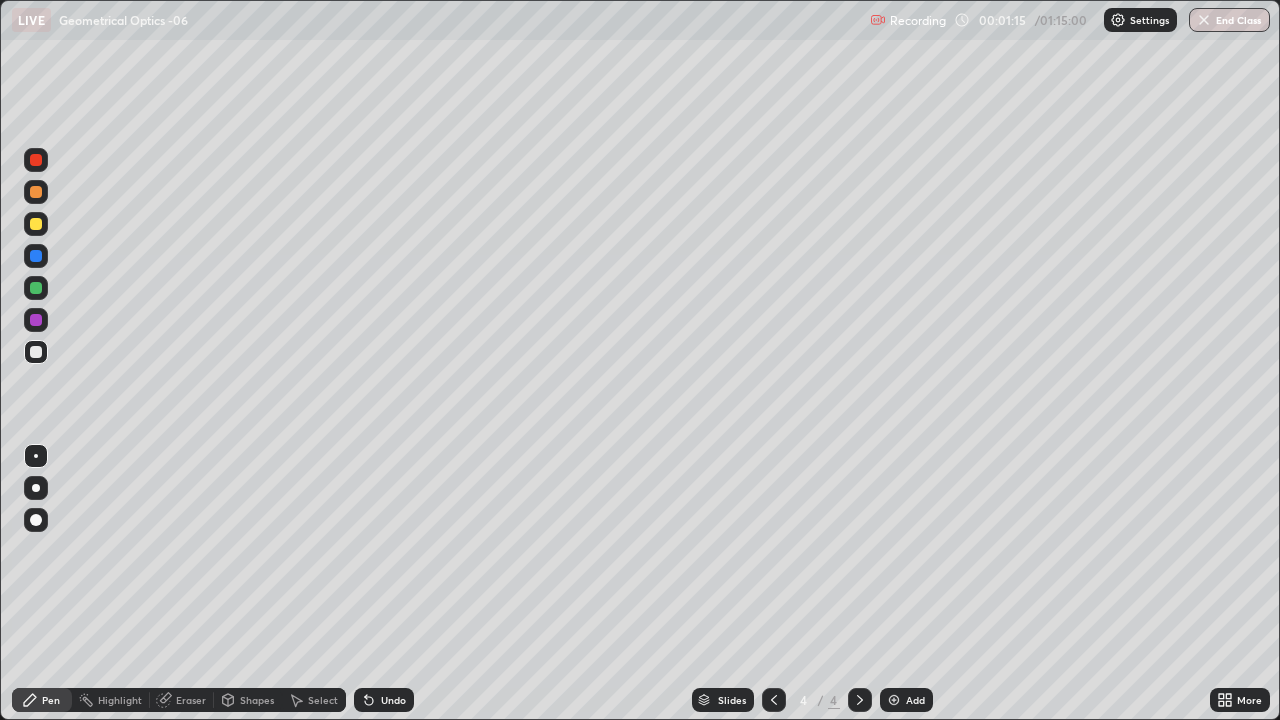 click at bounding box center (36, 224) 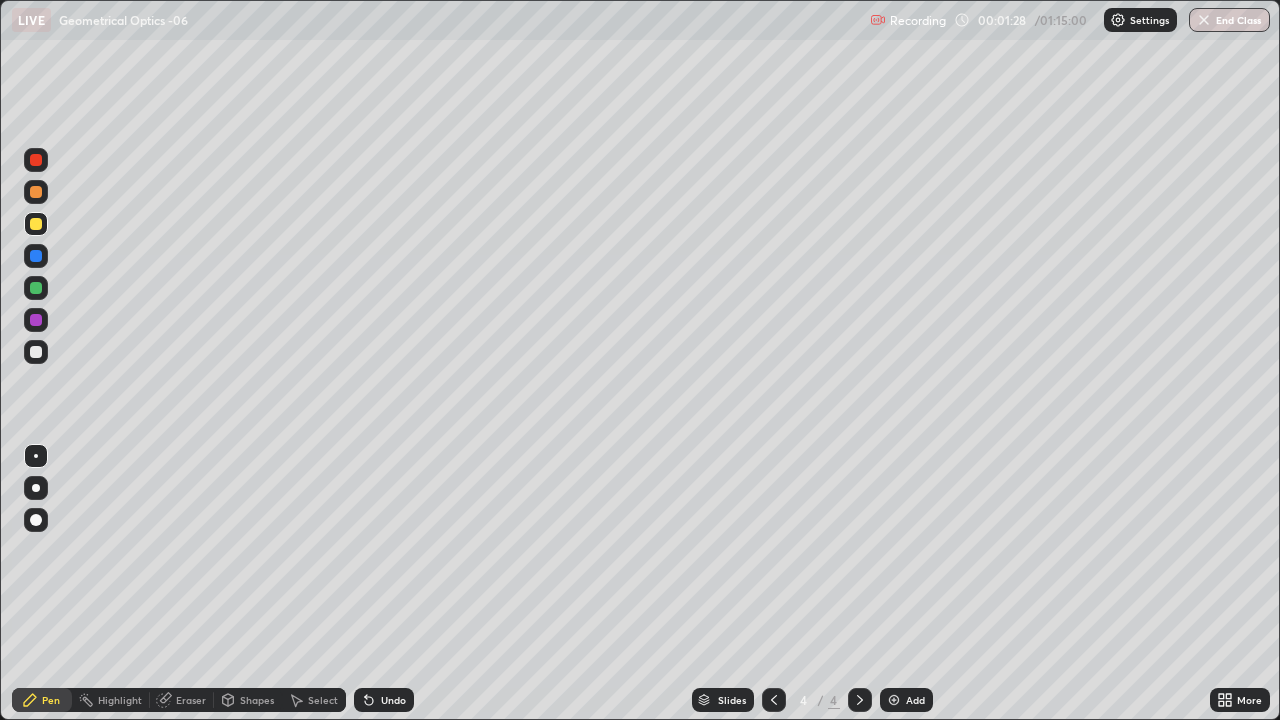 click on "Shapes" at bounding box center [248, 700] 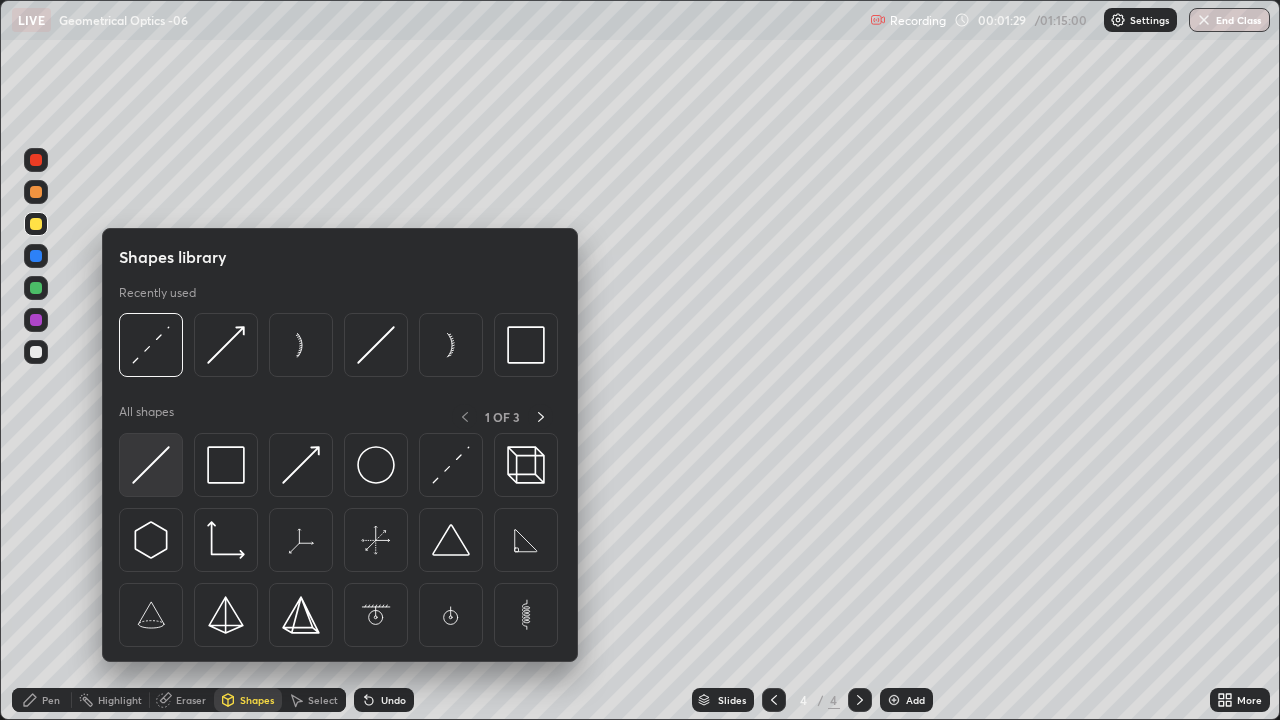 click at bounding box center [151, 465] 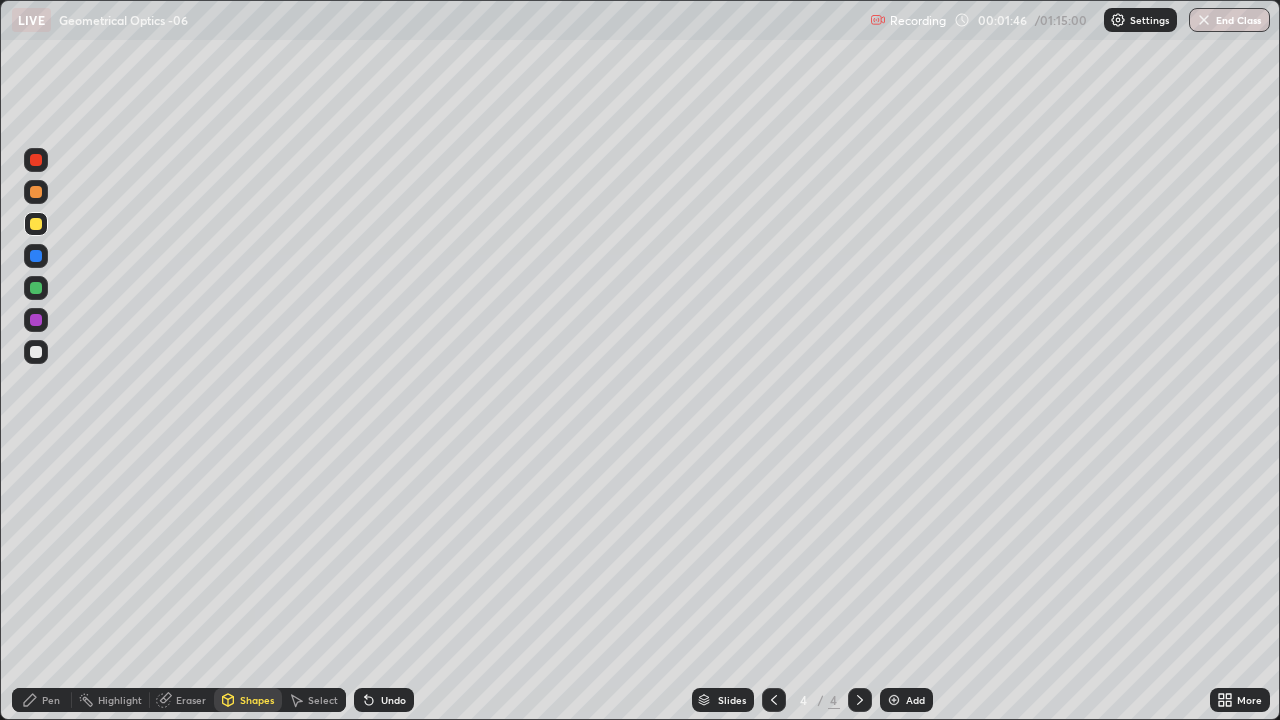 click on "Shapes" at bounding box center (248, 700) 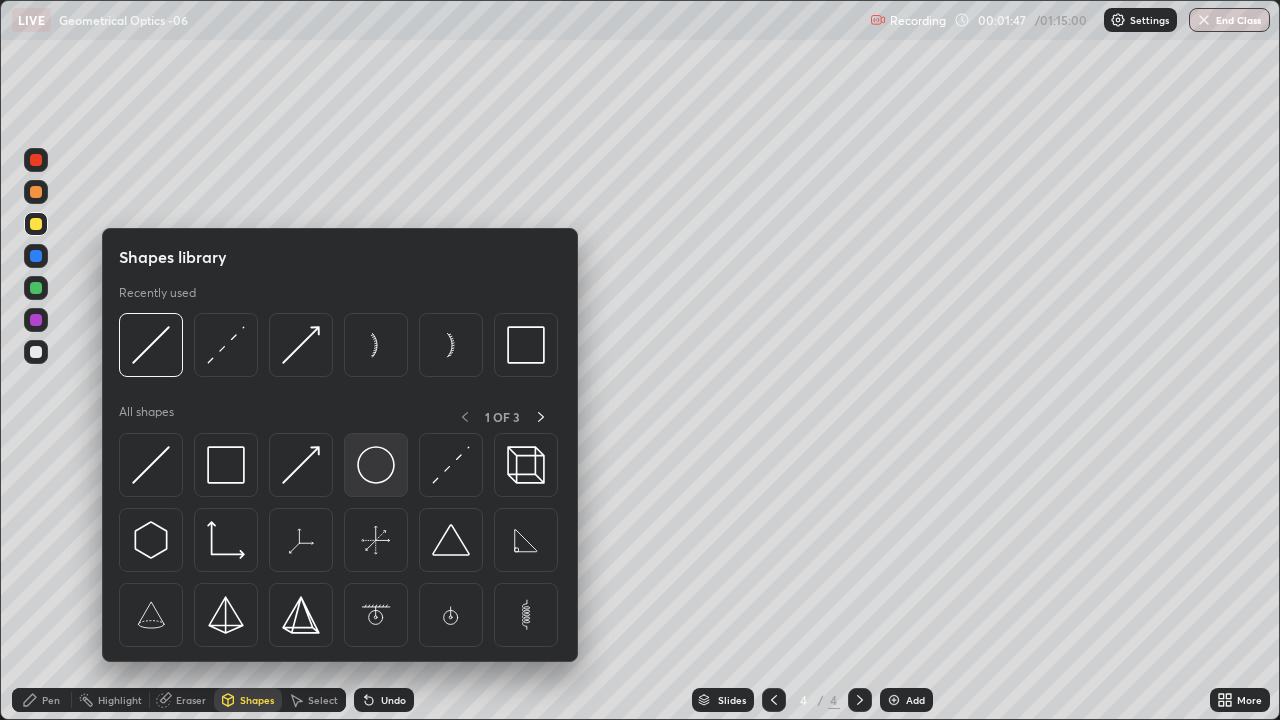 click at bounding box center [376, 465] 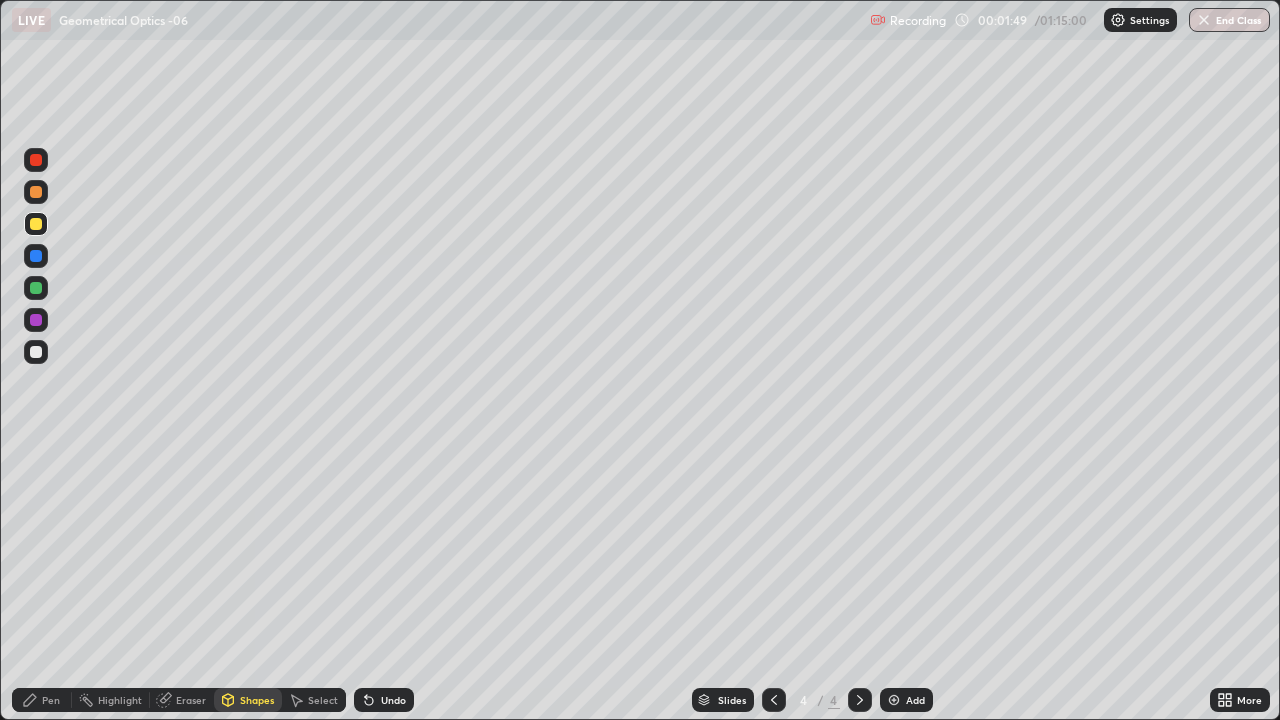 click at bounding box center (36, 288) 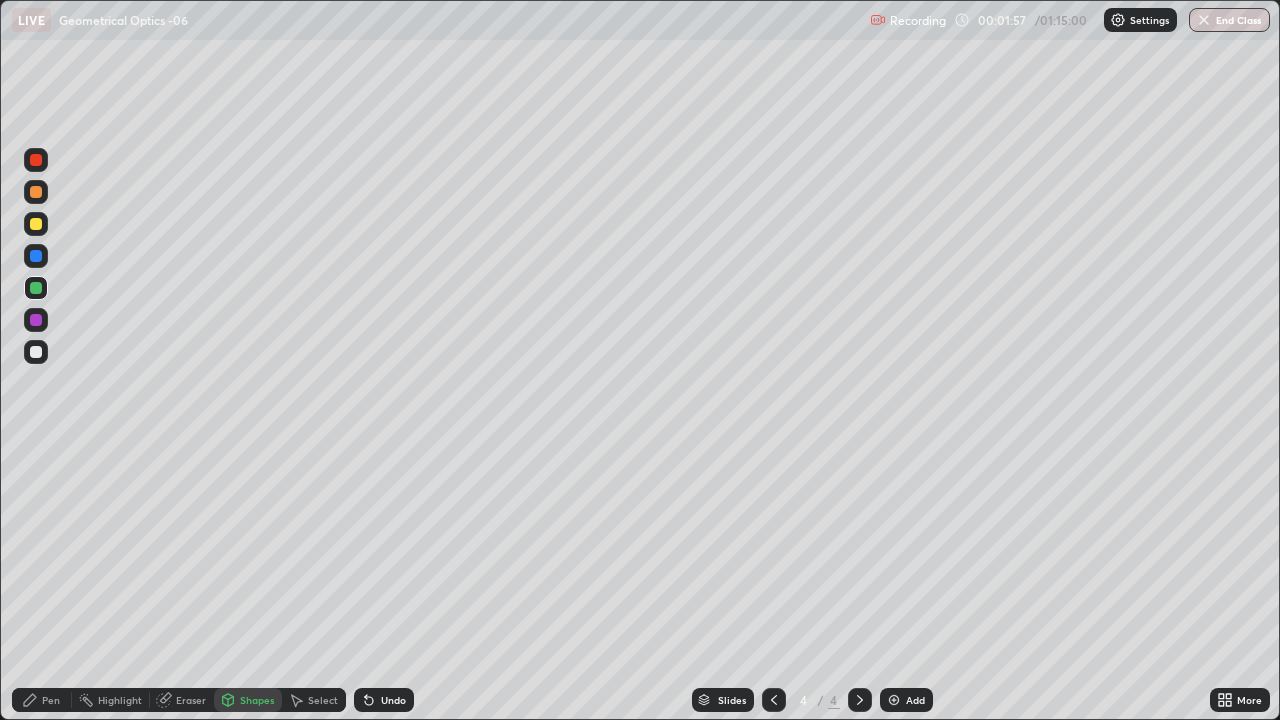 click on "Shapes" at bounding box center [248, 700] 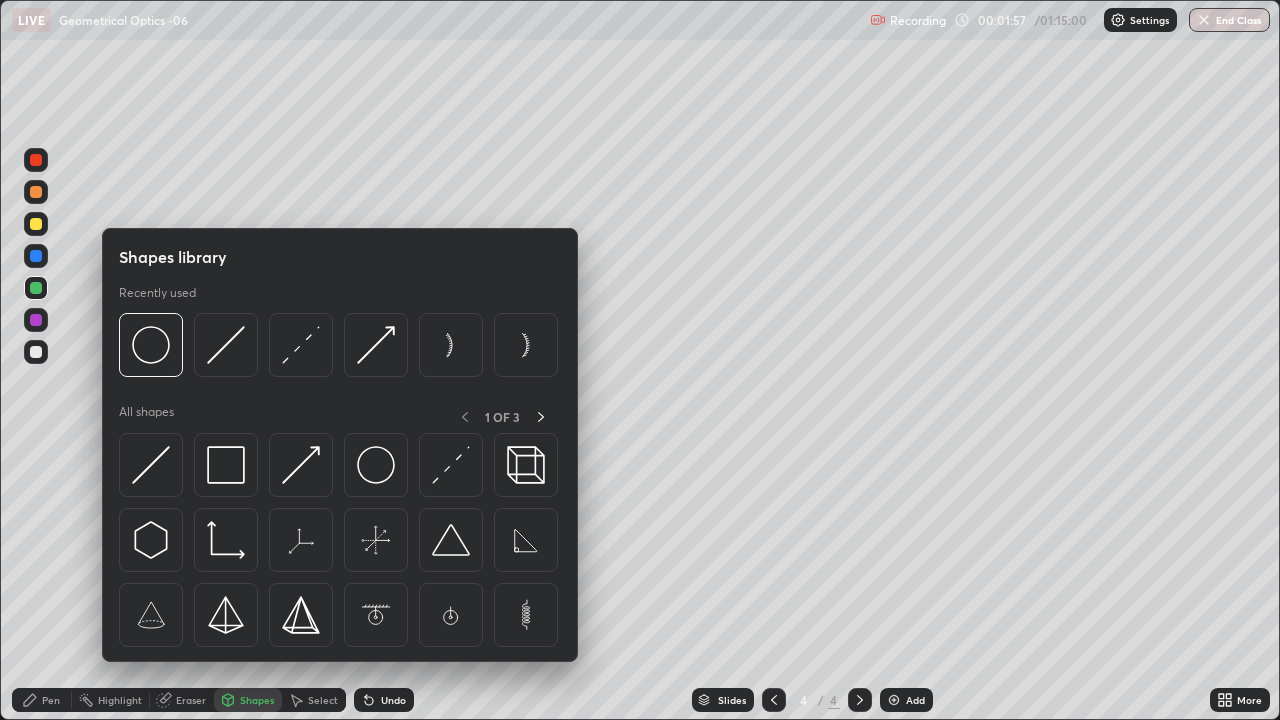 click on "Shapes" at bounding box center [248, 700] 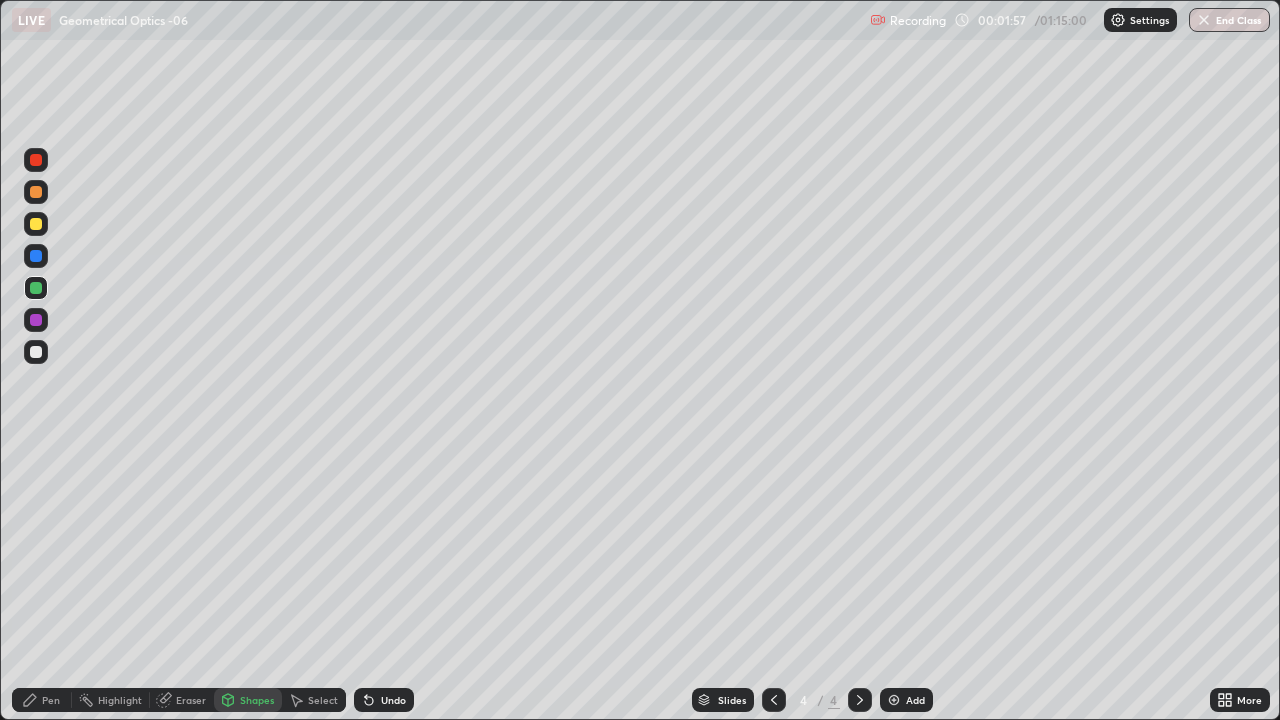 click on "Shapes" at bounding box center [257, 700] 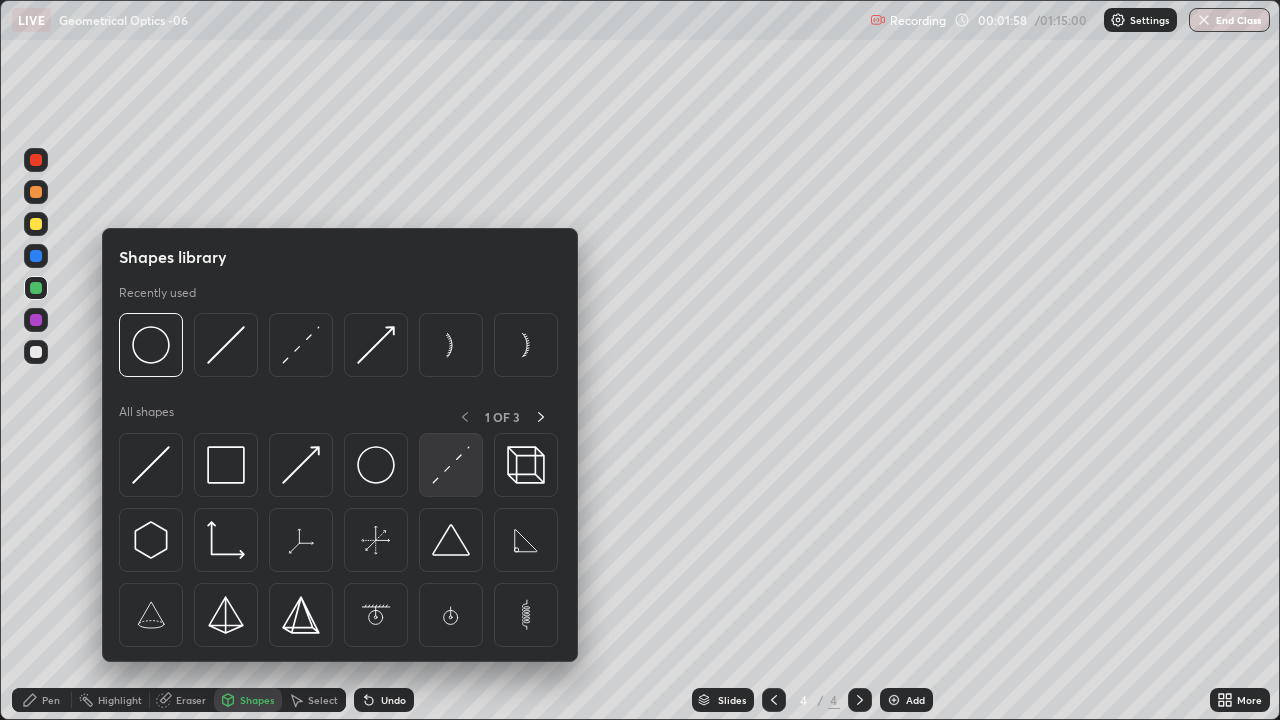 click at bounding box center (451, 465) 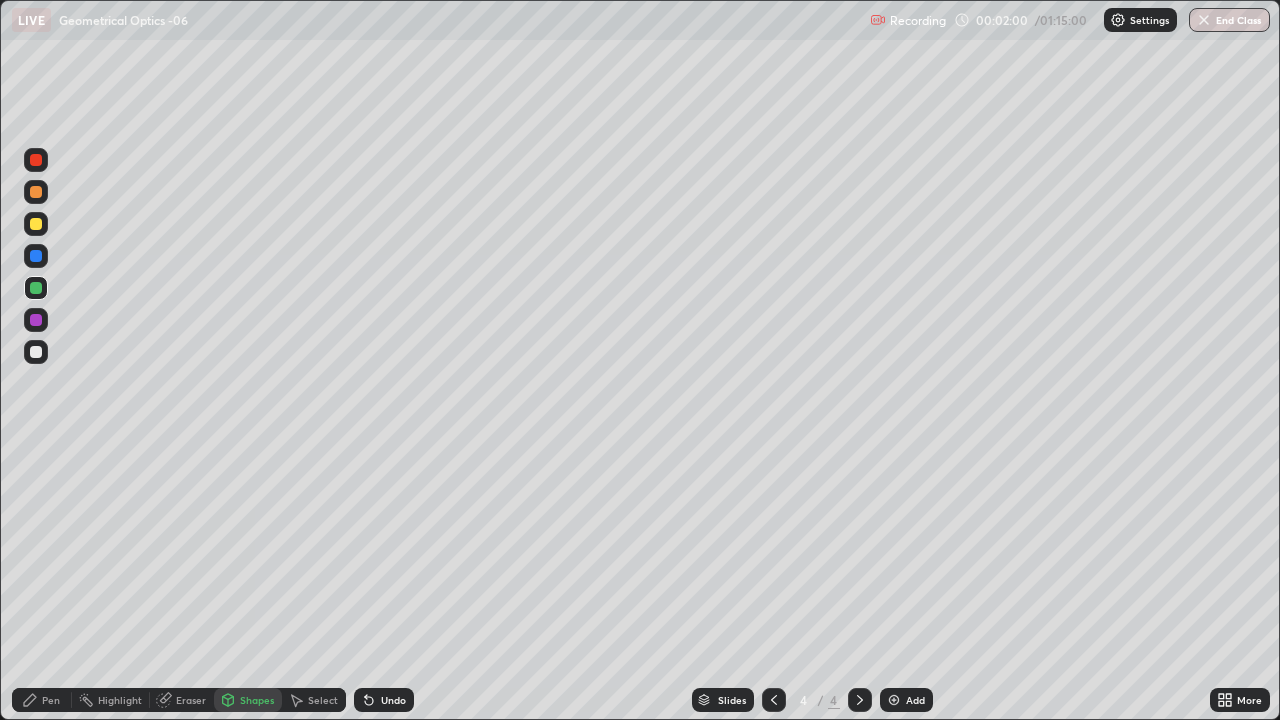 click at bounding box center [36, 224] 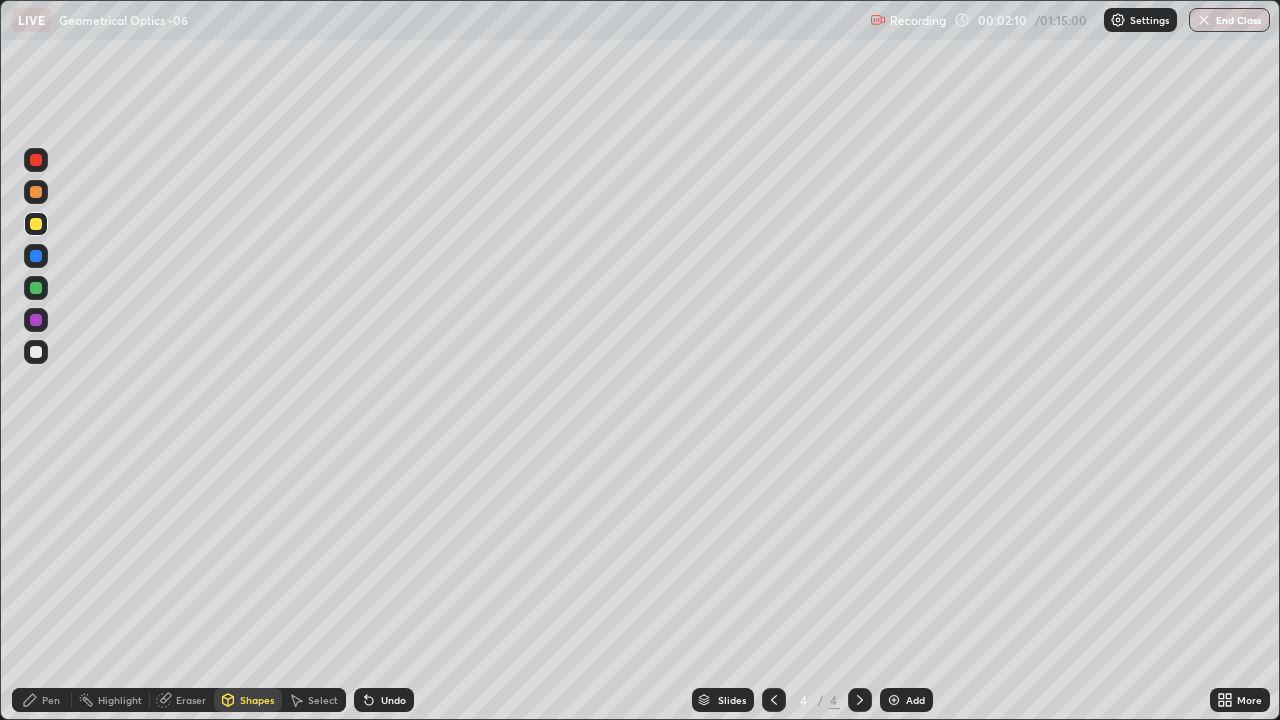 click on "Pen" at bounding box center (51, 700) 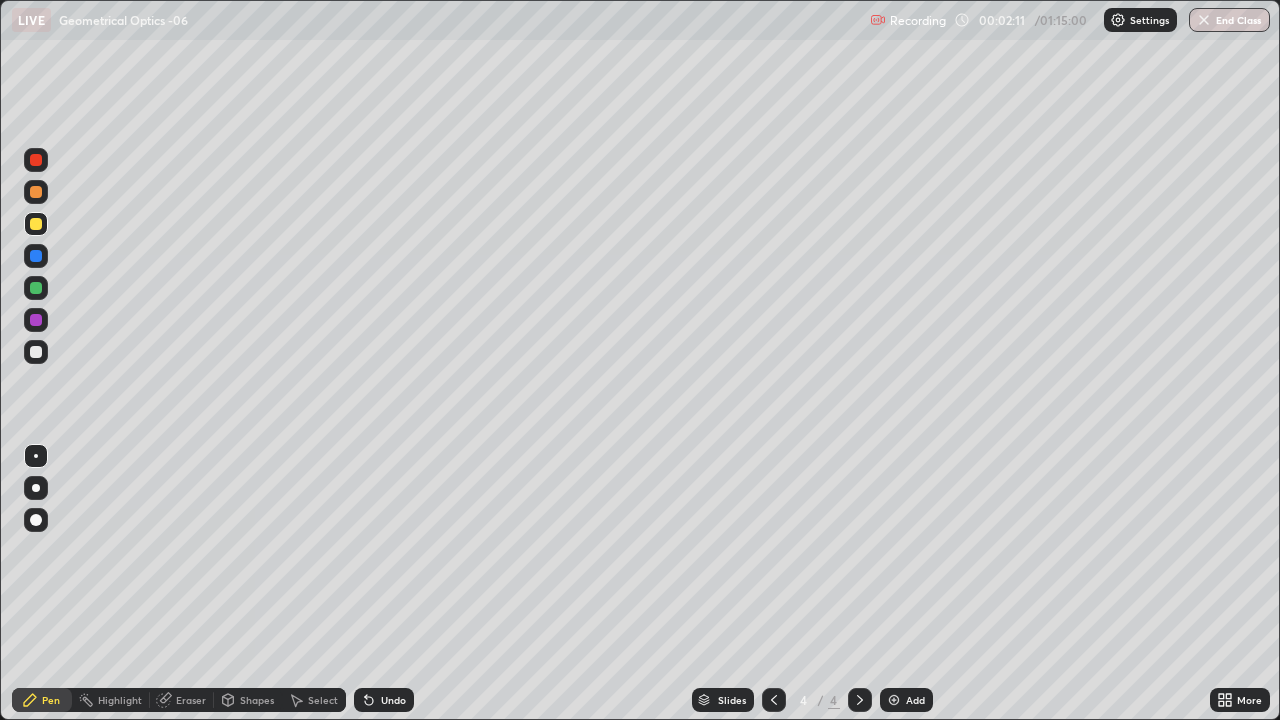 click at bounding box center [36, 352] 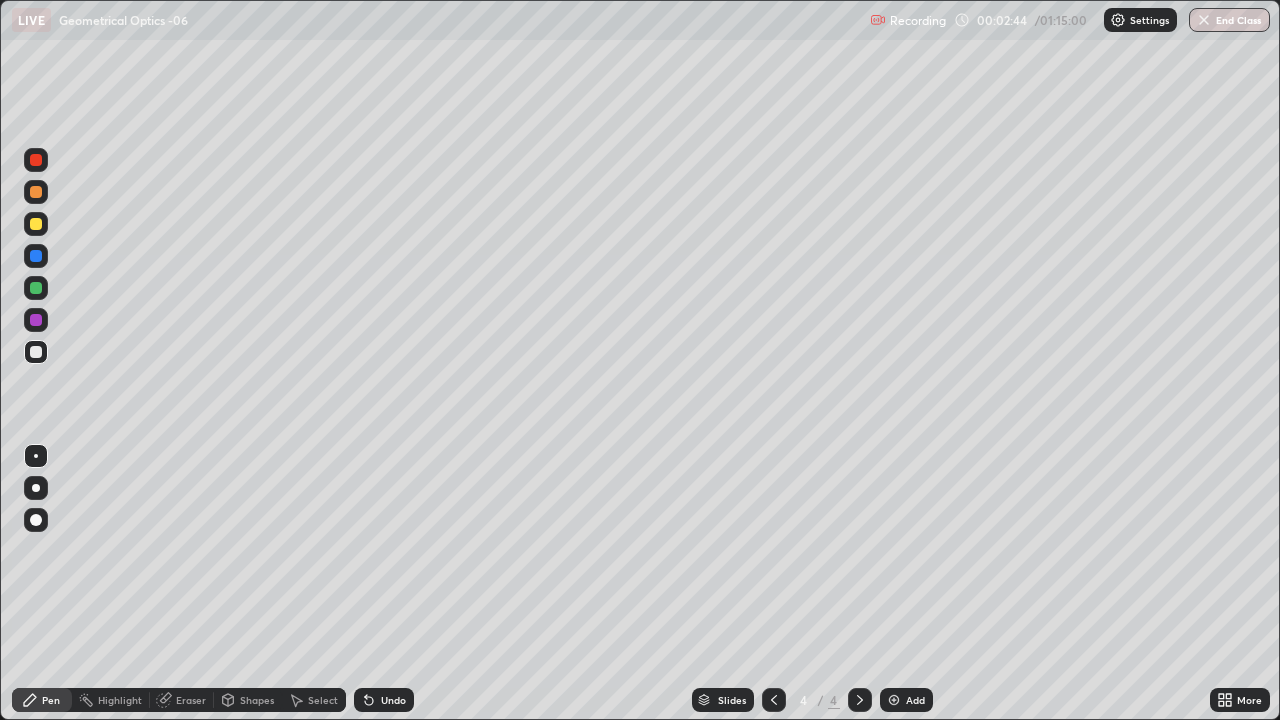 click on "Shapes" at bounding box center (248, 700) 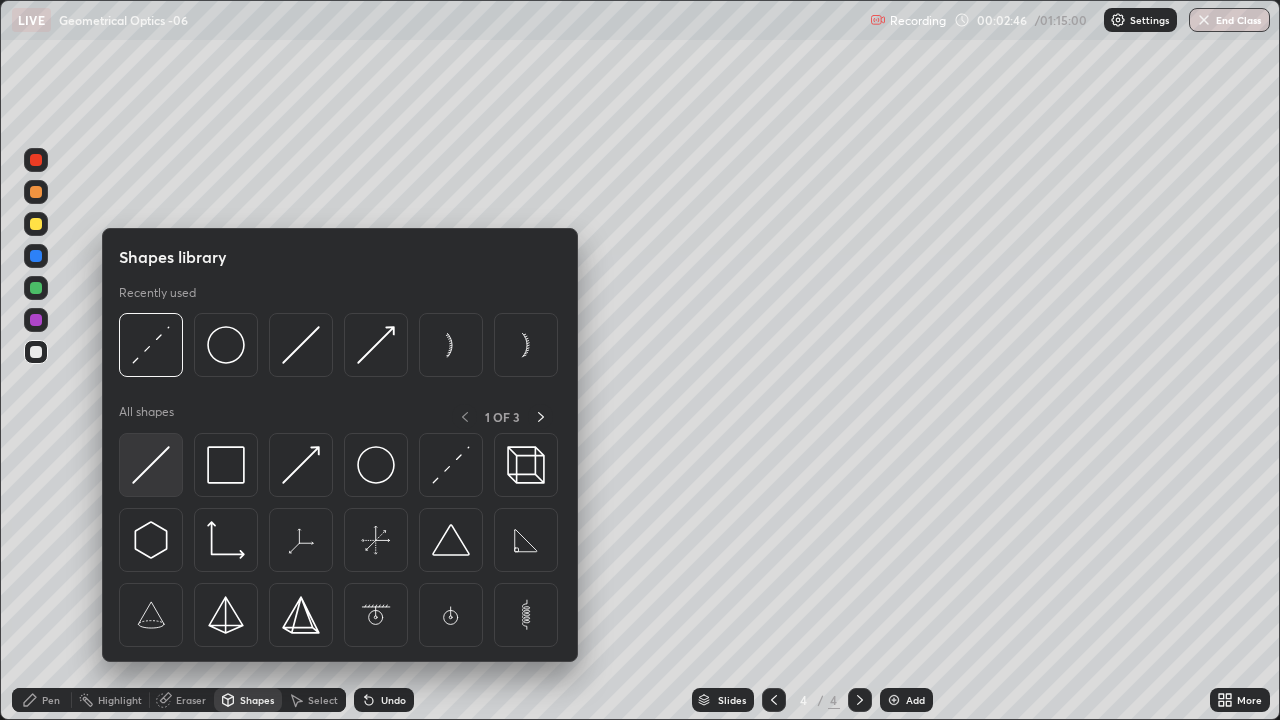 click at bounding box center (151, 465) 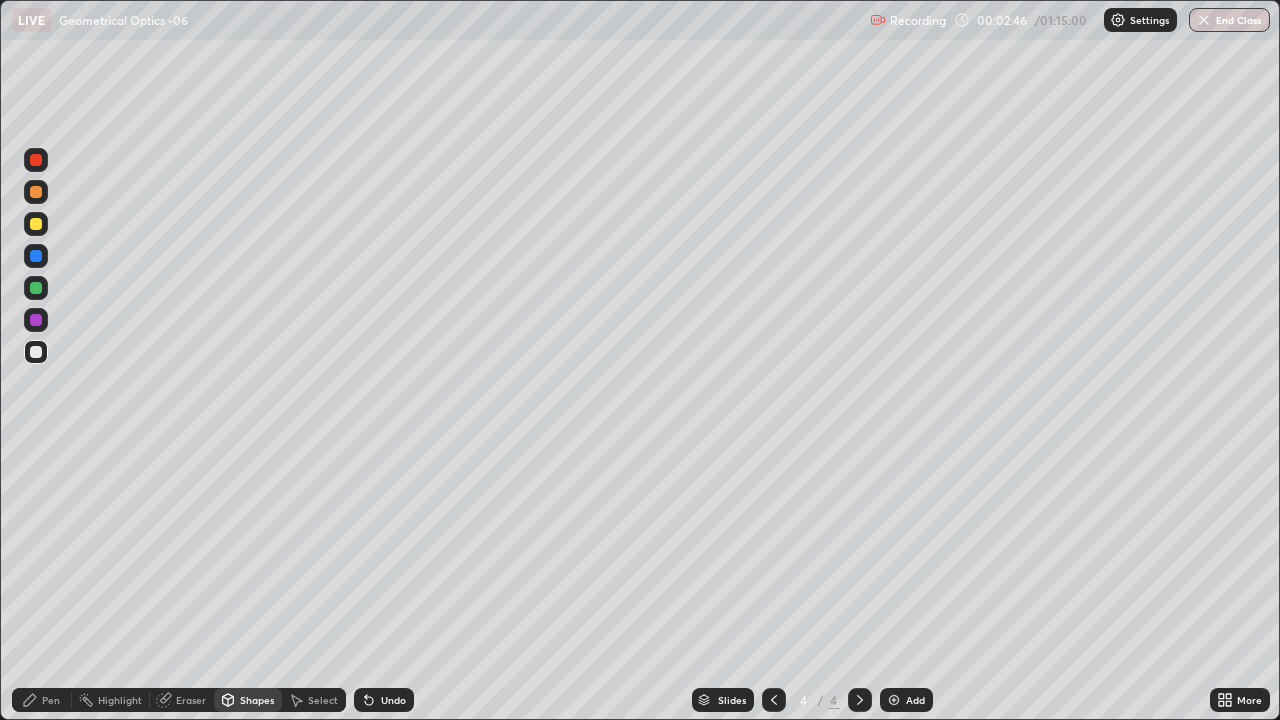 click at bounding box center (36, 224) 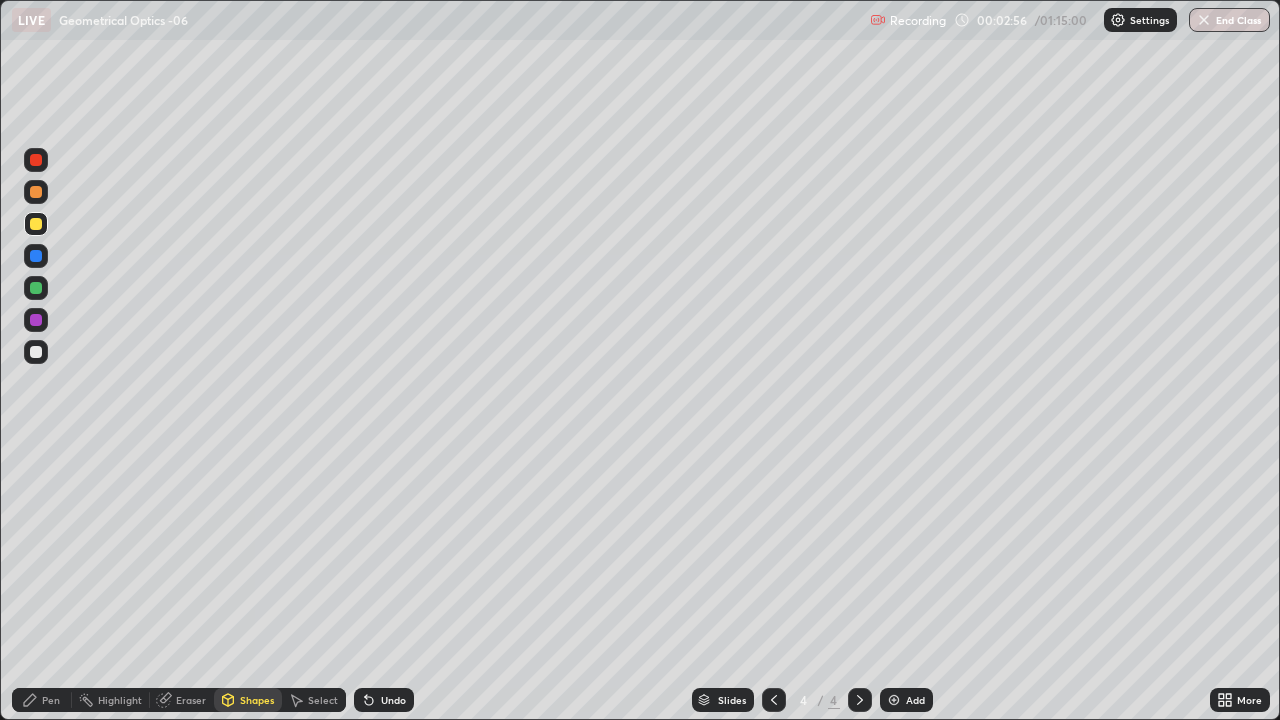 click on "Shapes" at bounding box center [257, 700] 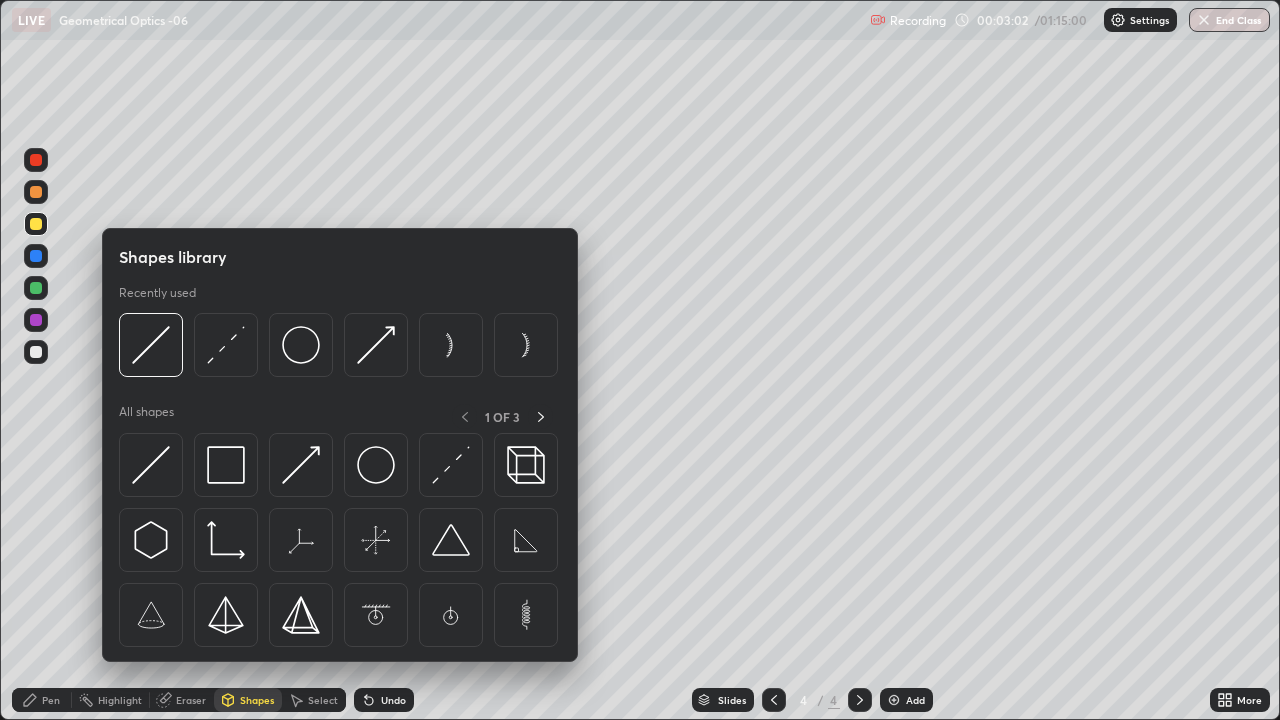 click 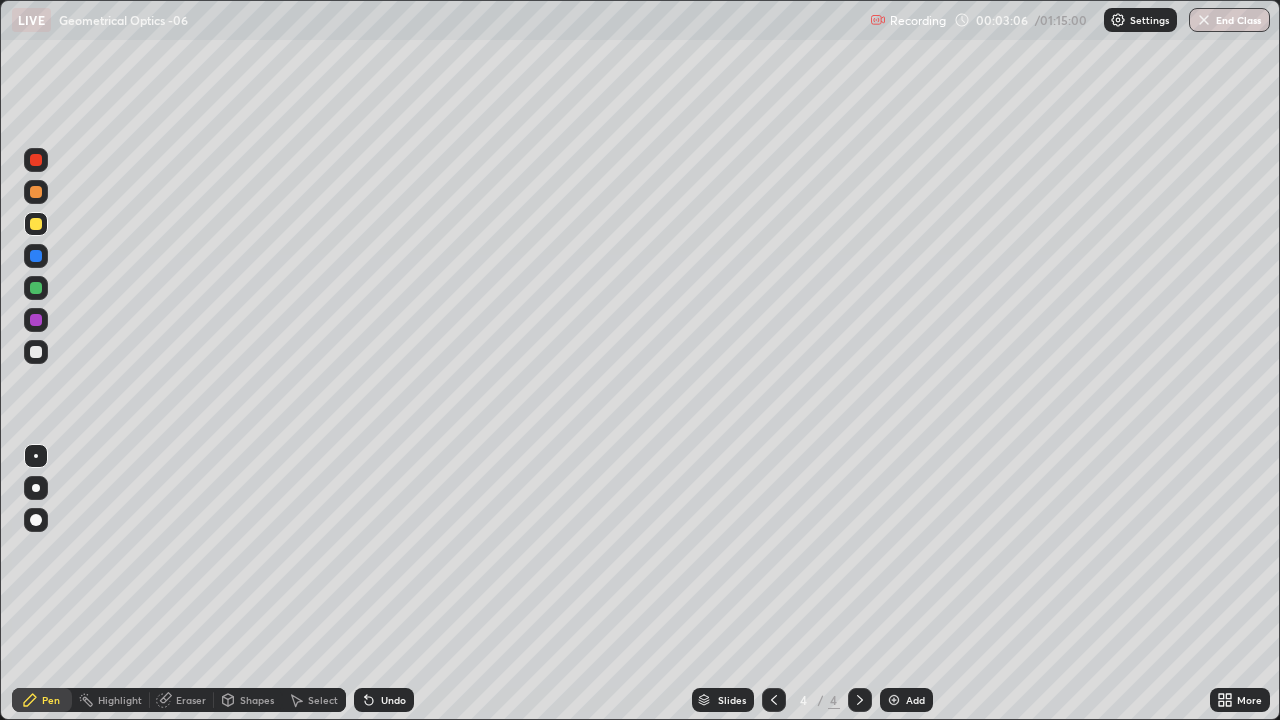click on "Shapes" at bounding box center [257, 700] 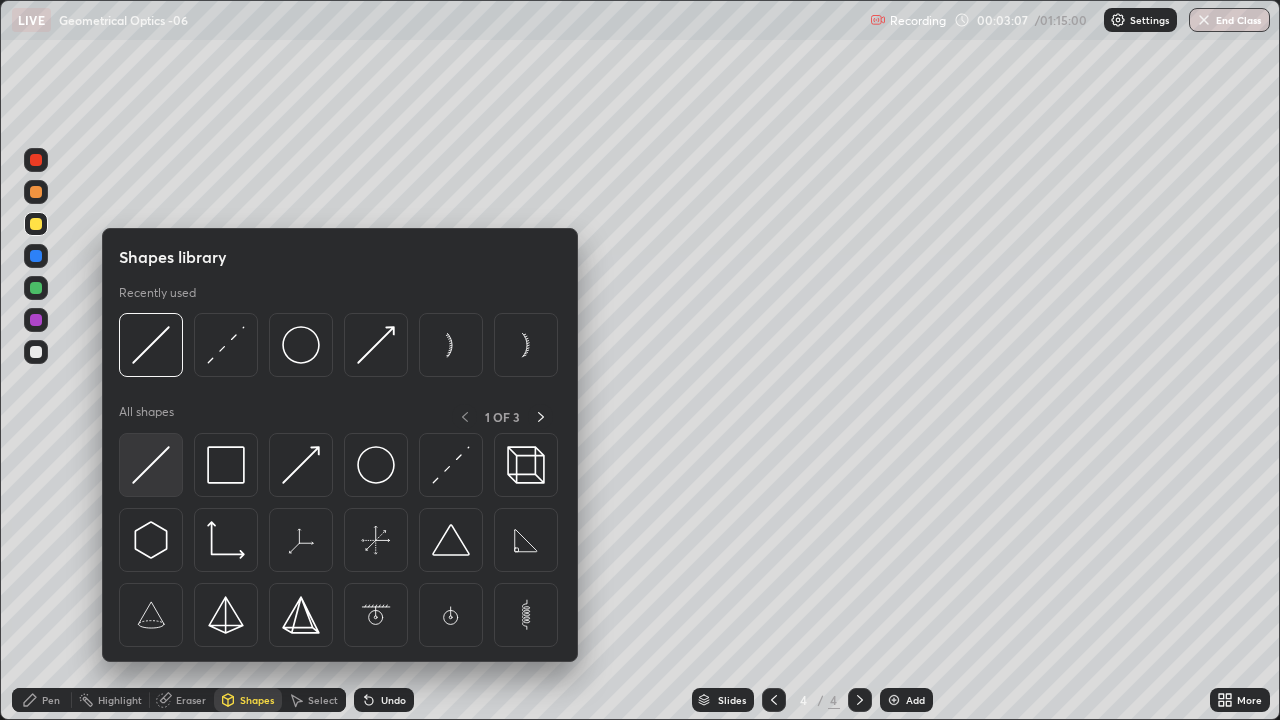 click at bounding box center [151, 465] 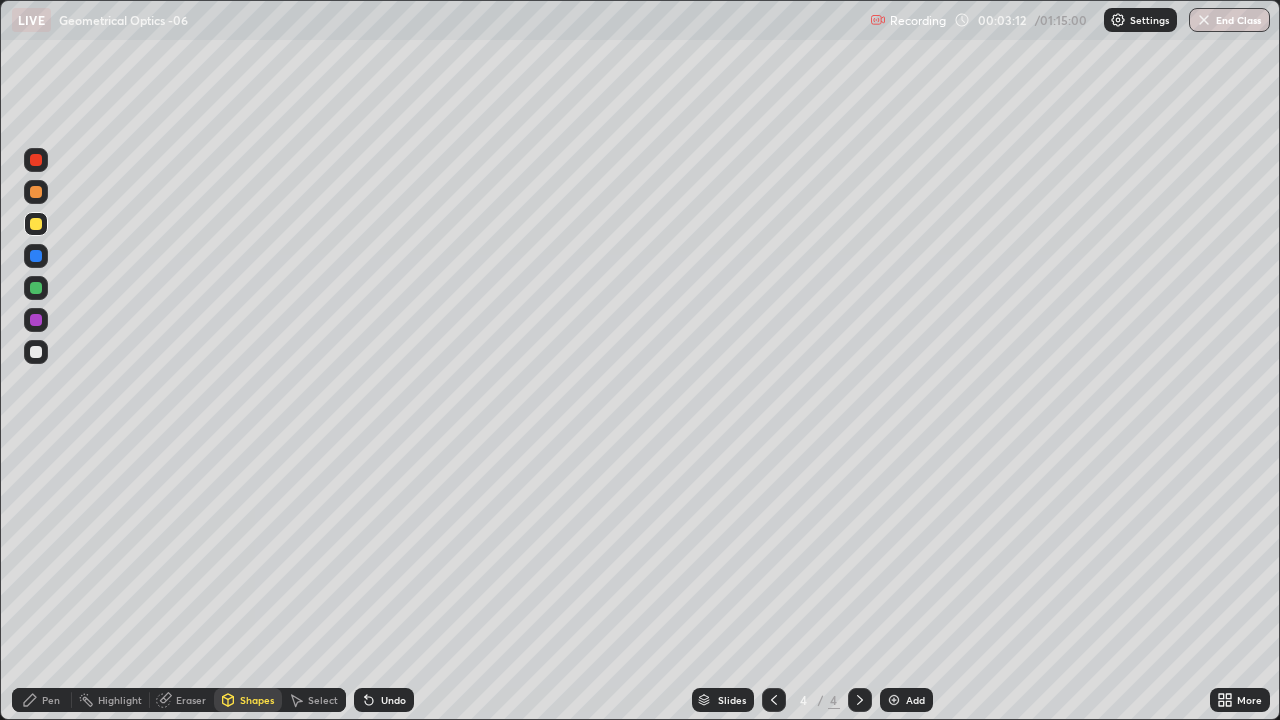 click 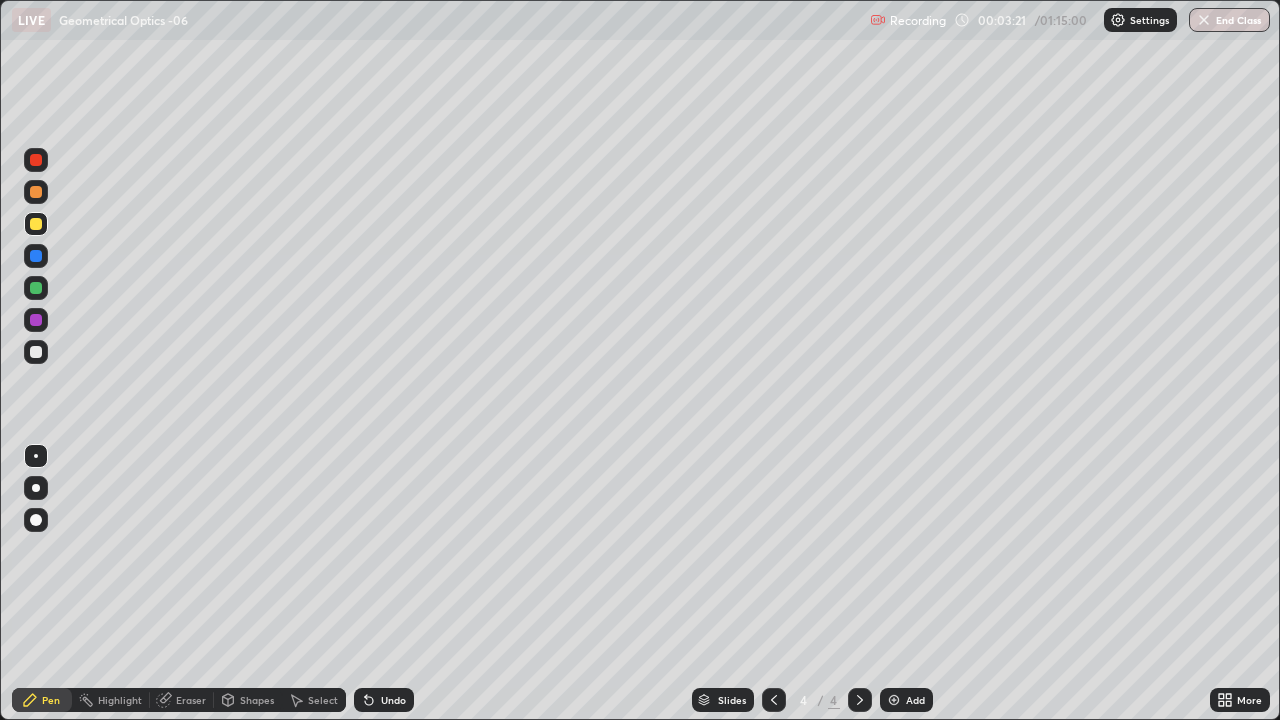 click on "Shapes" at bounding box center (257, 700) 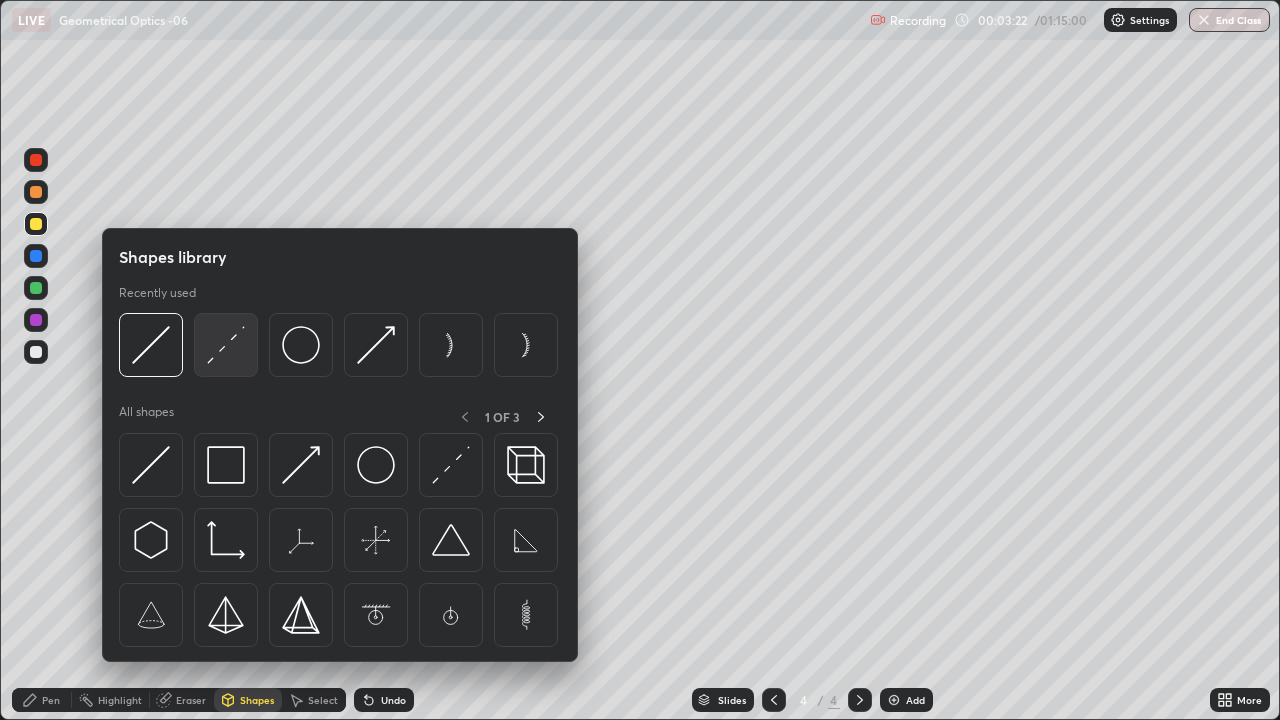 click at bounding box center (226, 345) 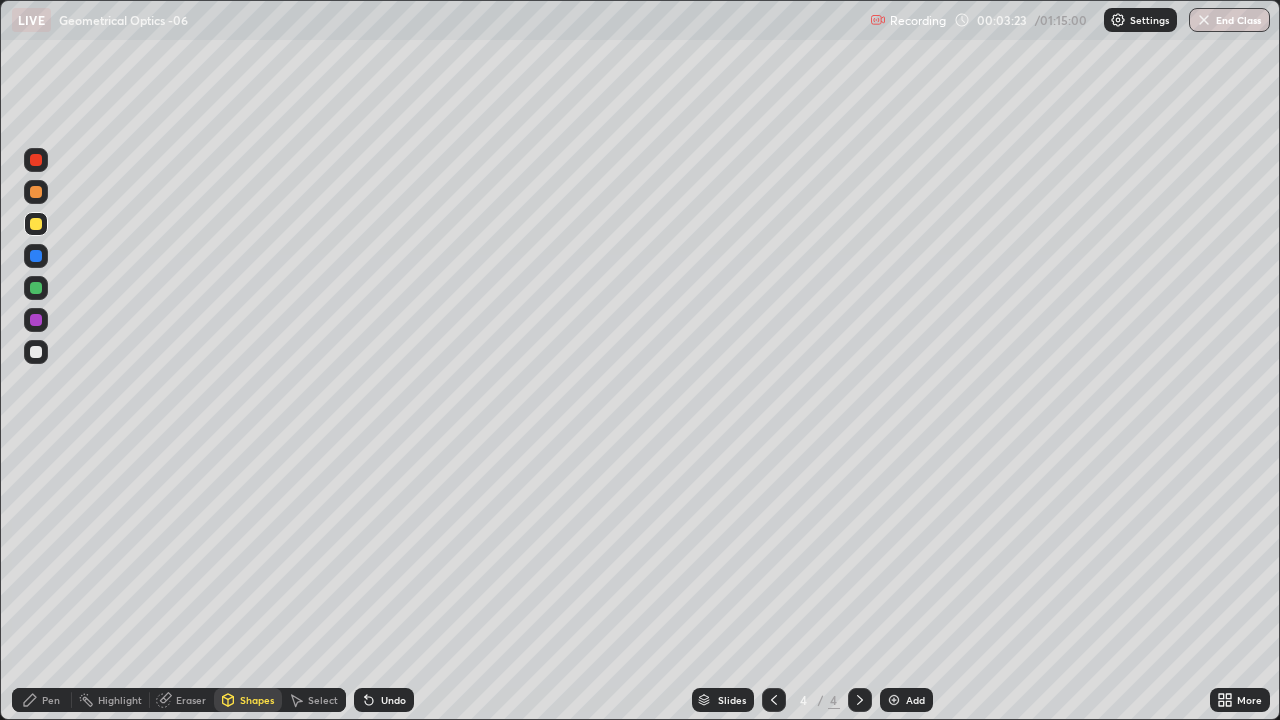 click at bounding box center (36, 288) 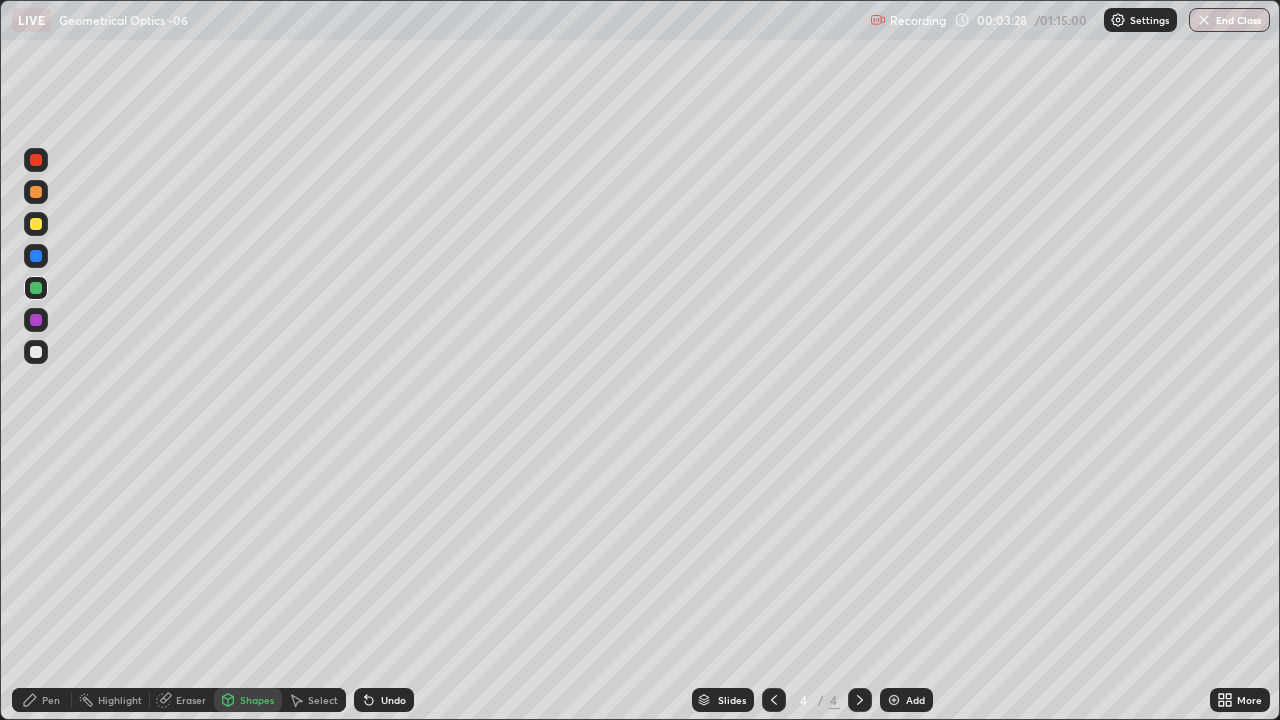 click on "Pen" at bounding box center [51, 700] 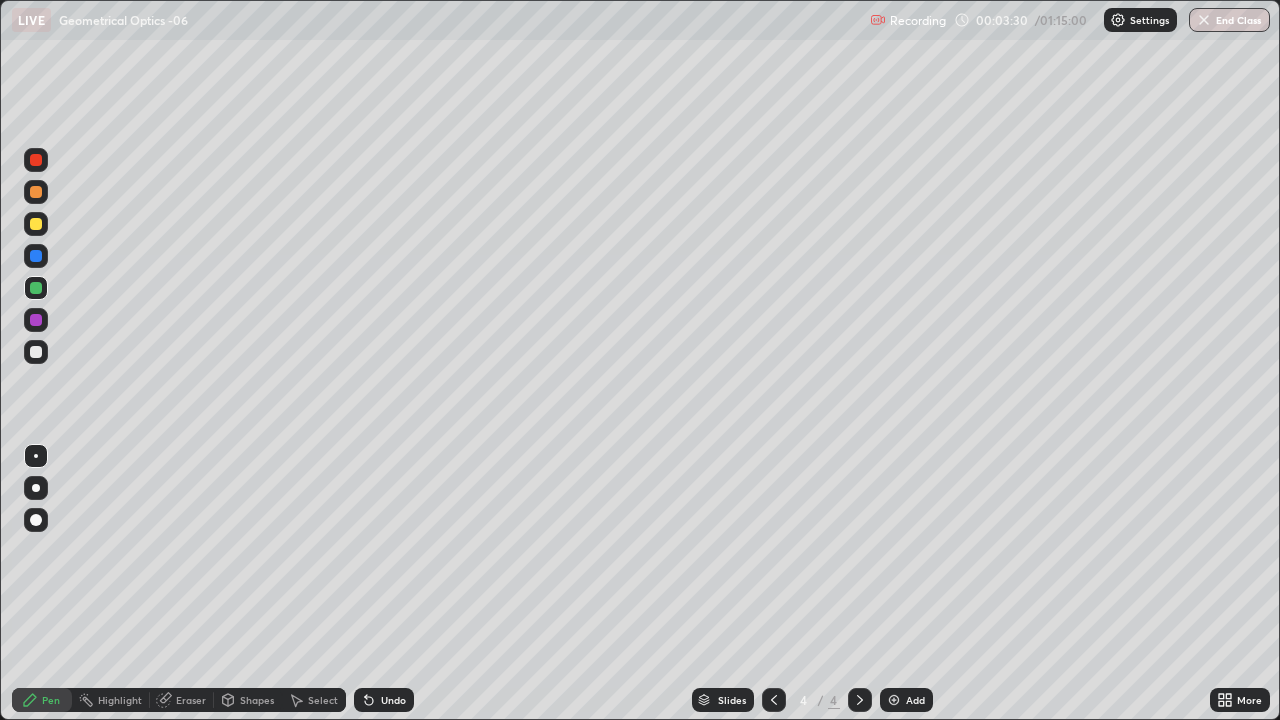 click at bounding box center (36, 320) 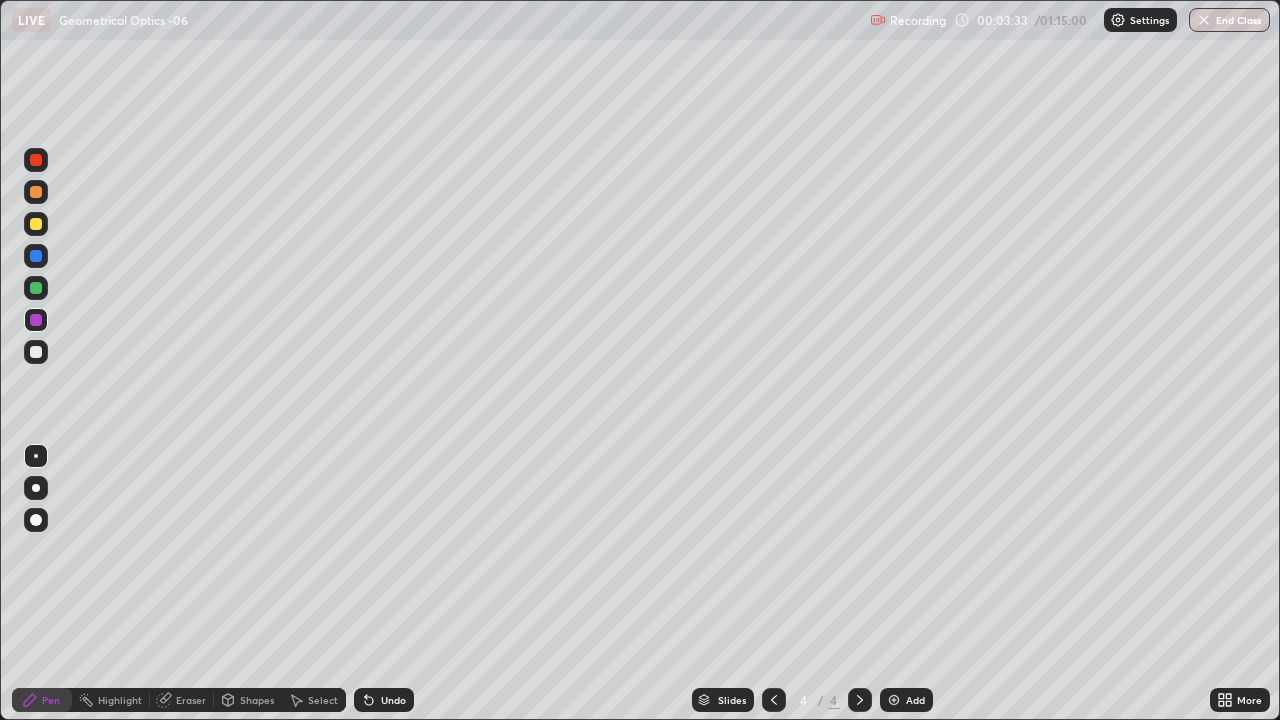 click on "Undo" at bounding box center (384, 700) 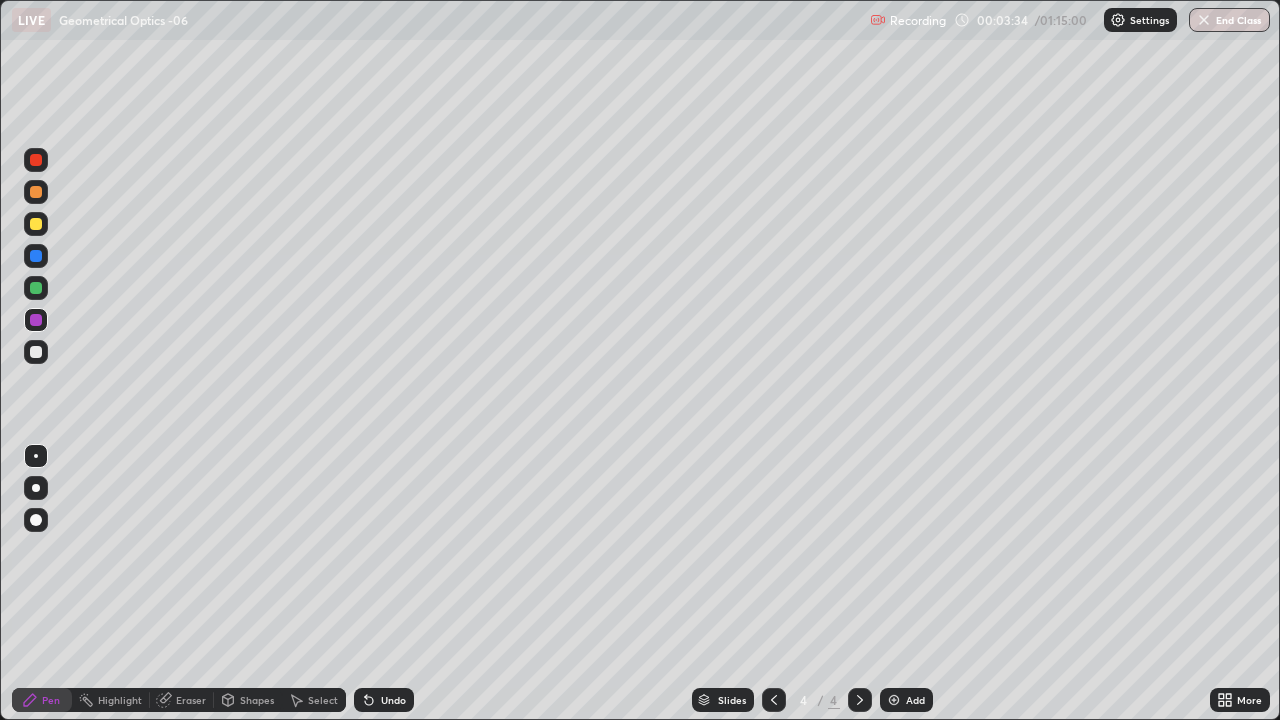 click on "Shapes" at bounding box center [257, 700] 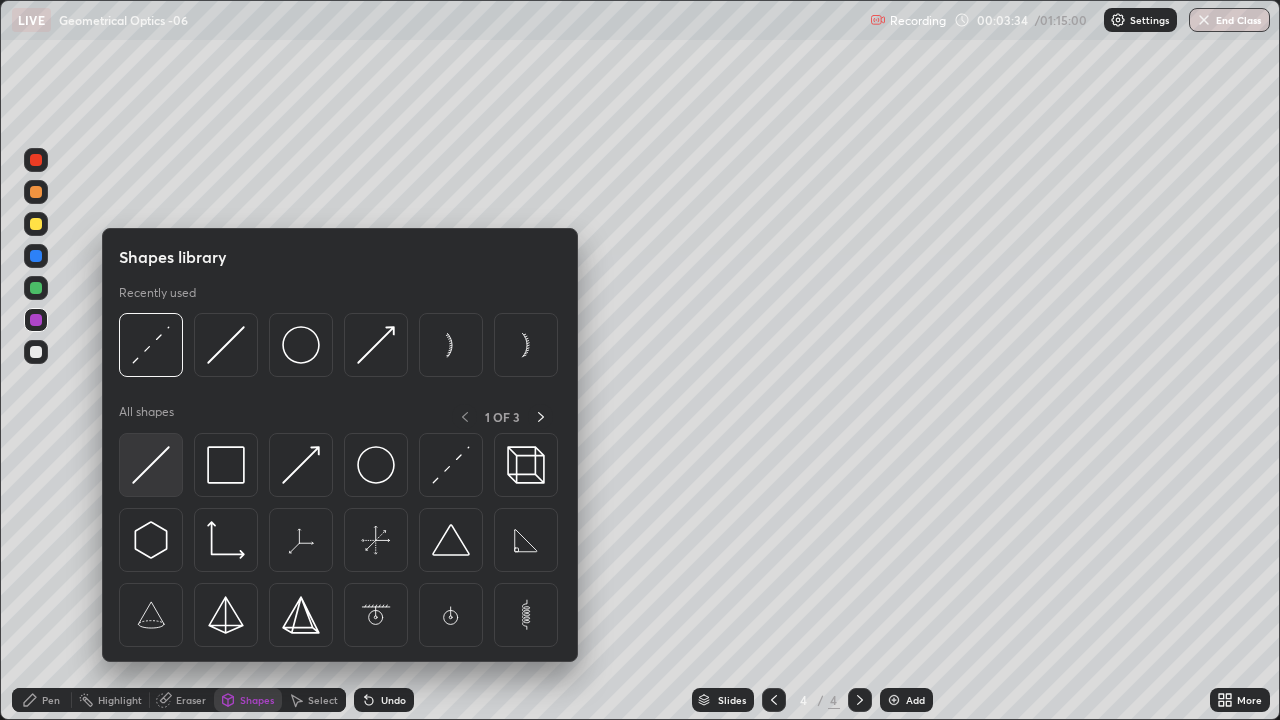 click at bounding box center (151, 465) 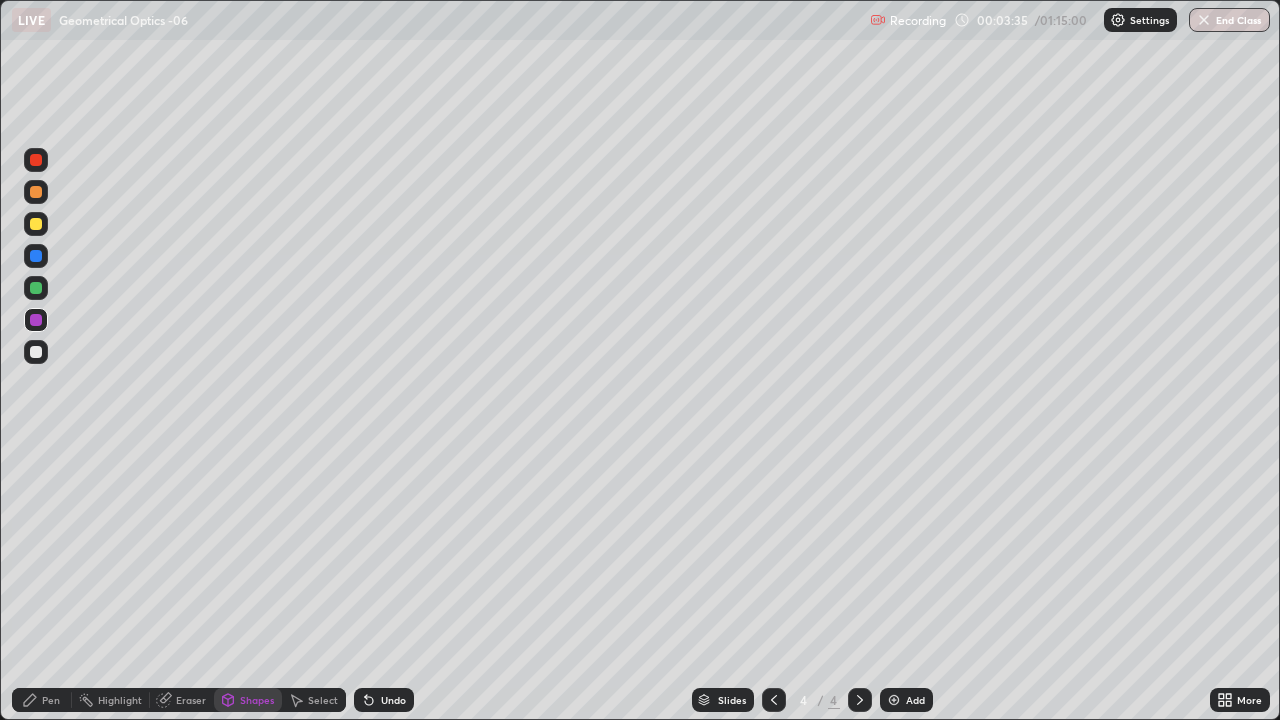 click at bounding box center (36, 320) 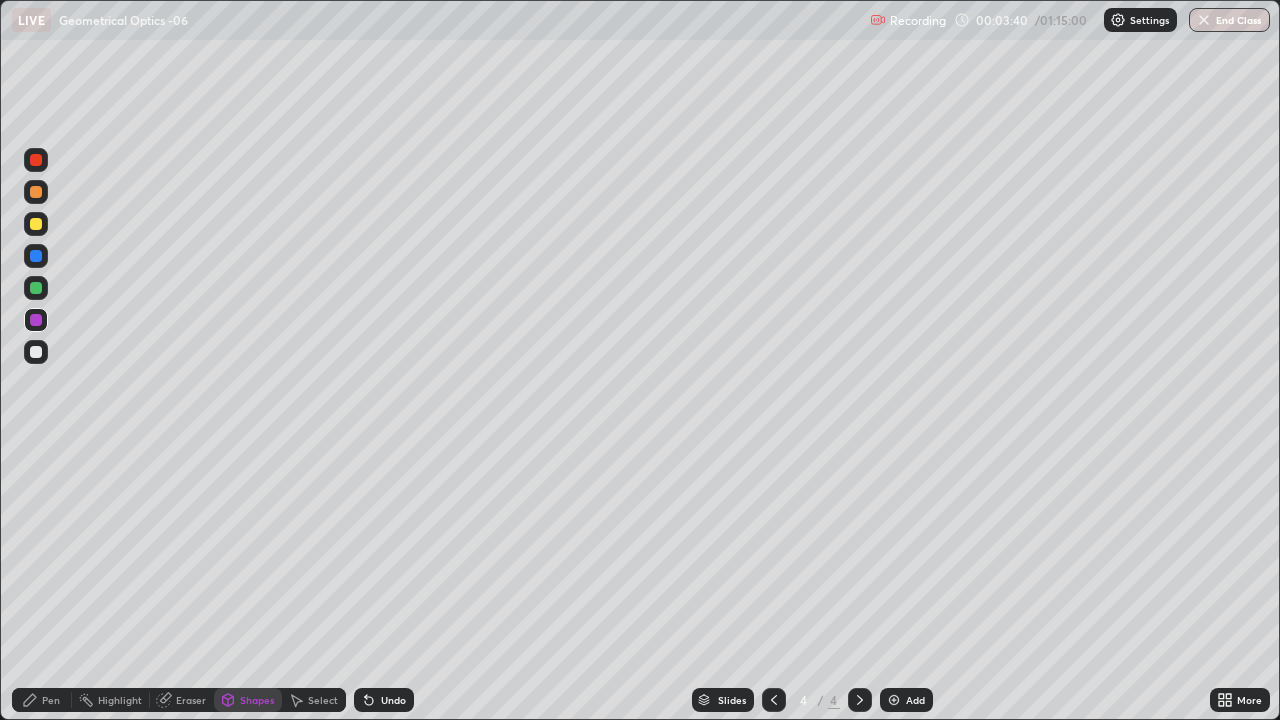 click on "Shapes" at bounding box center [248, 700] 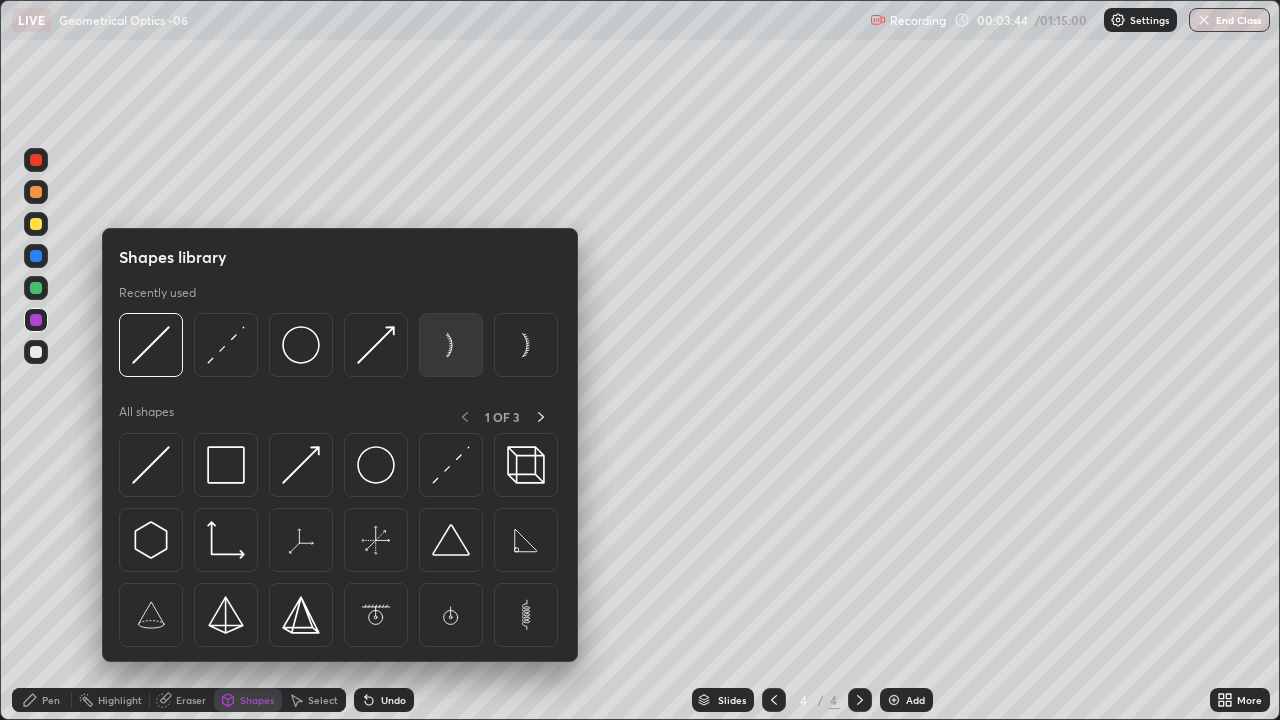 click at bounding box center [451, 345] 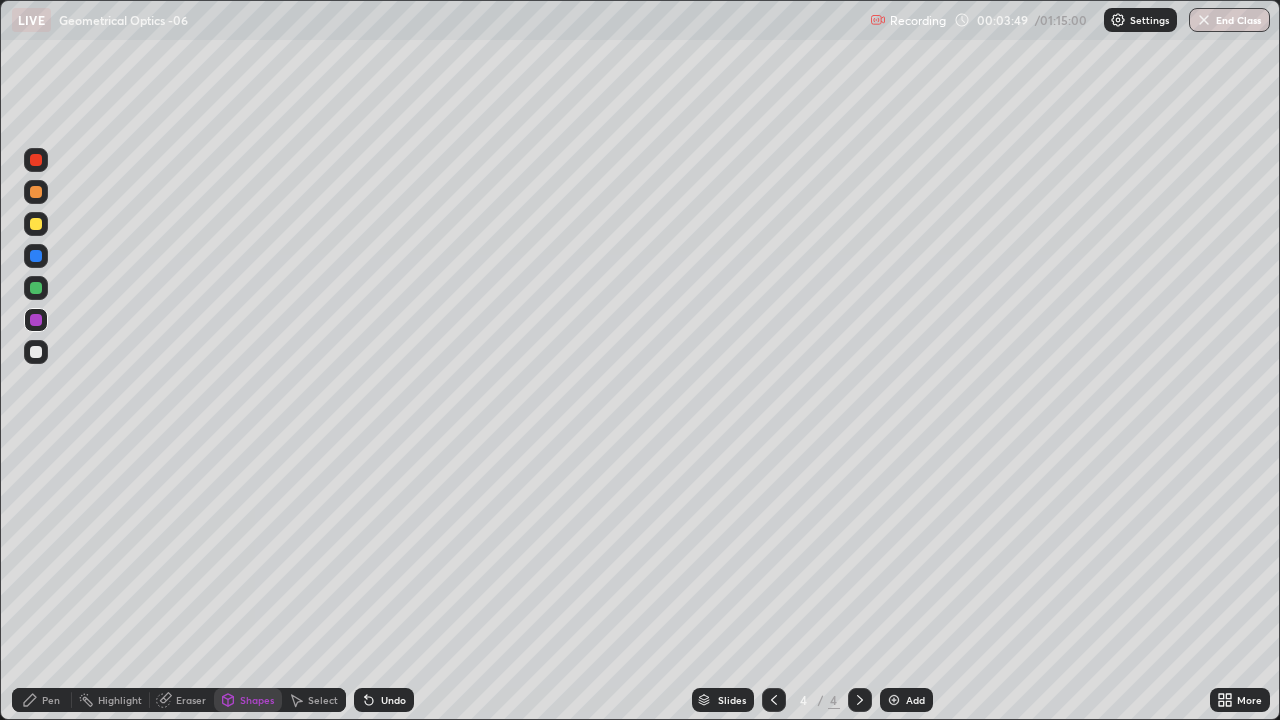 click 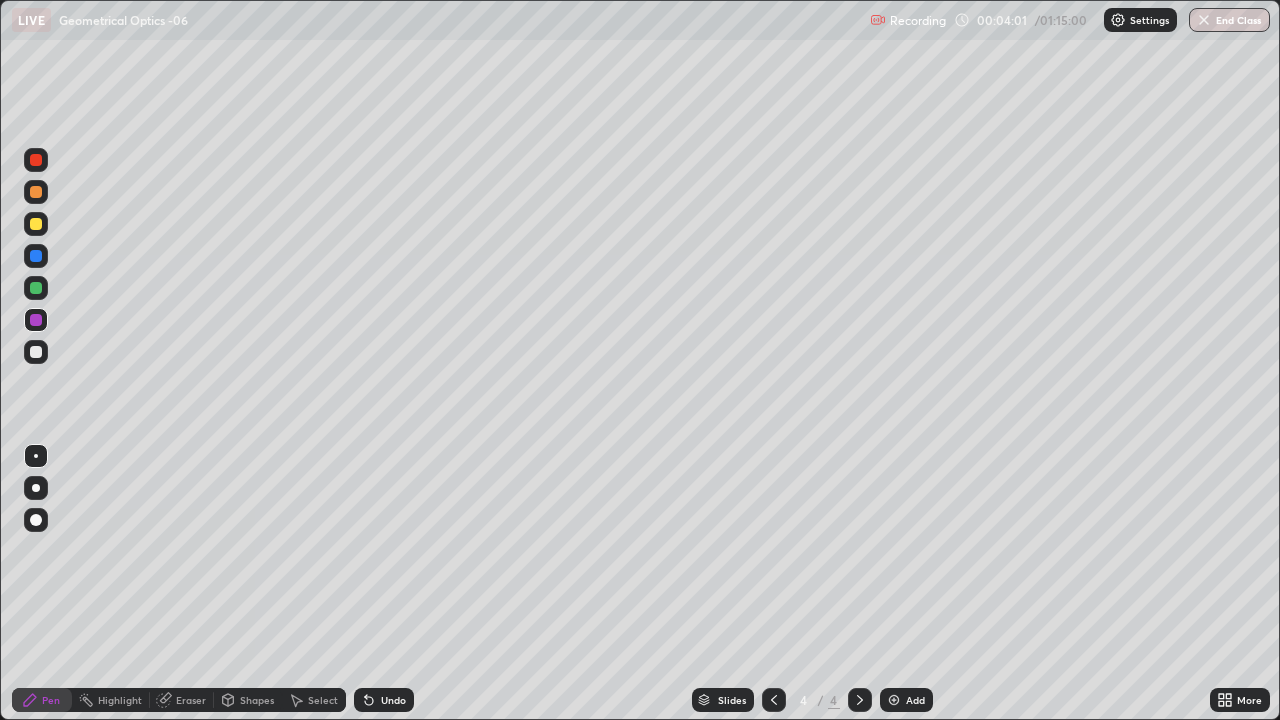 click on "Shapes" at bounding box center (257, 700) 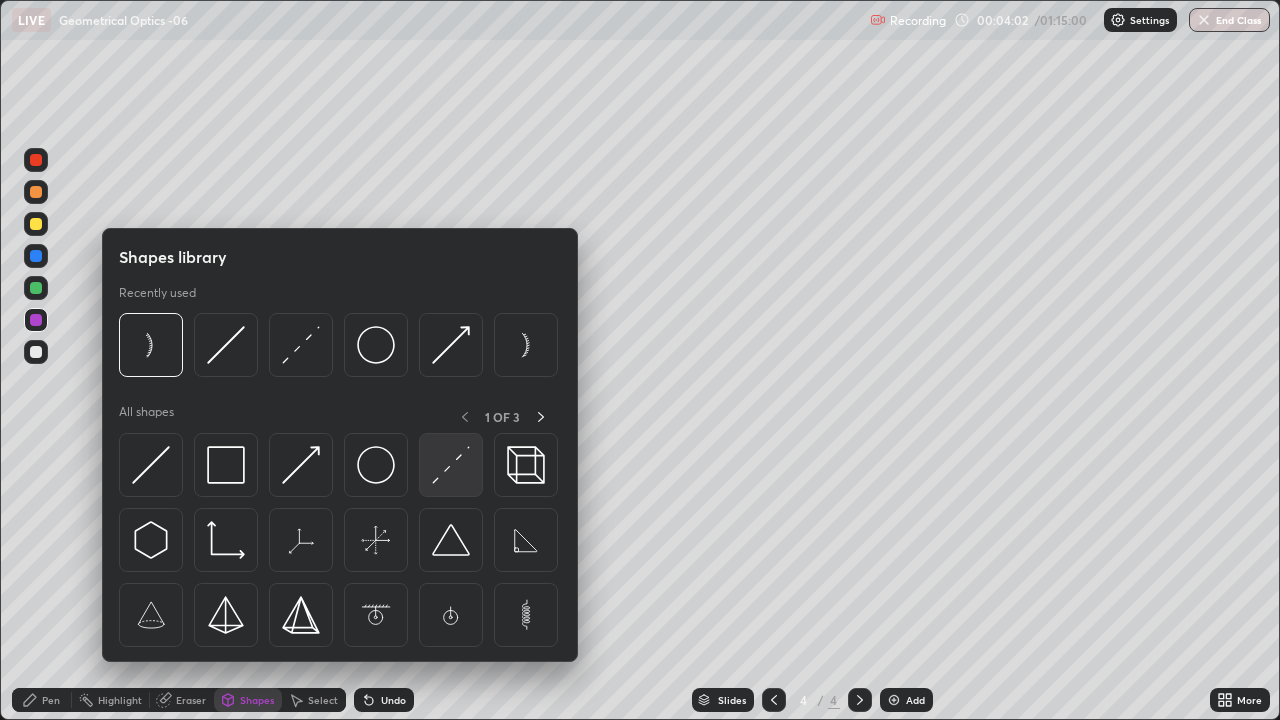 click at bounding box center [451, 465] 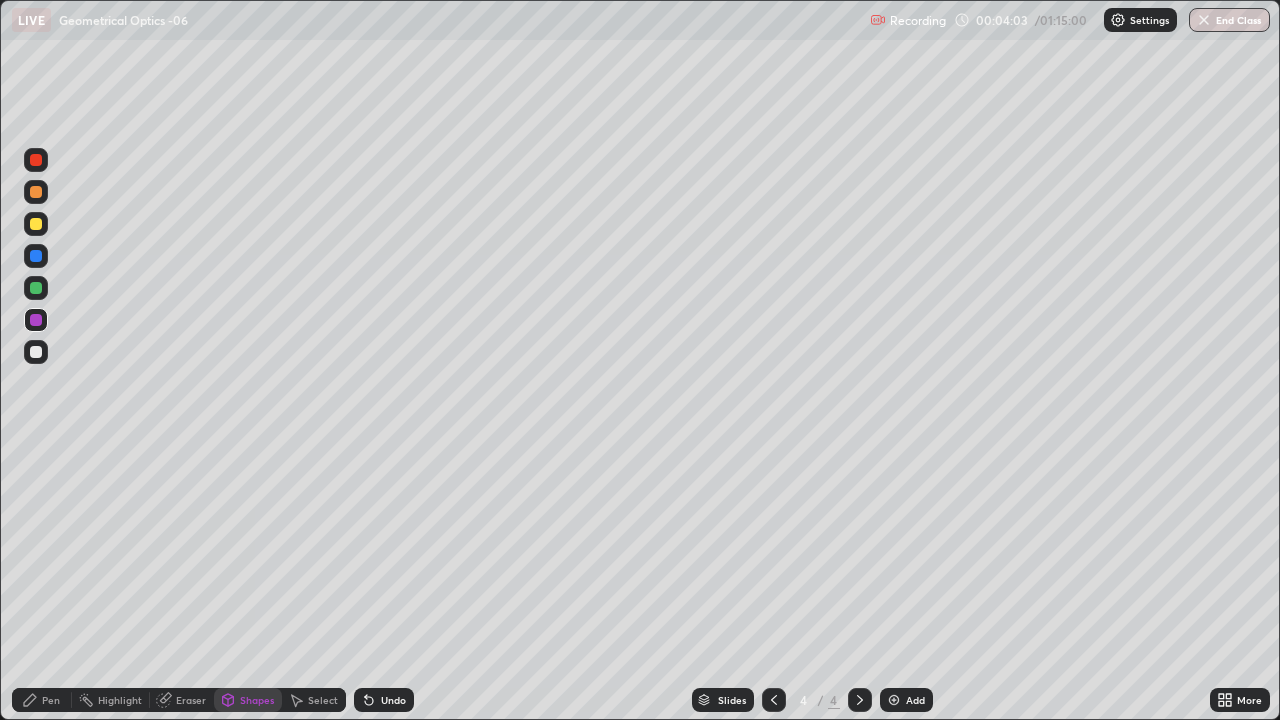 click on "Pen" at bounding box center [42, 700] 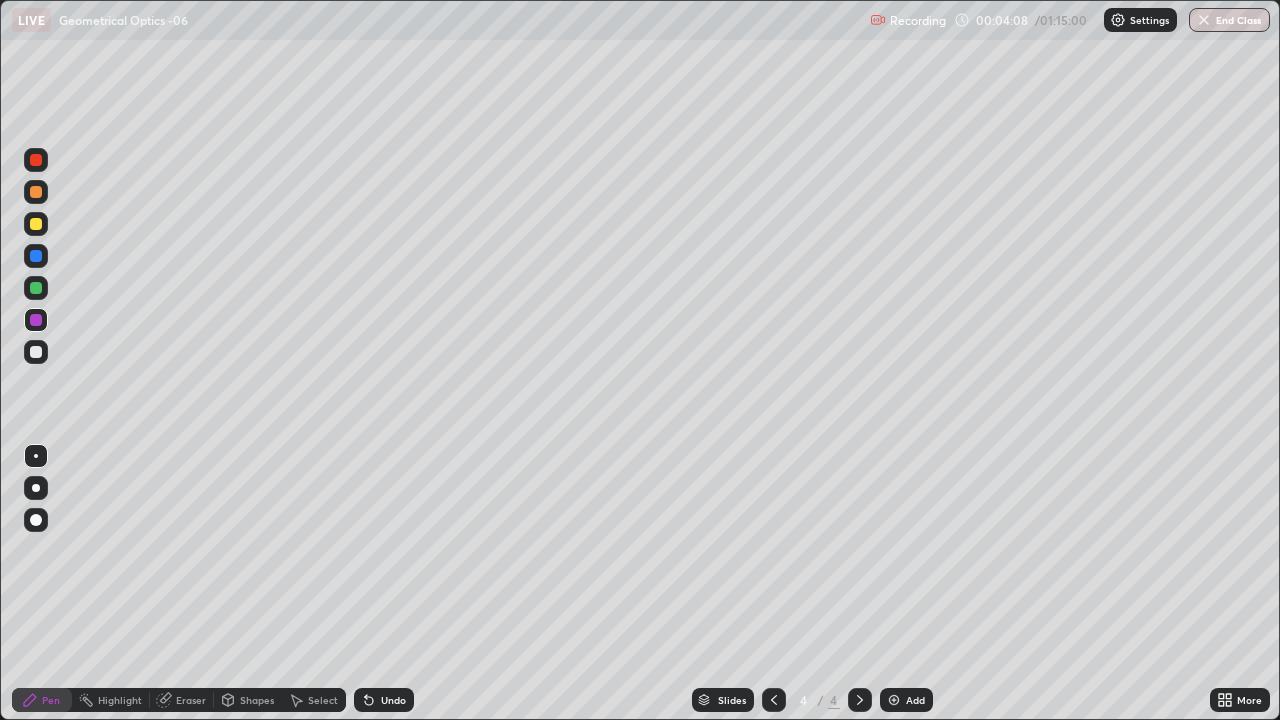 click on "Pen" at bounding box center (51, 700) 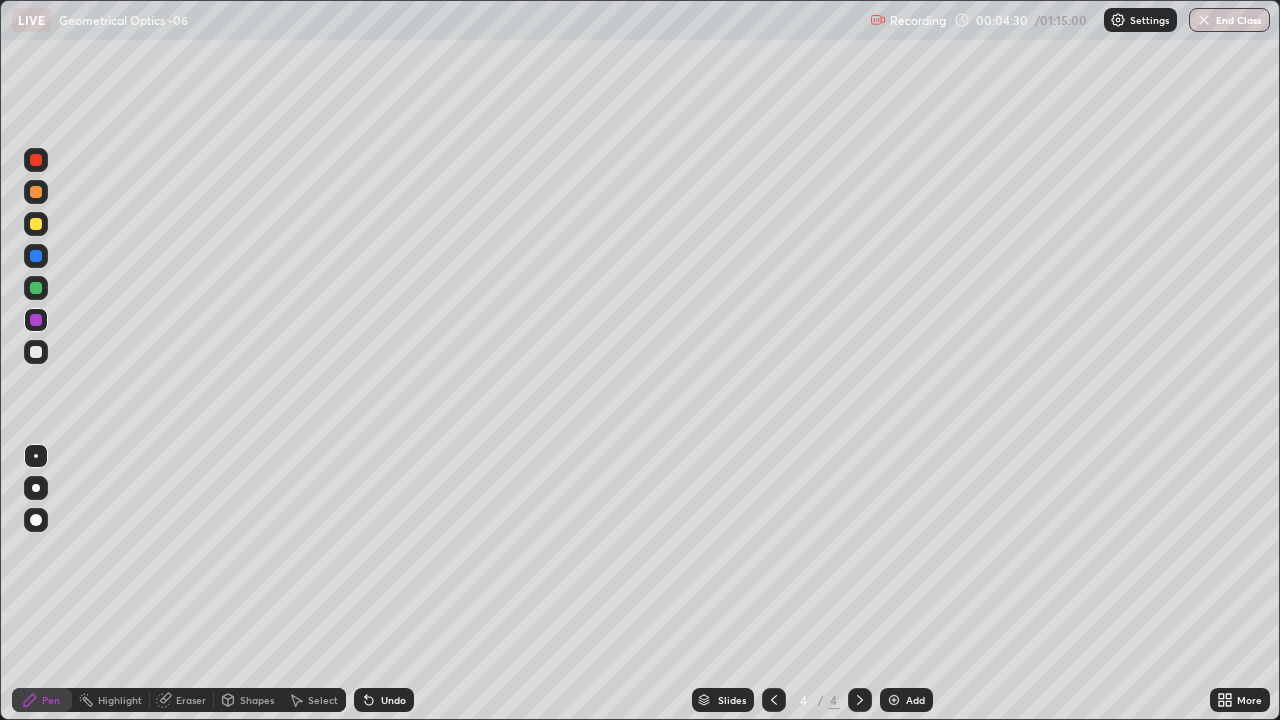 click on "Shapes" at bounding box center [257, 700] 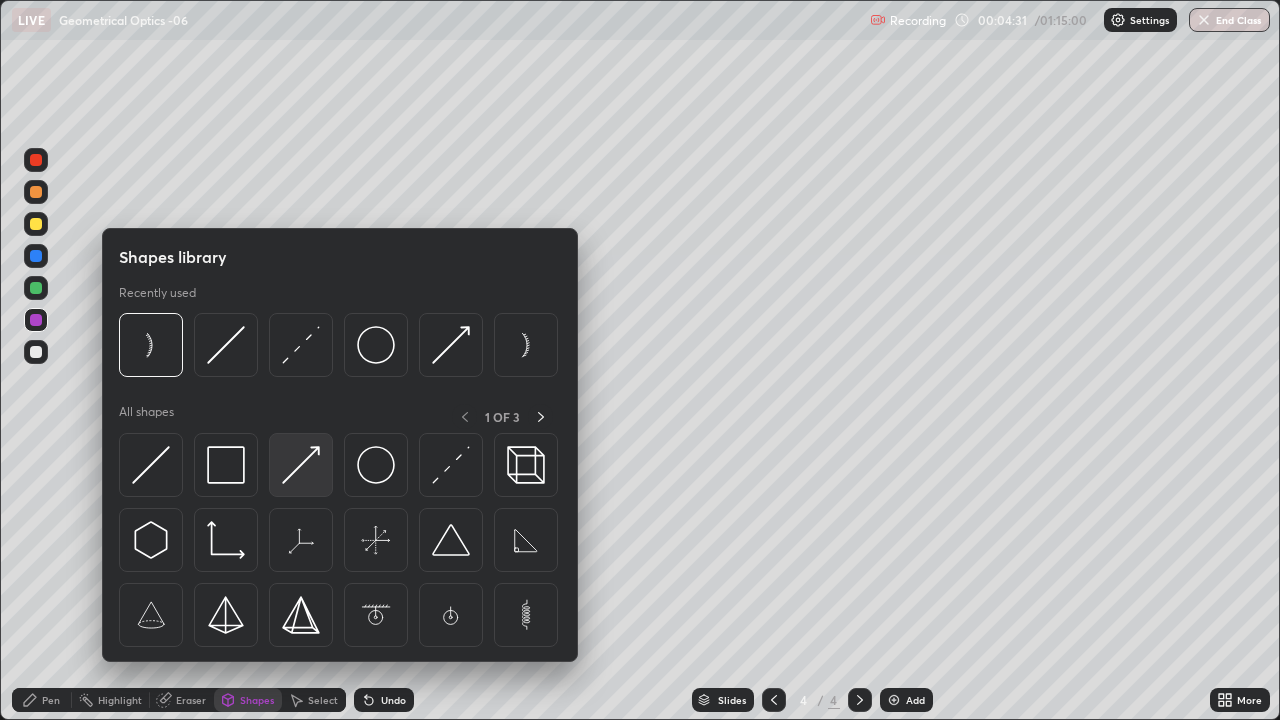 click at bounding box center (301, 465) 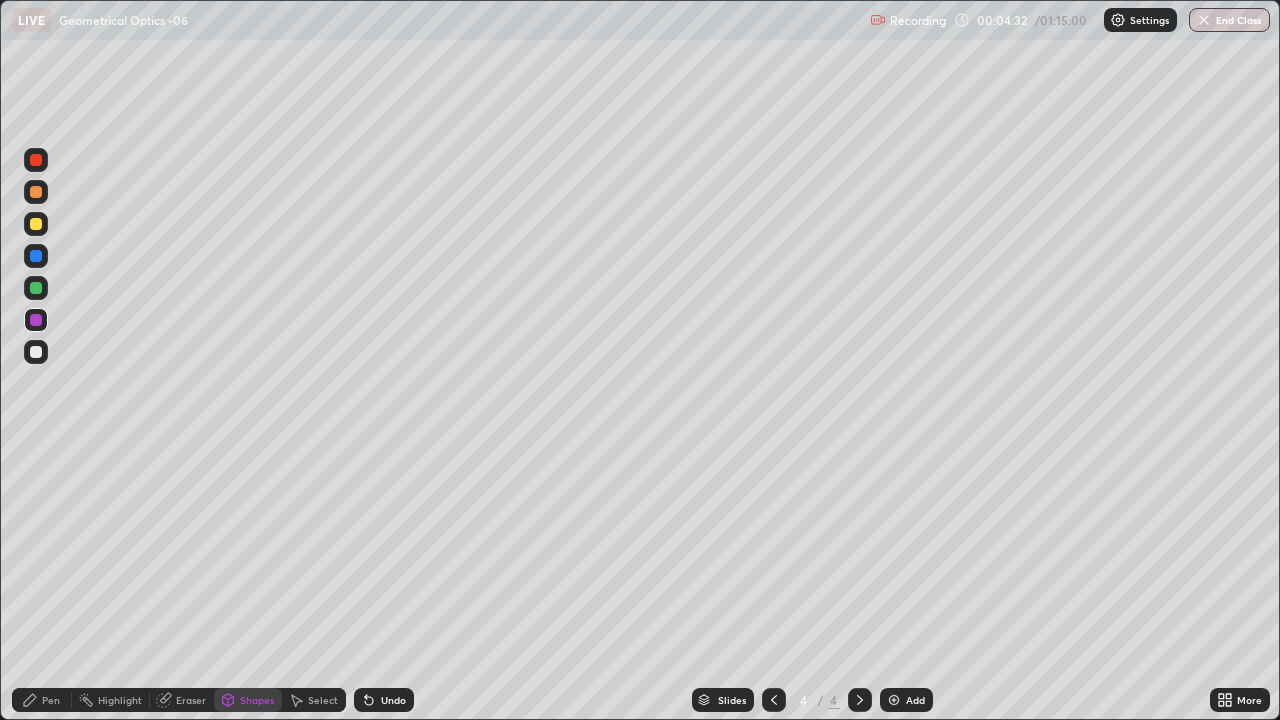 click at bounding box center [36, 224] 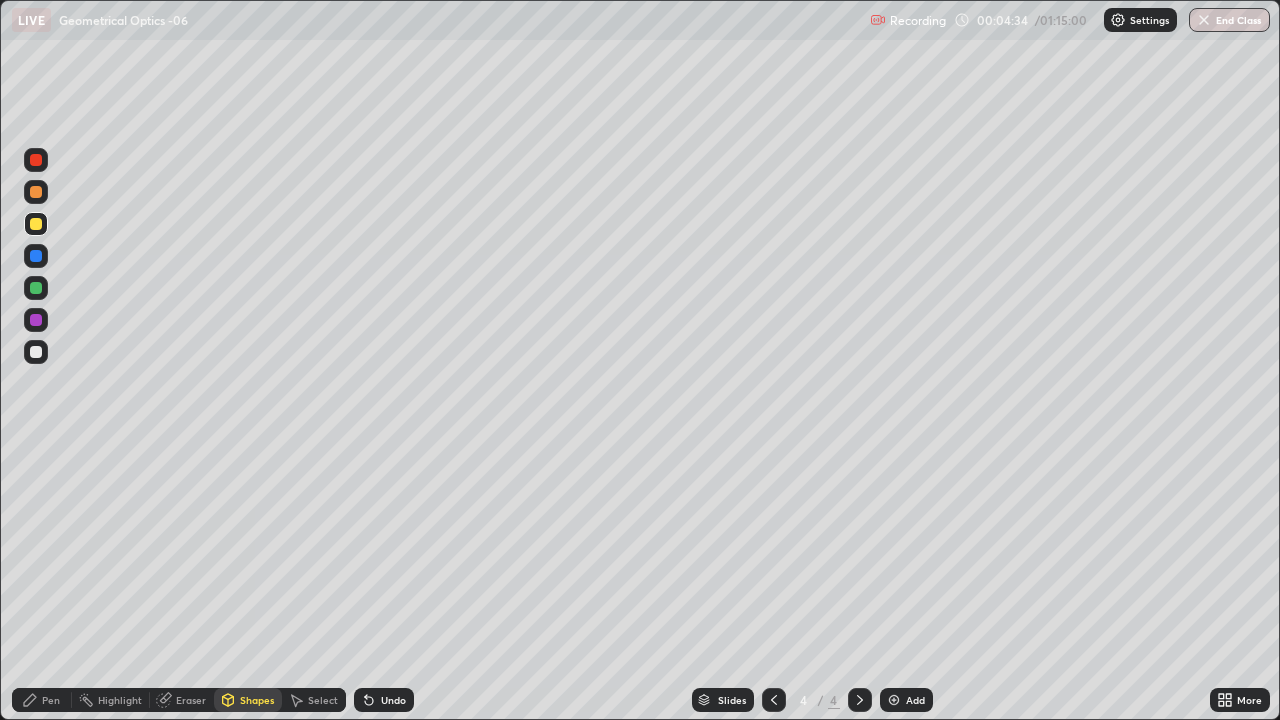 click 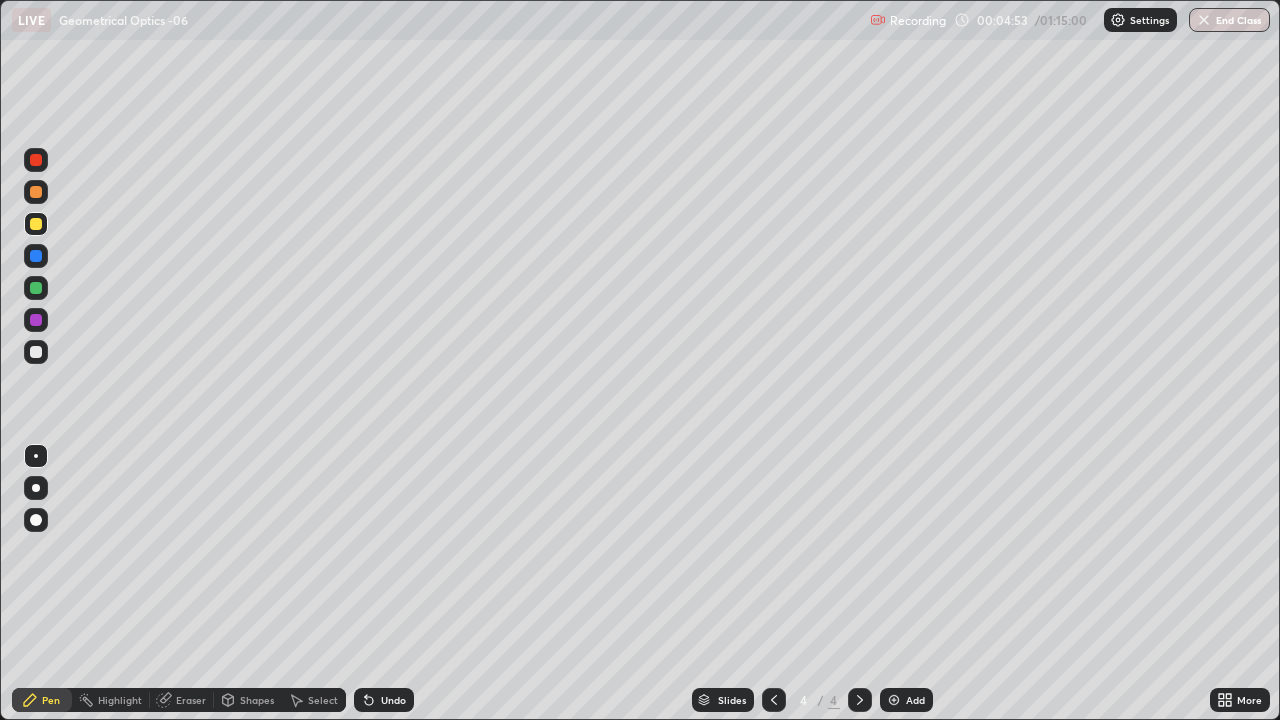 click on "Shapes" at bounding box center [257, 700] 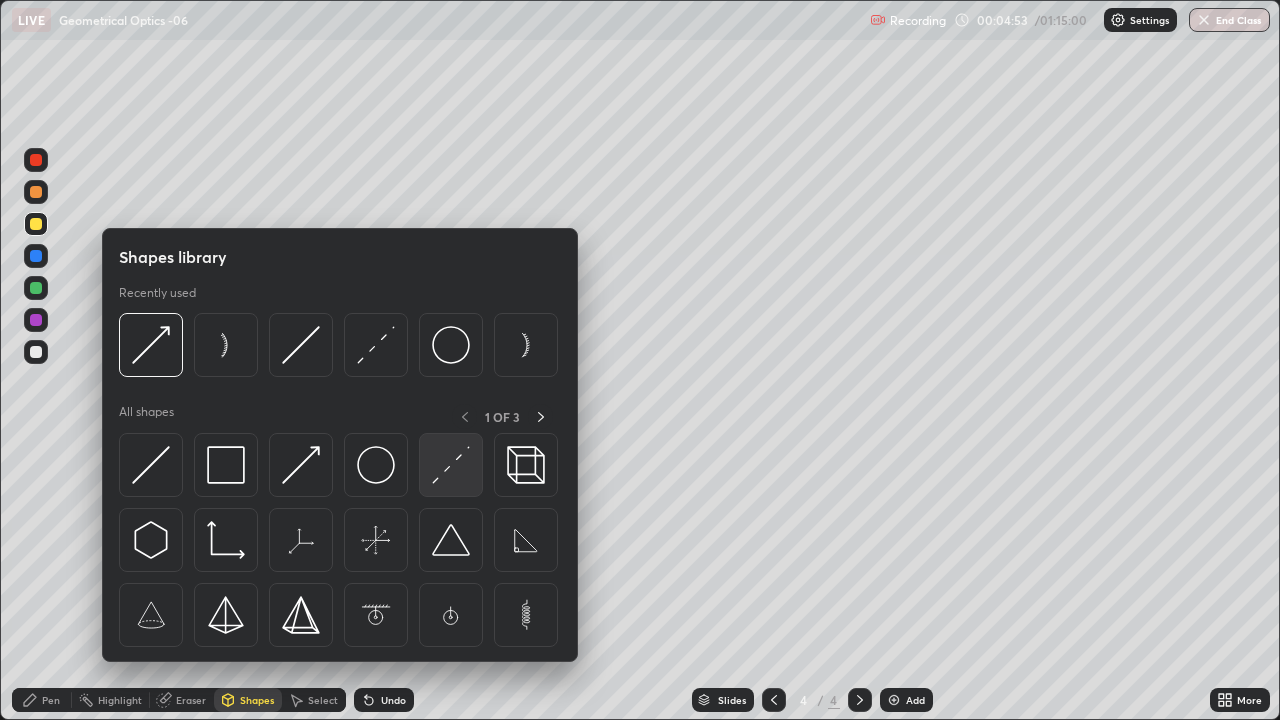 click at bounding box center (451, 465) 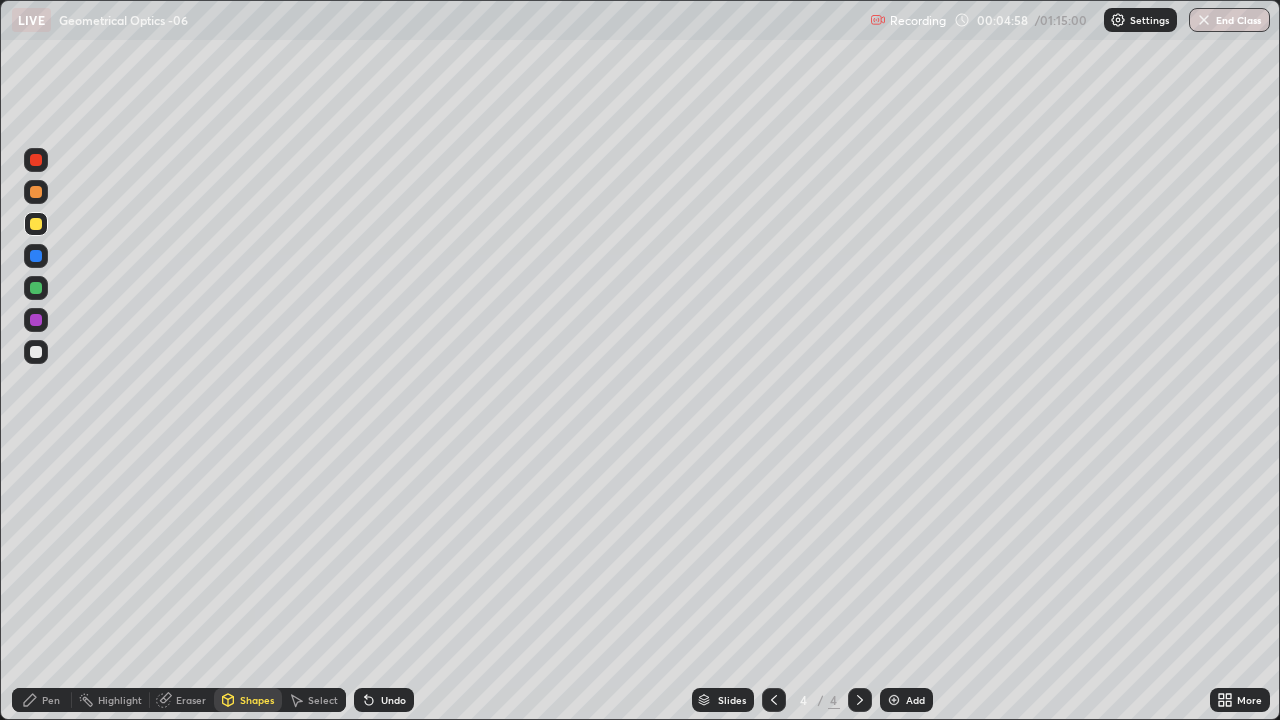 click on "Pen" at bounding box center (51, 700) 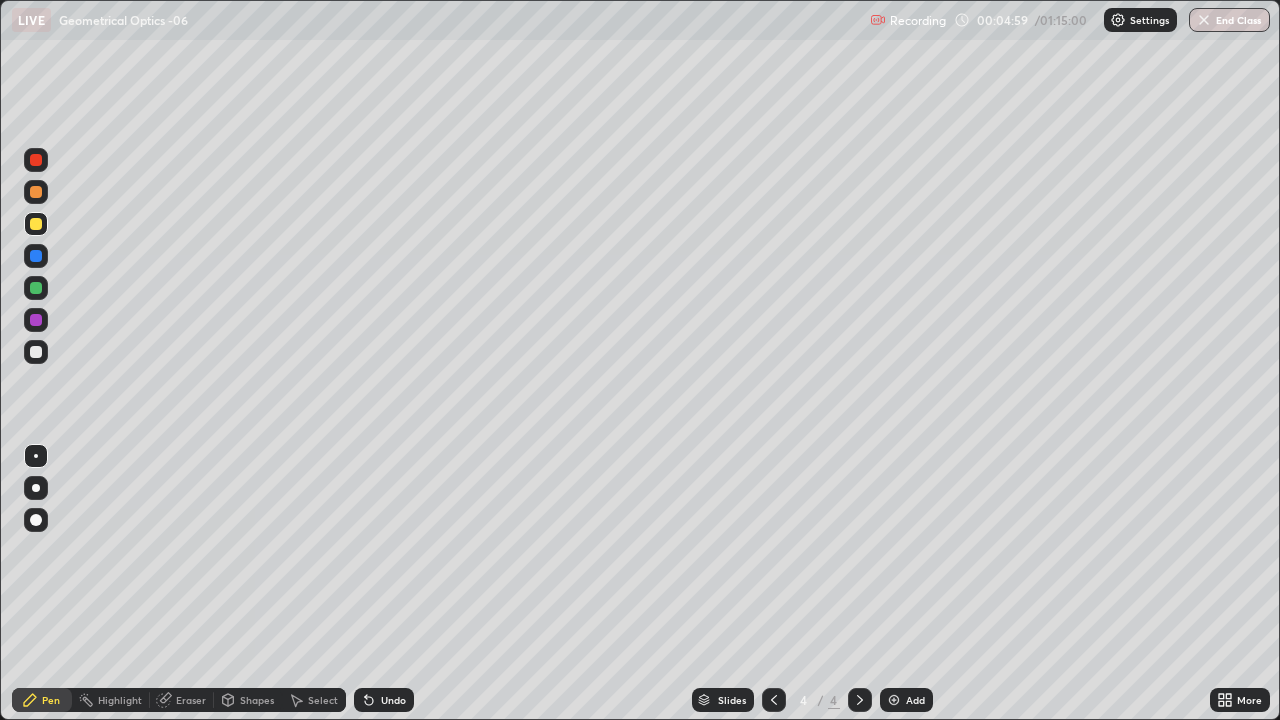 click at bounding box center [36, 352] 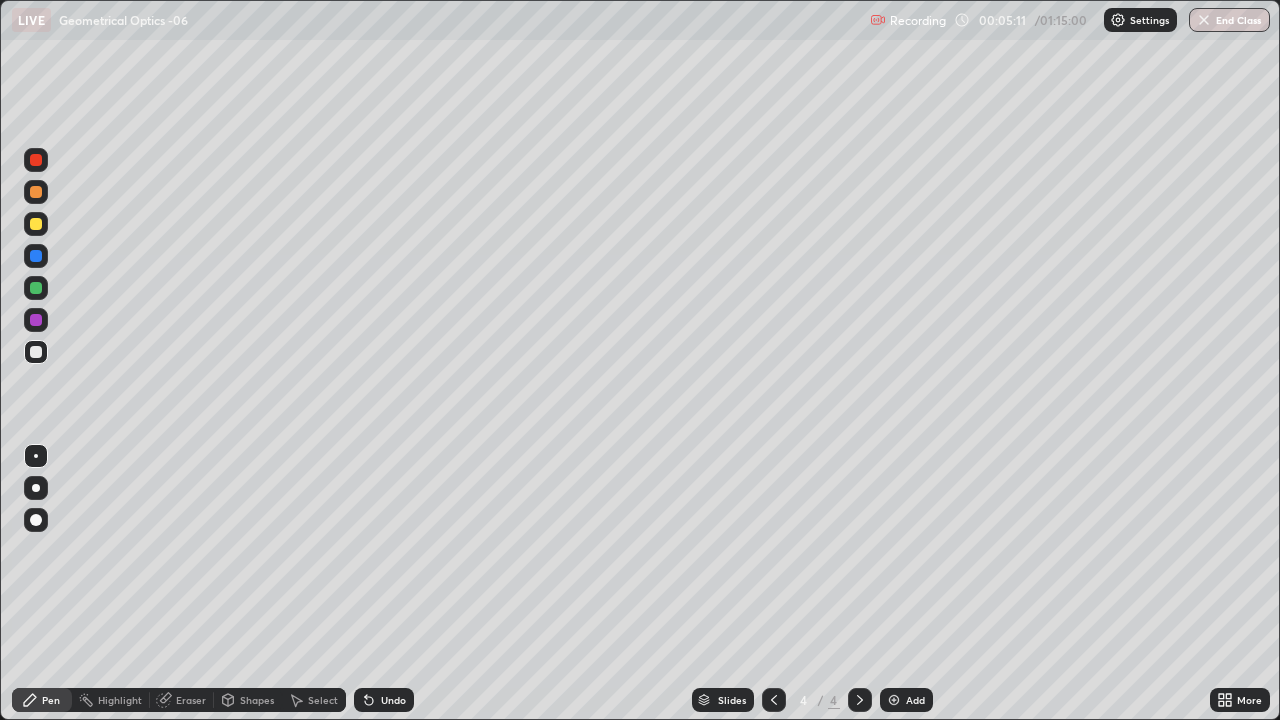 click on "Pen" at bounding box center [51, 700] 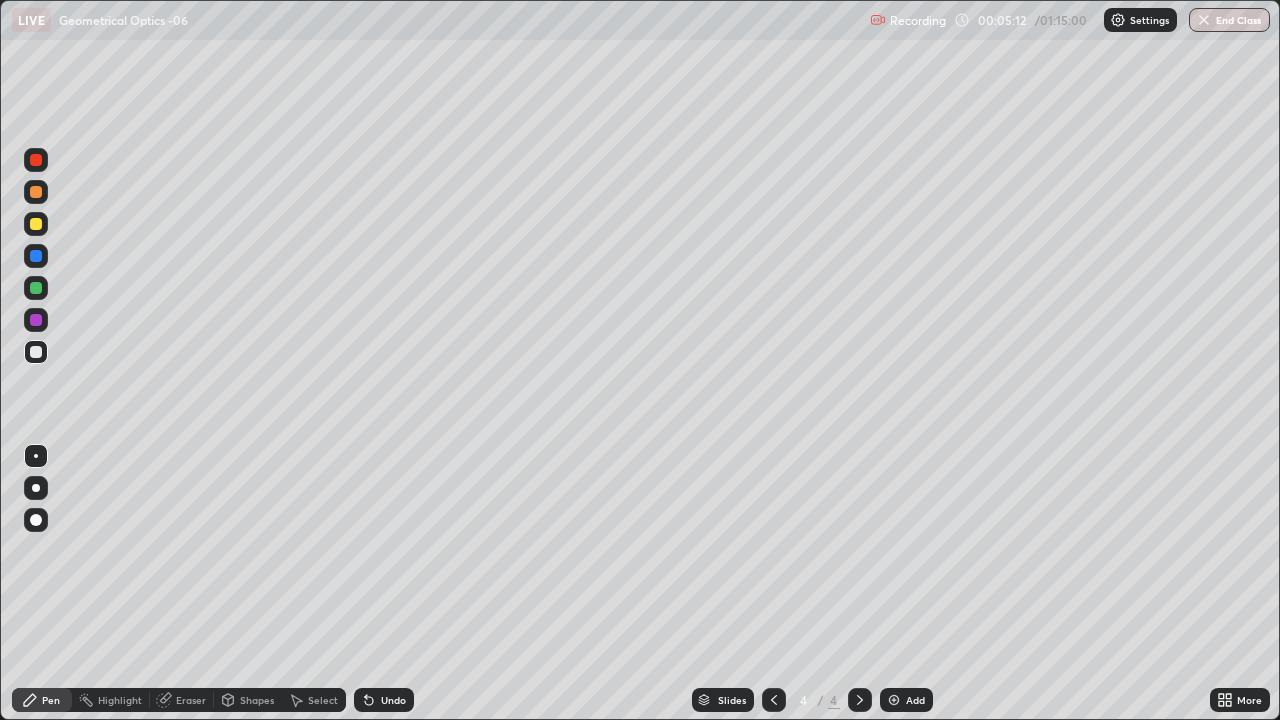 click at bounding box center [36, 320] 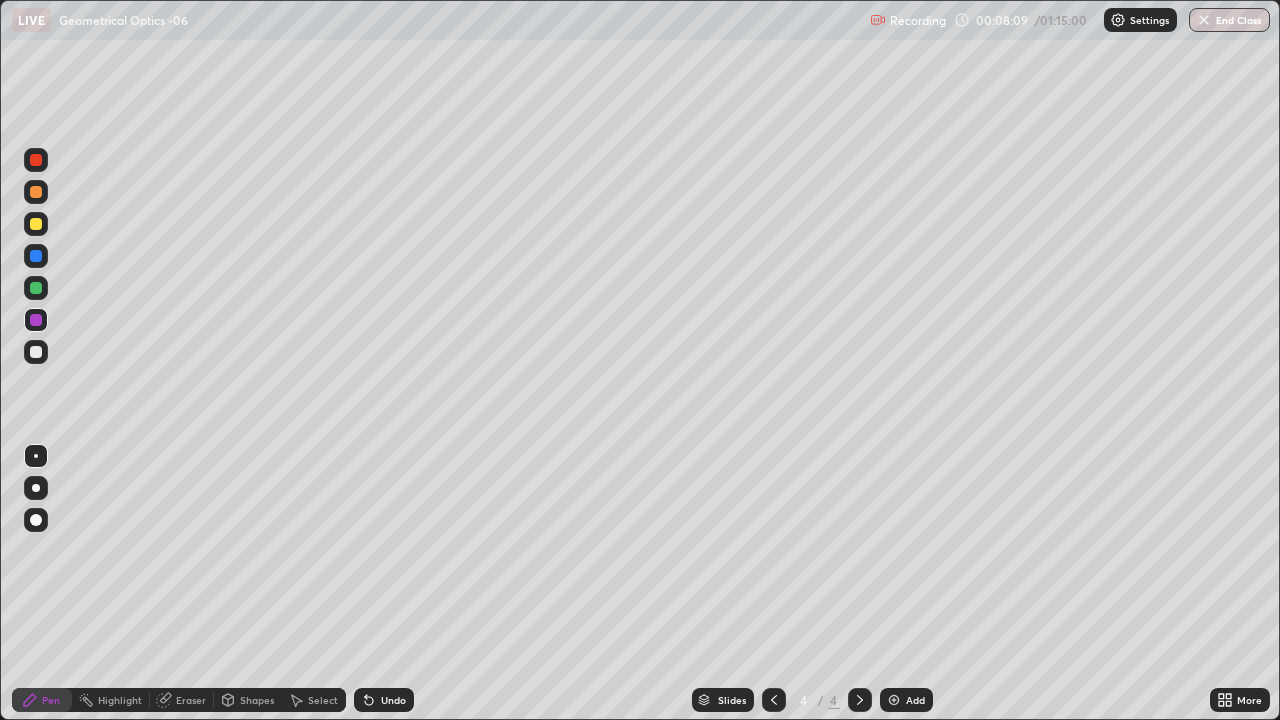 click at bounding box center (36, 352) 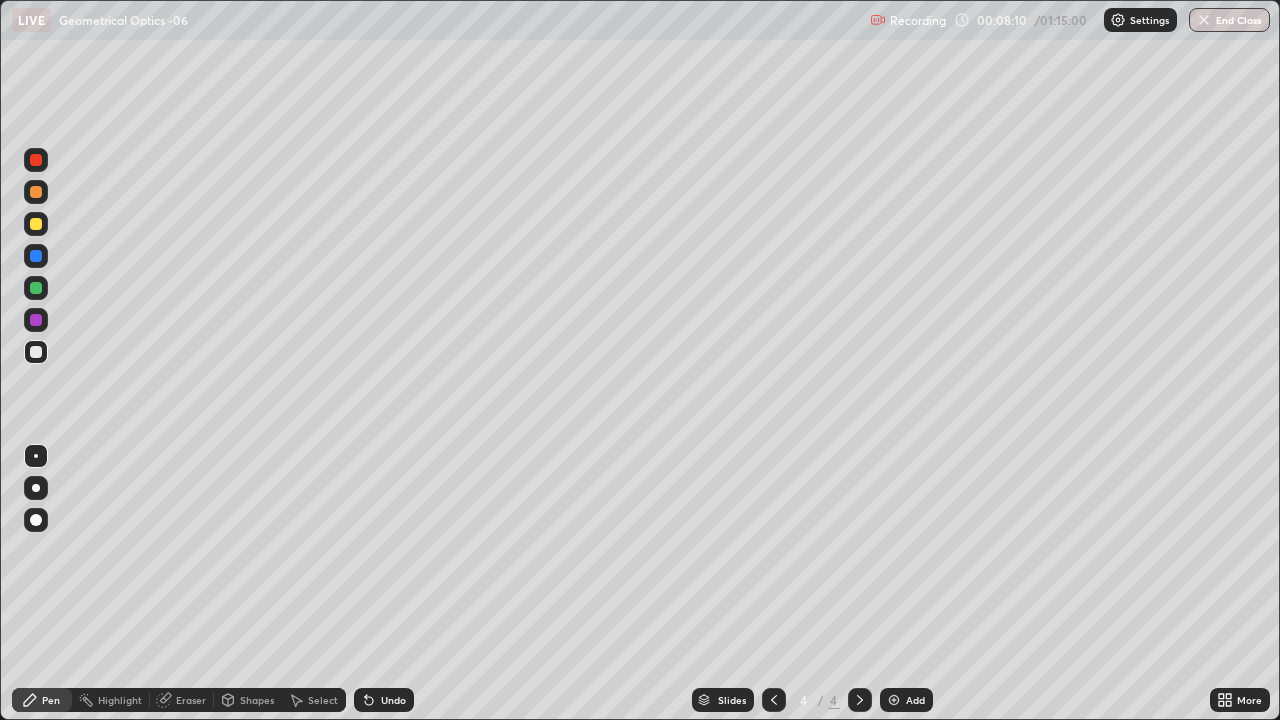 click on "Shapes" at bounding box center (257, 700) 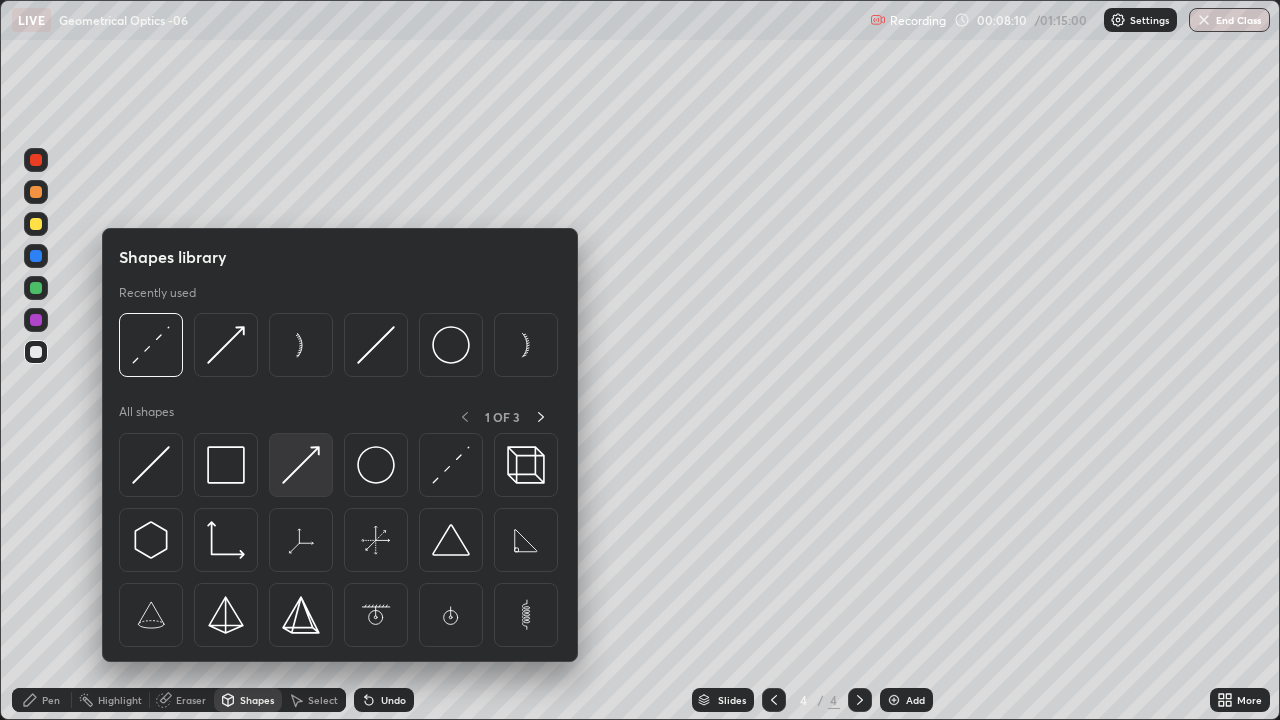 click at bounding box center (301, 465) 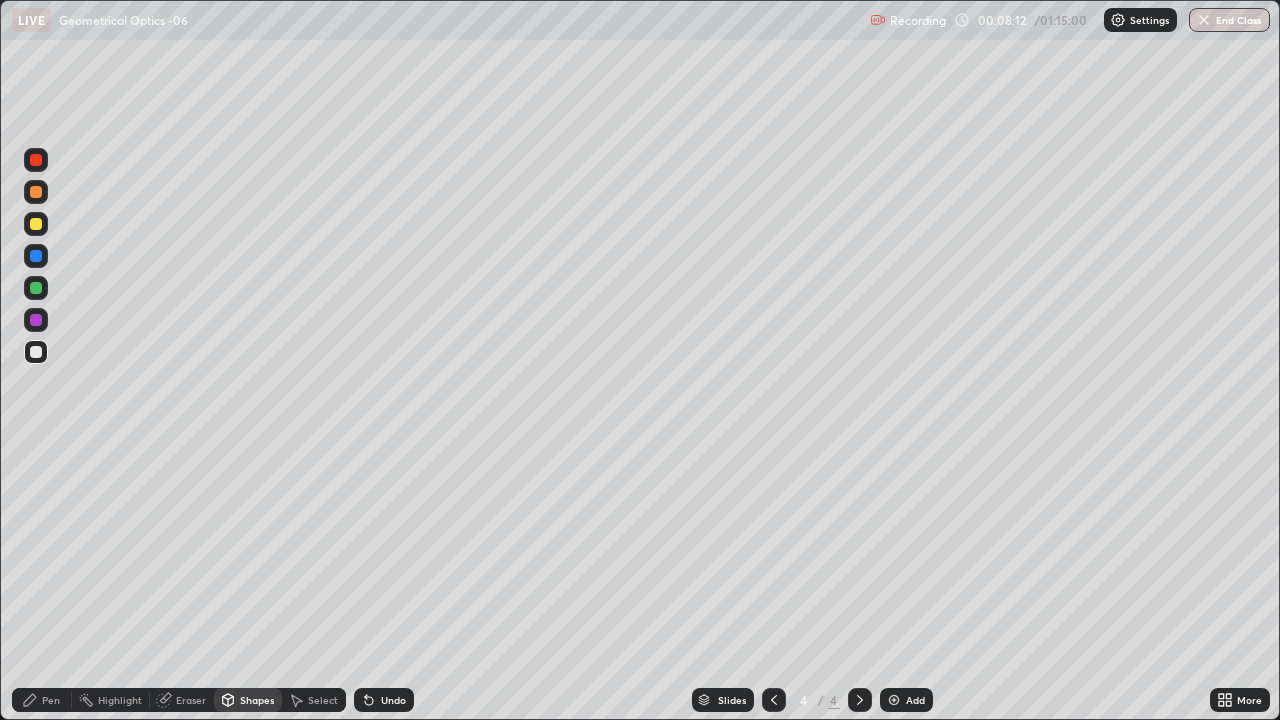 click 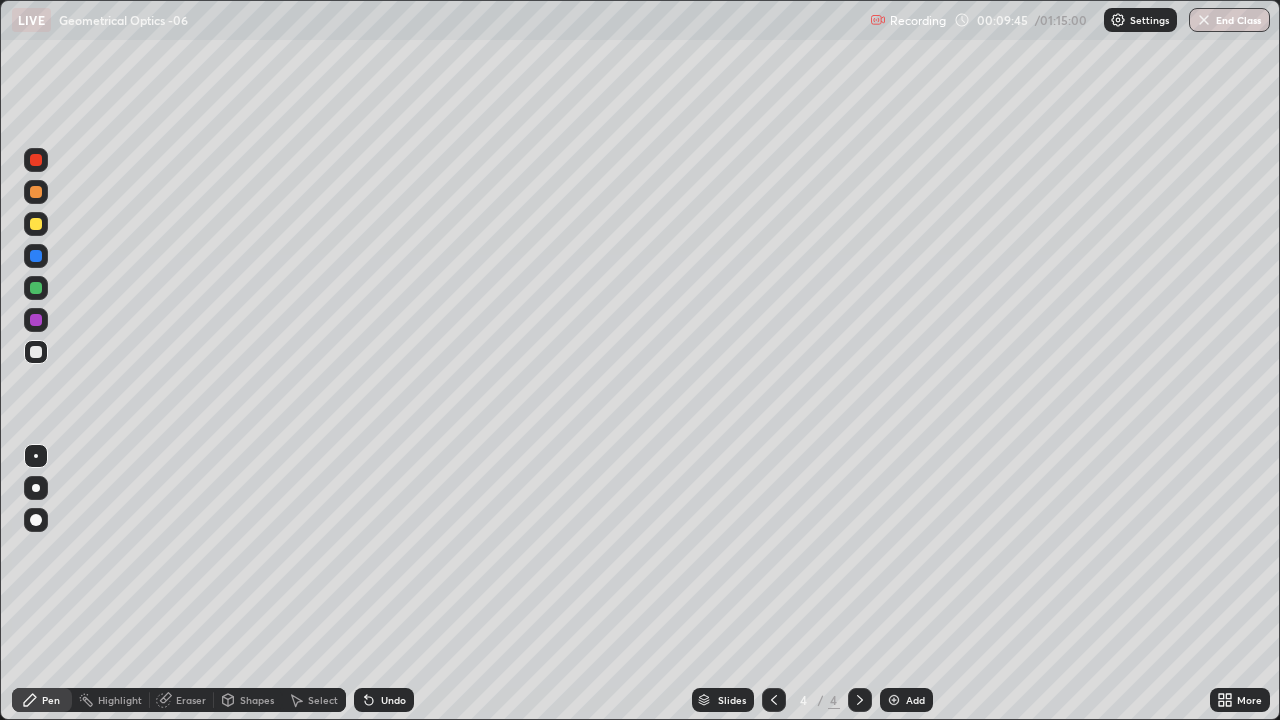click 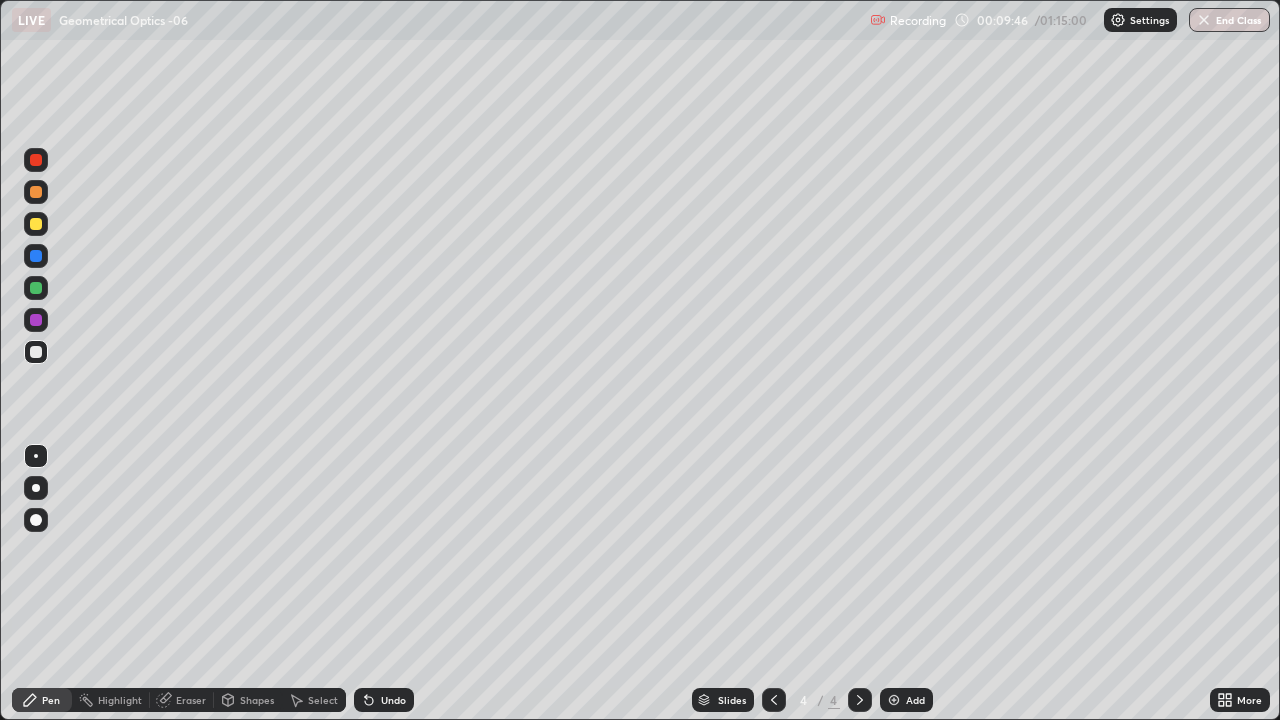 click on "Add" at bounding box center [915, 700] 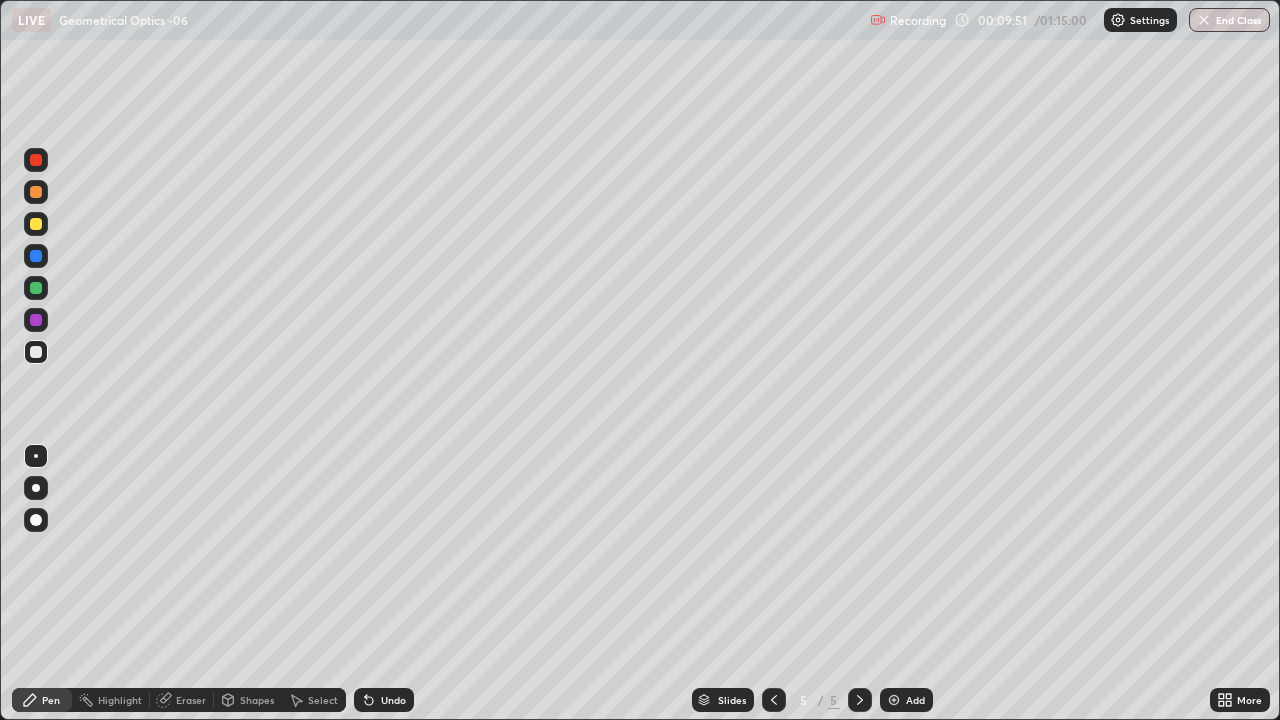click 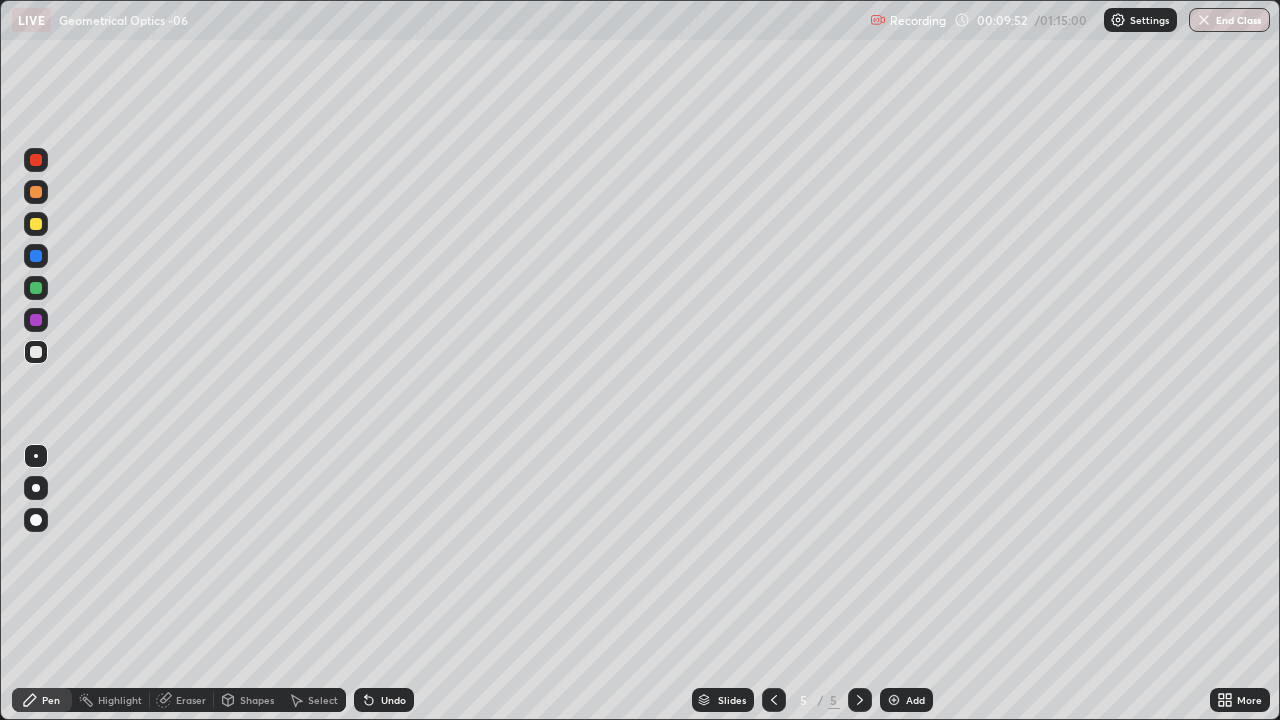 click at bounding box center (36, 224) 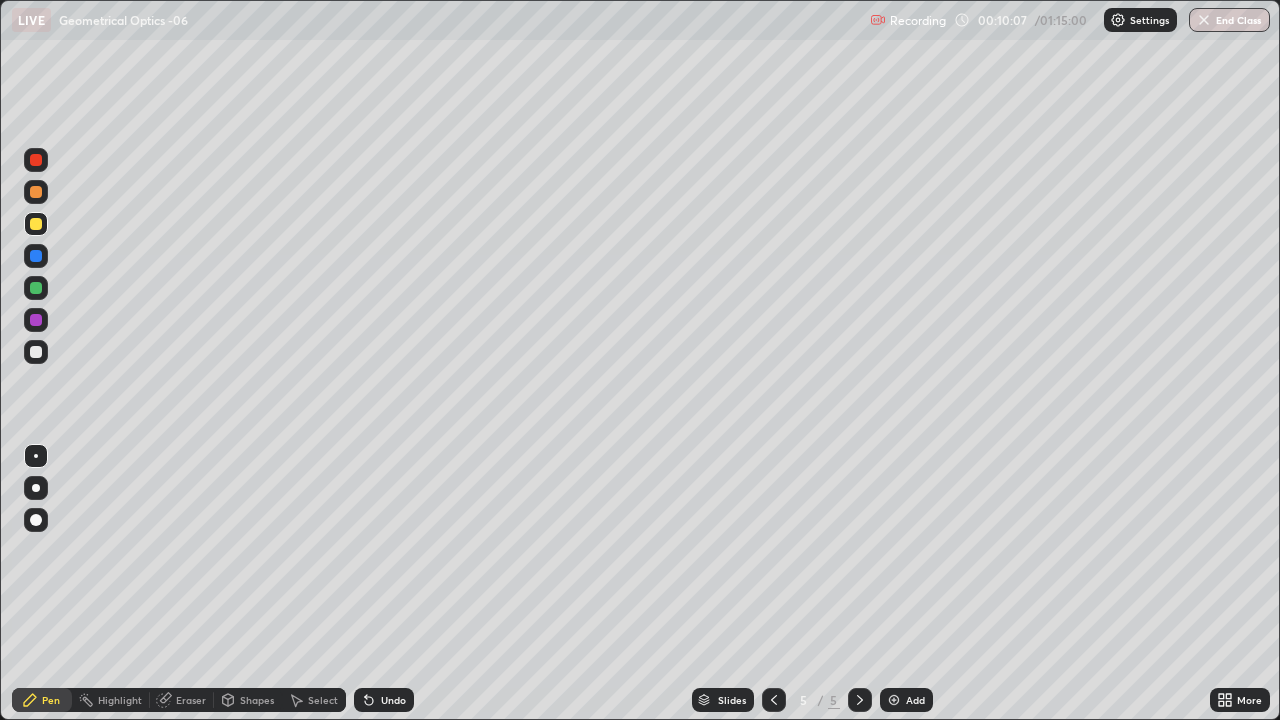 click on "Shapes" at bounding box center (248, 700) 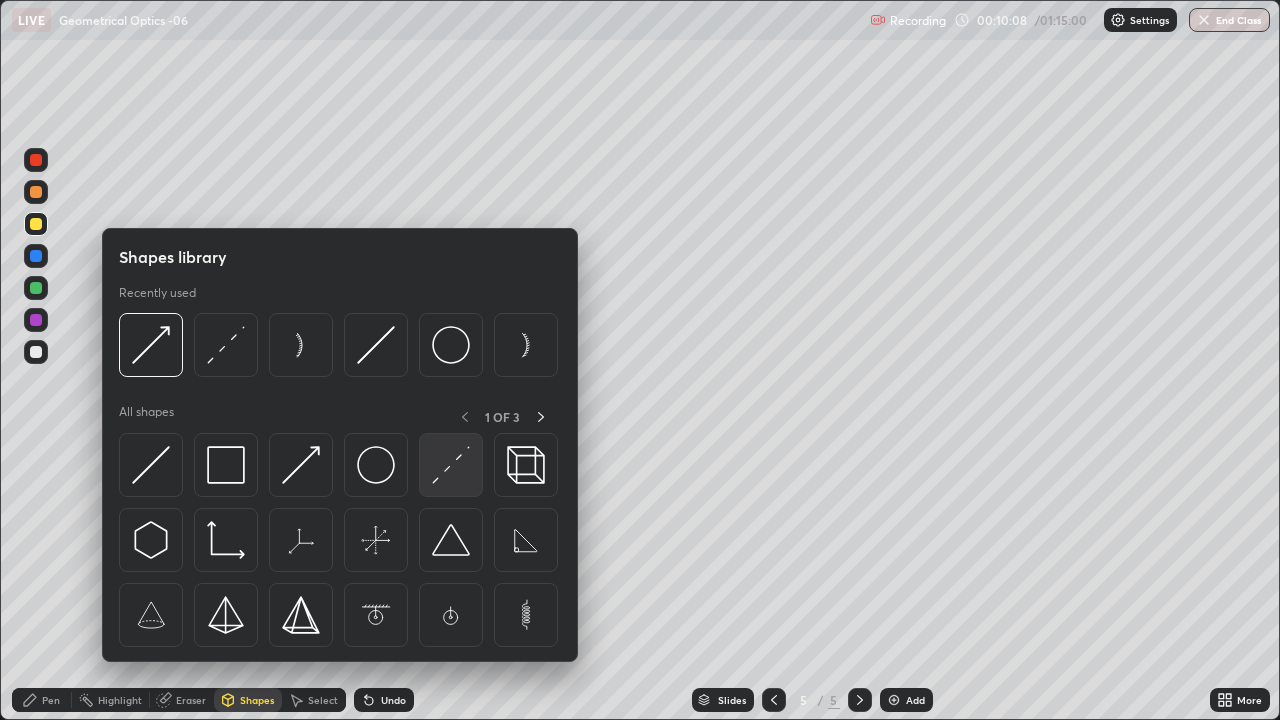 click at bounding box center (451, 465) 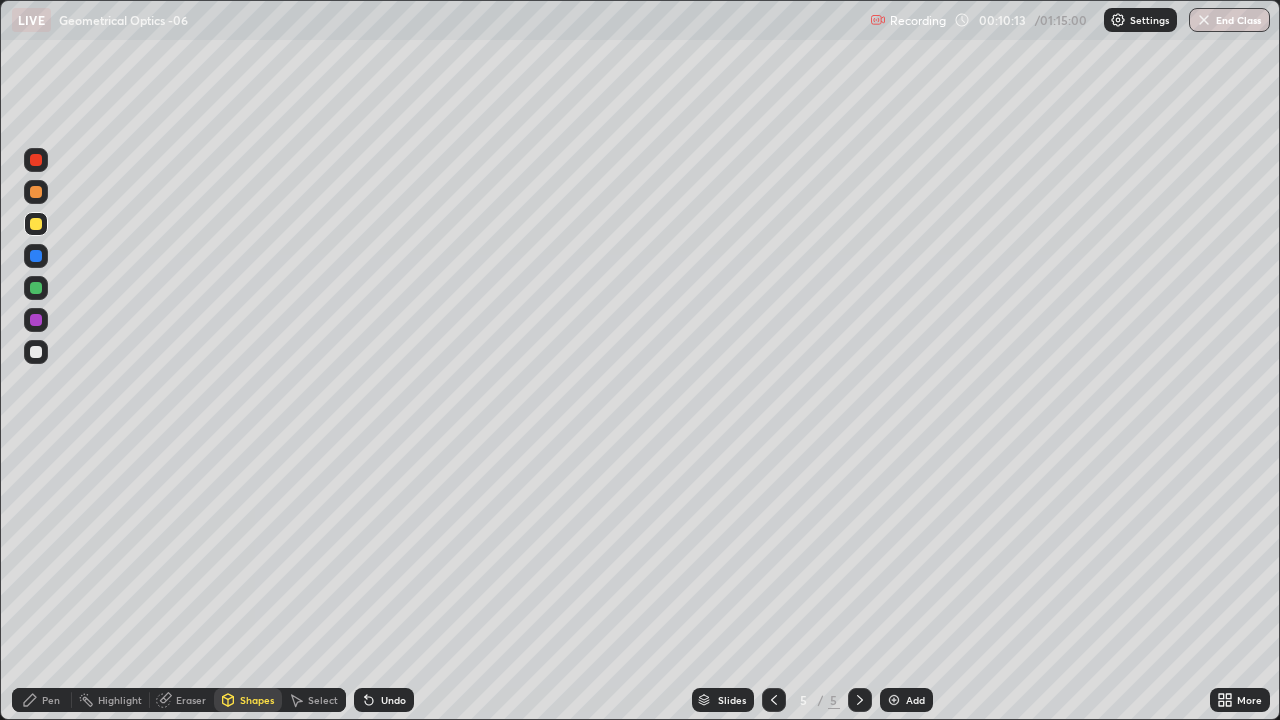click on "Shapes" at bounding box center (248, 700) 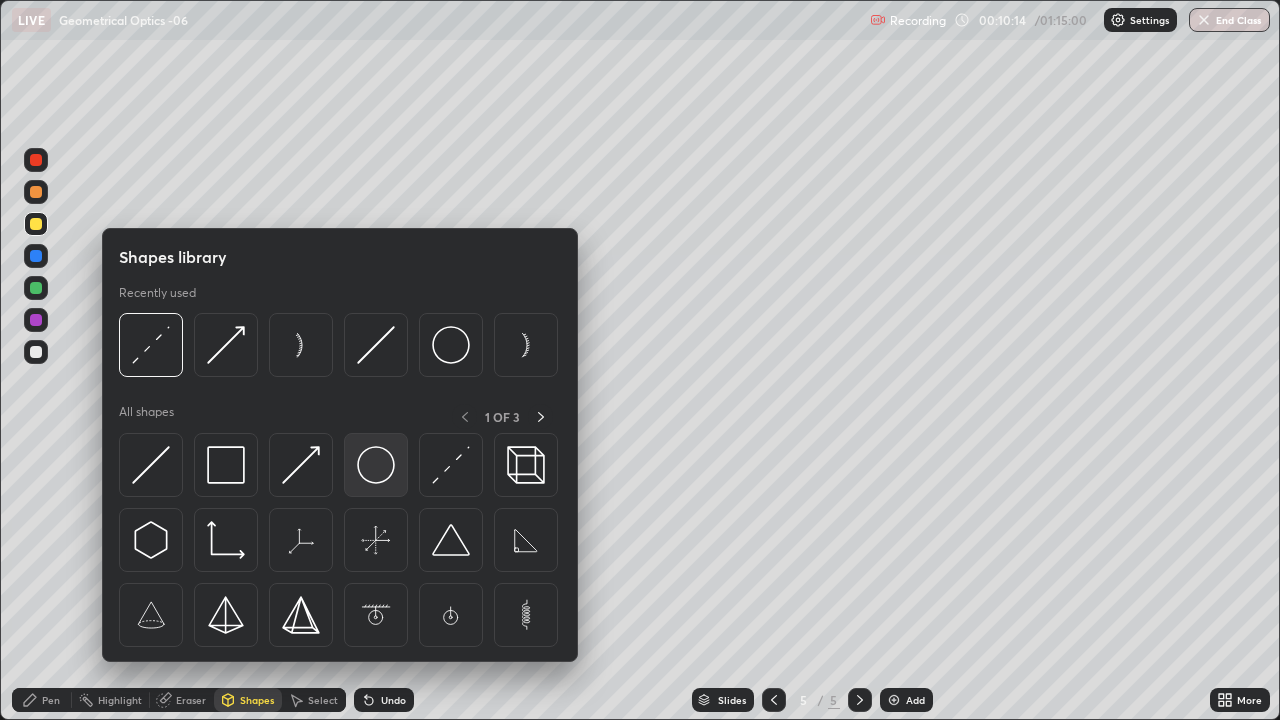 click at bounding box center [376, 465] 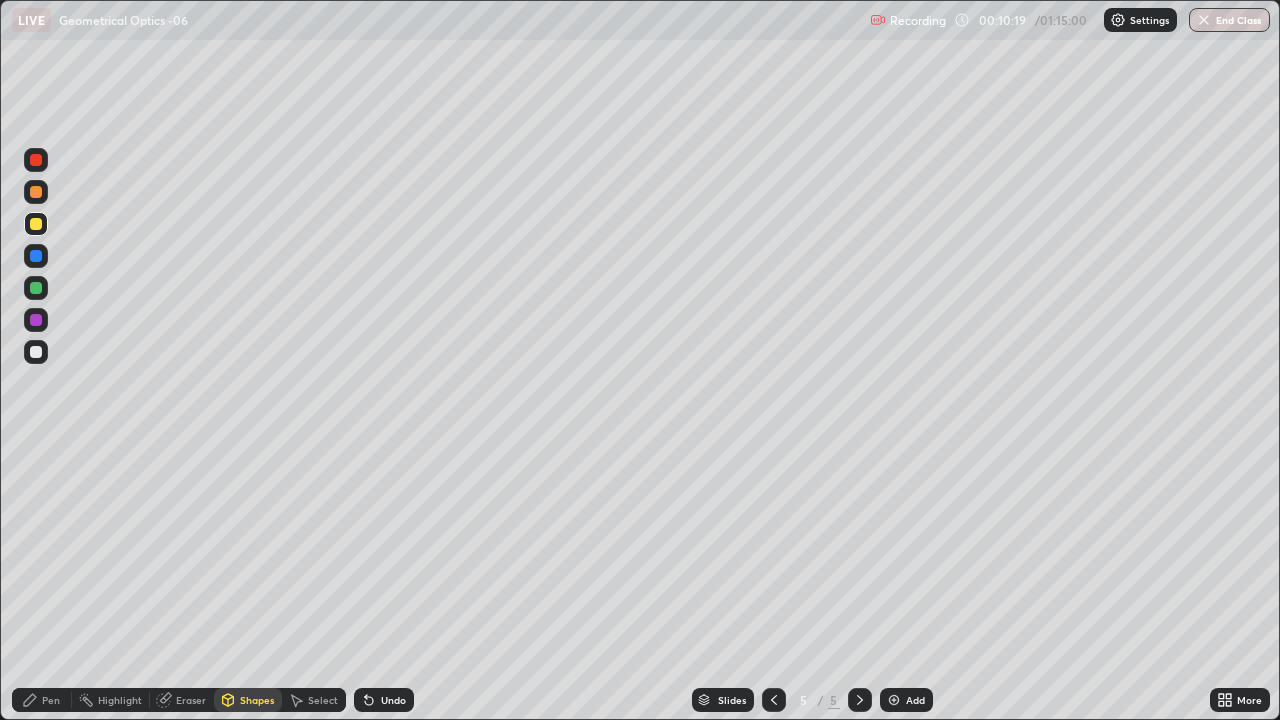 click on "Shapes" at bounding box center (257, 700) 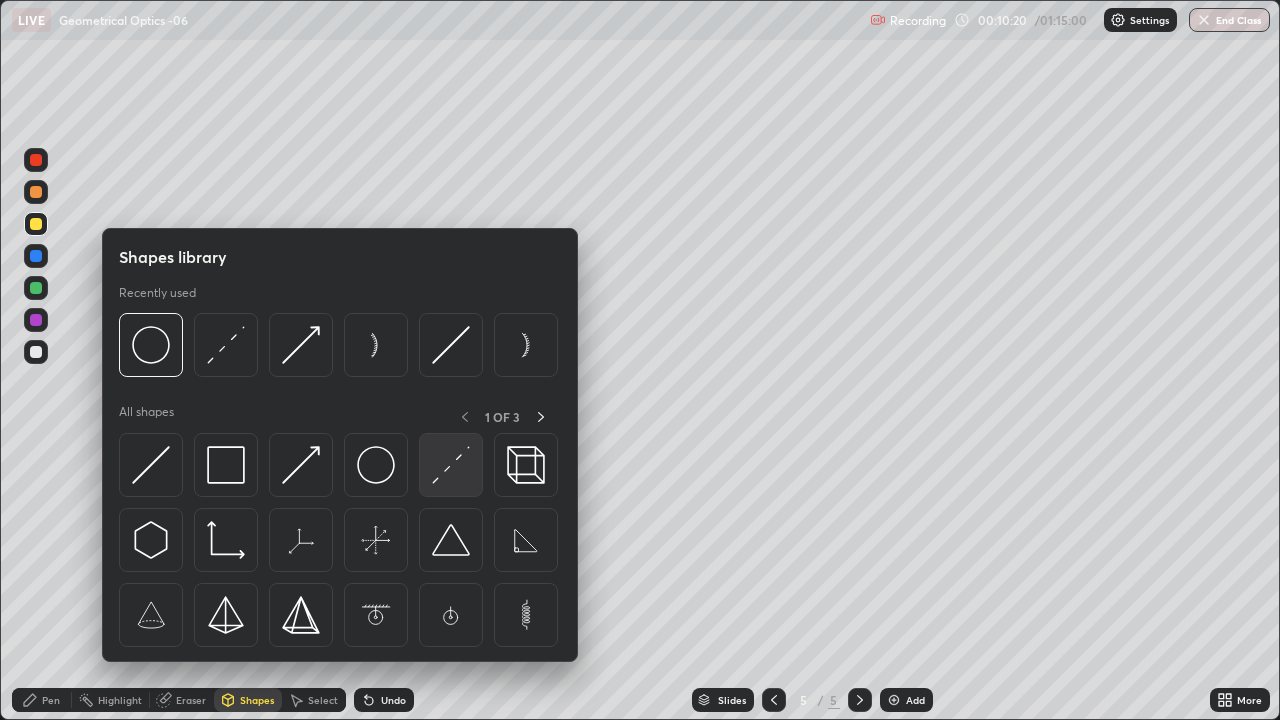 click at bounding box center [451, 465] 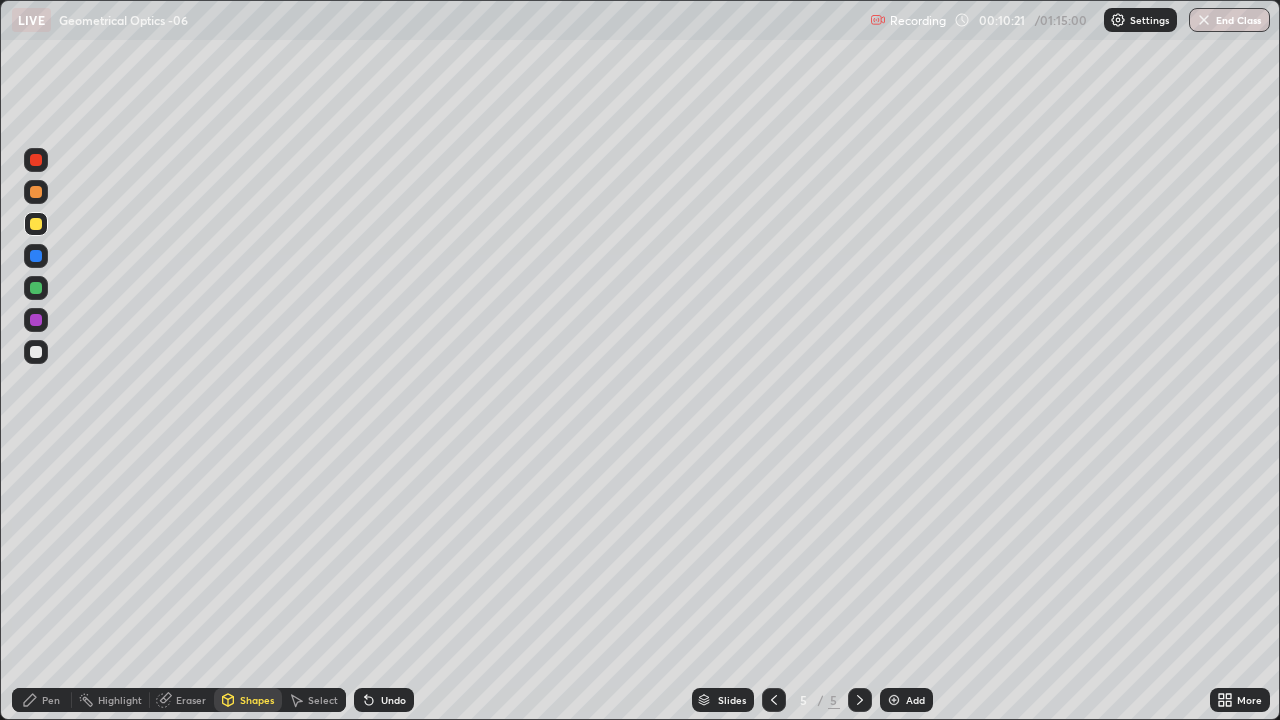 click at bounding box center (36, 288) 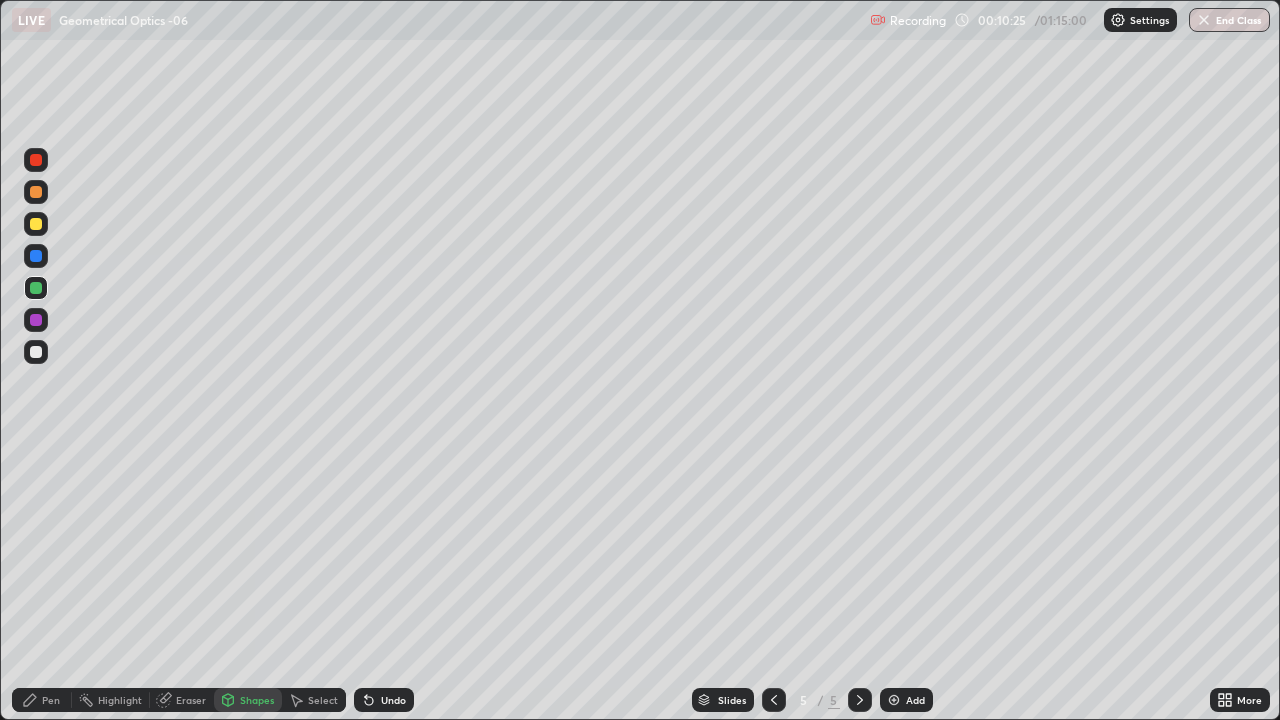click on "Undo" at bounding box center [393, 700] 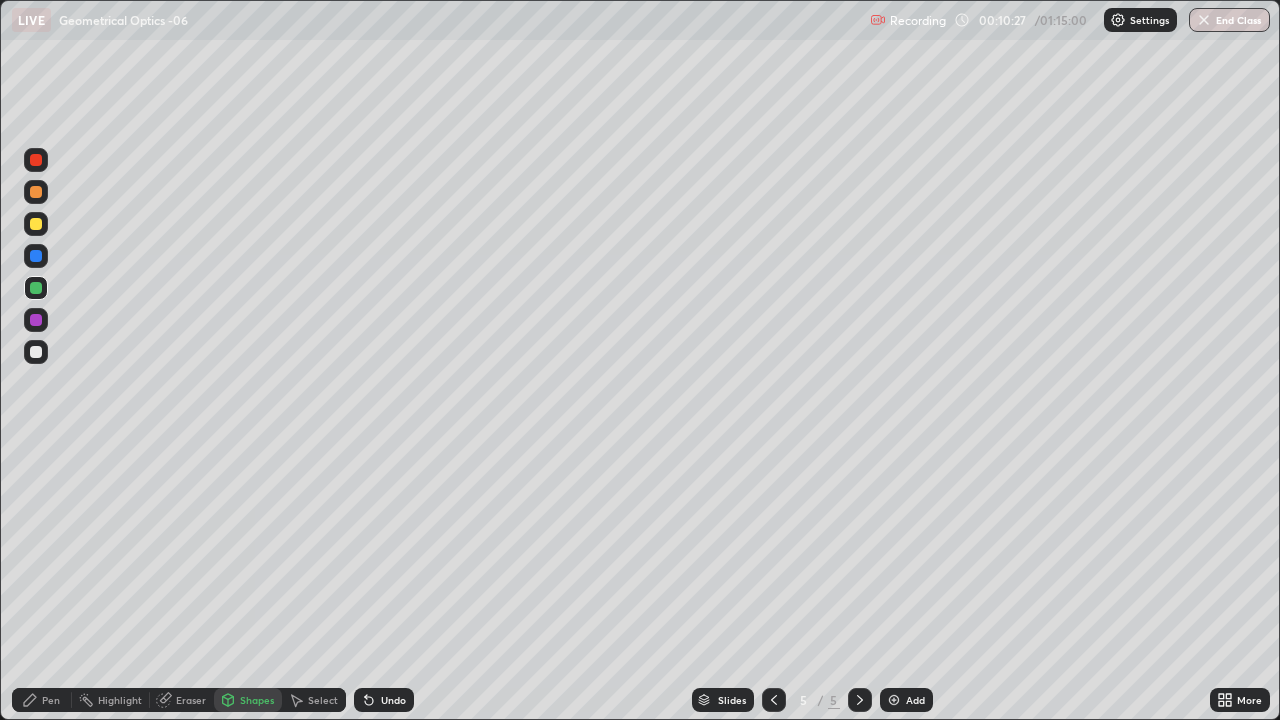 click on "Shapes" at bounding box center (257, 700) 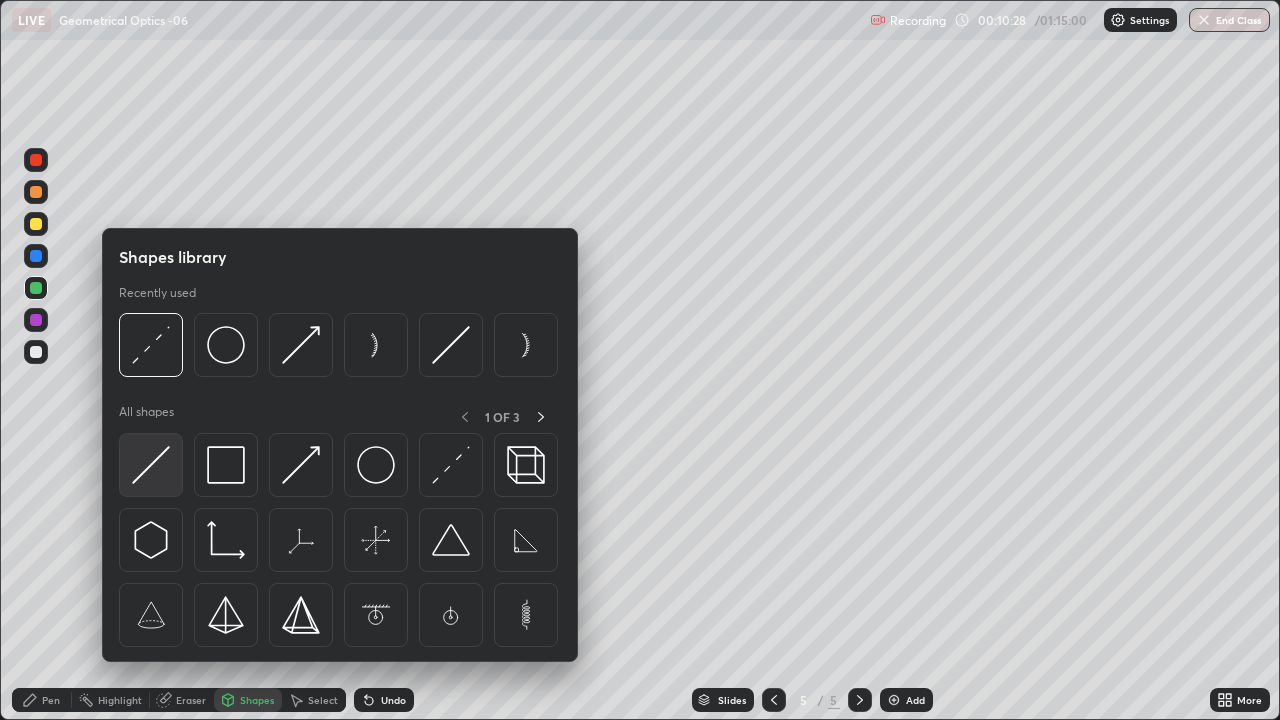 click at bounding box center [151, 465] 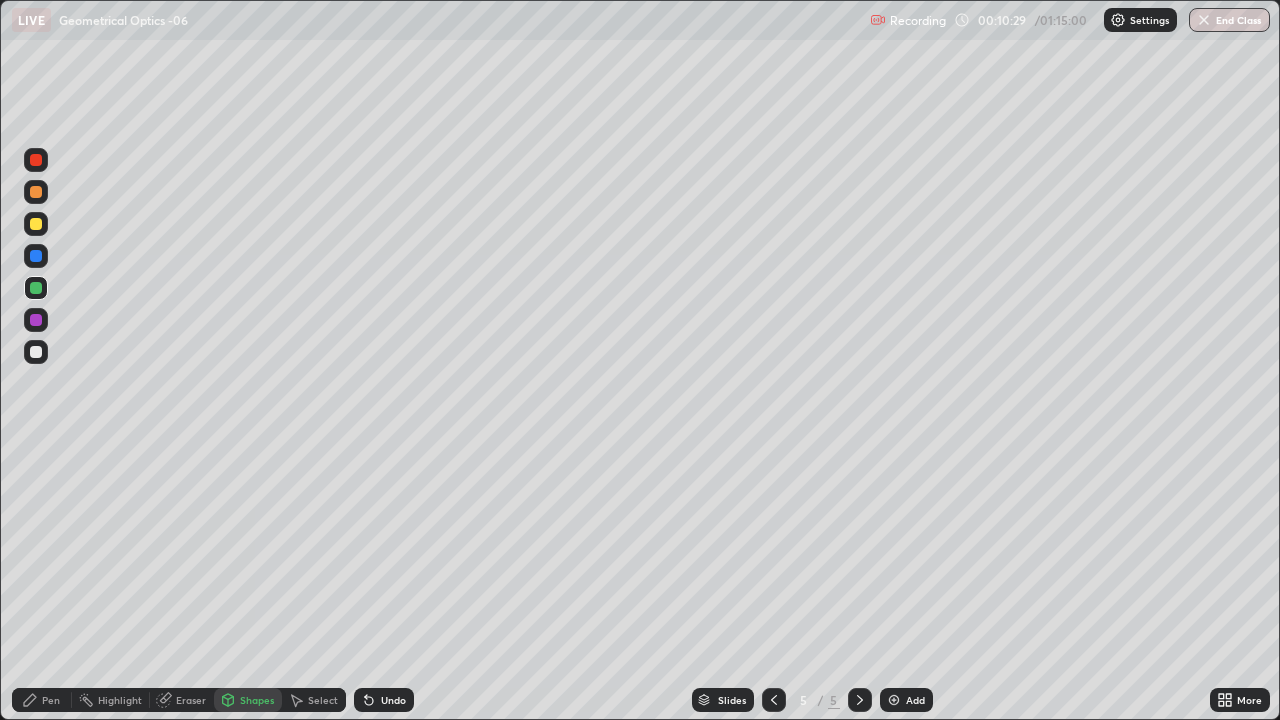click at bounding box center [36, 224] 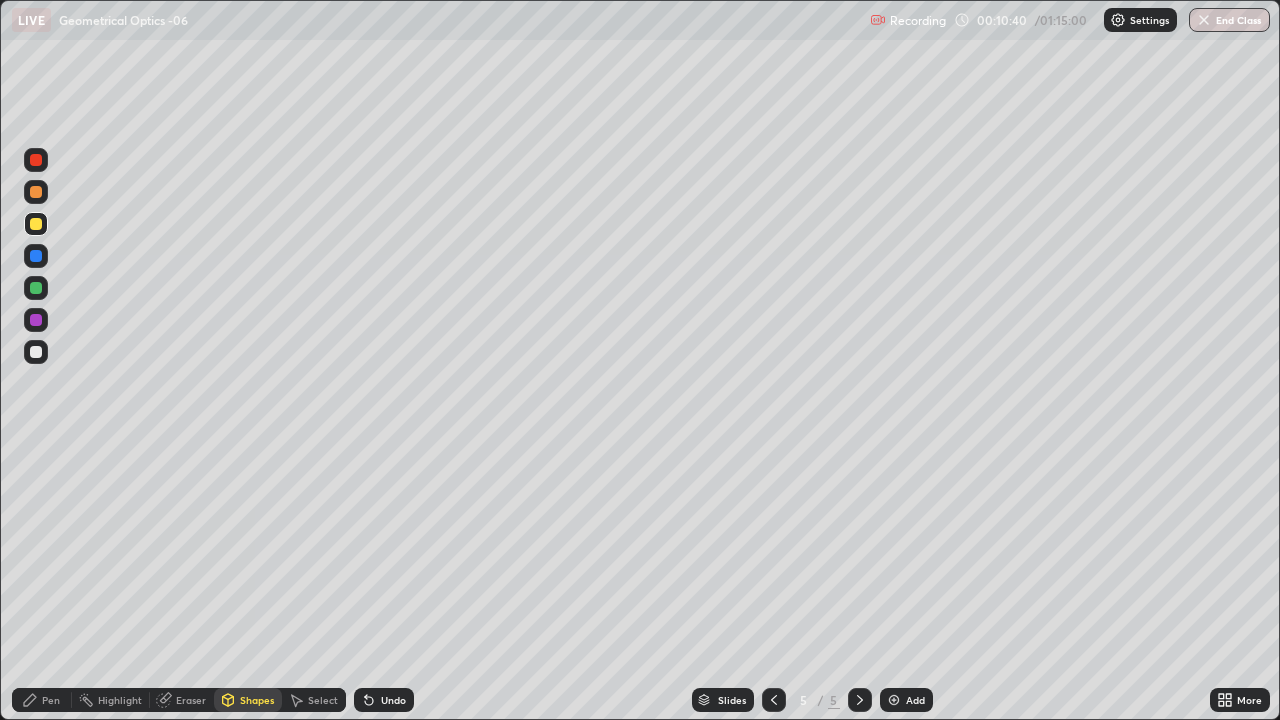 click on "Shapes" at bounding box center (257, 700) 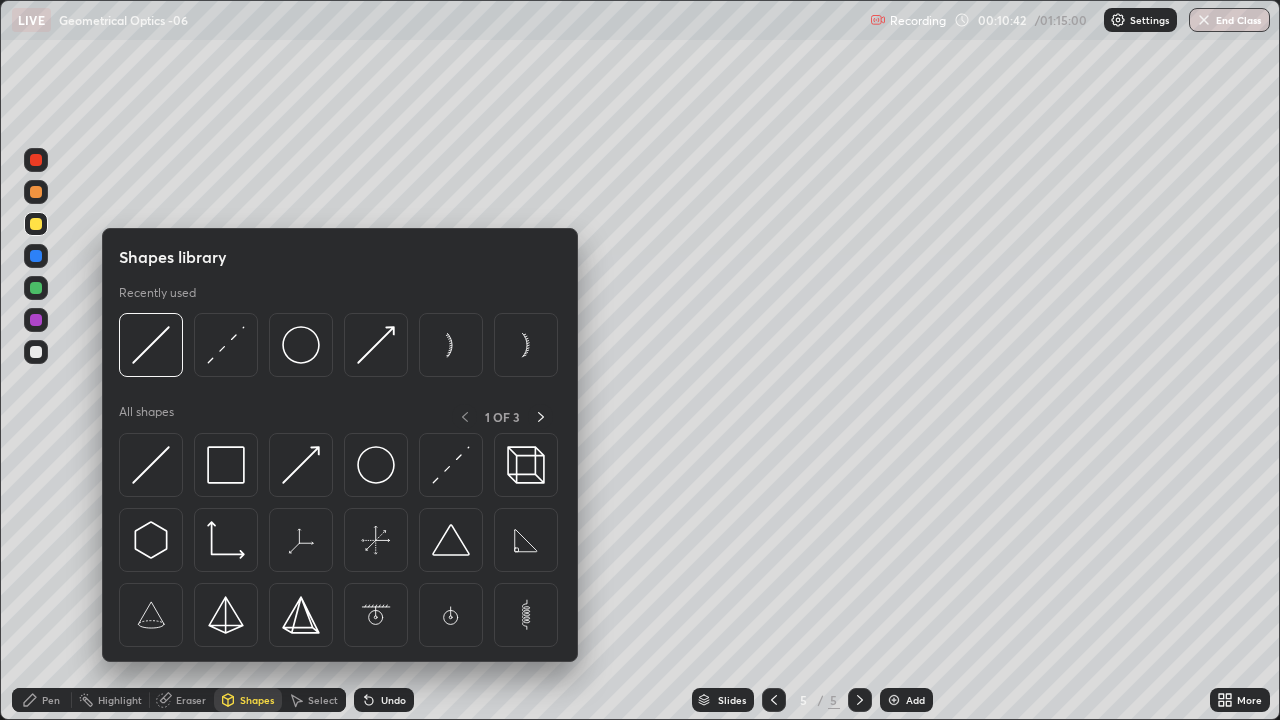 click on "Shapes" at bounding box center [248, 700] 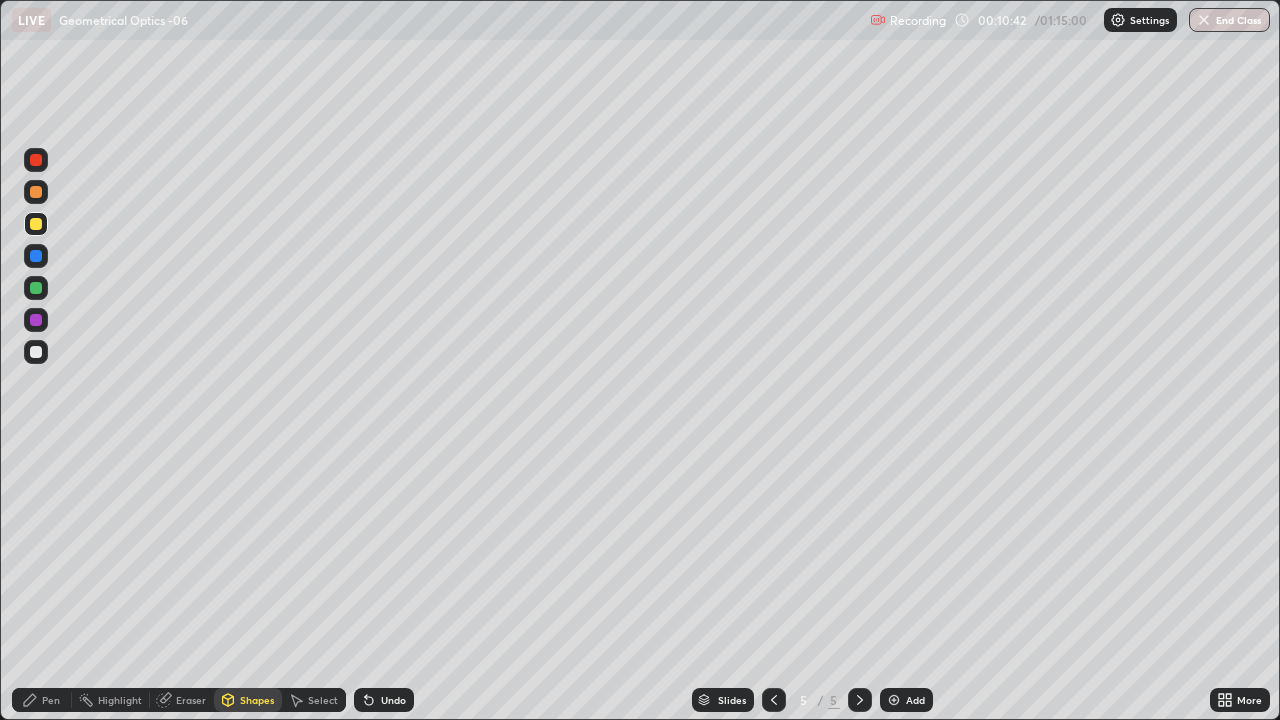 click on "Shapes" at bounding box center [257, 700] 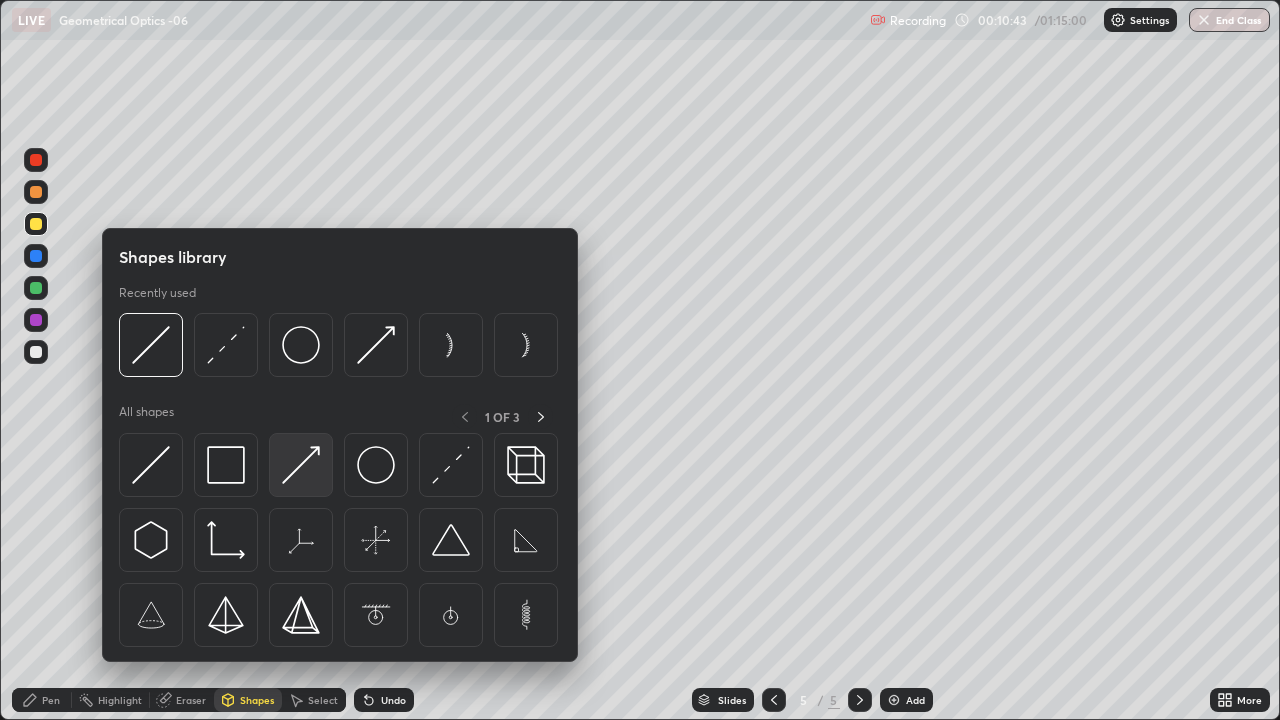 click at bounding box center [301, 465] 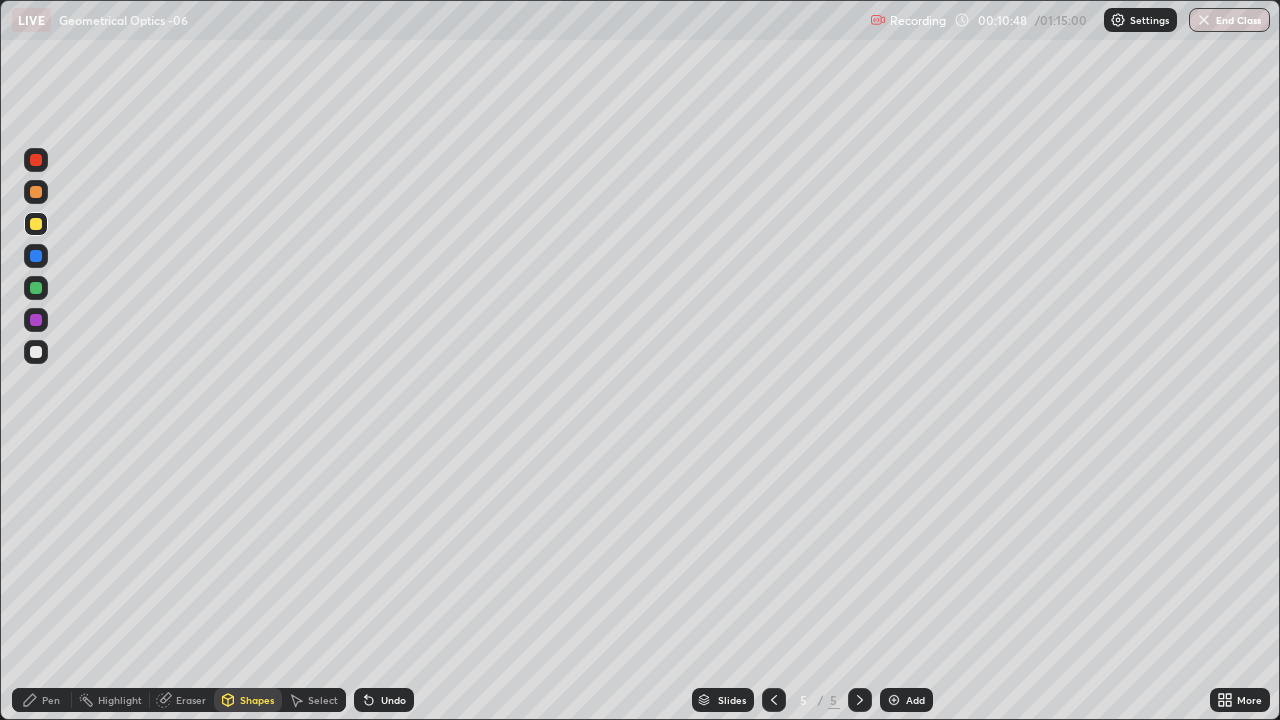 click on "Pen" at bounding box center (42, 700) 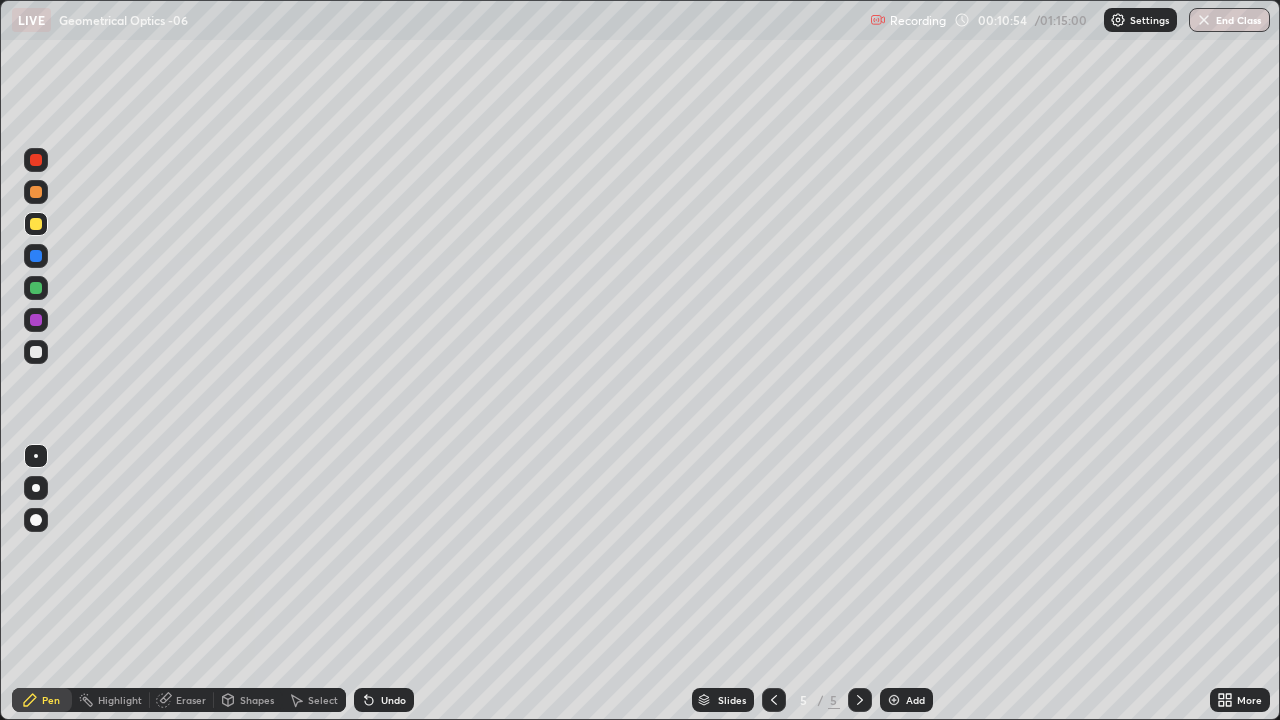 click on "Shapes" at bounding box center (257, 700) 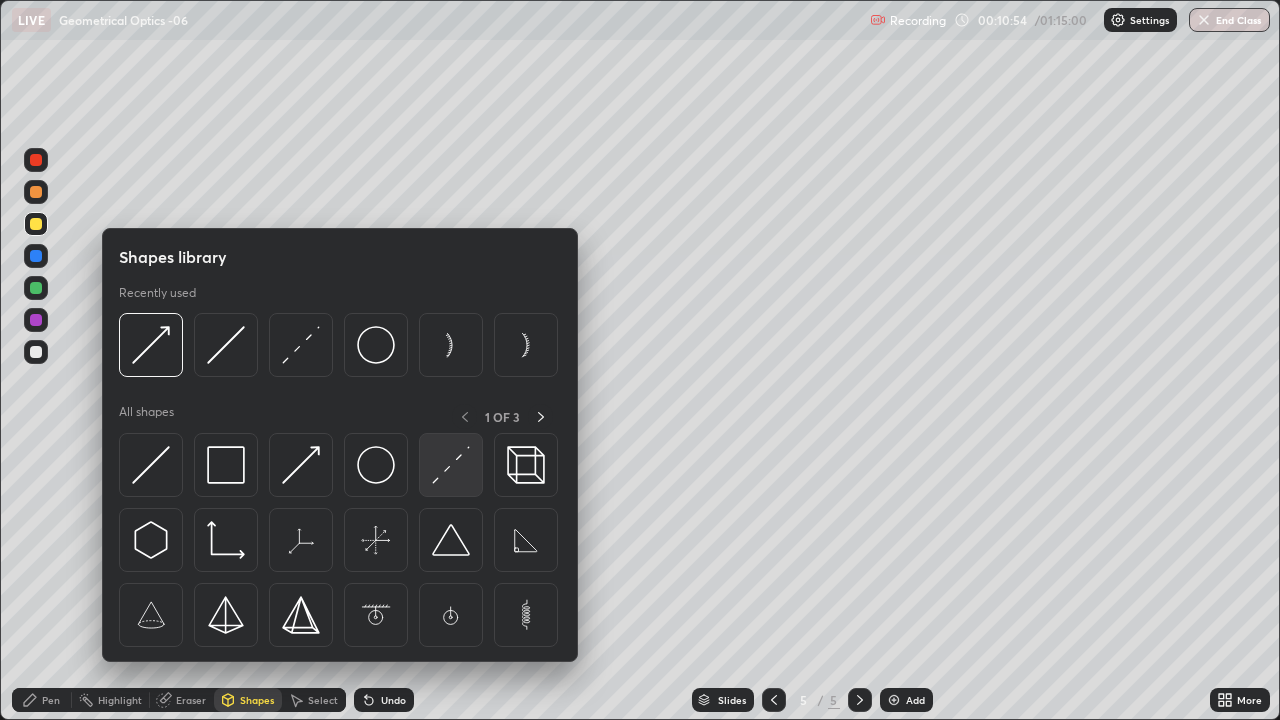 click at bounding box center (451, 465) 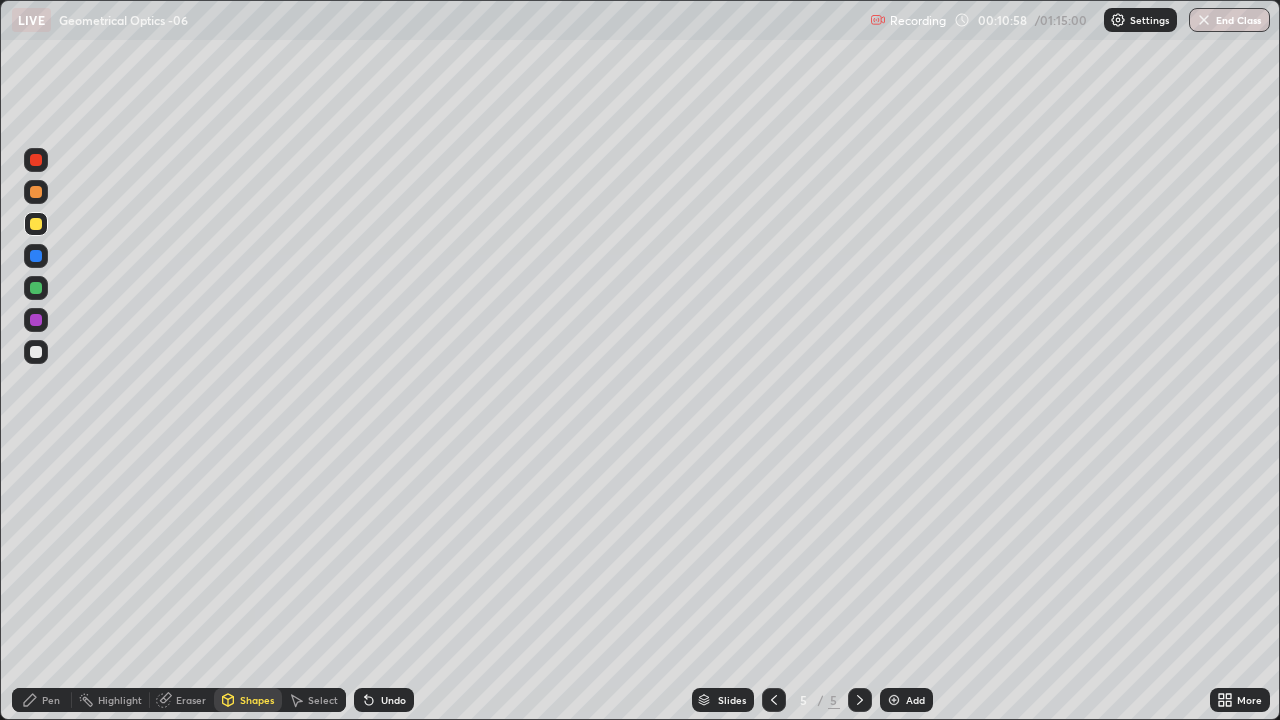 click on "Eraser" at bounding box center [191, 700] 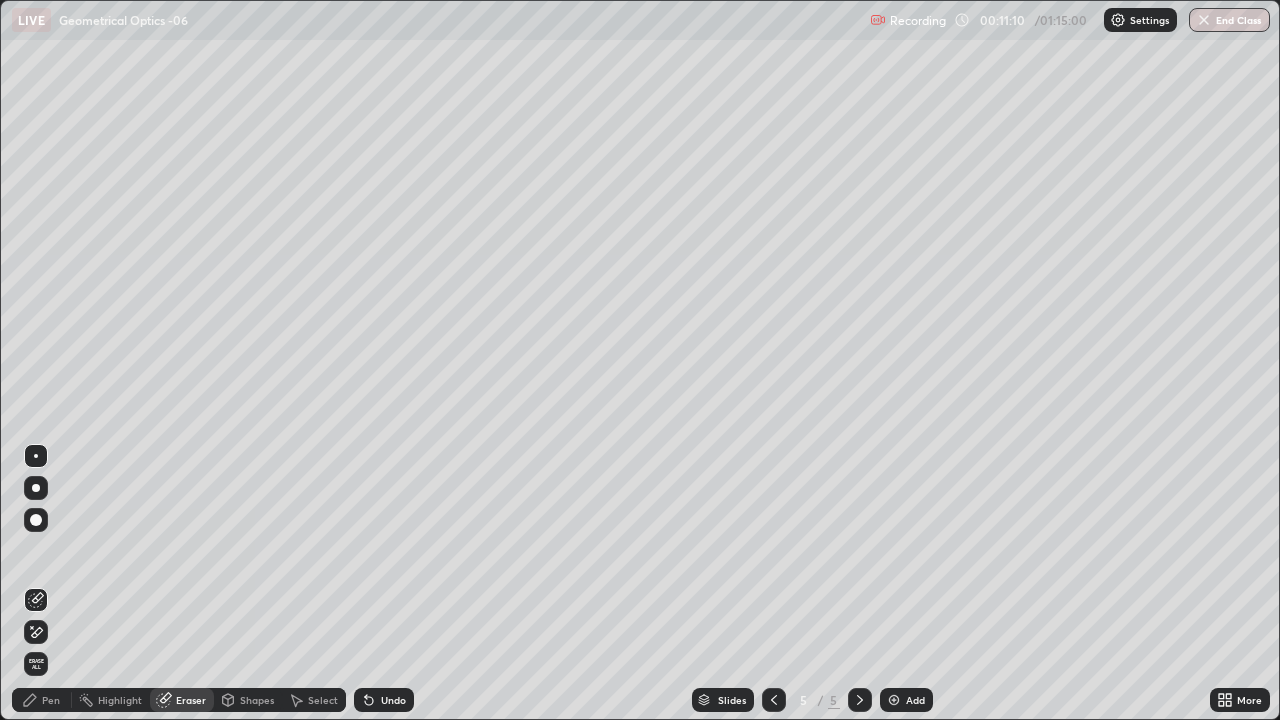 click on "Pen" at bounding box center (51, 700) 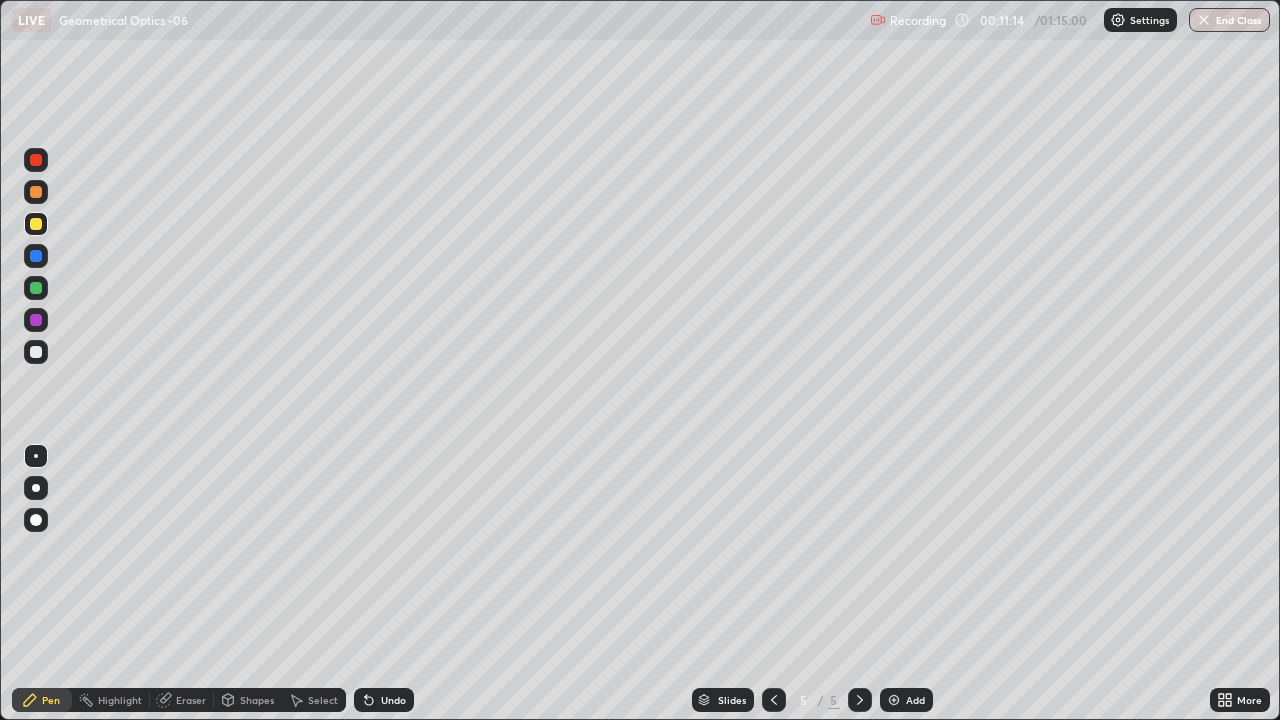 click at bounding box center (36, 288) 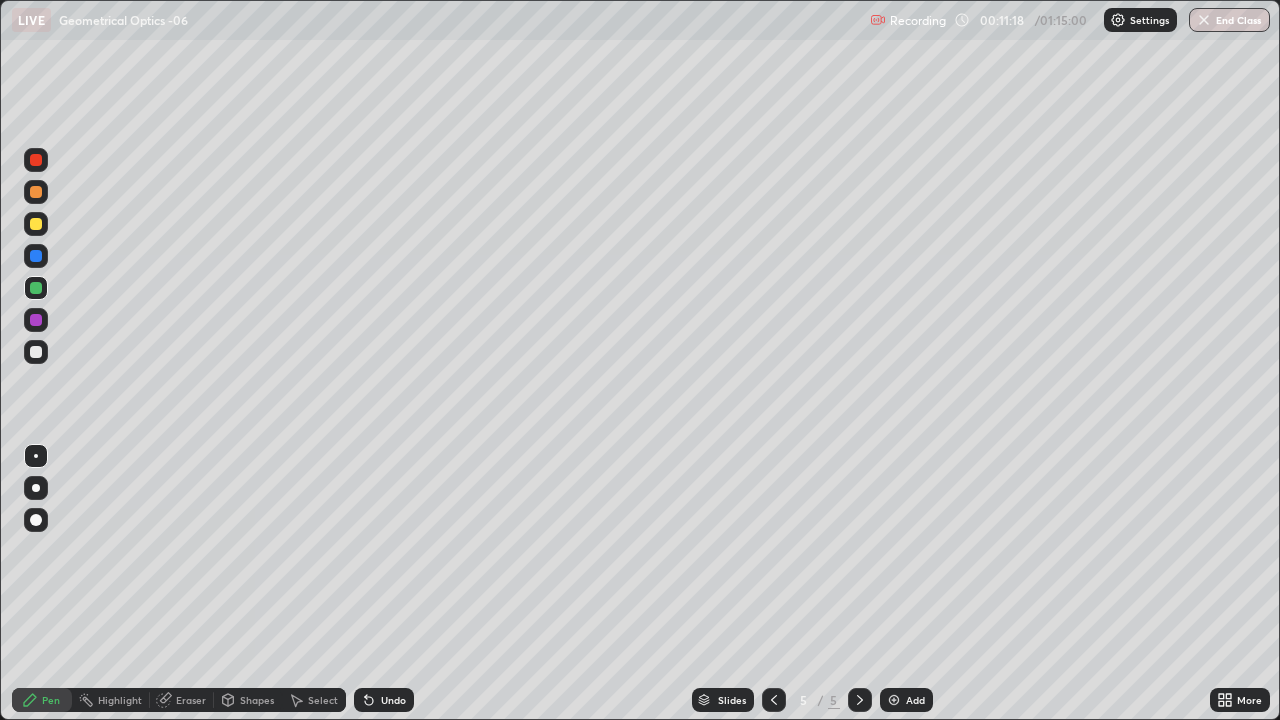 click on "Undo" at bounding box center [384, 700] 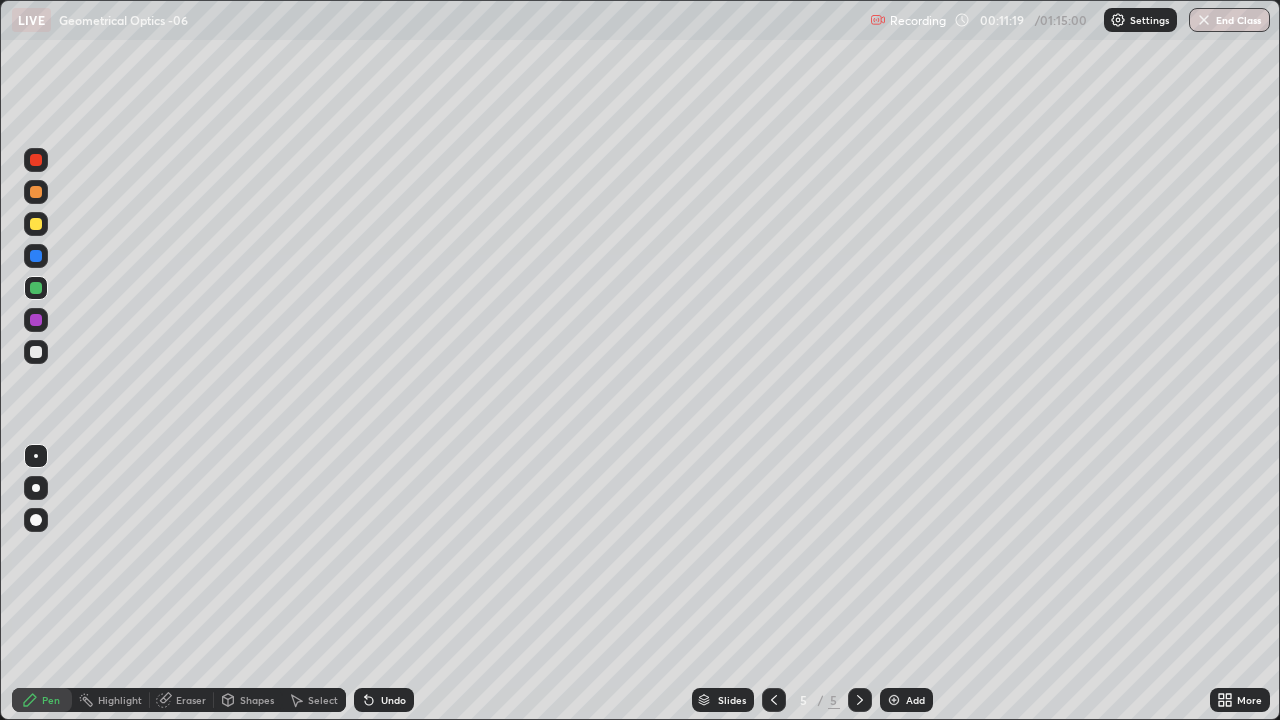 click at bounding box center [36, 320] 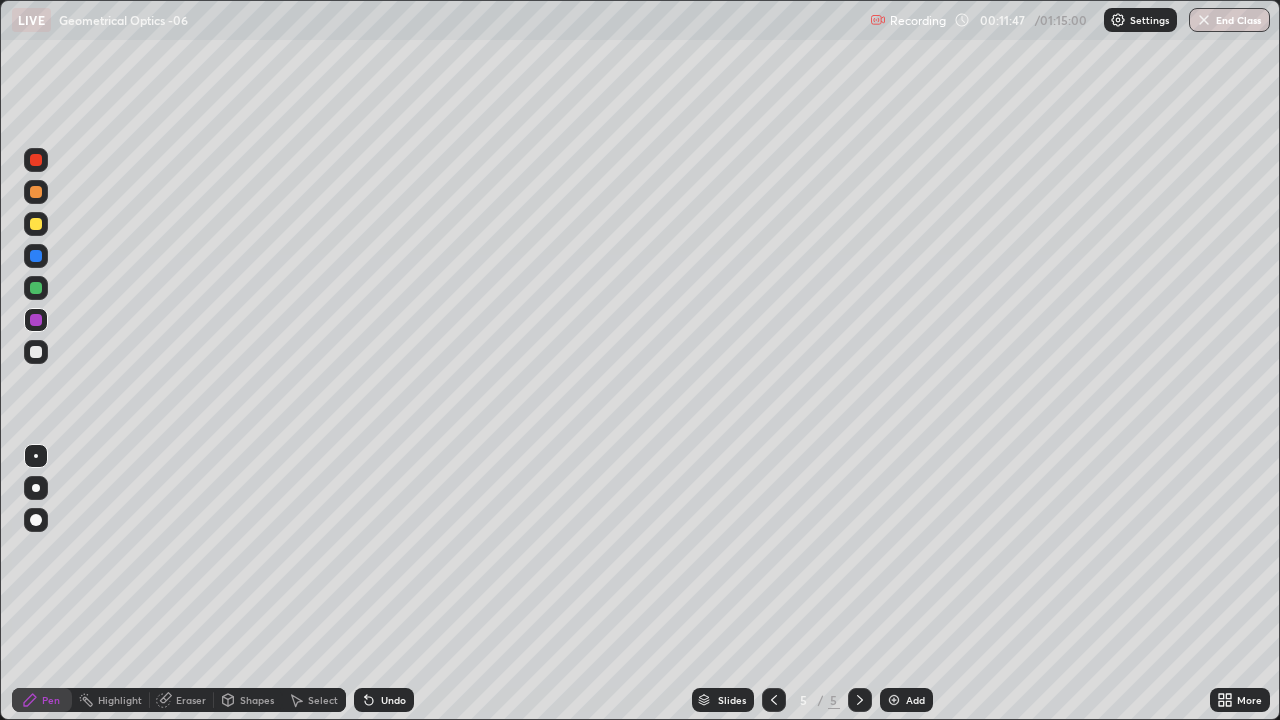 click on "Shapes" at bounding box center [248, 700] 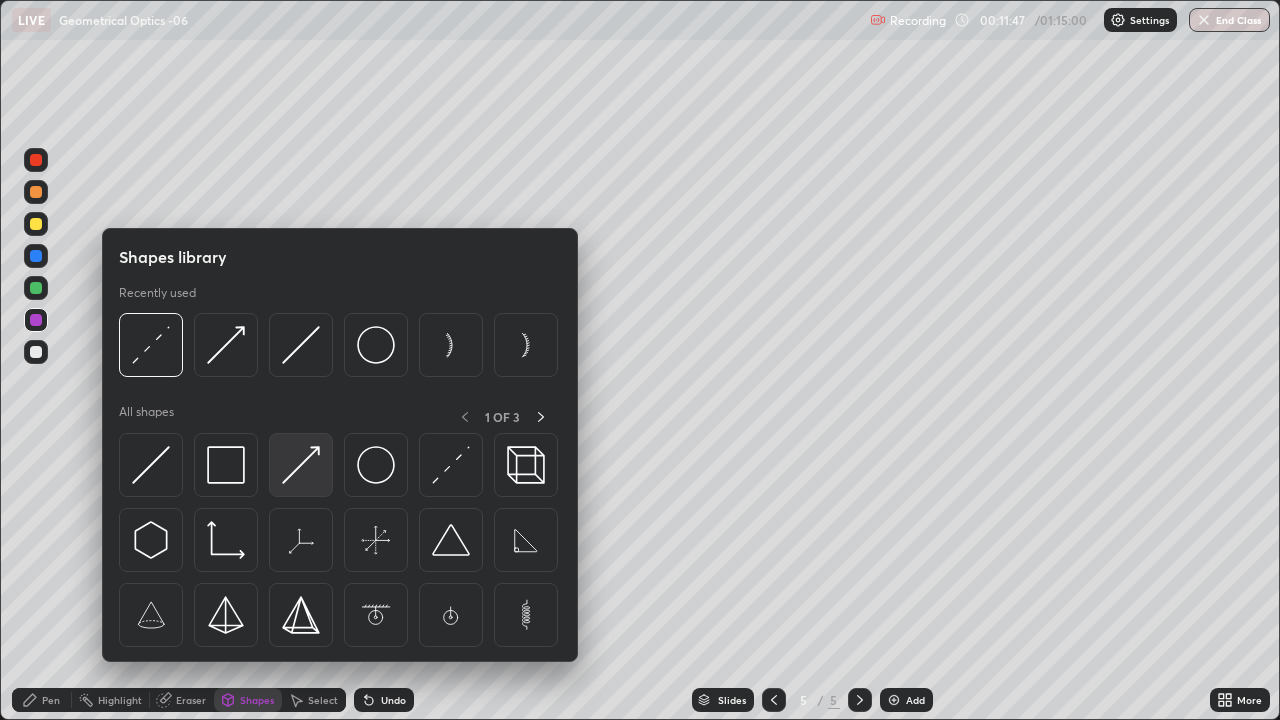click at bounding box center (301, 465) 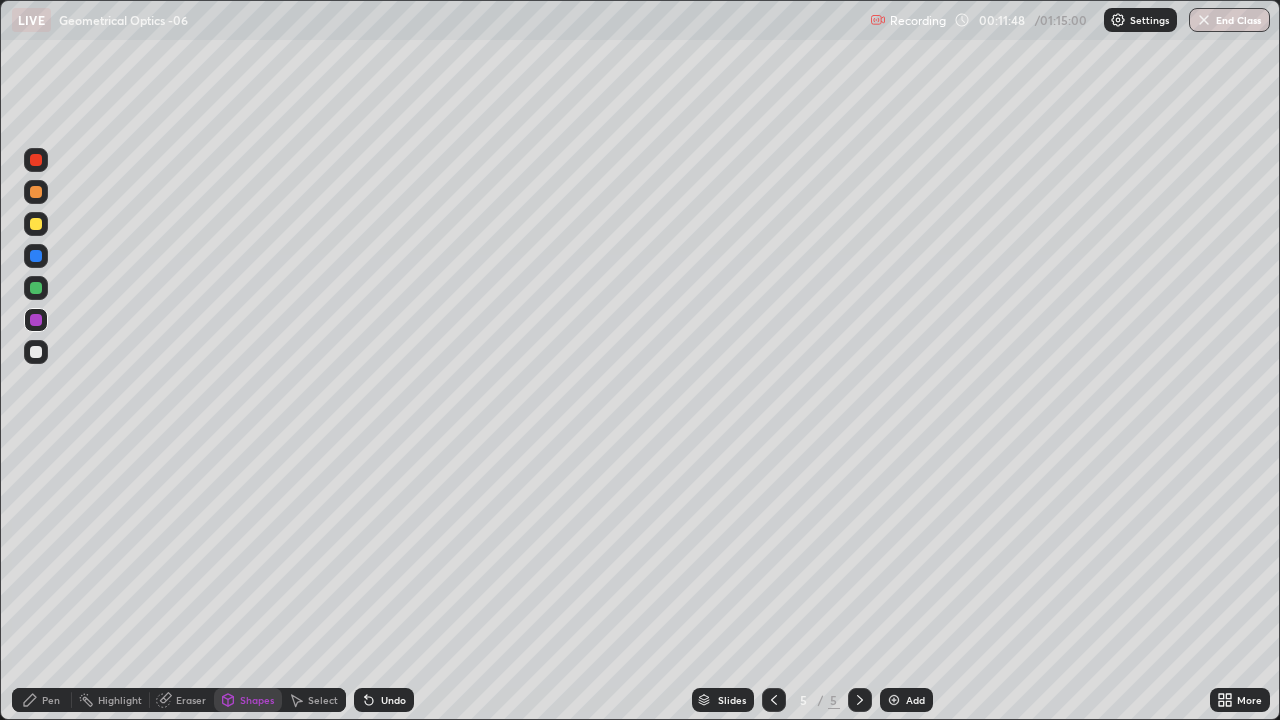 click at bounding box center [36, 288] 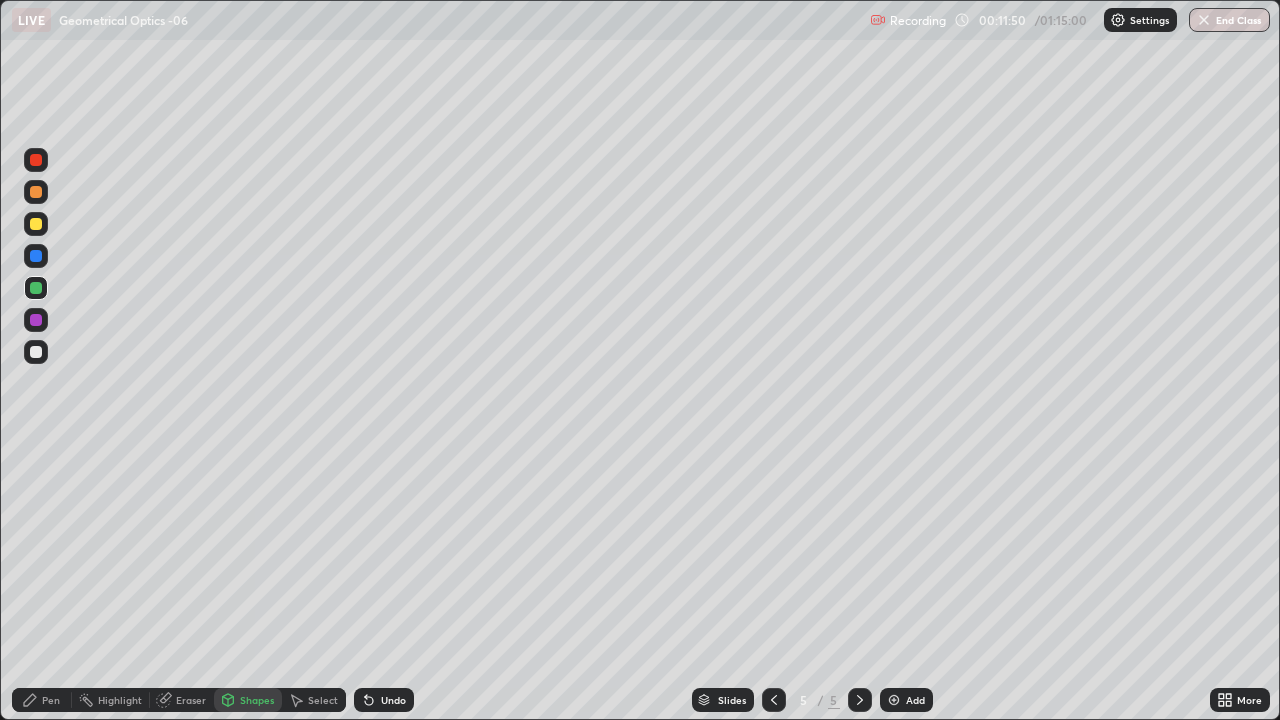 click at bounding box center (36, 224) 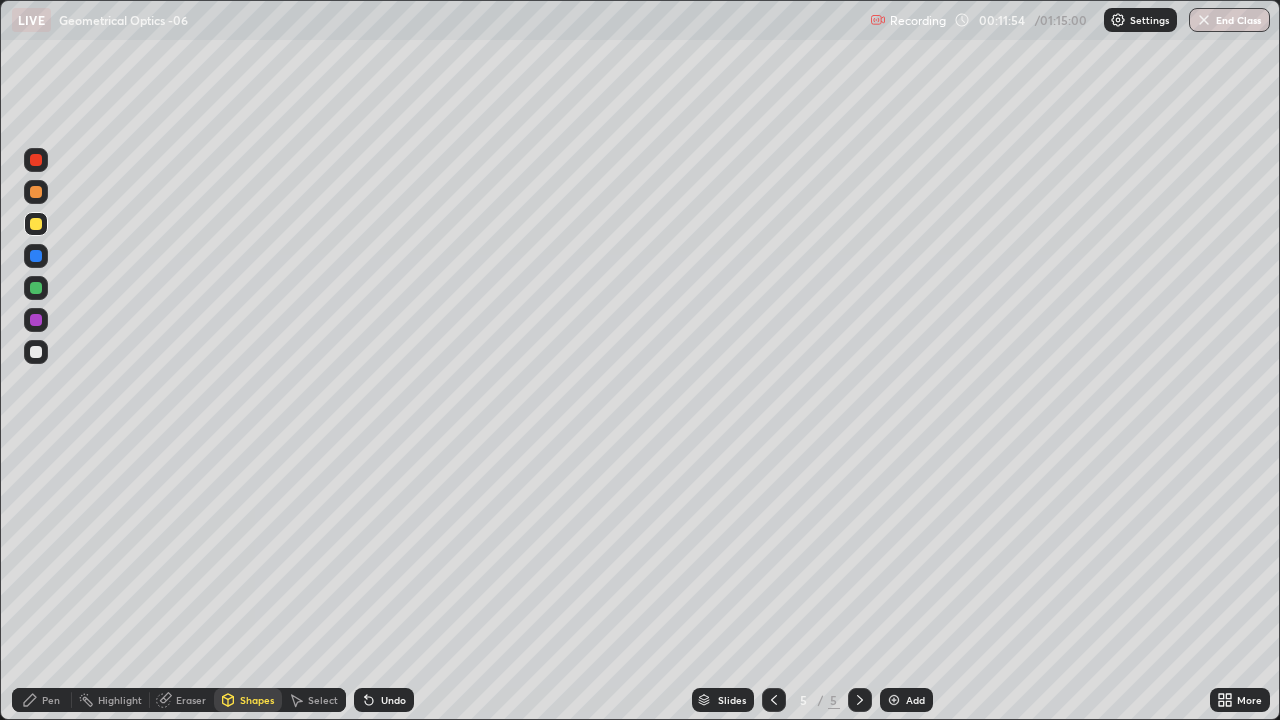 click 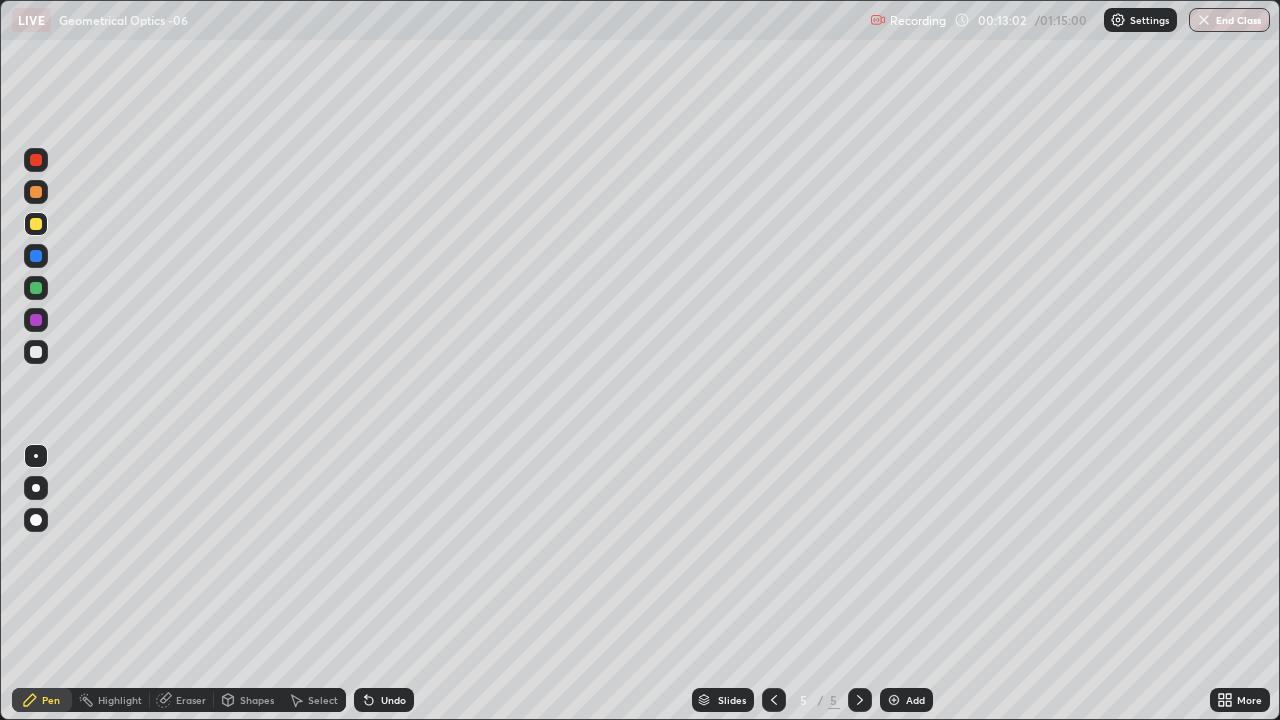 click on "Eraser" at bounding box center (182, 700) 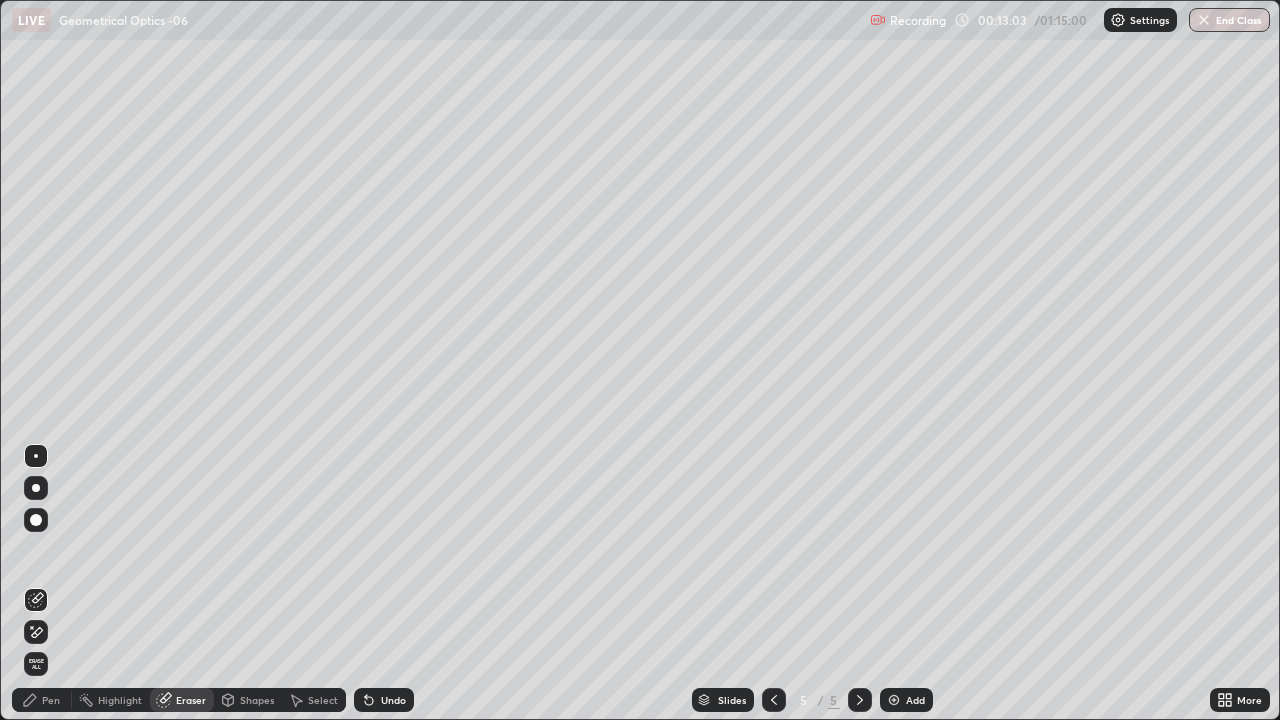 click 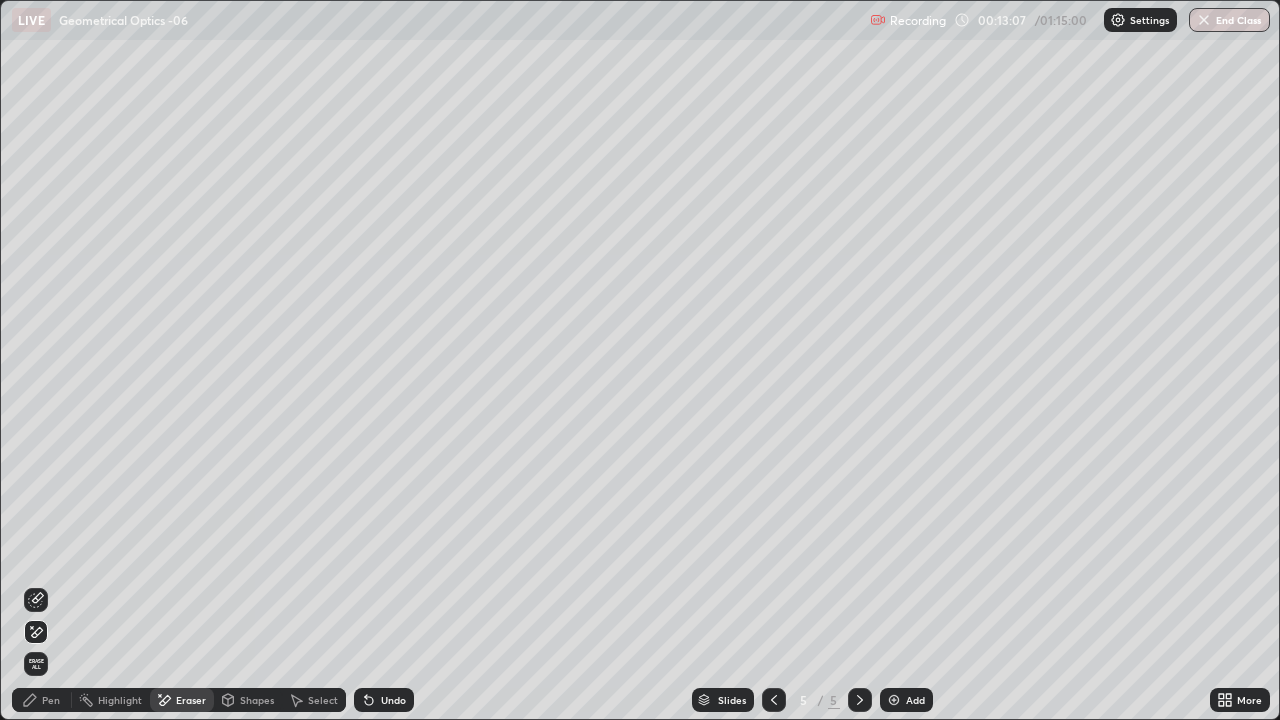 click on "Pen" at bounding box center [42, 700] 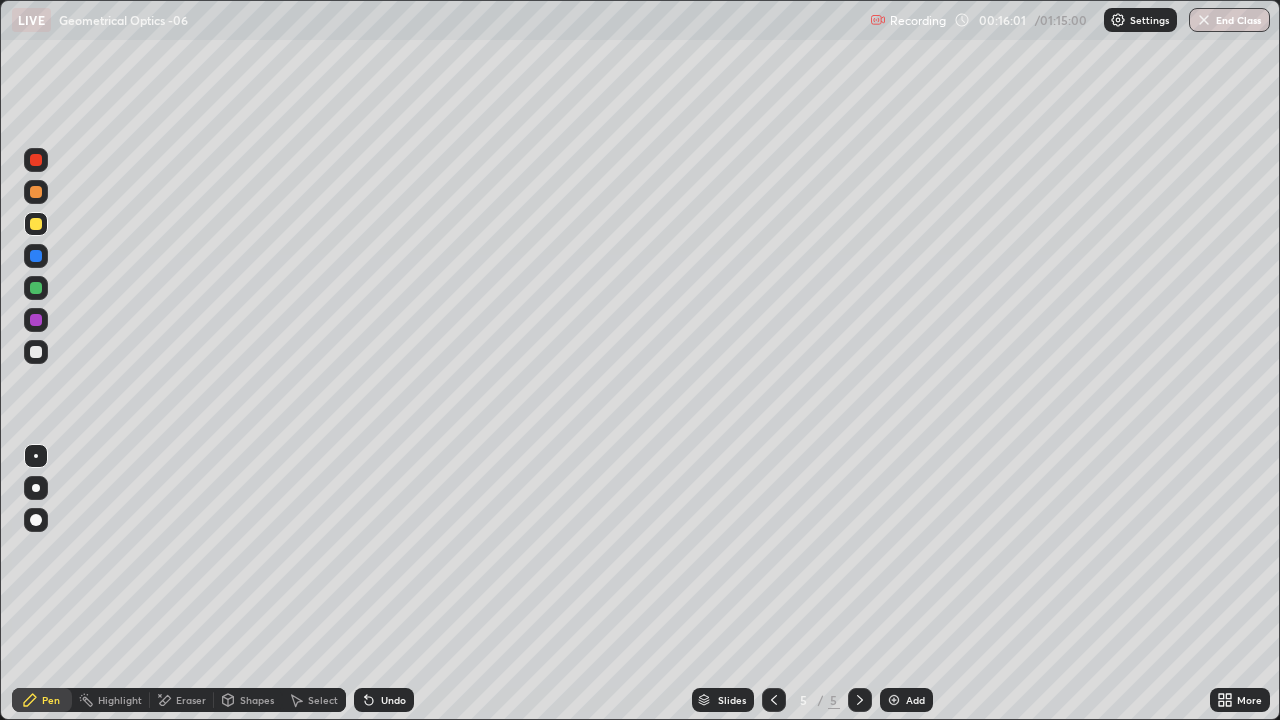 click on "Add" at bounding box center (906, 700) 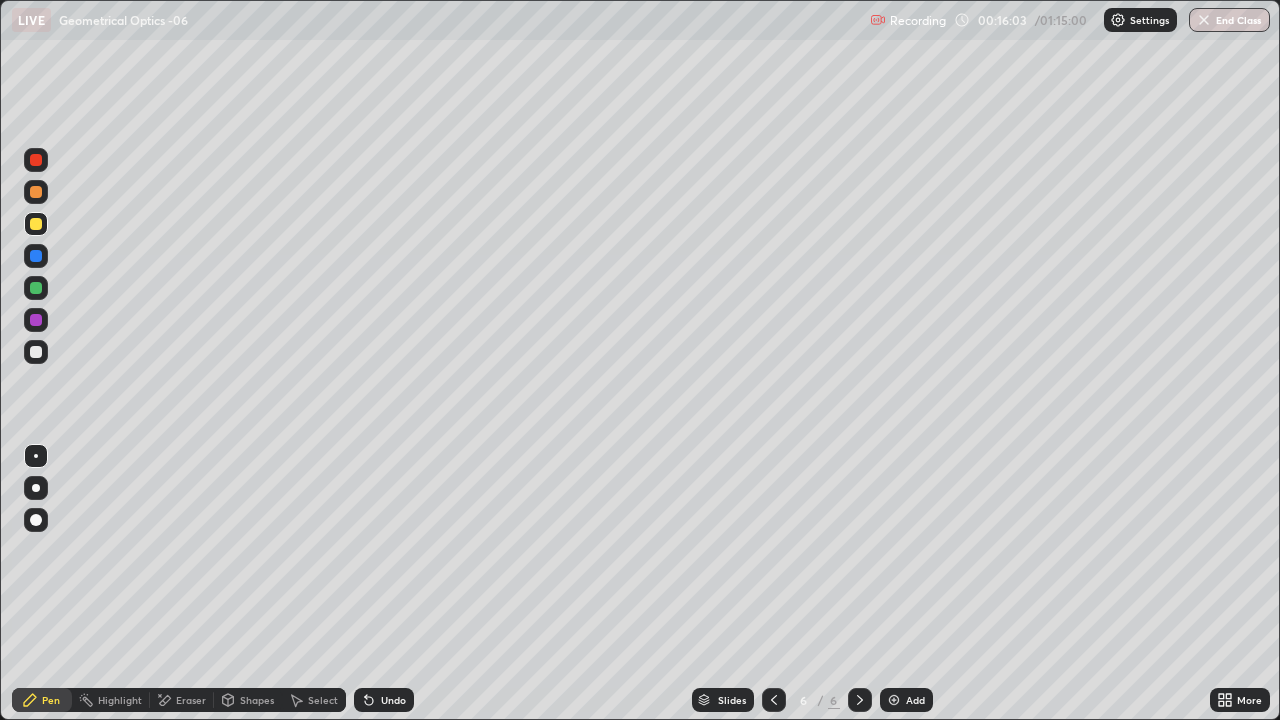 click on "Pen" at bounding box center (51, 700) 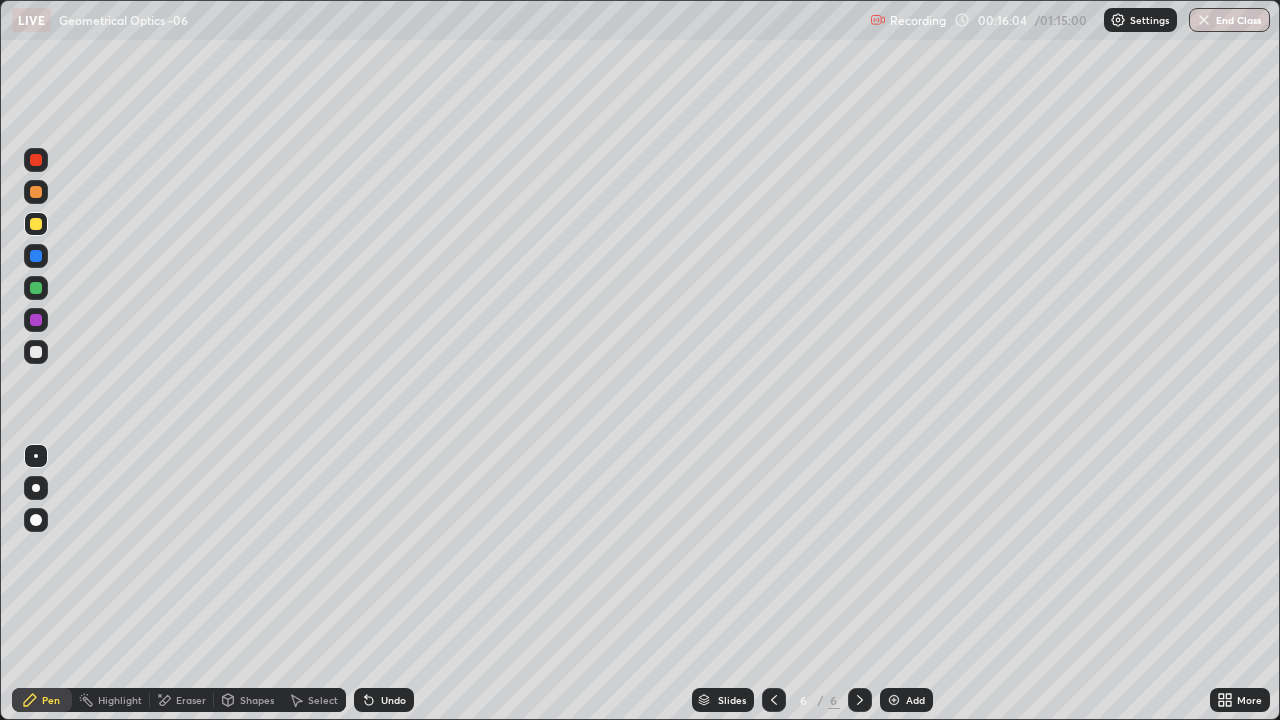 click at bounding box center (36, 352) 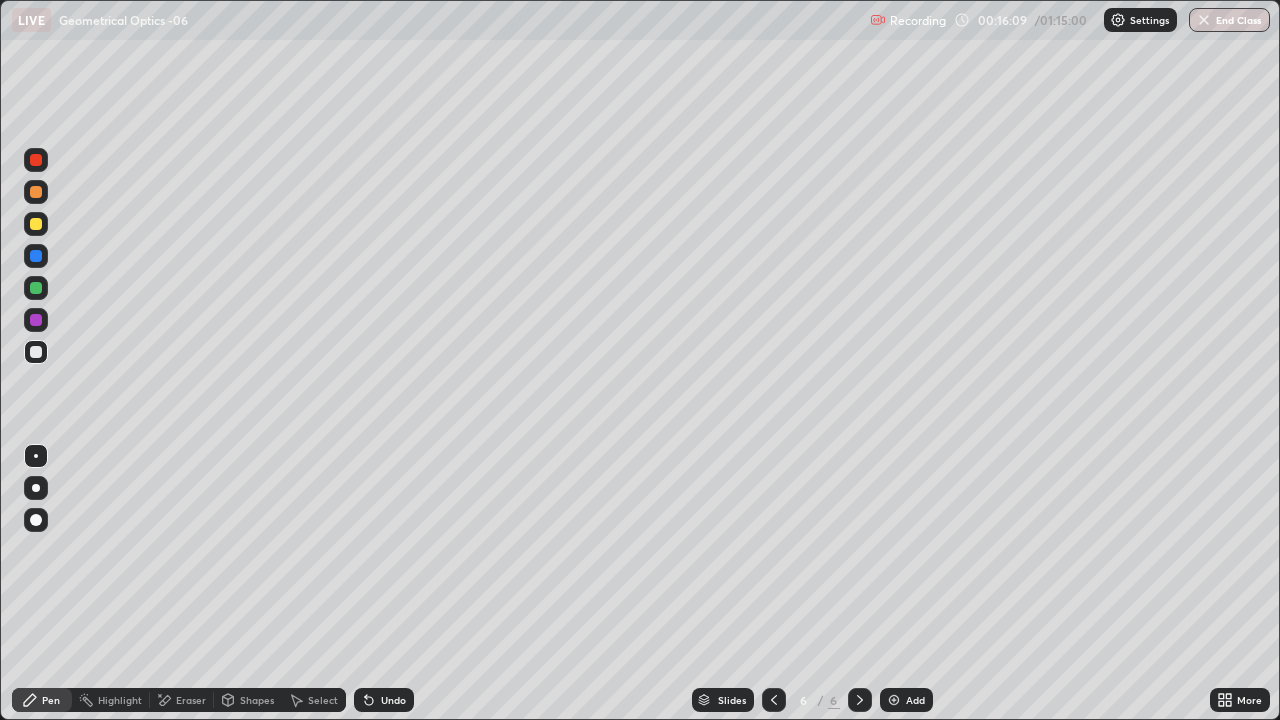 click on "Shapes" at bounding box center (257, 700) 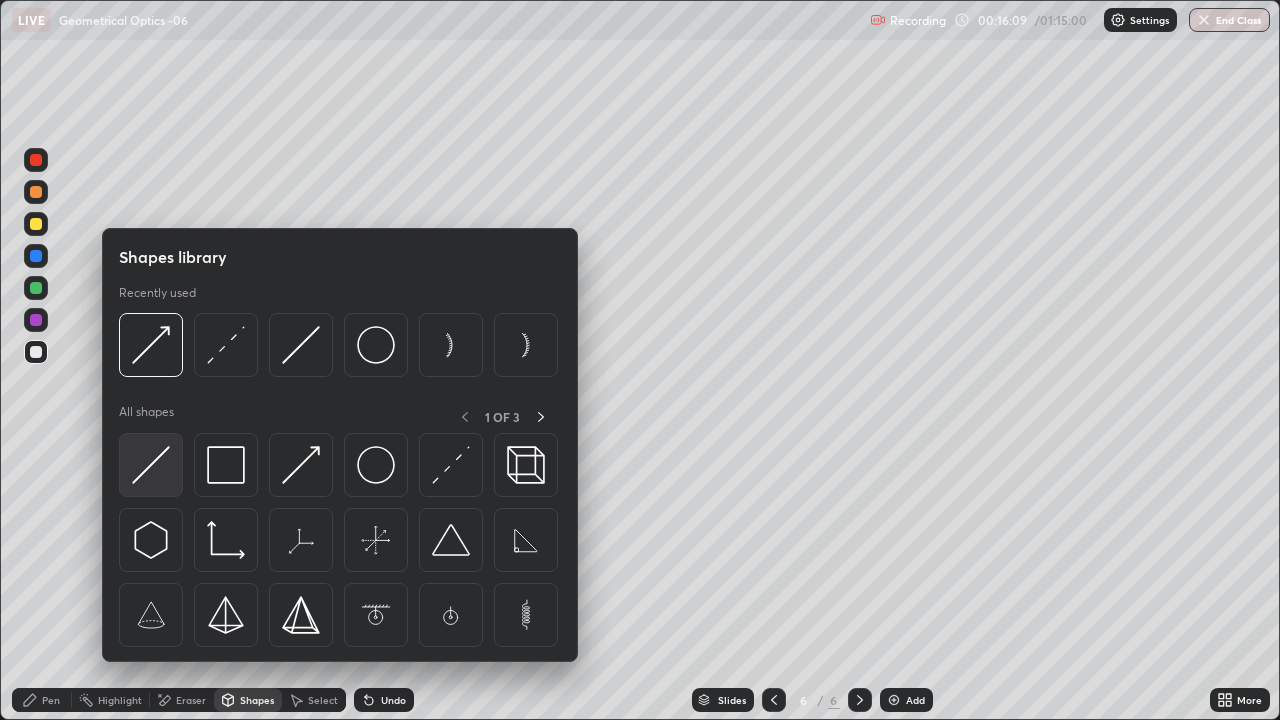 click at bounding box center (151, 465) 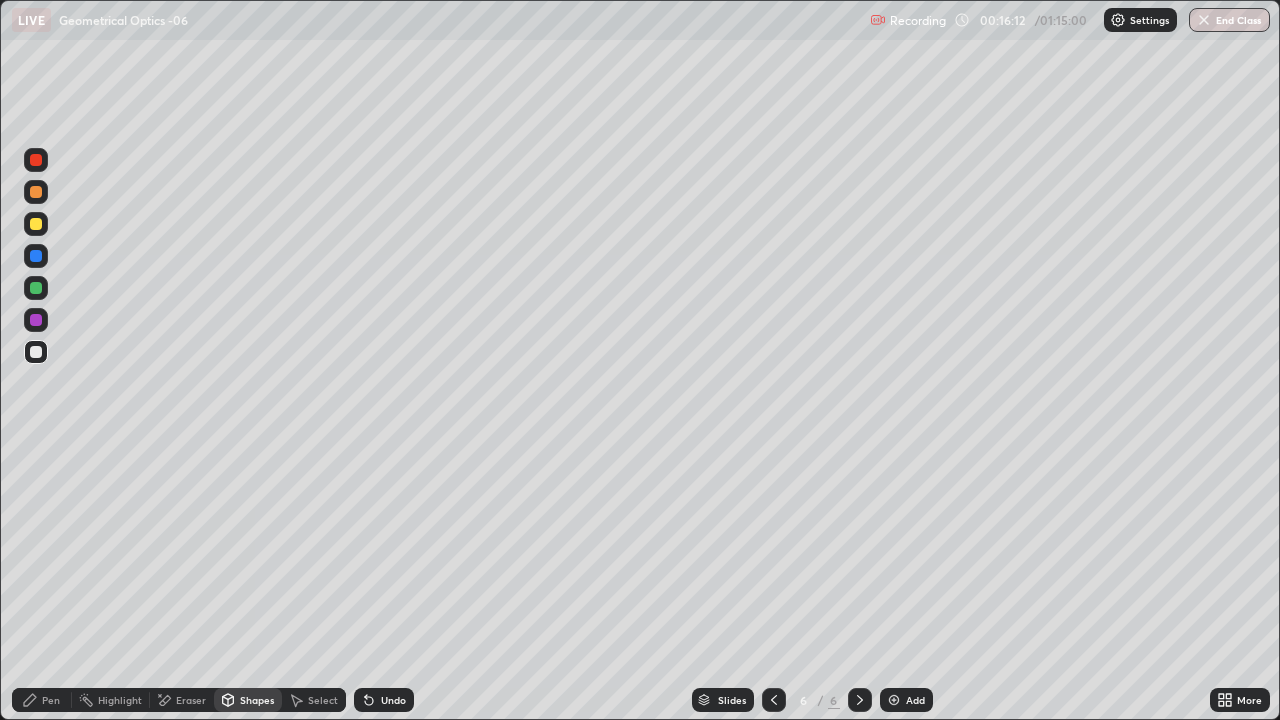 click on "Shapes" at bounding box center [257, 700] 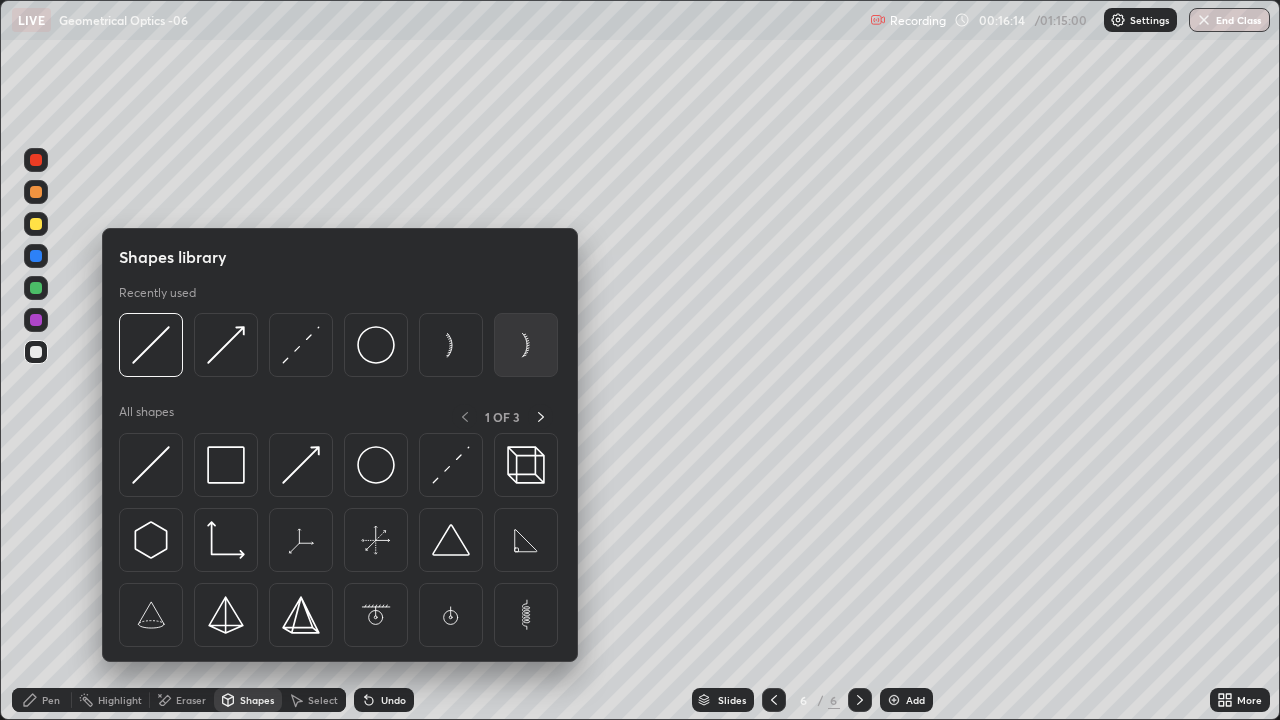 click at bounding box center (526, 345) 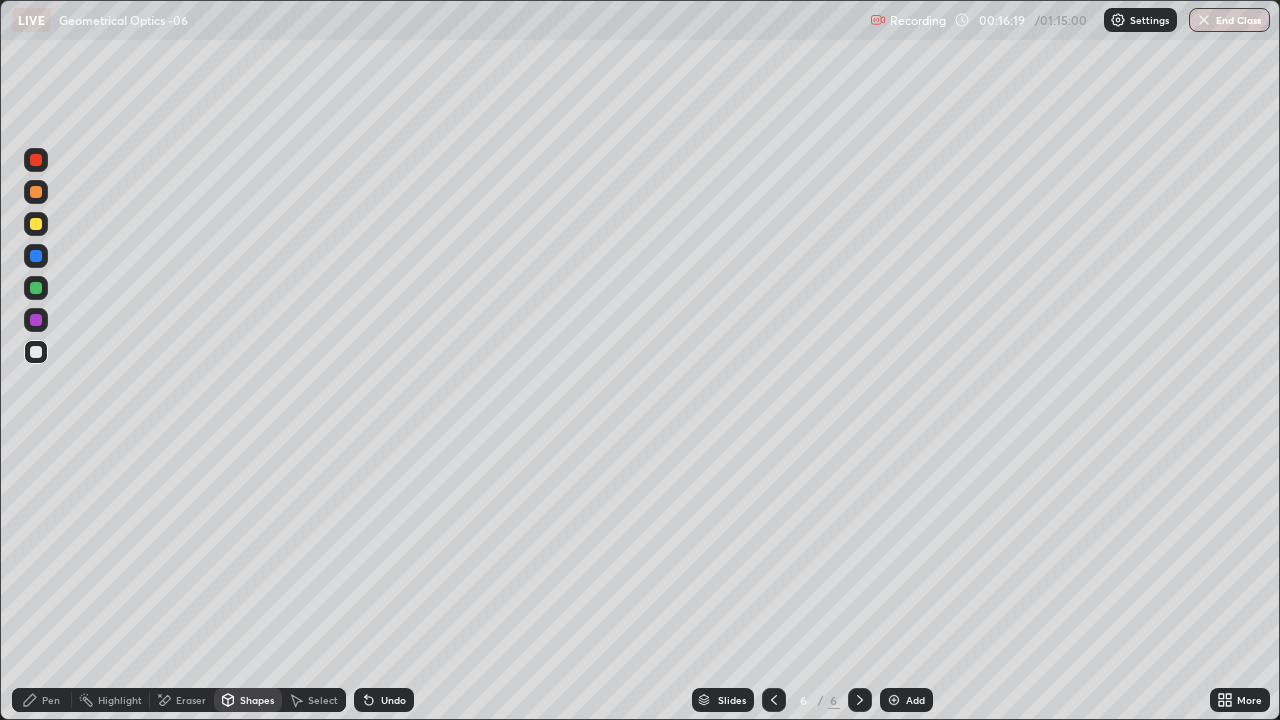 click on "Shapes" at bounding box center (257, 700) 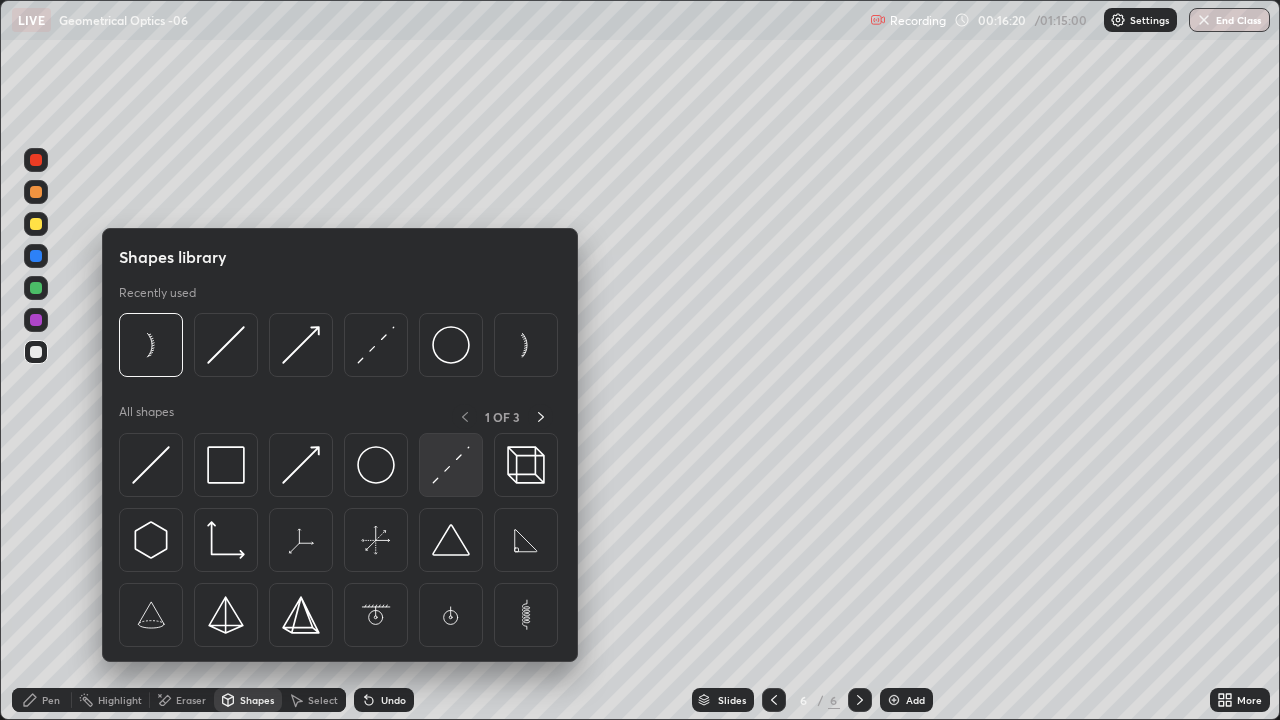 click at bounding box center (451, 465) 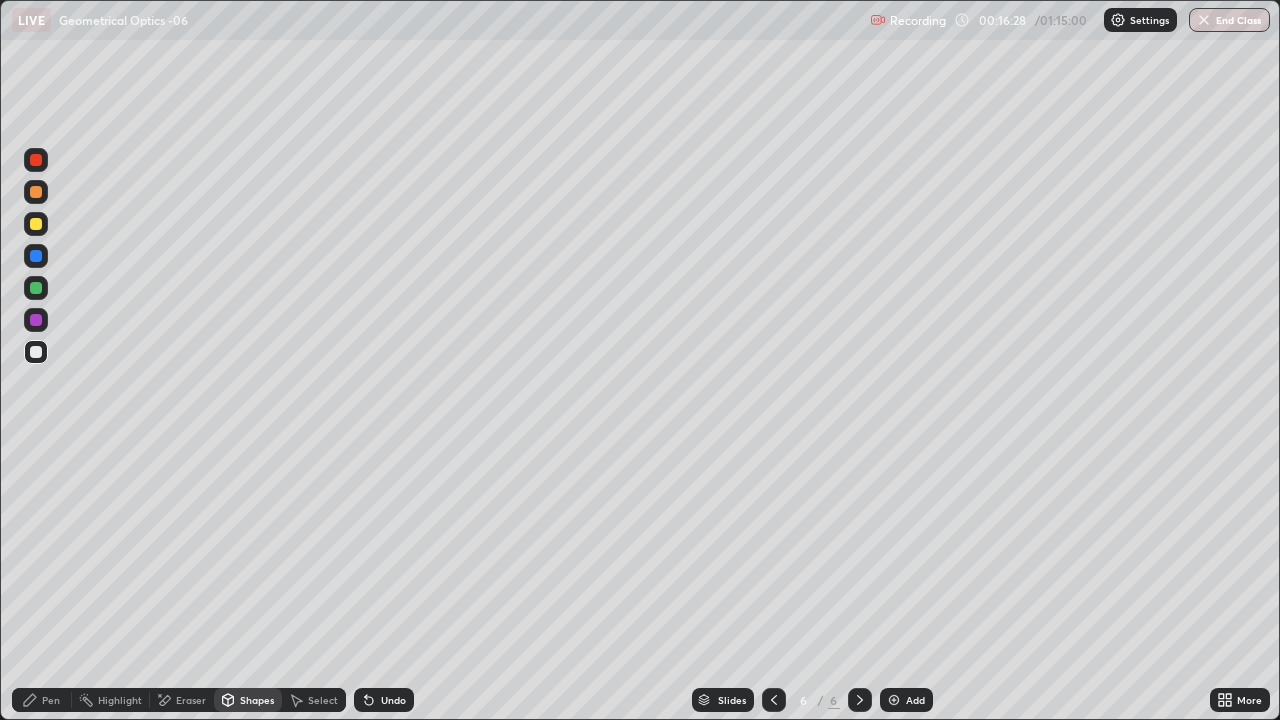click 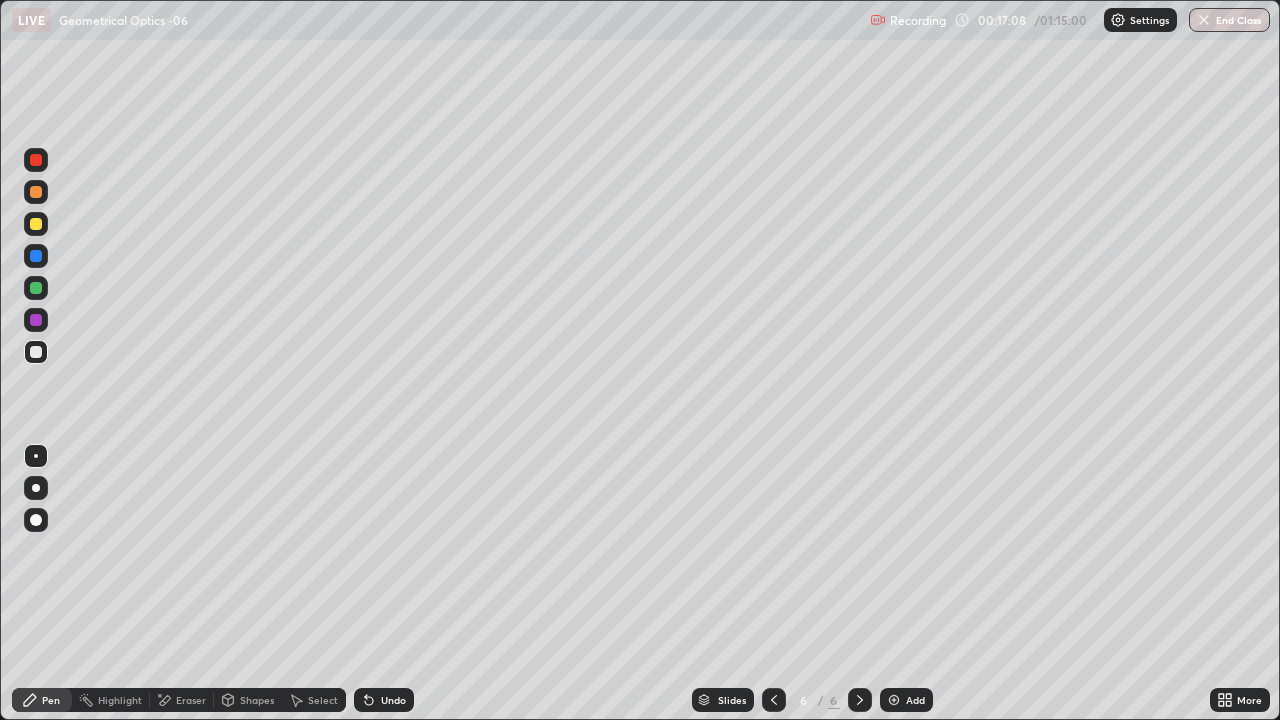 click on "Shapes" at bounding box center [257, 700] 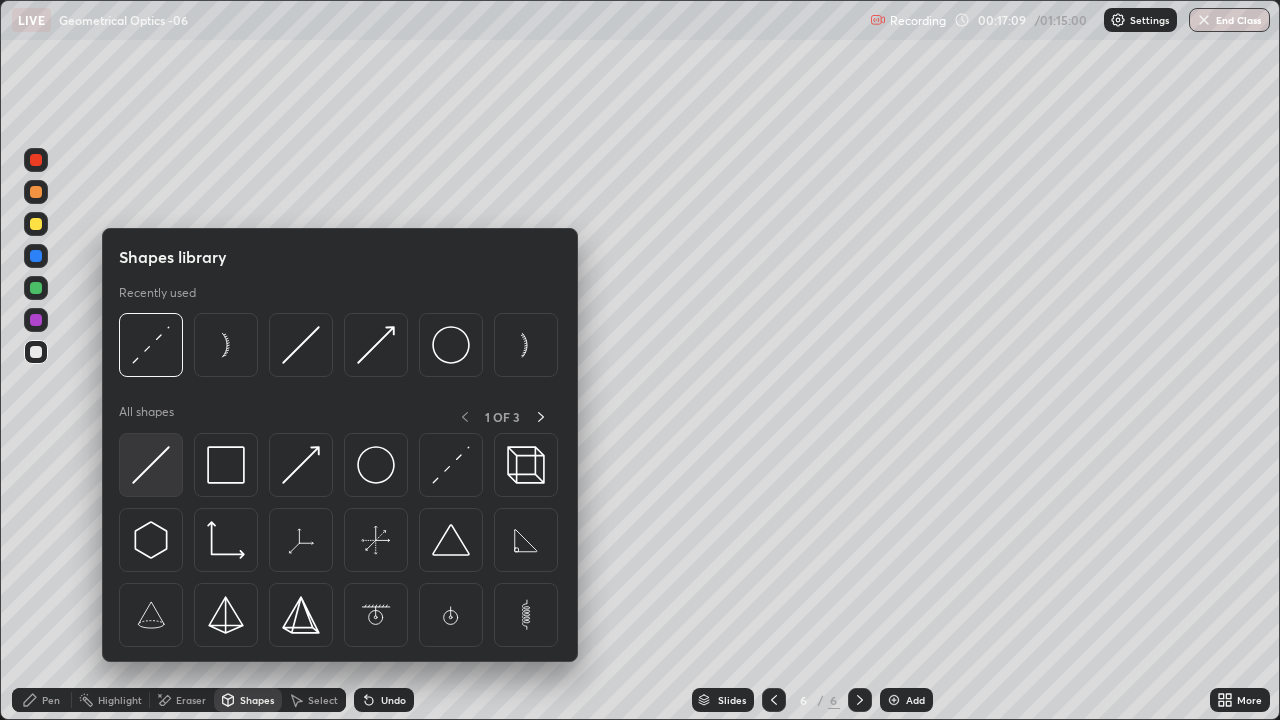 click at bounding box center [151, 465] 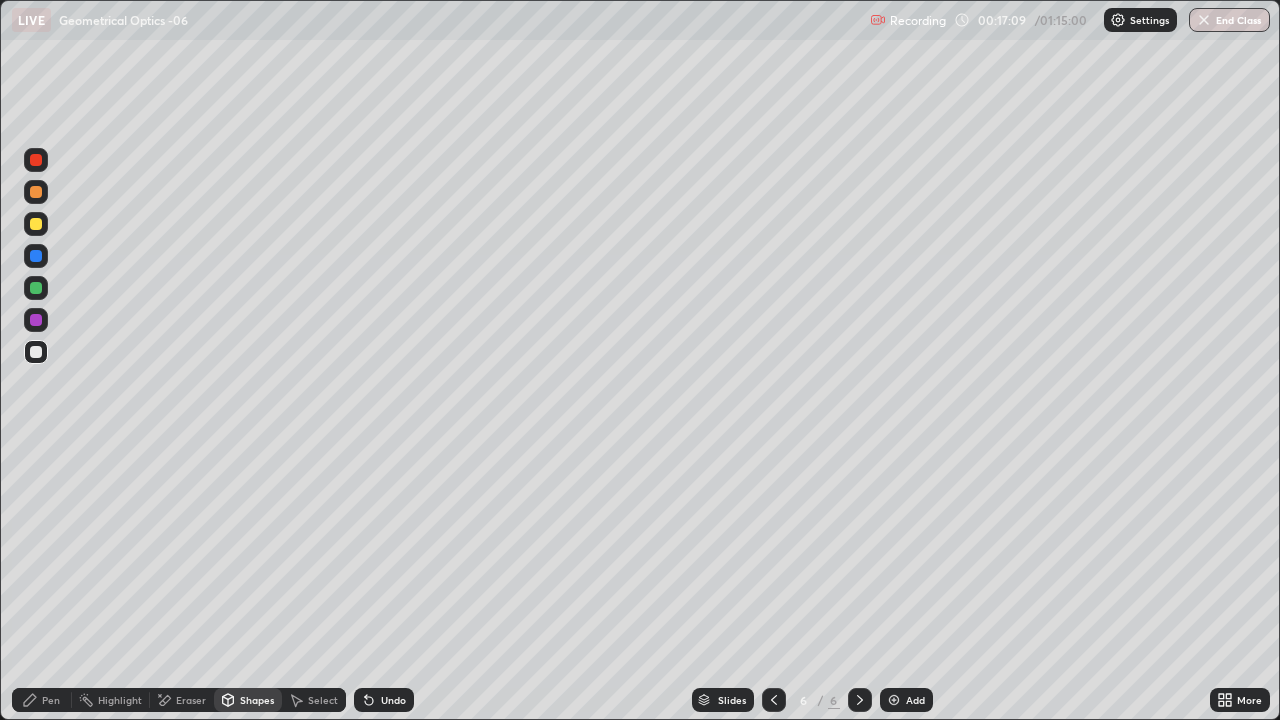 click at bounding box center [36, 224] 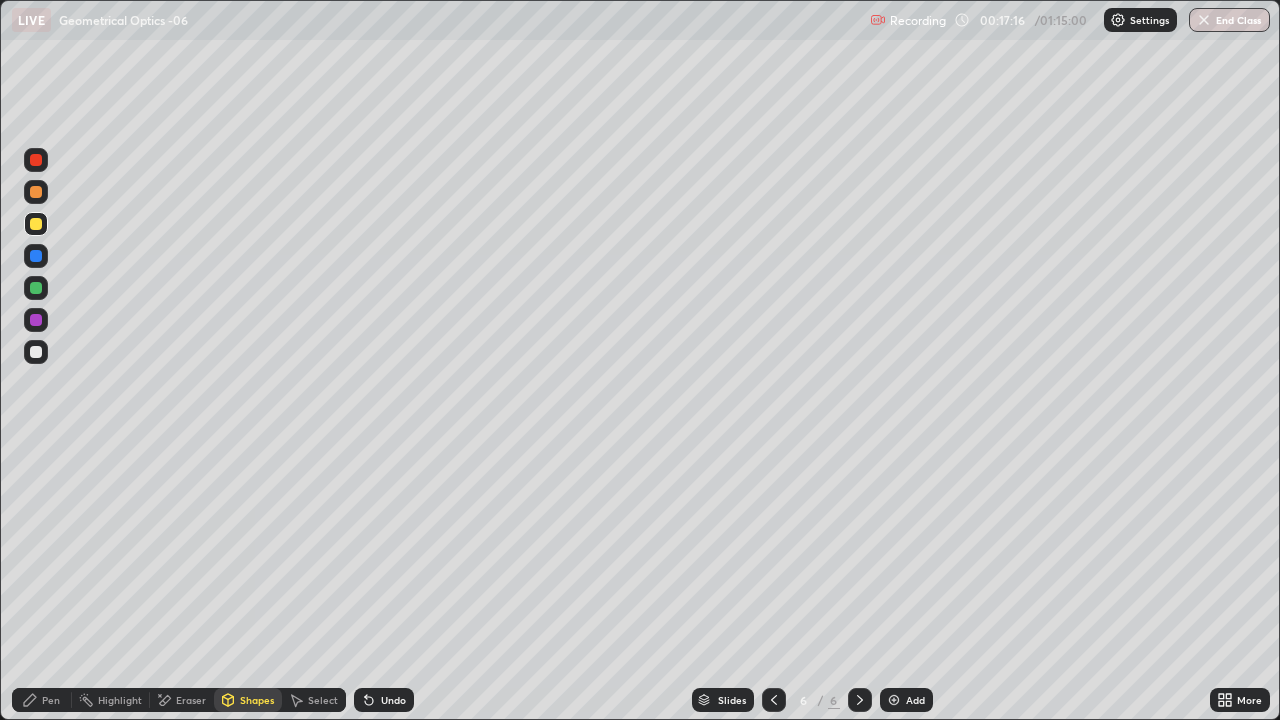 click on "Shapes" at bounding box center (257, 700) 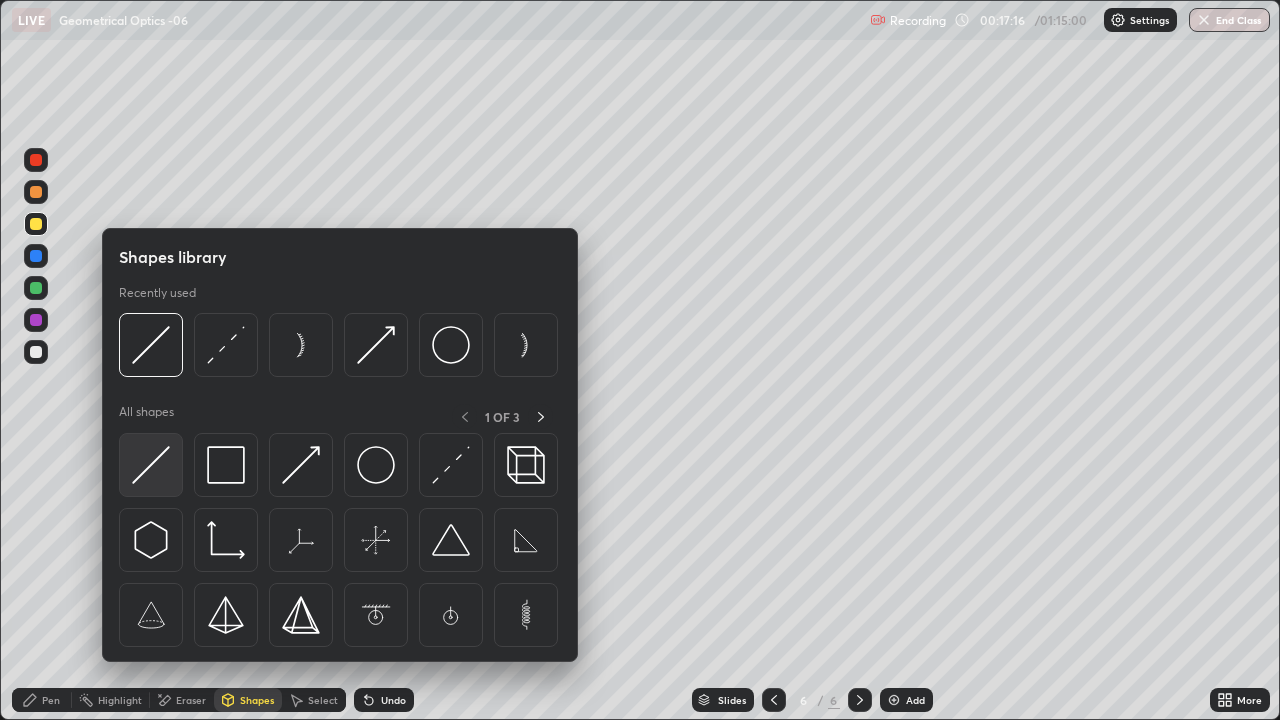 click at bounding box center (151, 465) 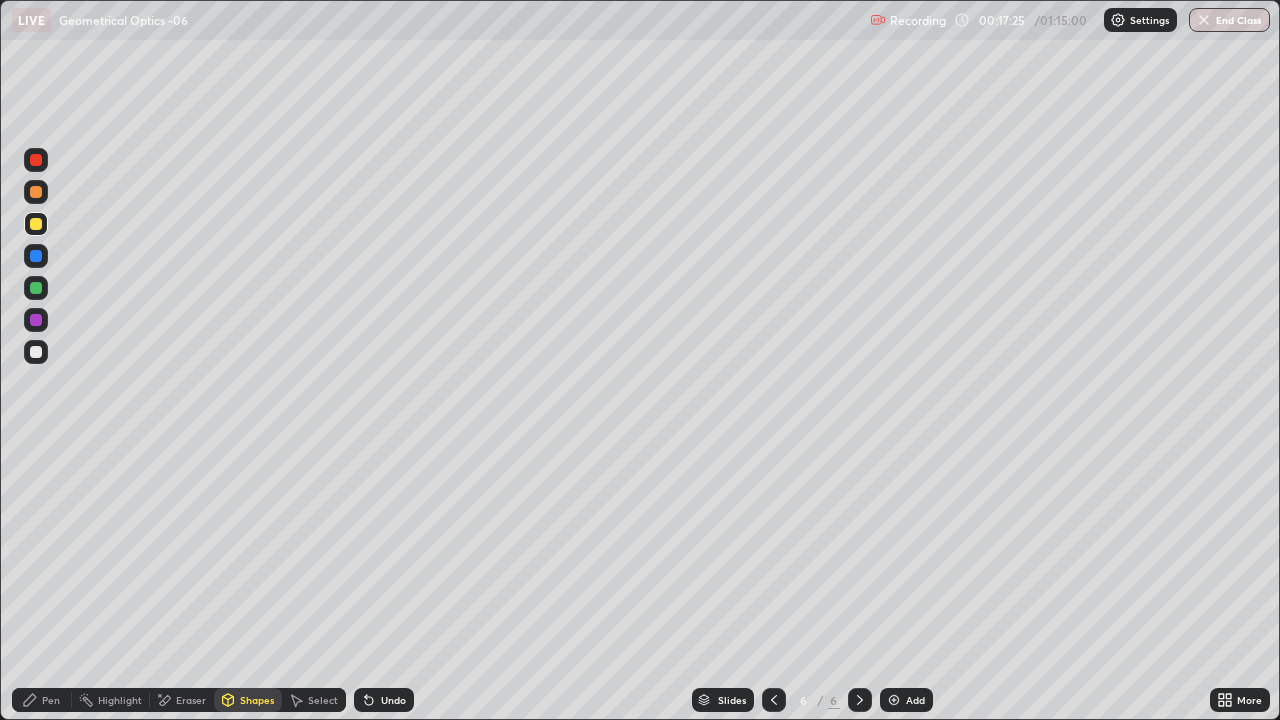 click on "Undo" at bounding box center (384, 700) 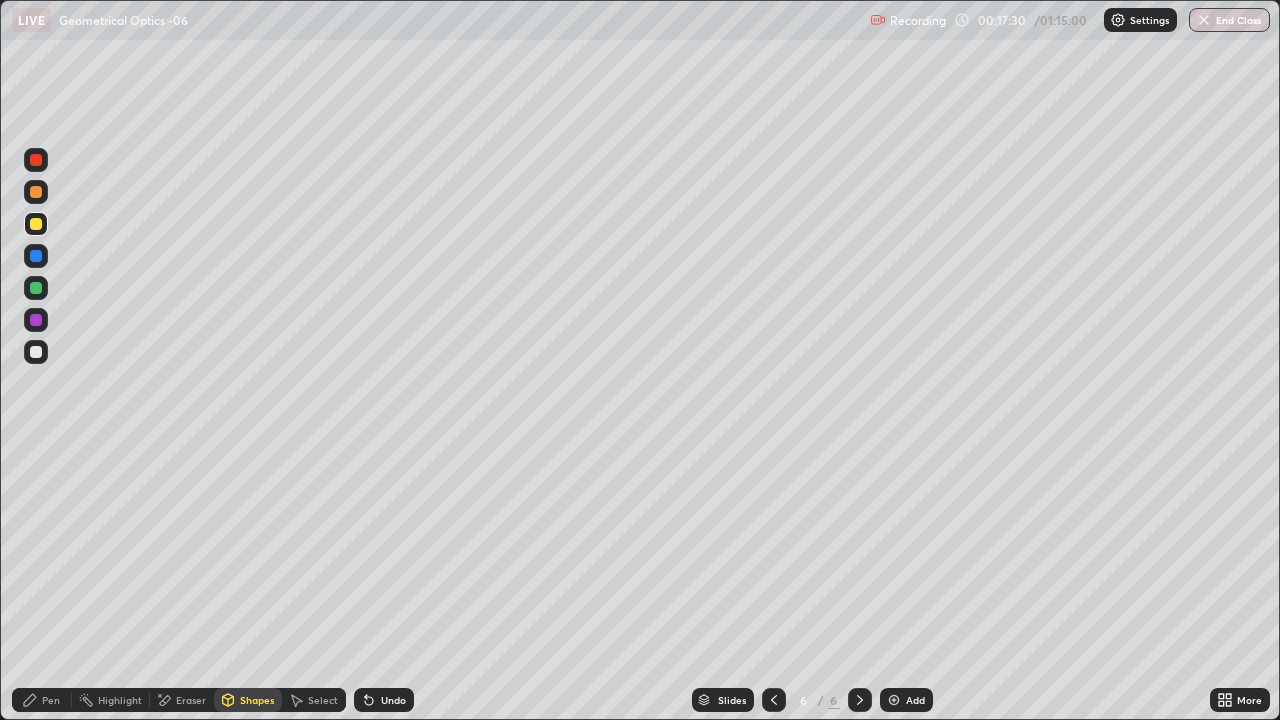 click on "Pen" at bounding box center [42, 700] 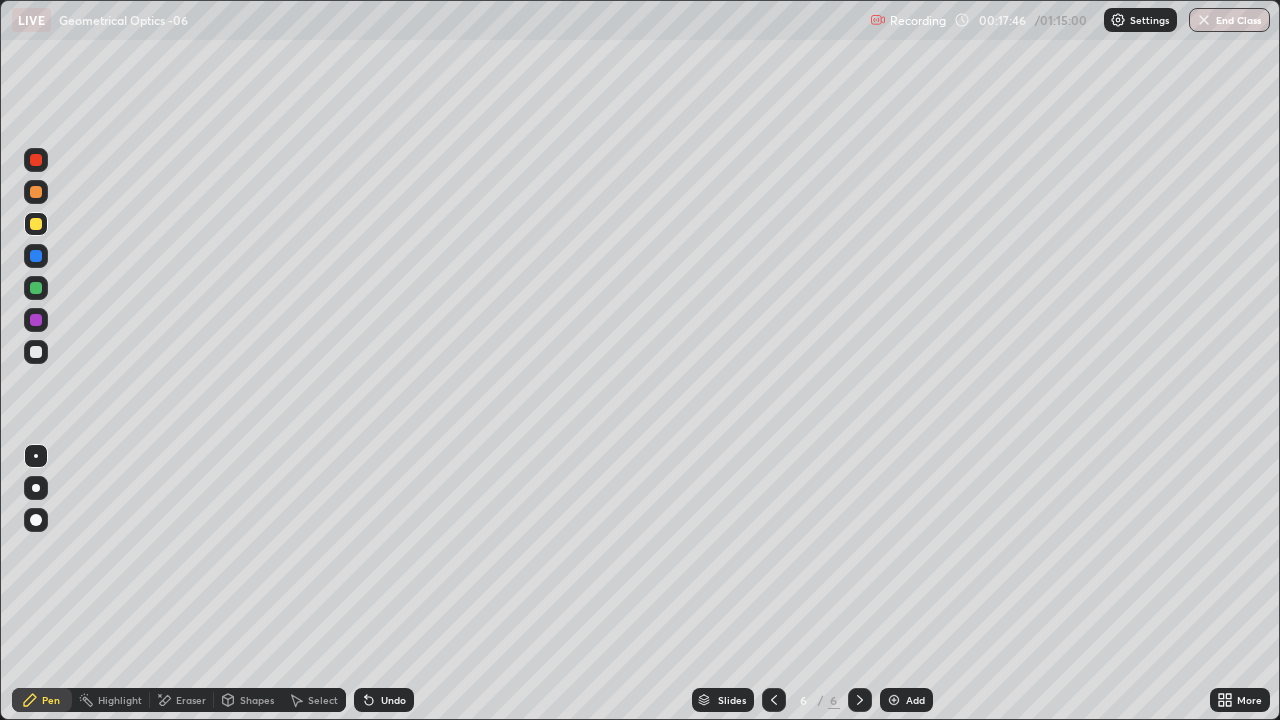 click on "Shapes" at bounding box center [257, 700] 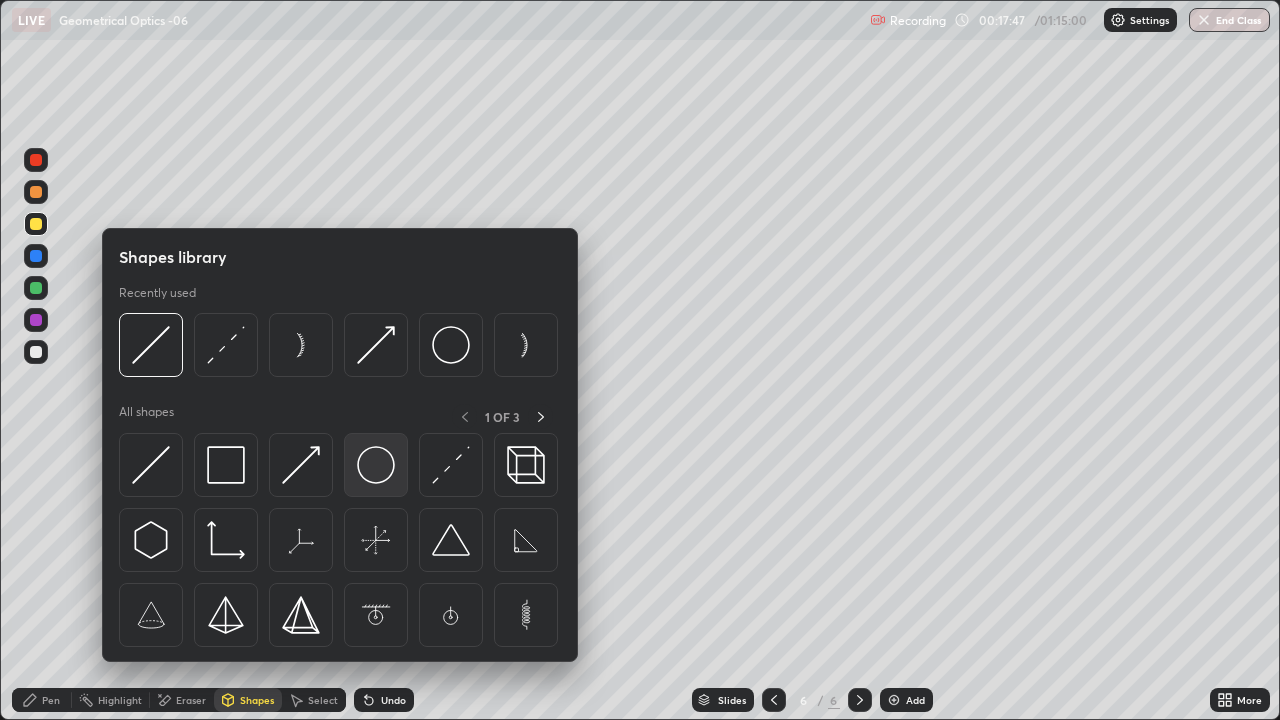 click at bounding box center (376, 465) 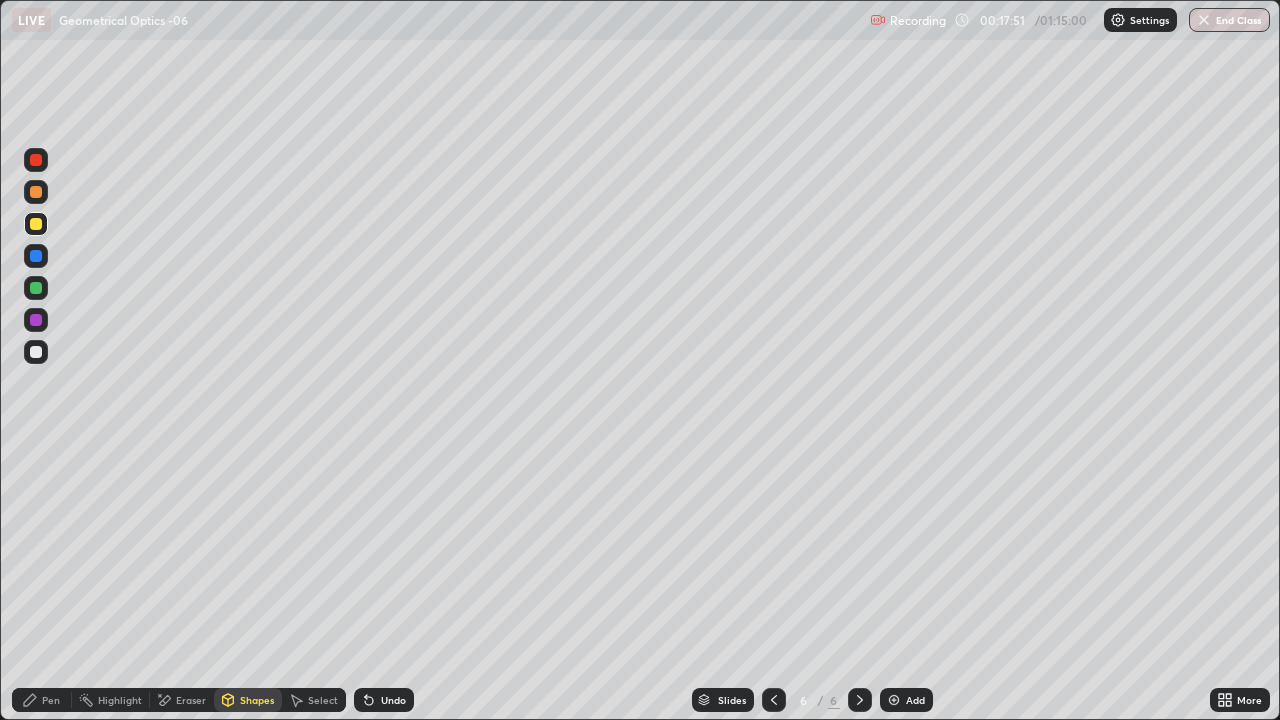 click on "Shapes" at bounding box center (248, 700) 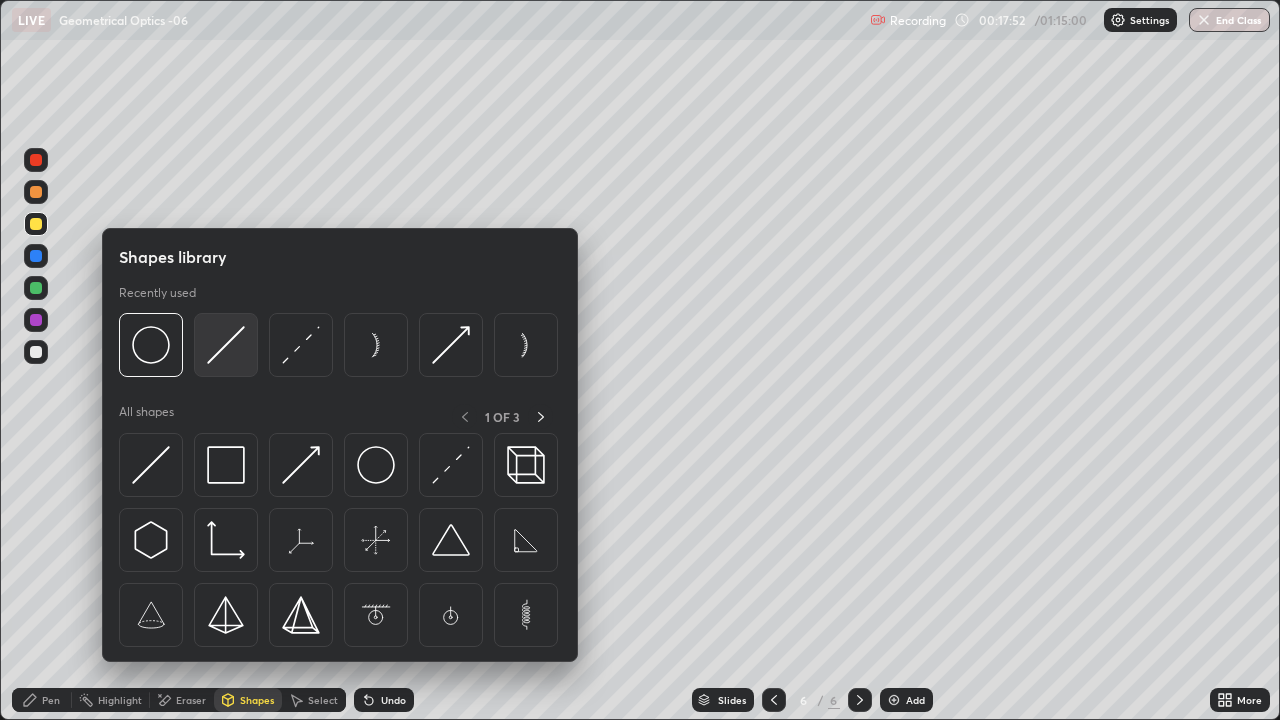 click at bounding box center [226, 345] 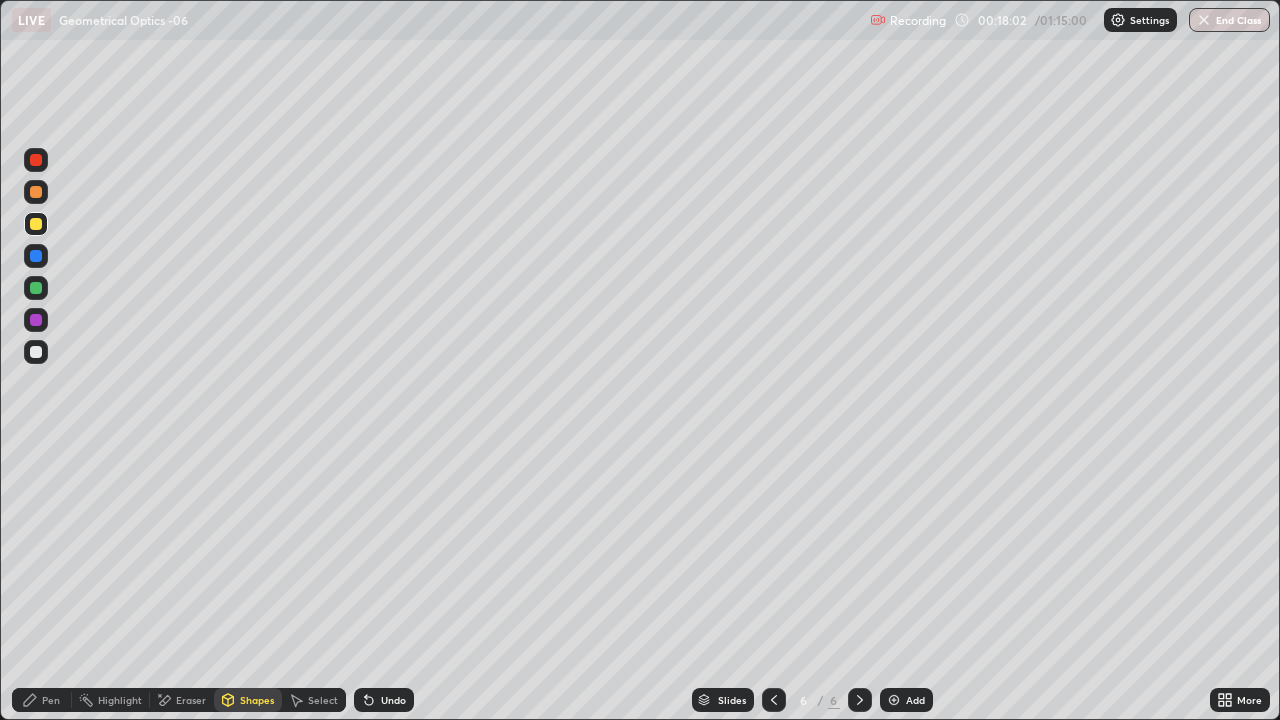 click on "Shapes" at bounding box center (248, 700) 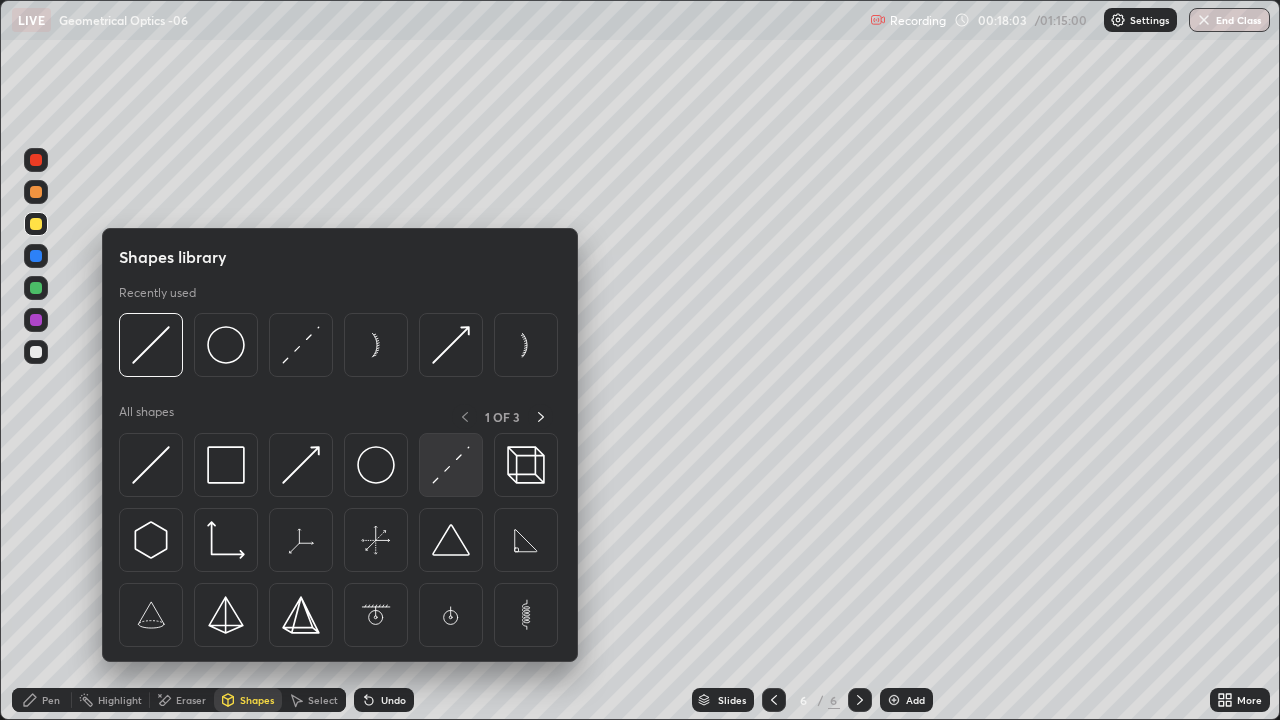 click at bounding box center (451, 465) 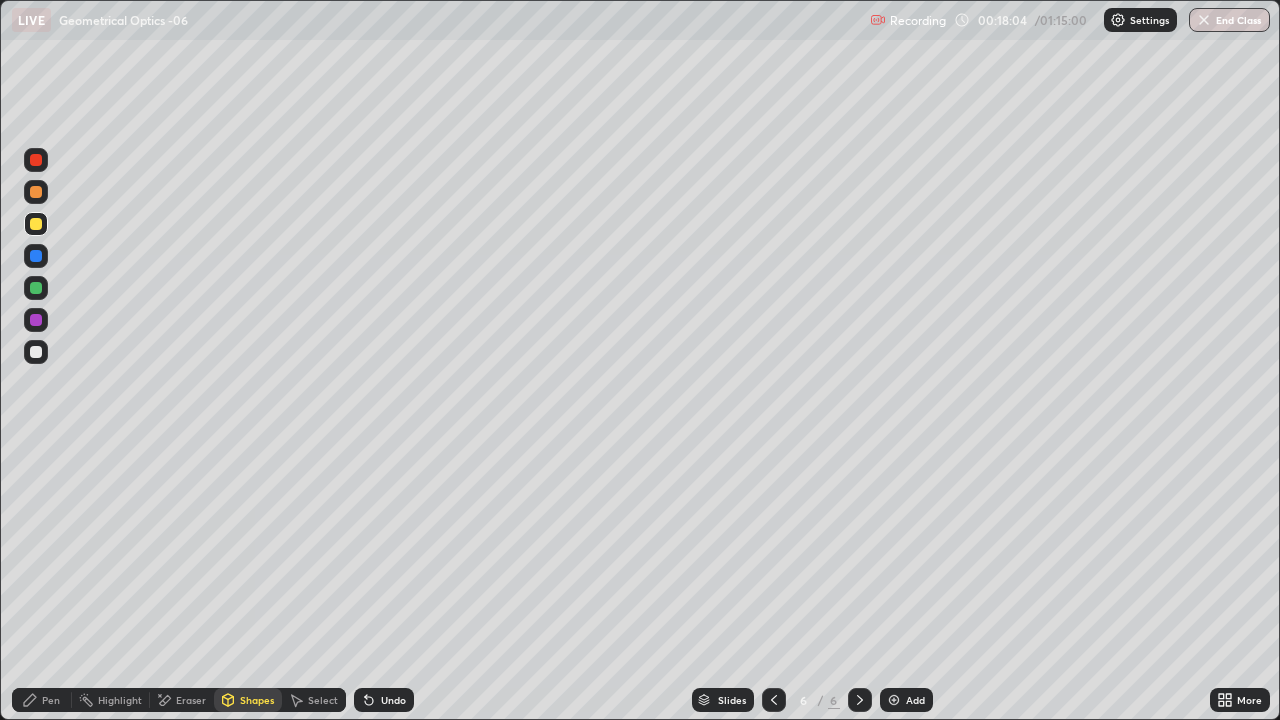 click at bounding box center (36, 288) 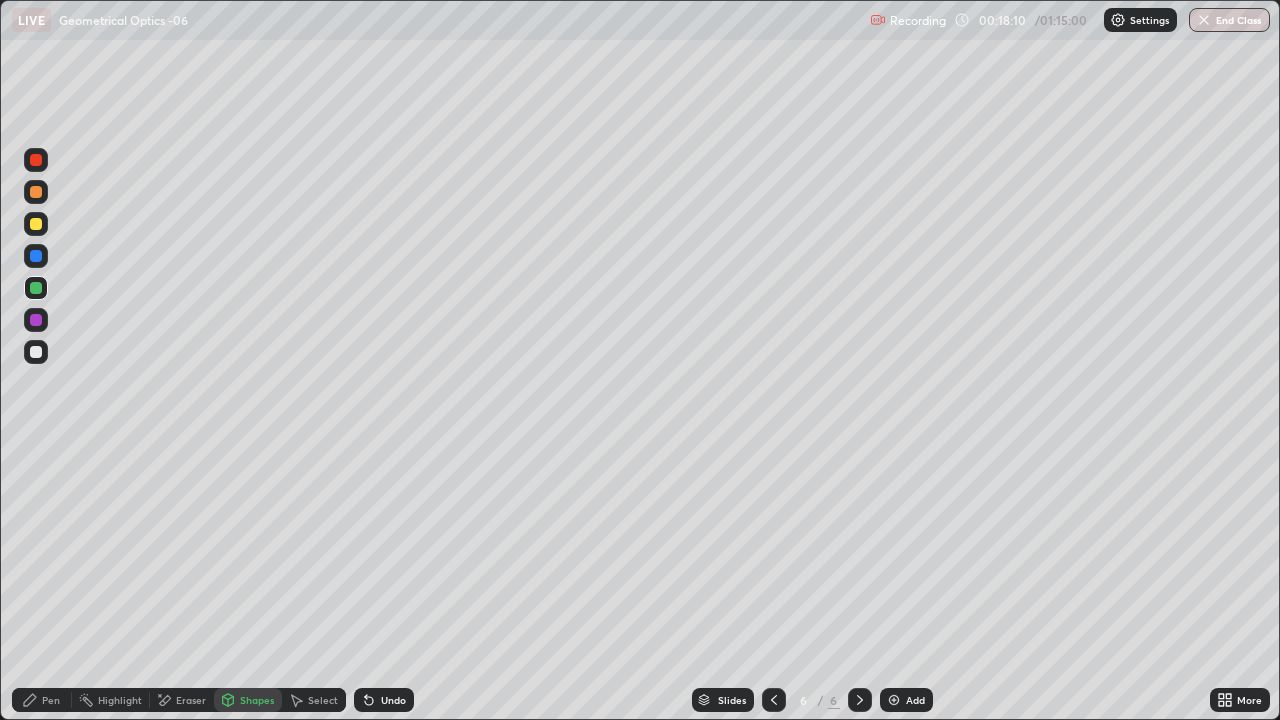 click on "Undo" at bounding box center [393, 700] 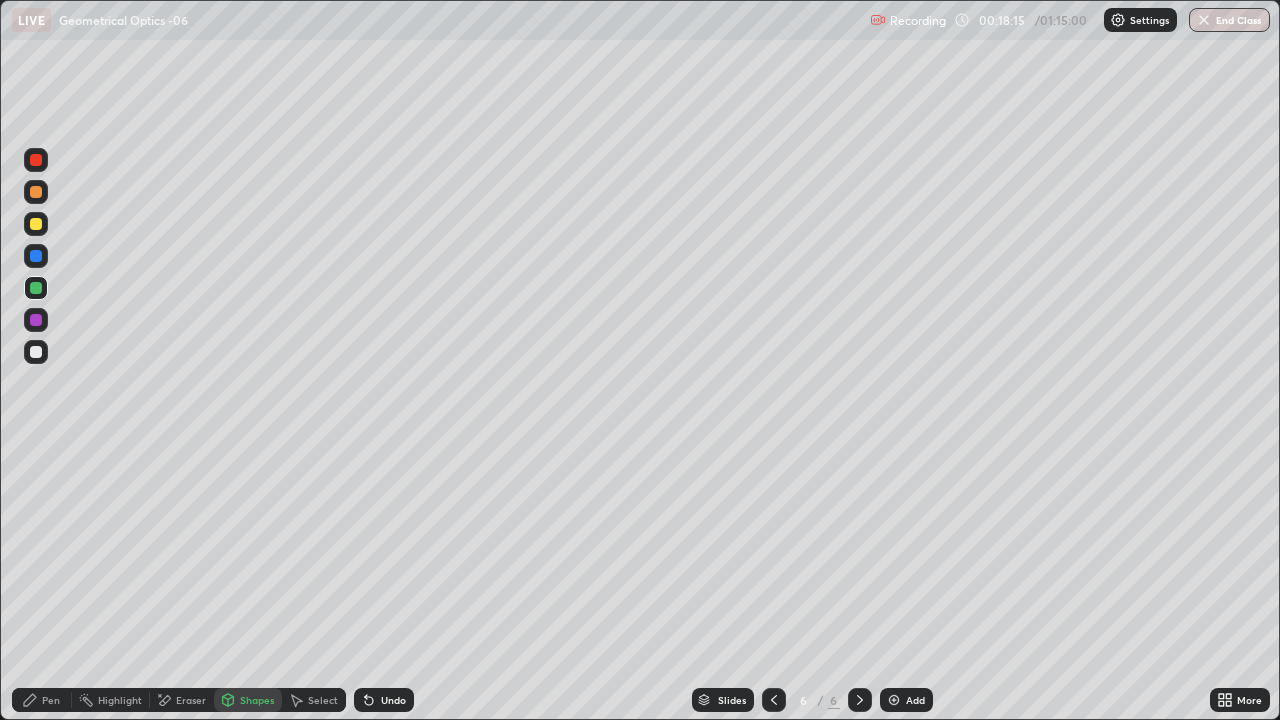 click 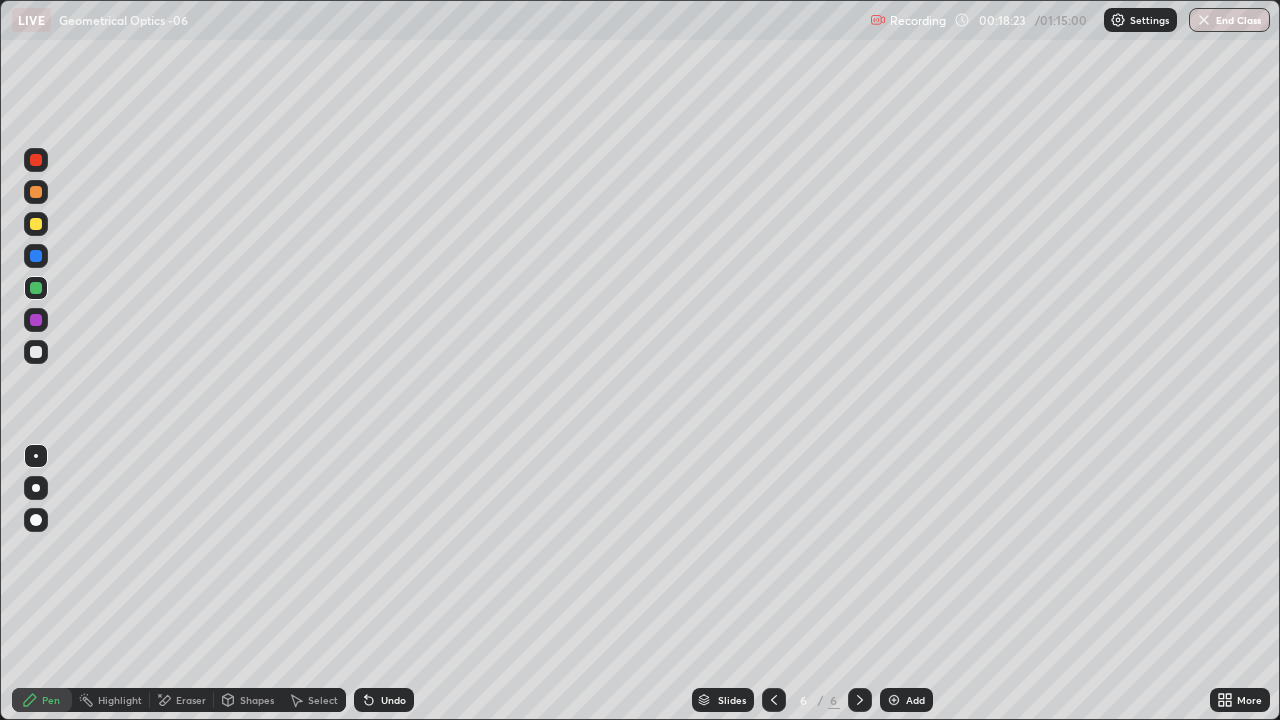 click on "Pen" at bounding box center (51, 700) 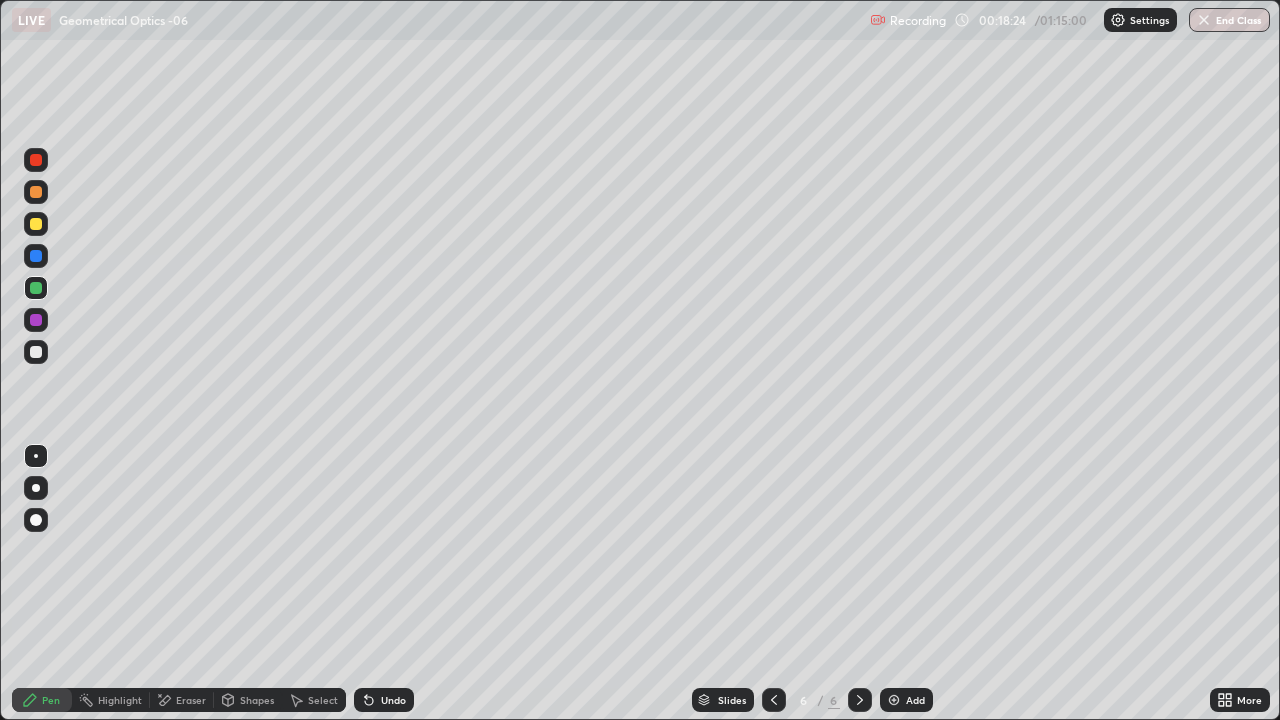 click at bounding box center (36, 352) 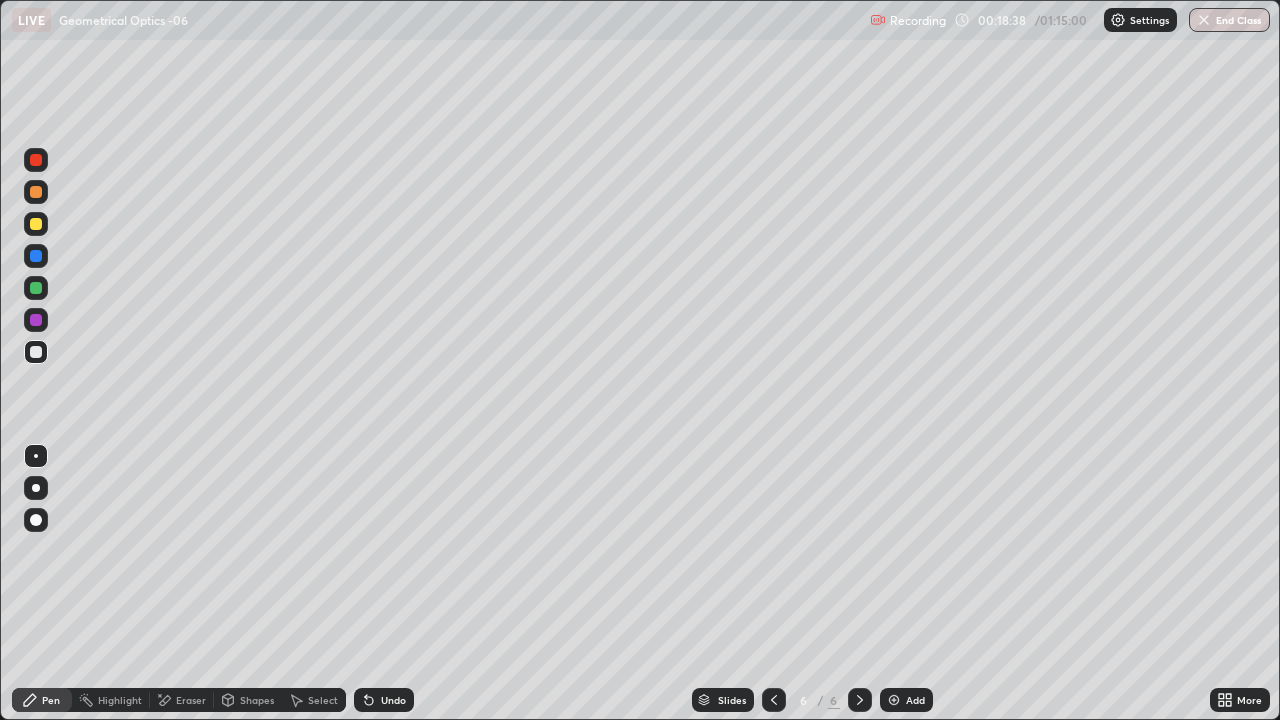 click on "Shapes" at bounding box center [257, 700] 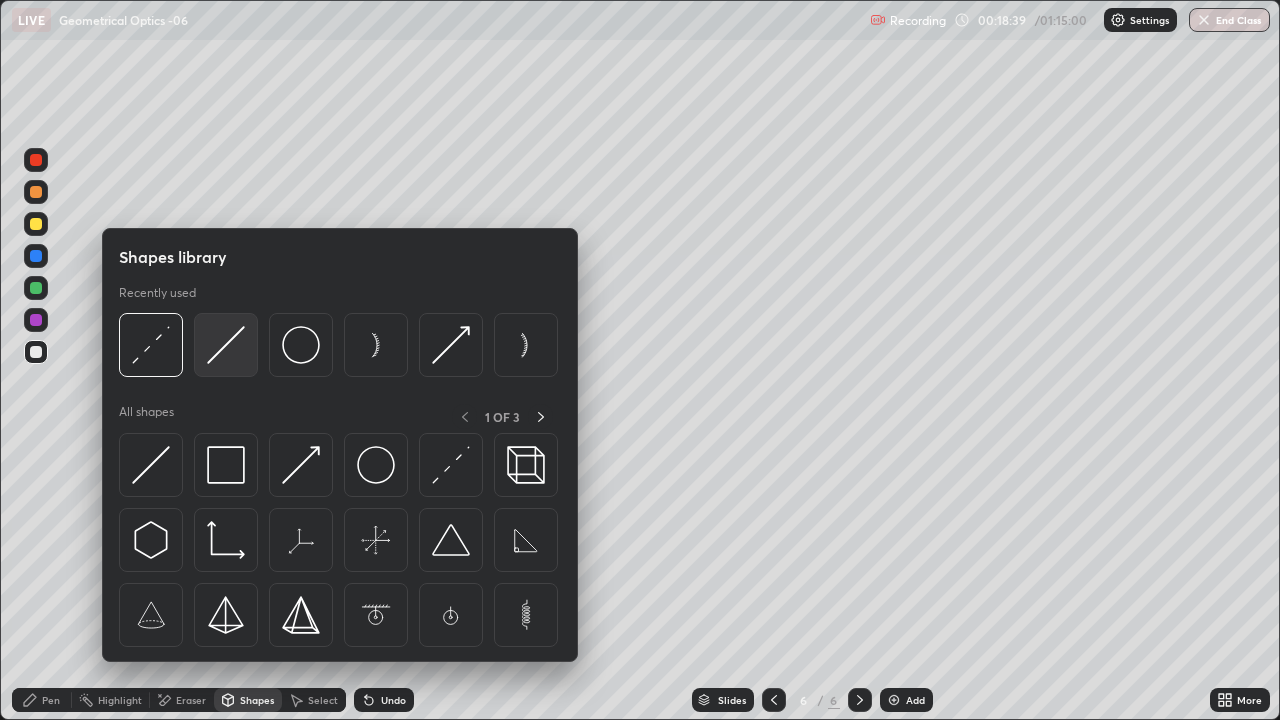click at bounding box center (226, 345) 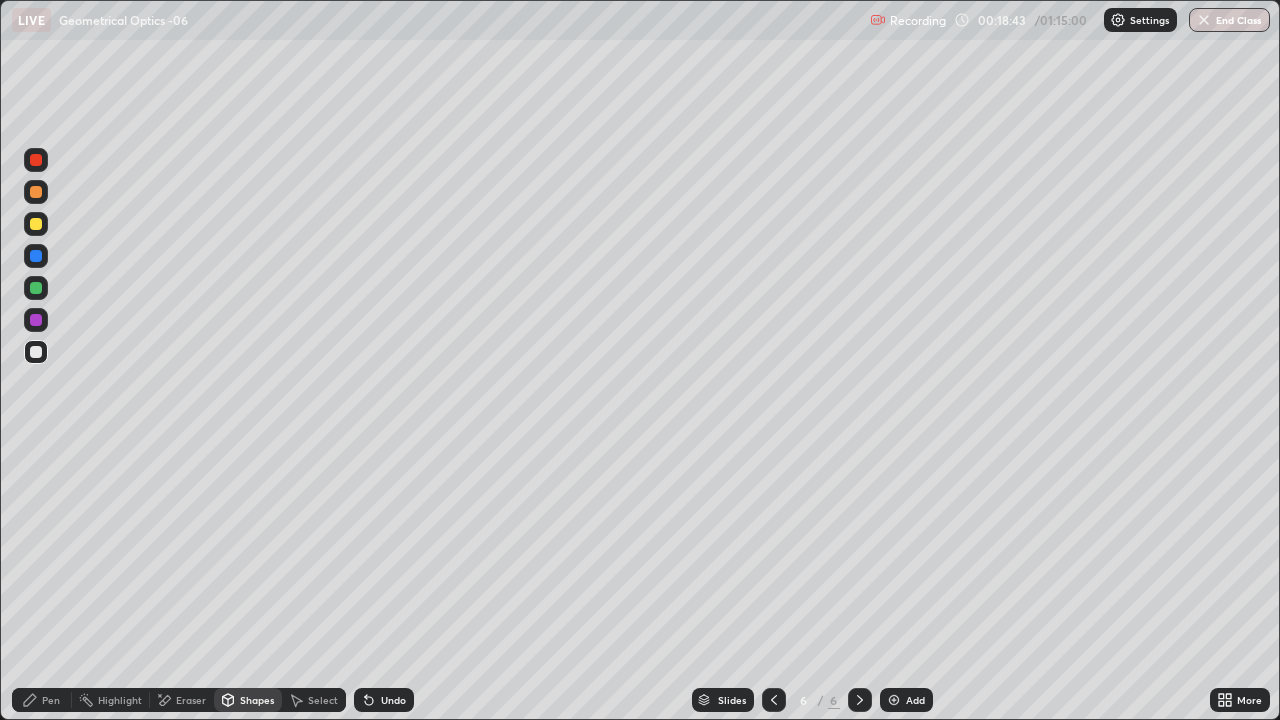 click on "Pen" at bounding box center [51, 700] 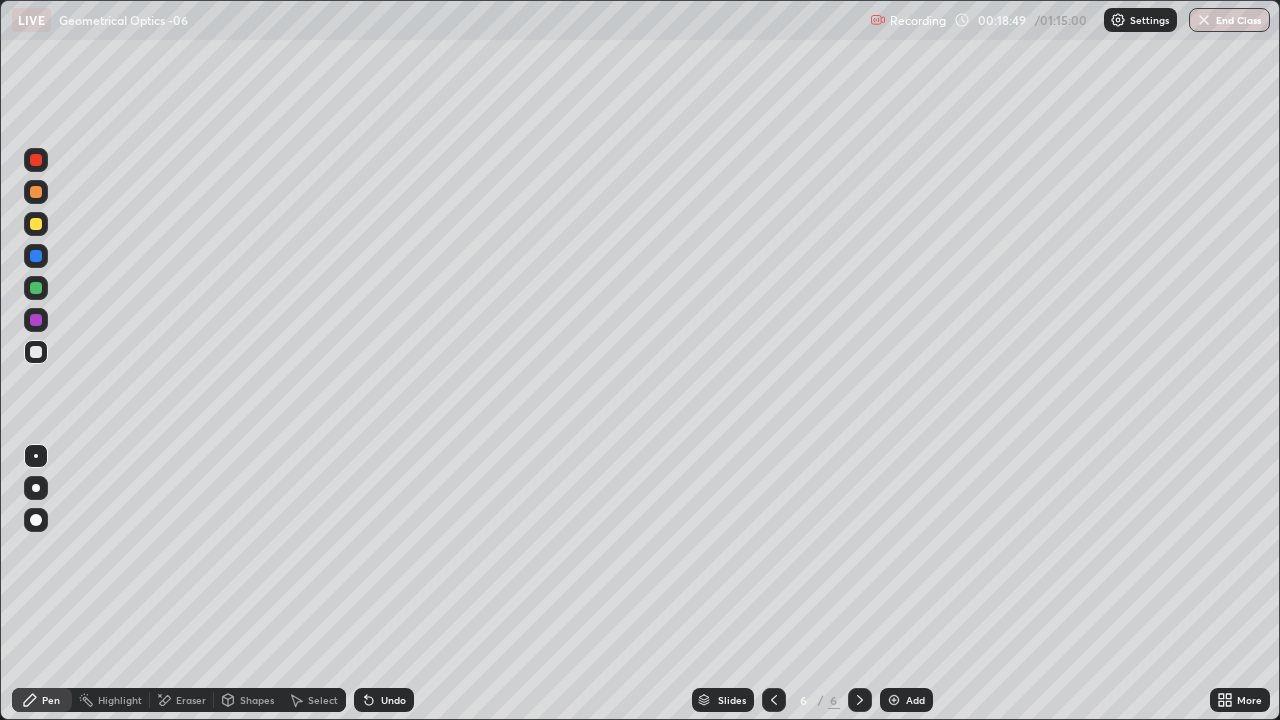 click on "Shapes" at bounding box center [257, 700] 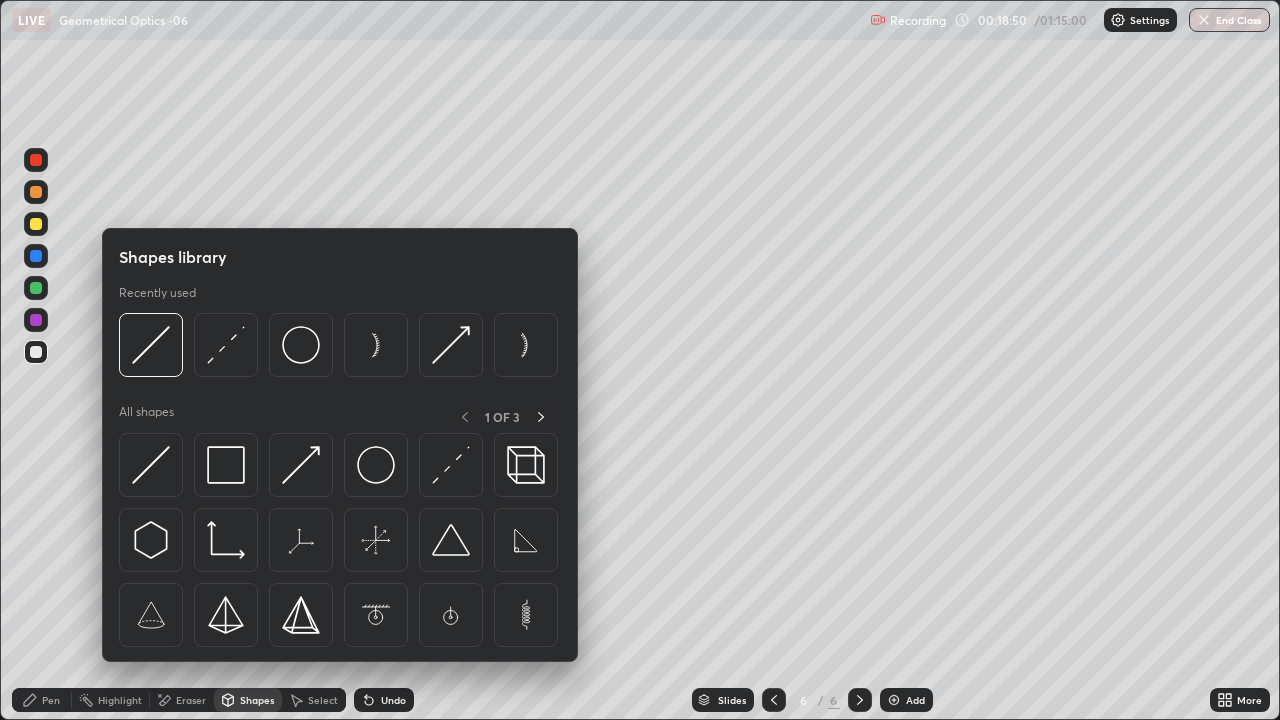 click at bounding box center [36, 320] 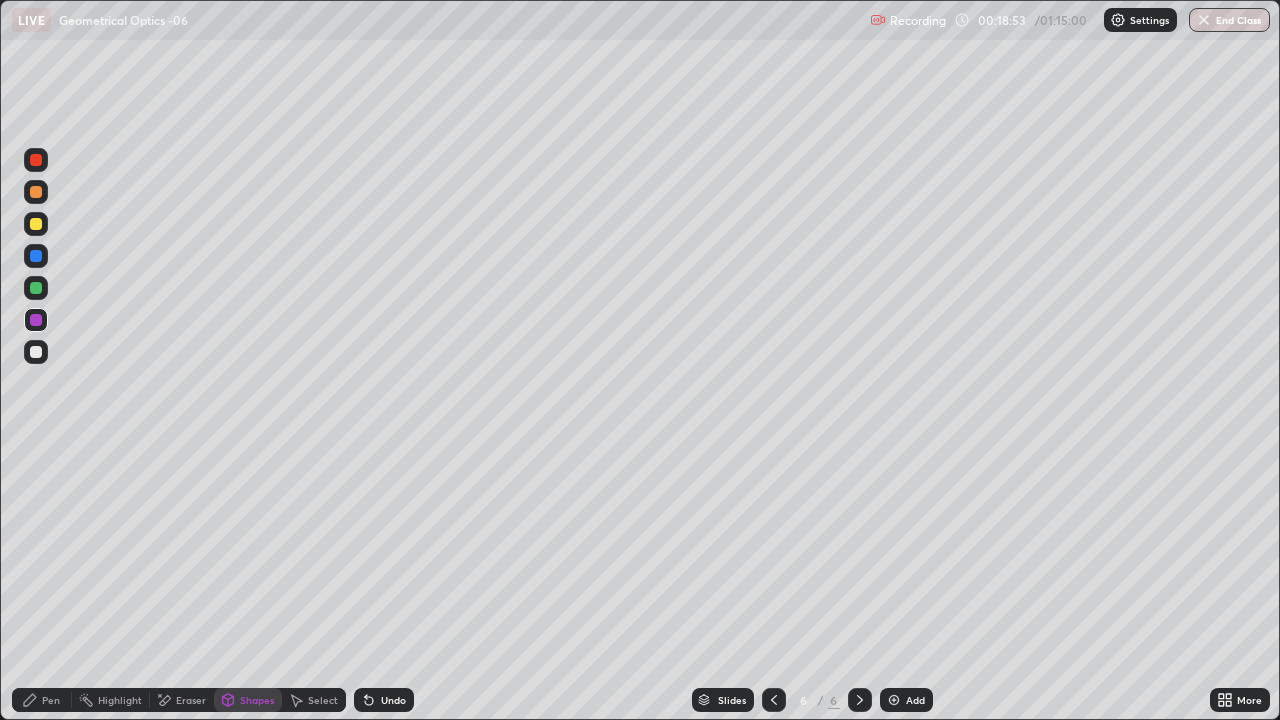 click on "Undo" at bounding box center [393, 700] 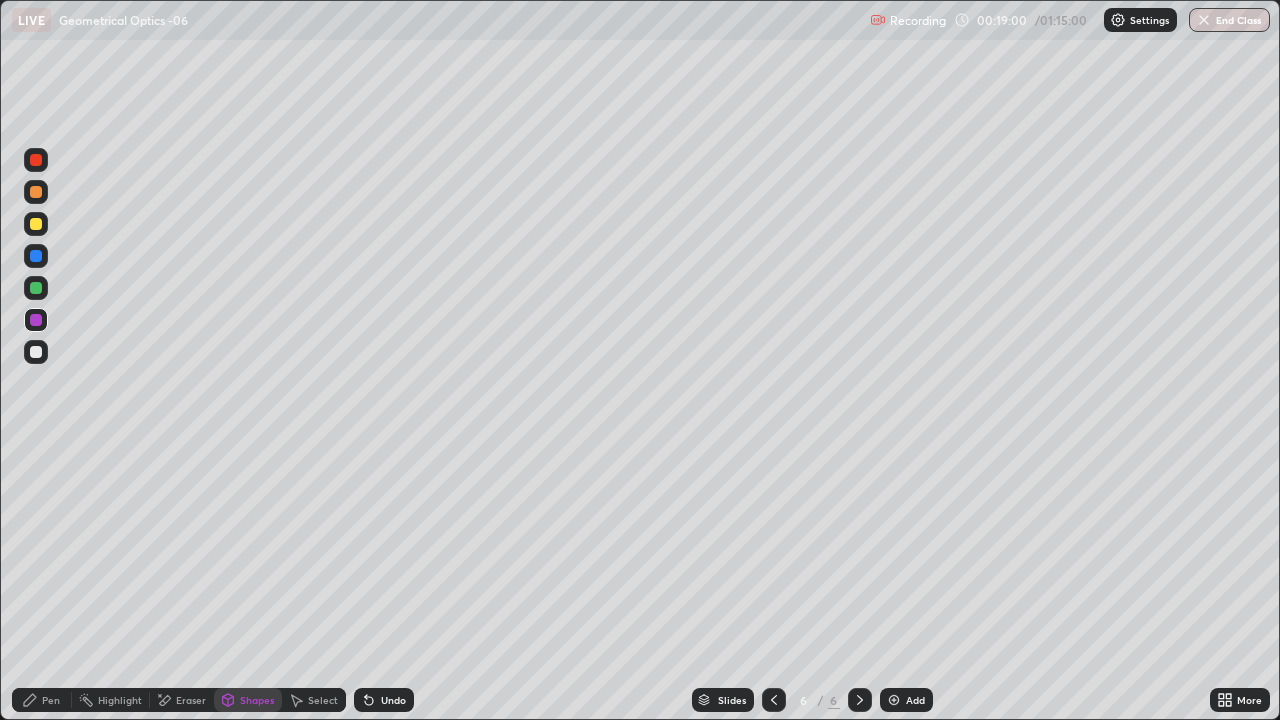 click 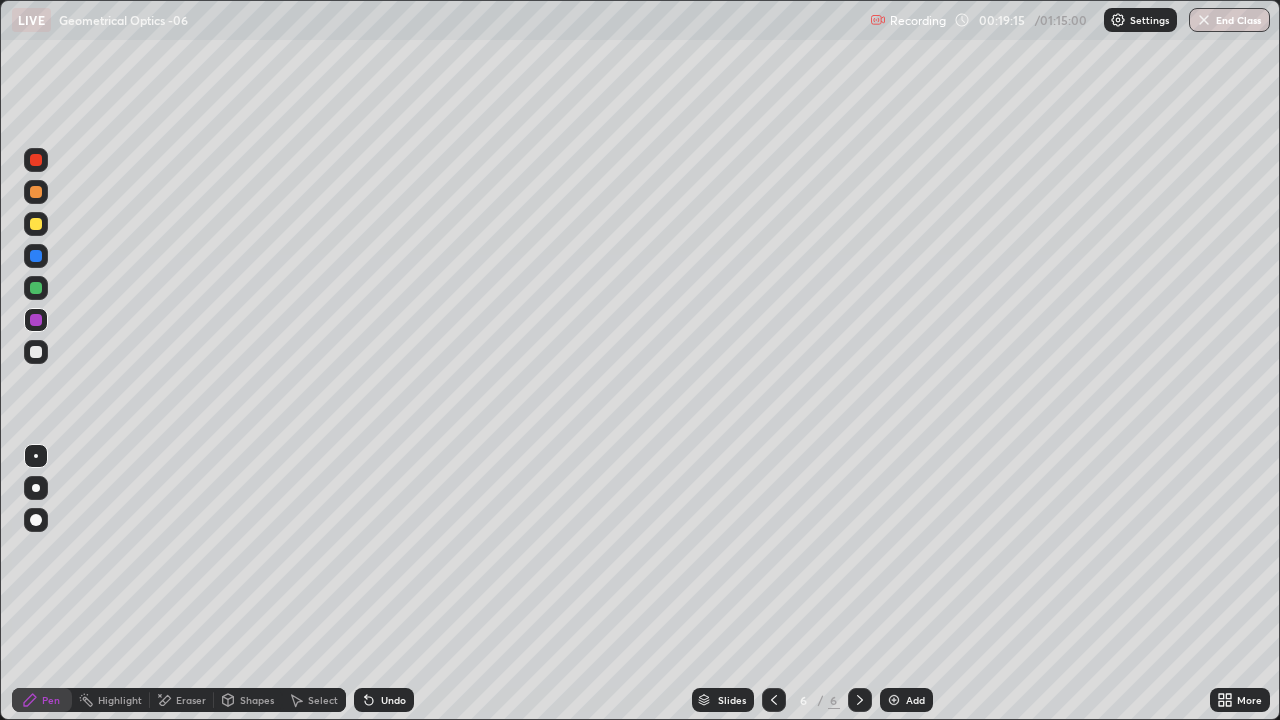 click on "Pen" at bounding box center [42, 700] 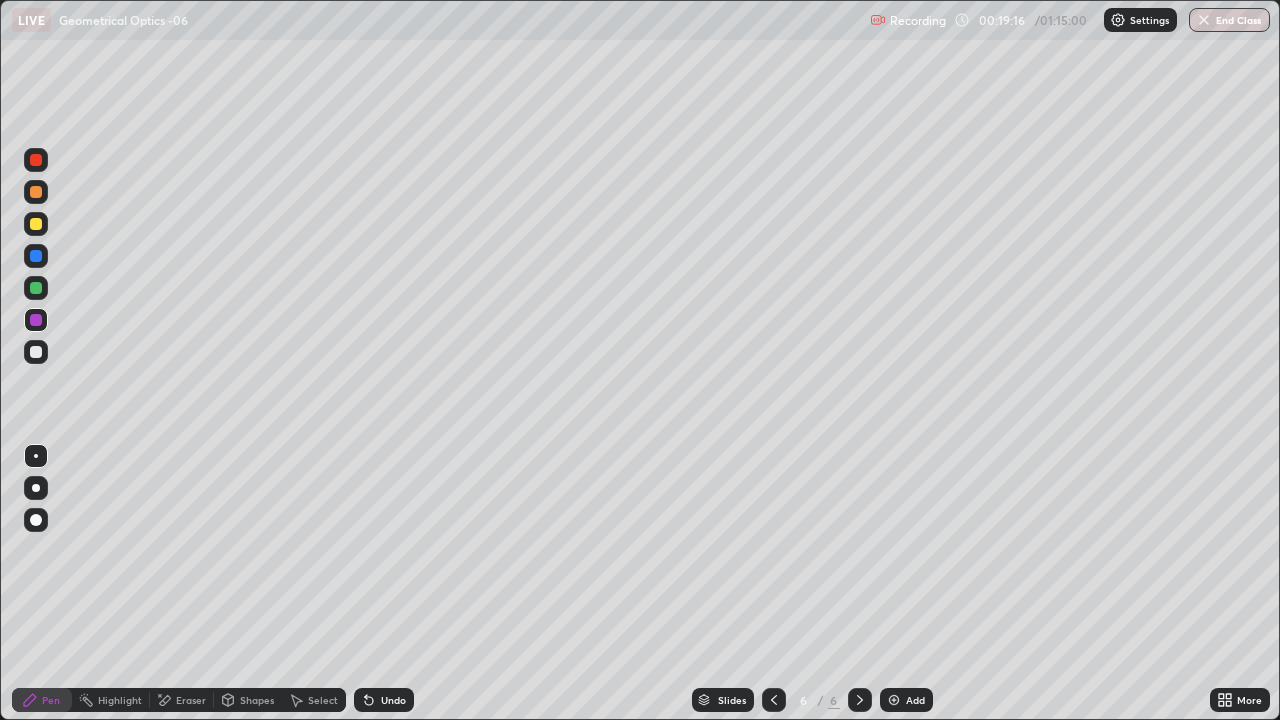click at bounding box center [36, 352] 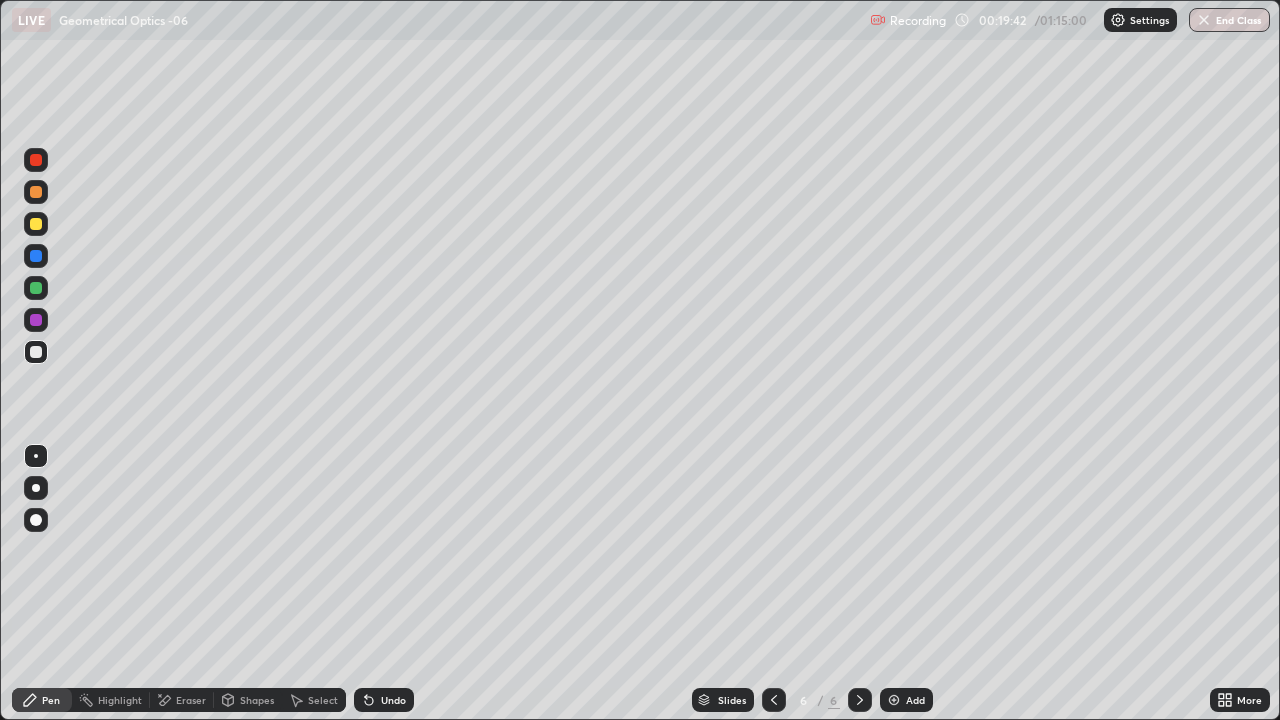 click at bounding box center [36, 288] 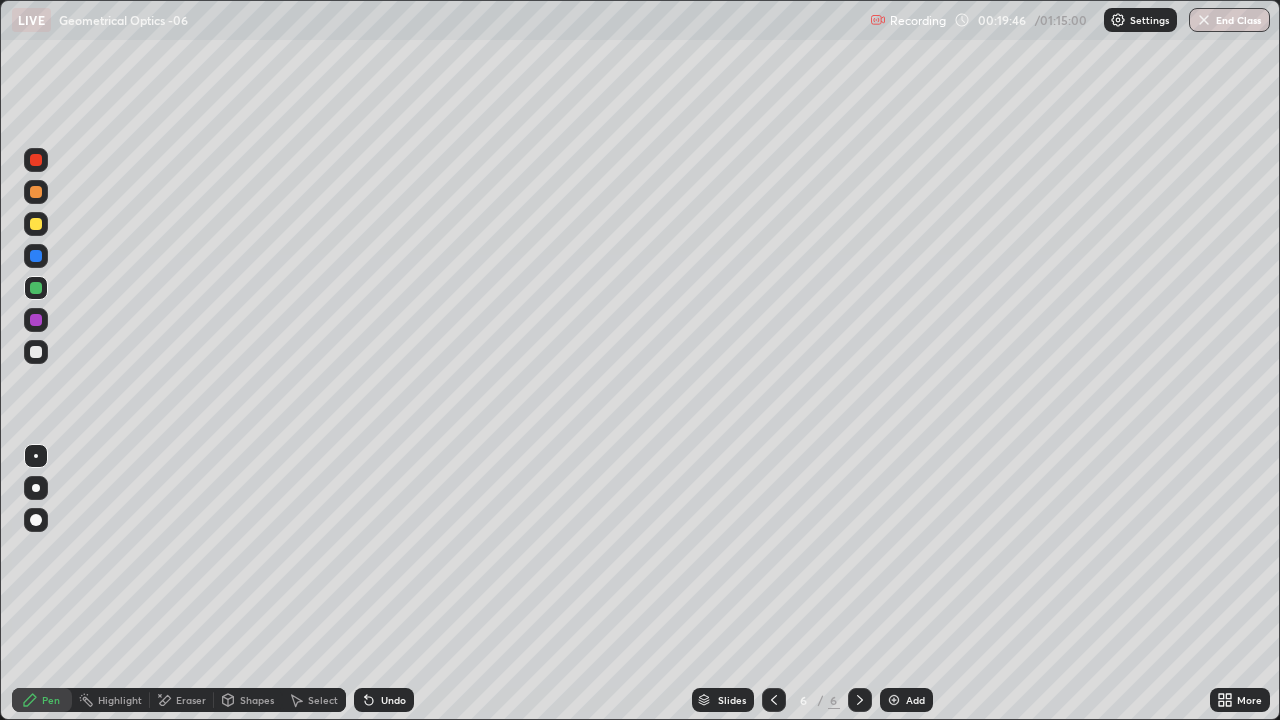 click on "Shapes" at bounding box center [257, 700] 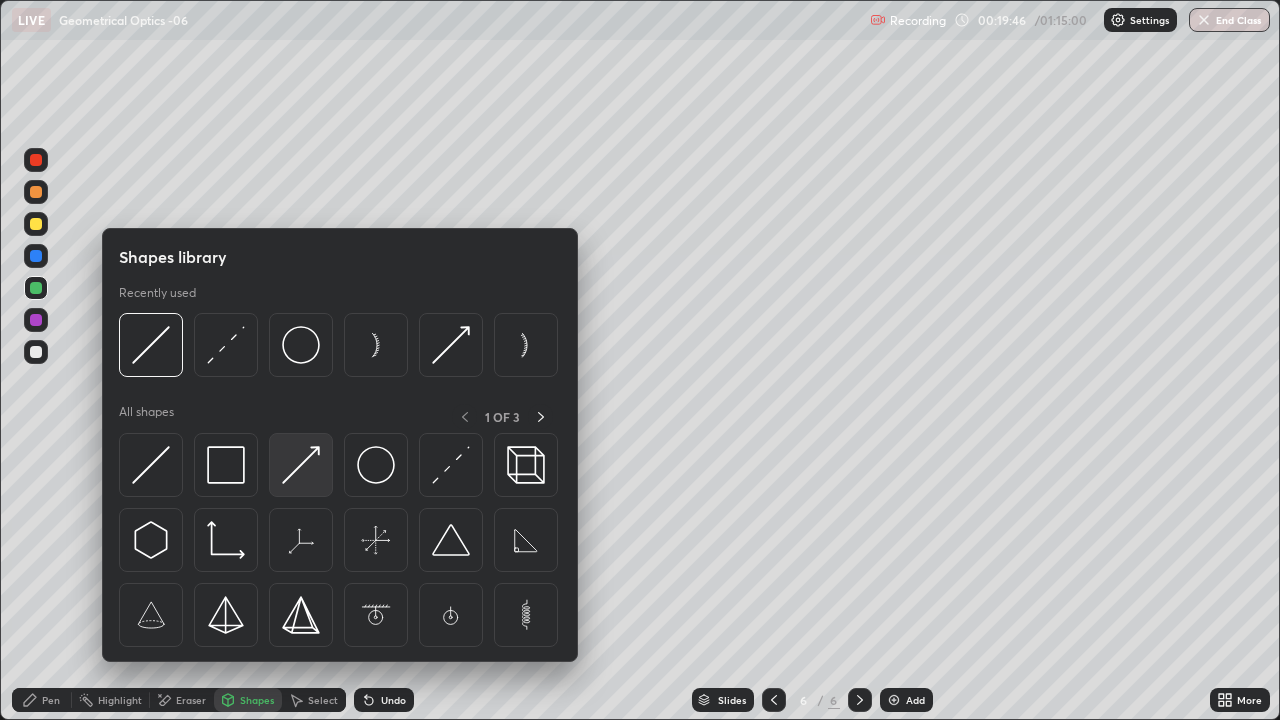 click at bounding box center [301, 465] 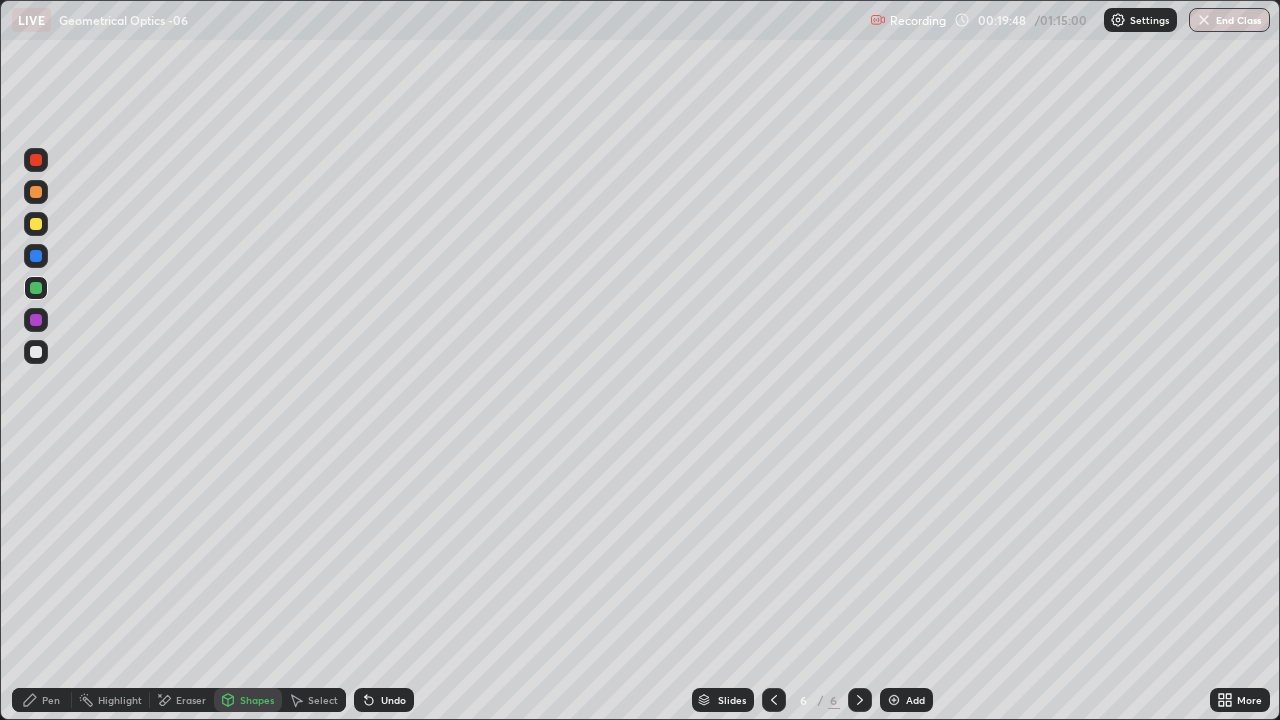 click on "Pen" at bounding box center [51, 700] 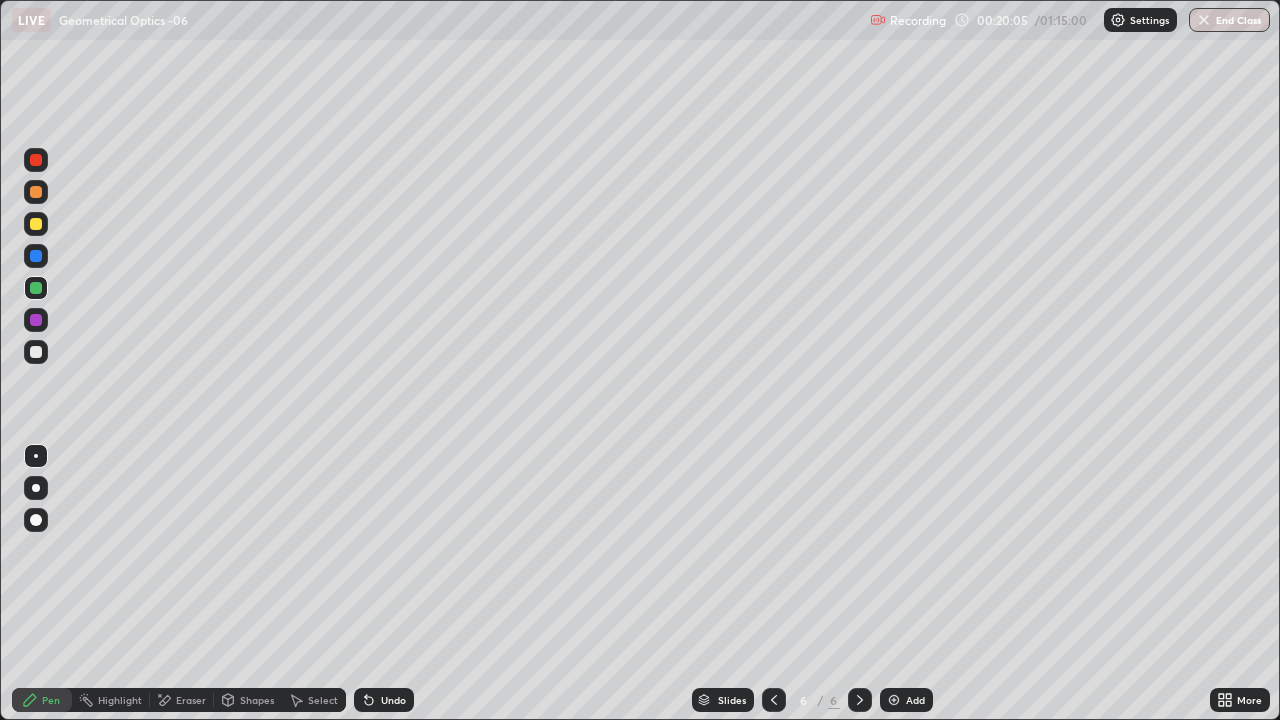 click on "Shapes" at bounding box center (248, 700) 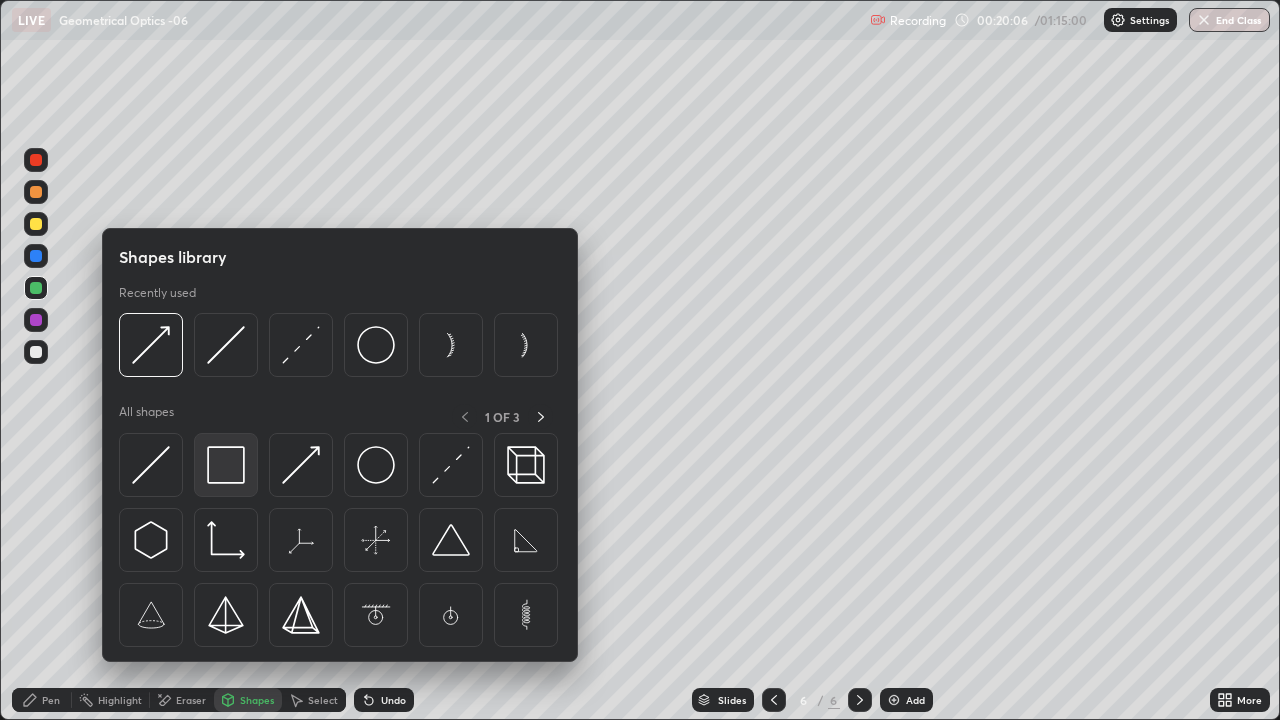 click at bounding box center [226, 465] 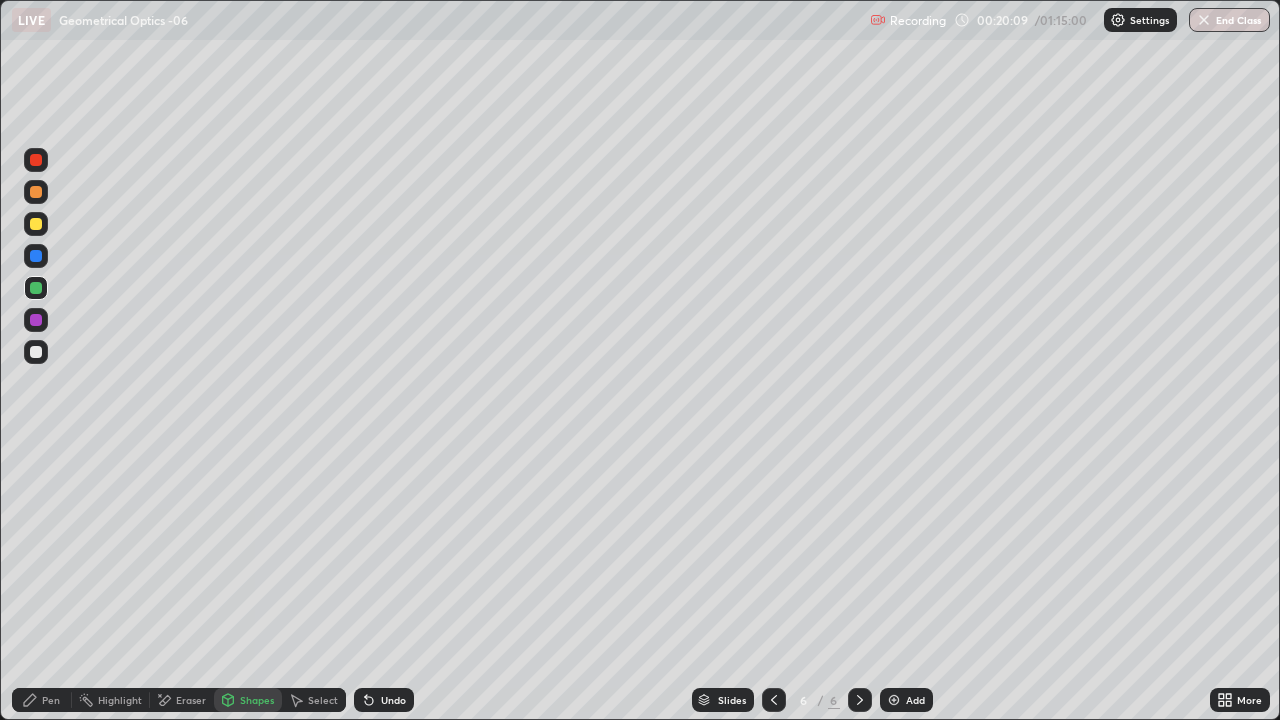 click 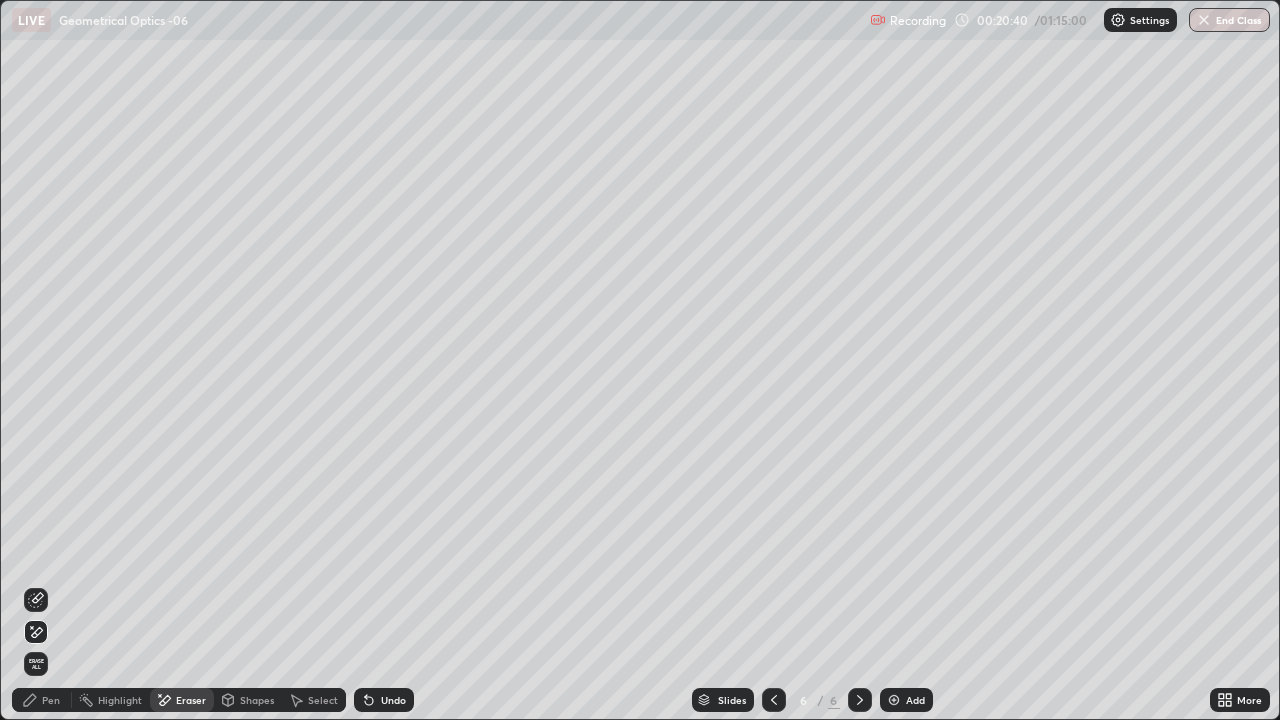 click on "Pen" at bounding box center [51, 700] 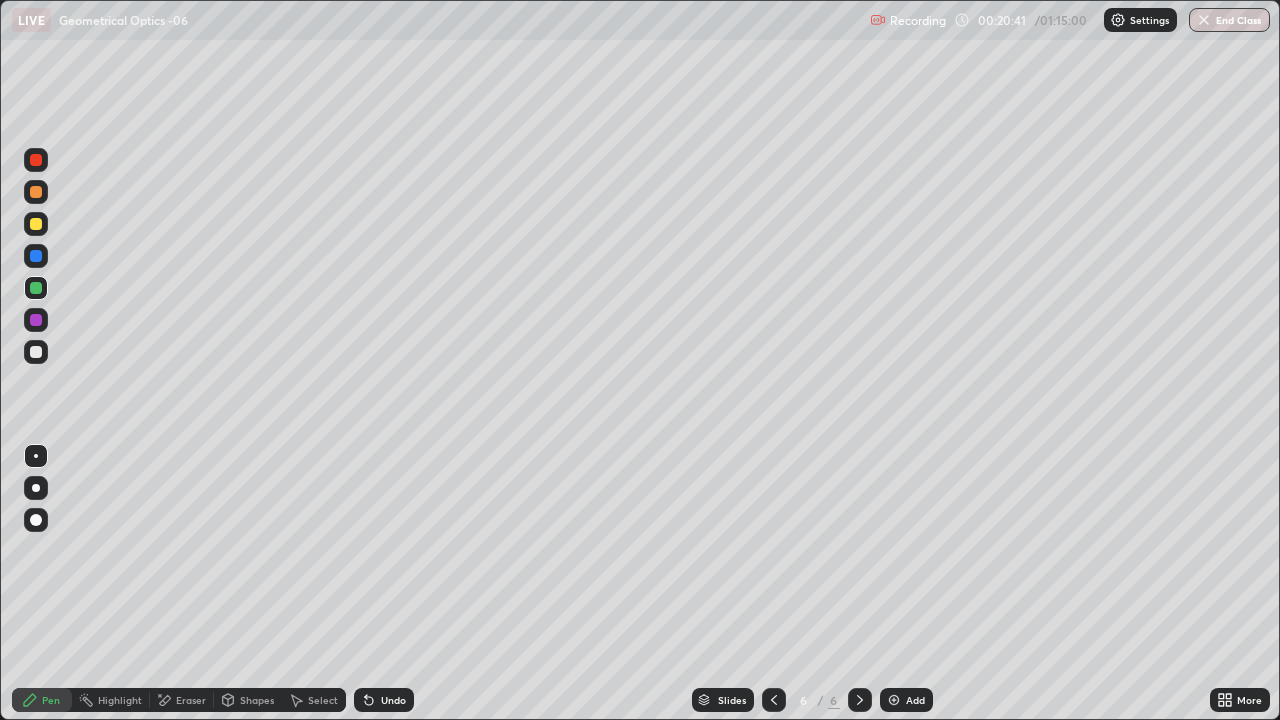 click at bounding box center (36, 352) 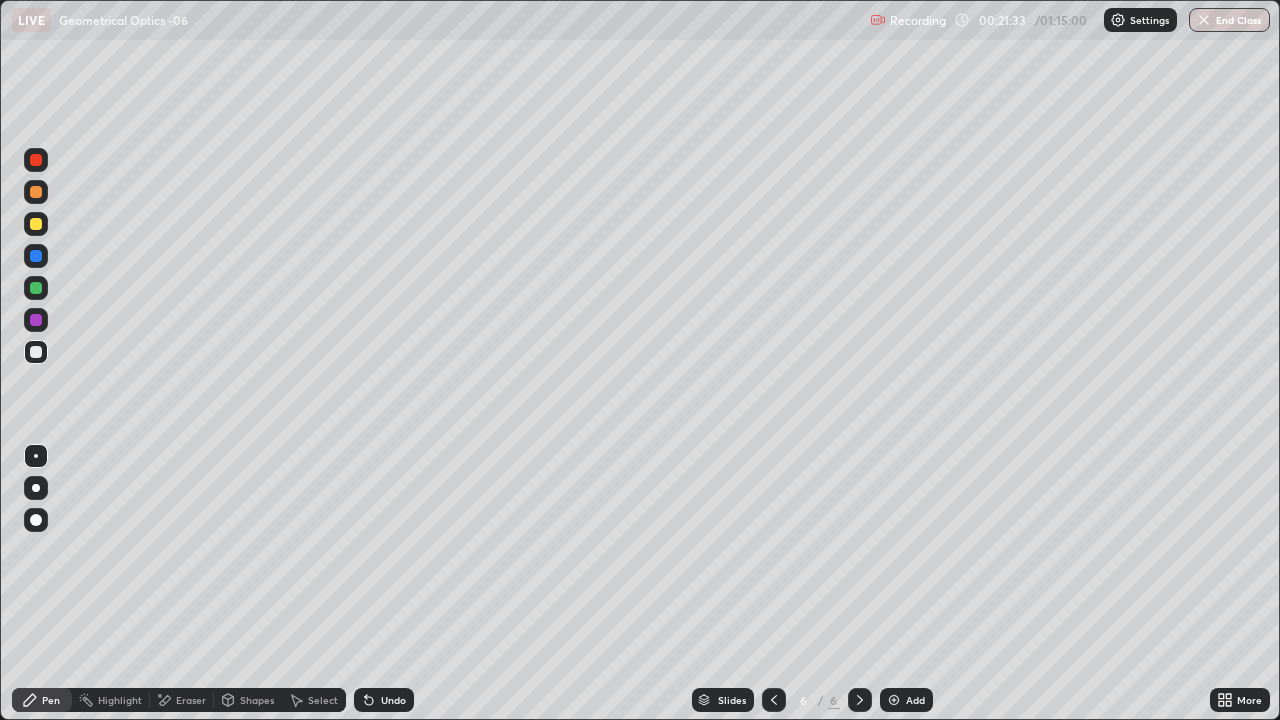 click on "Shapes" at bounding box center (257, 700) 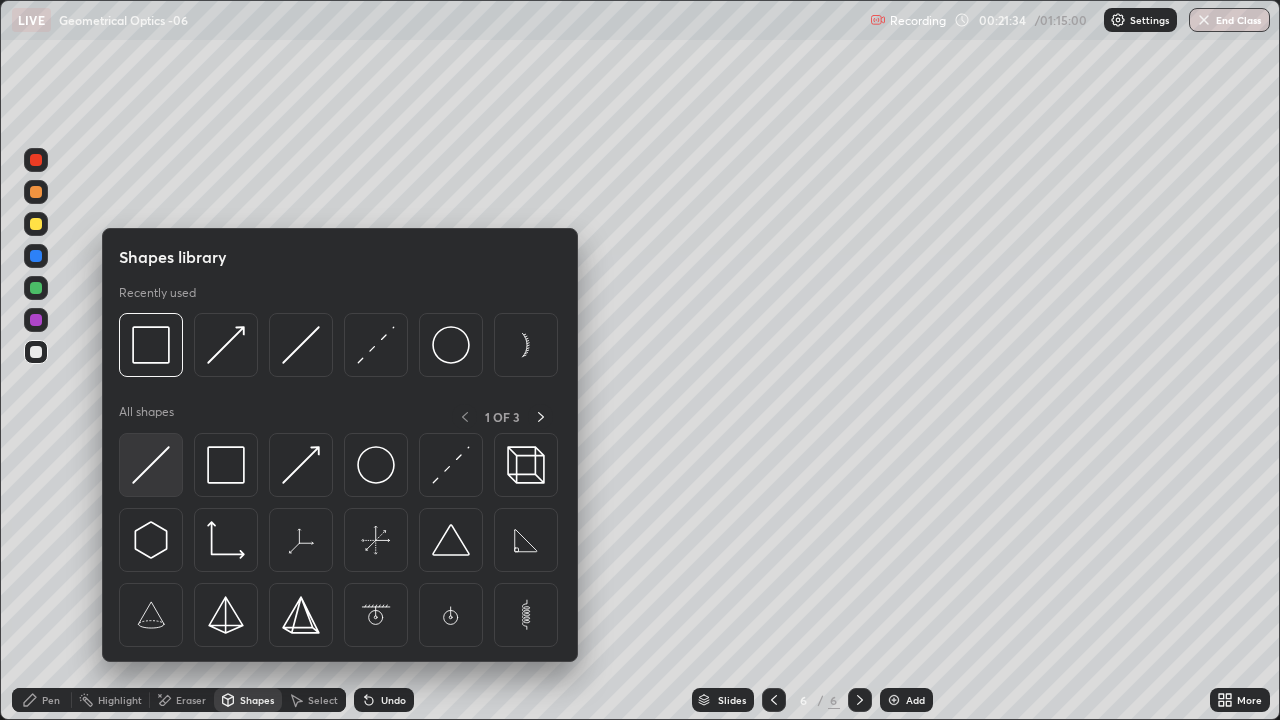 click at bounding box center (151, 465) 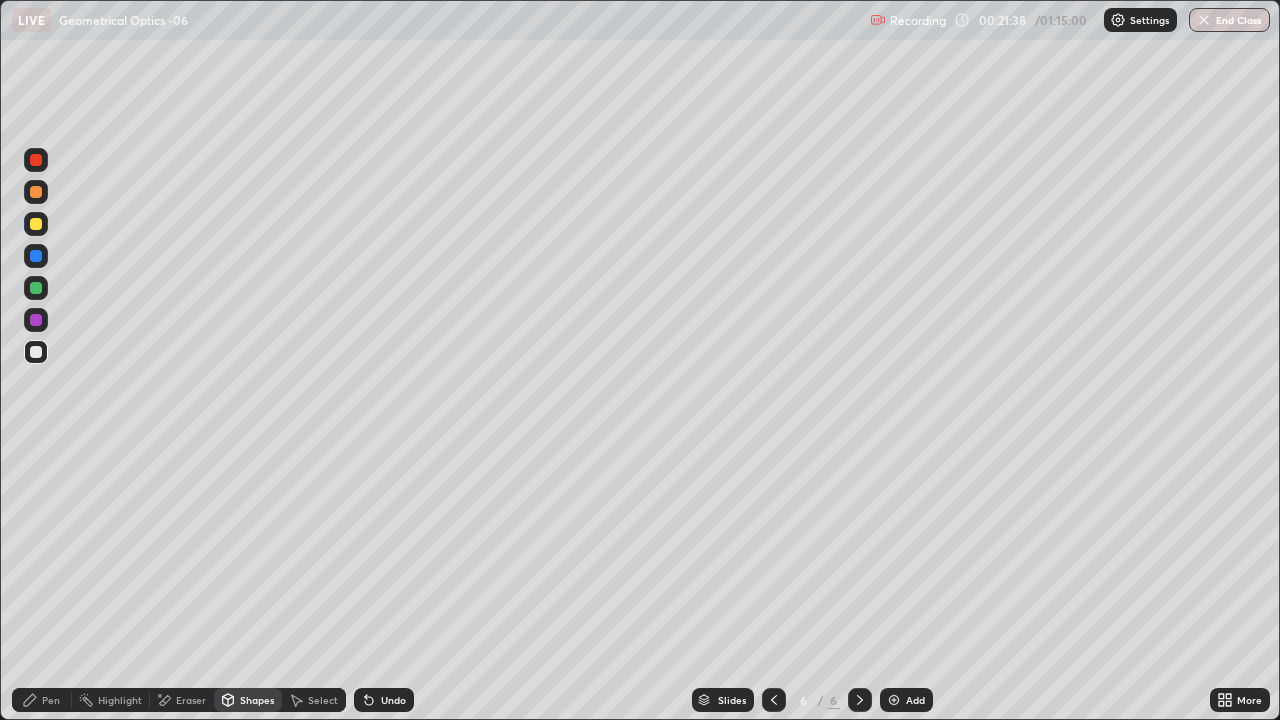 click 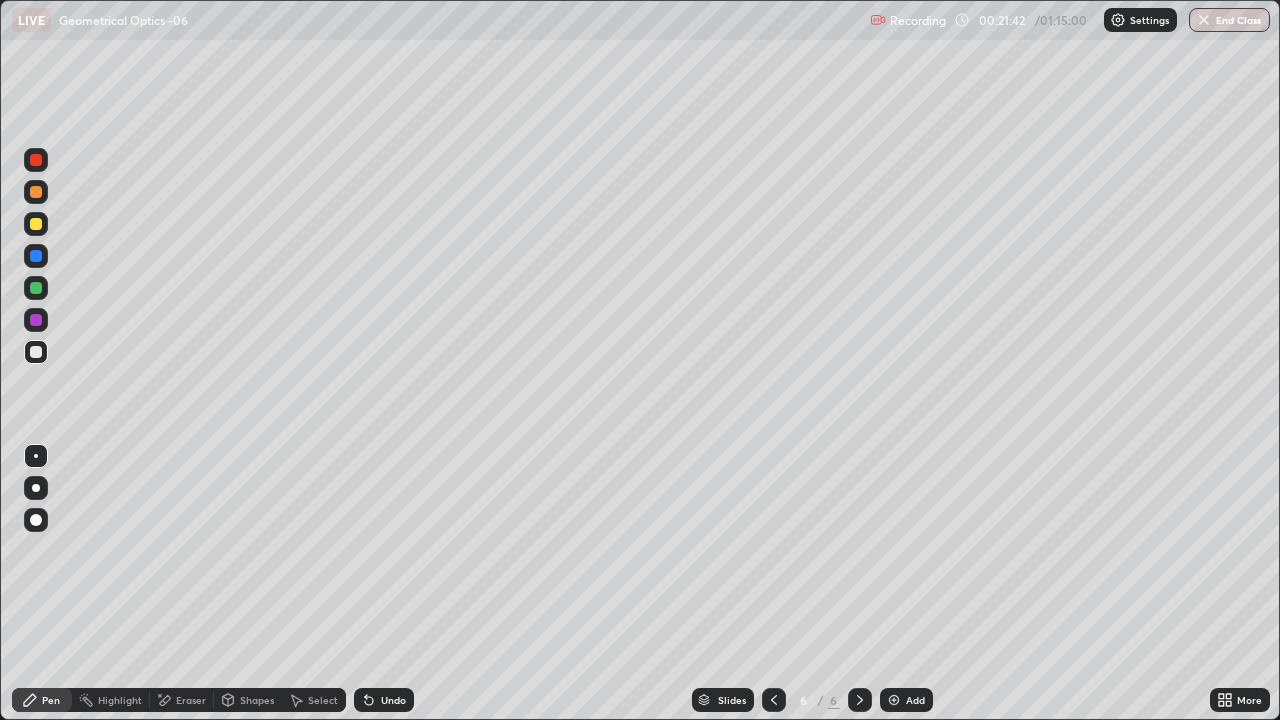 click on "Undo" at bounding box center (393, 700) 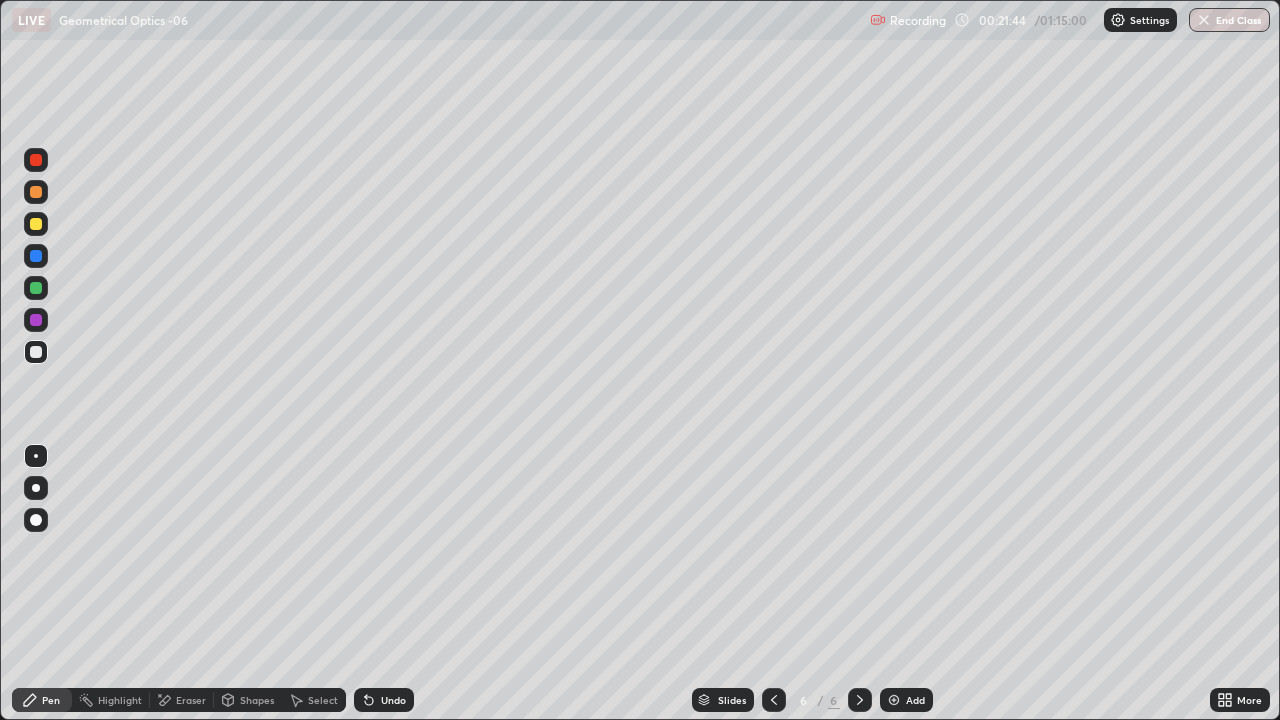click on "Undo" at bounding box center [393, 700] 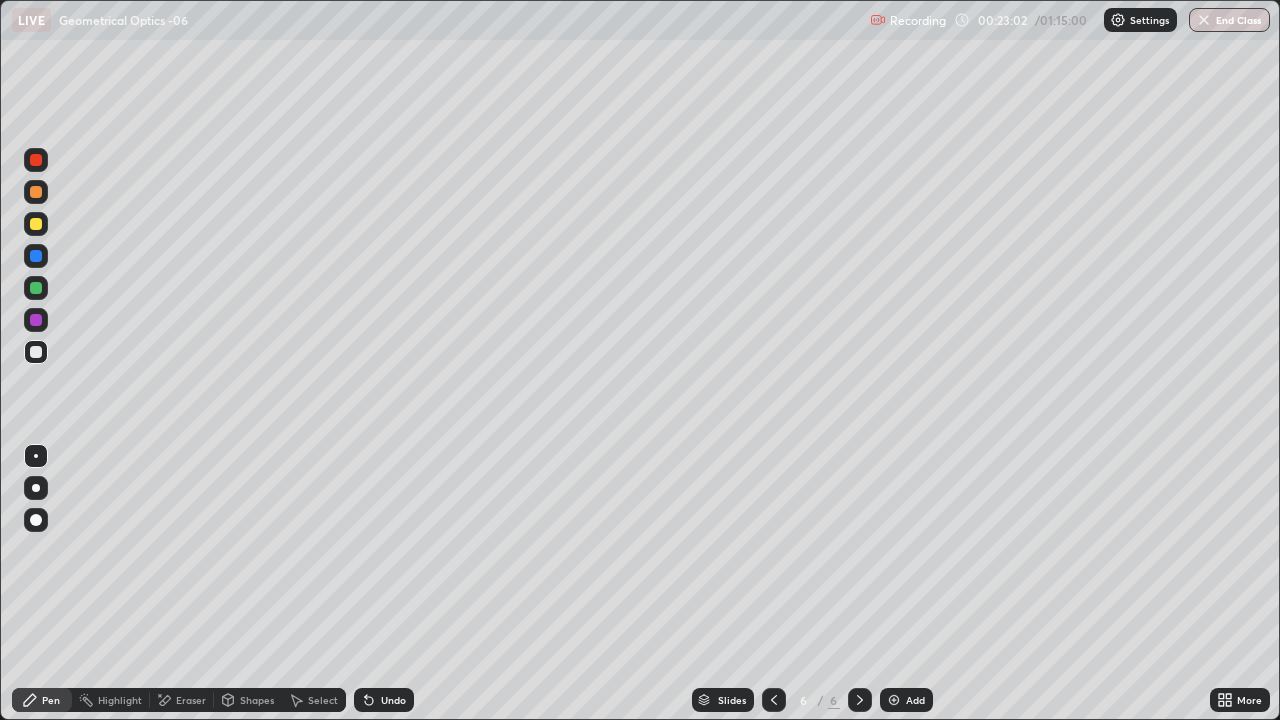 click on "Undo" at bounding box center [393, 700] 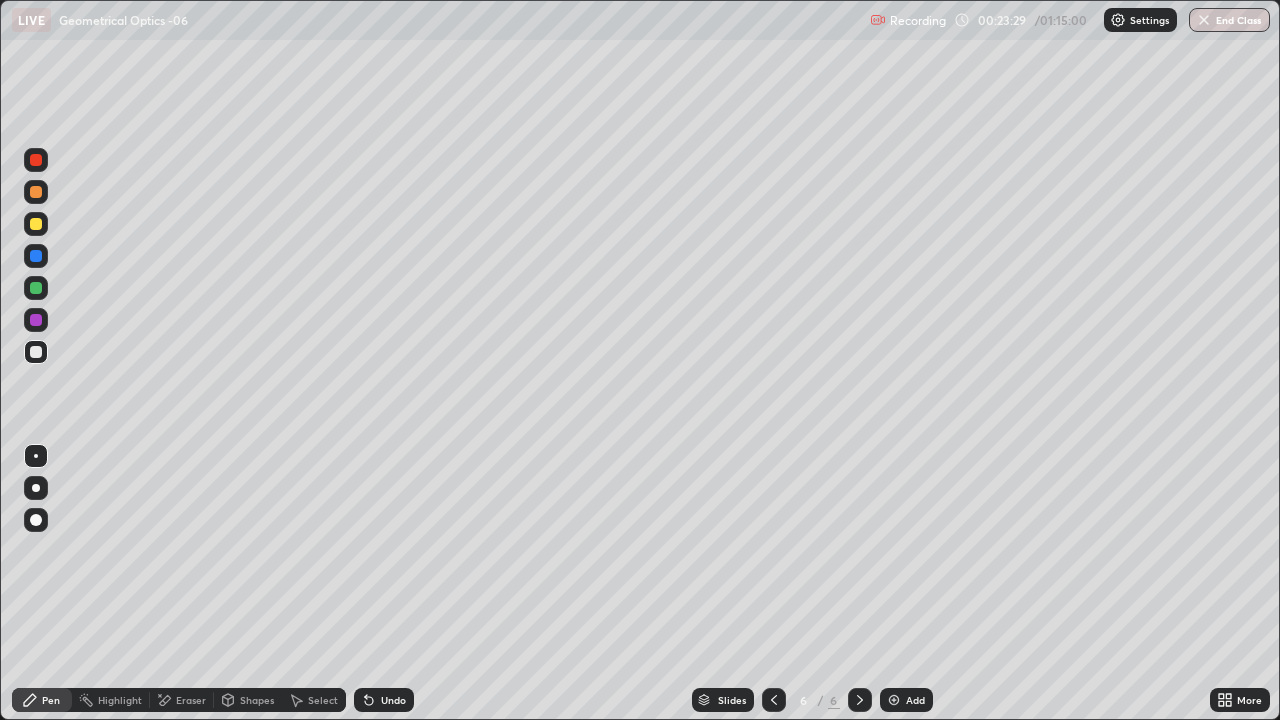 click on "Shapes" at bounding box center (248, 700) 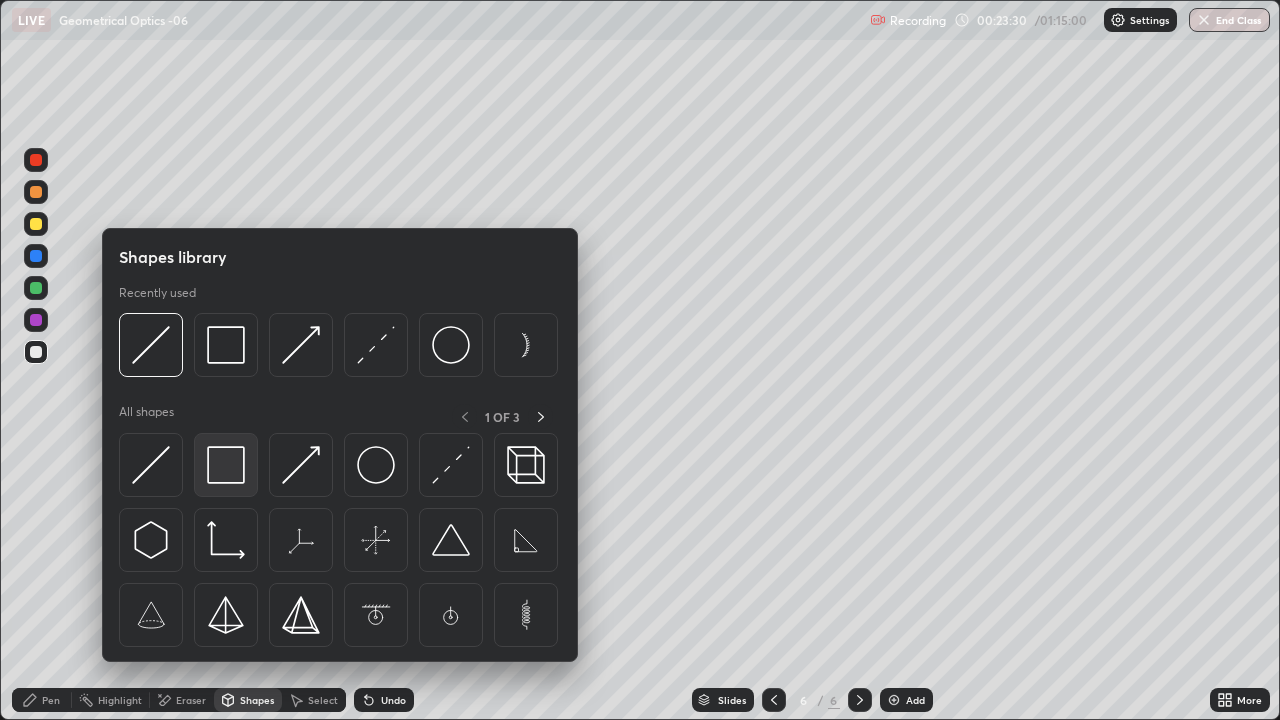 click at bounding box center [226, 465] 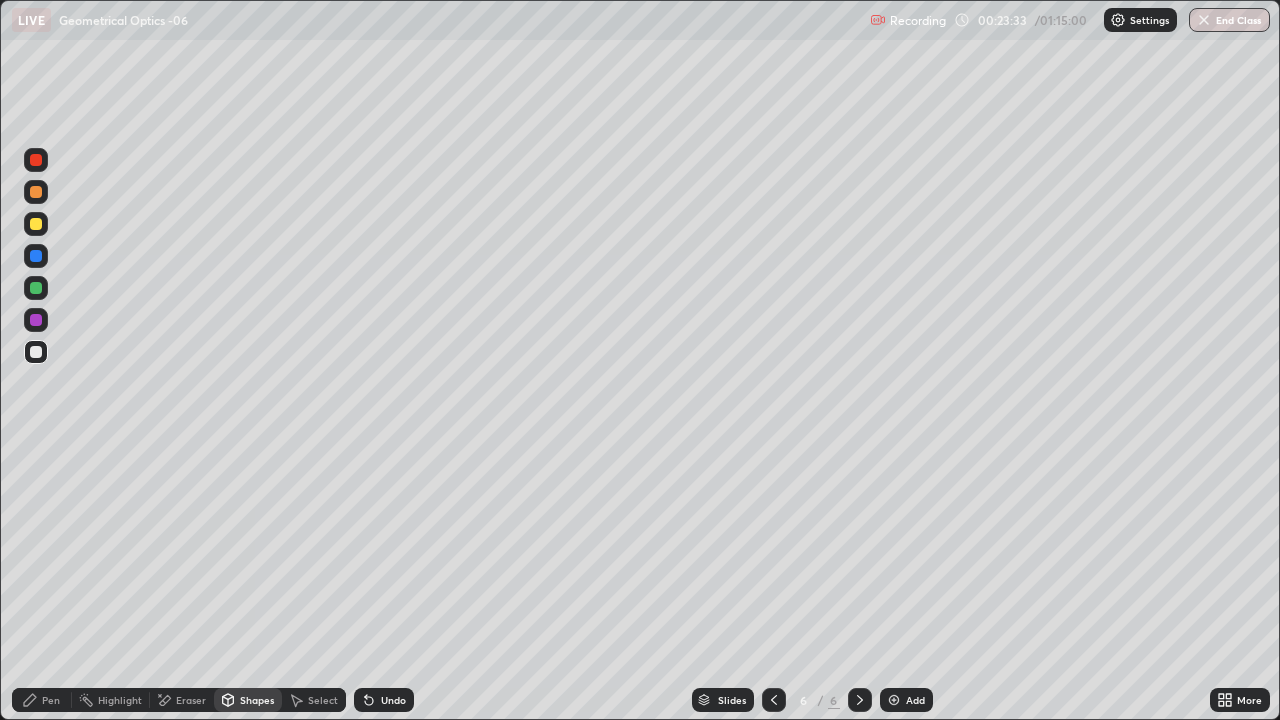 click on "Pen" at bounding box center (42, 700) 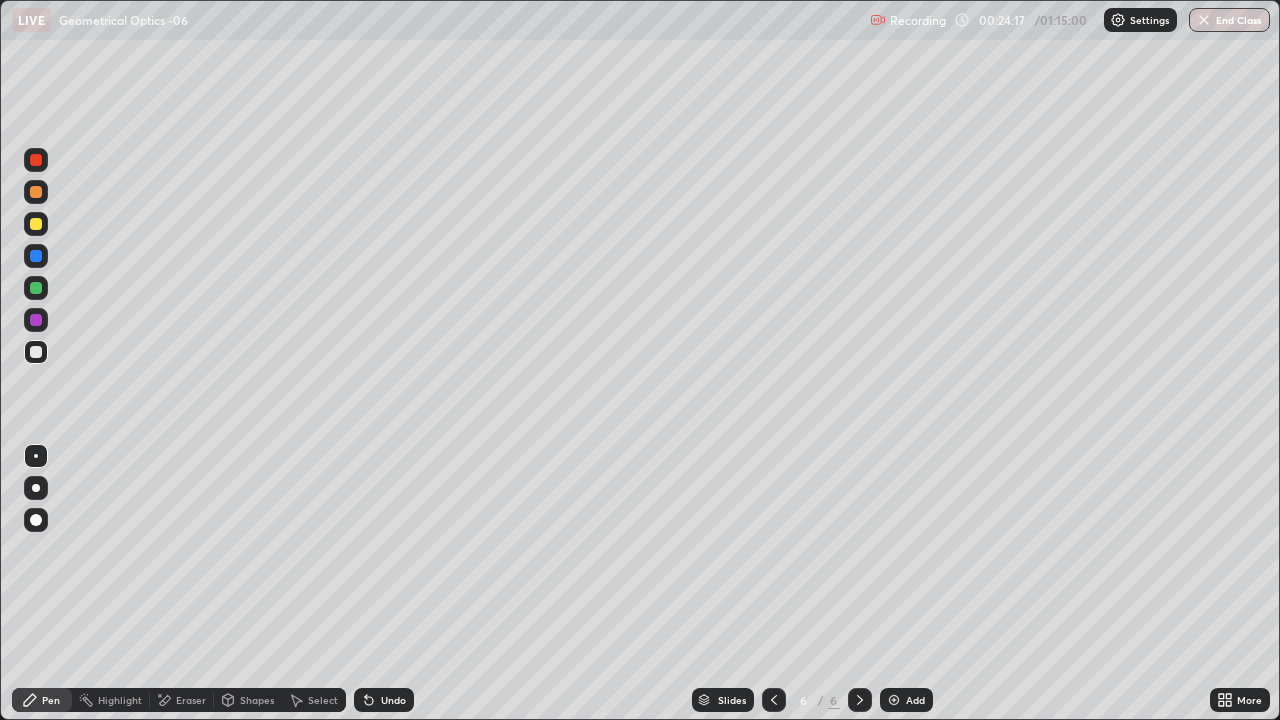 click at bounding box center (36, 320) 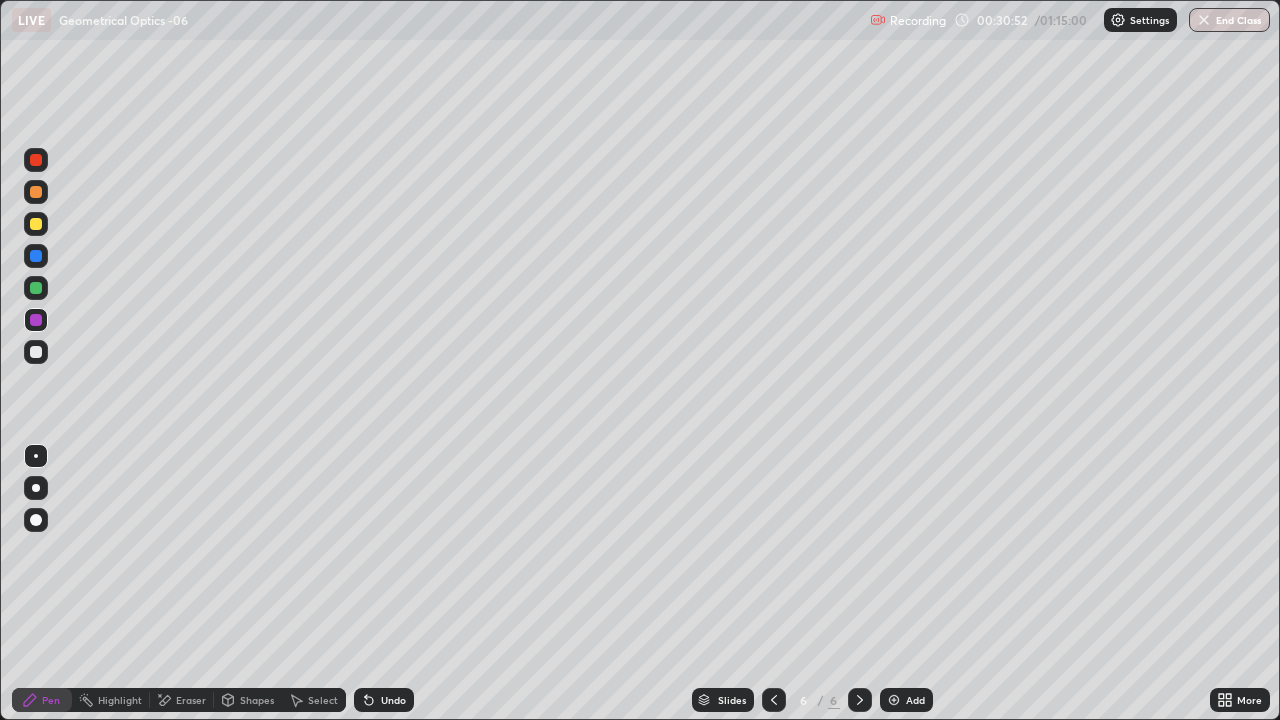 click on "Add" at bounding box center [915, 700] 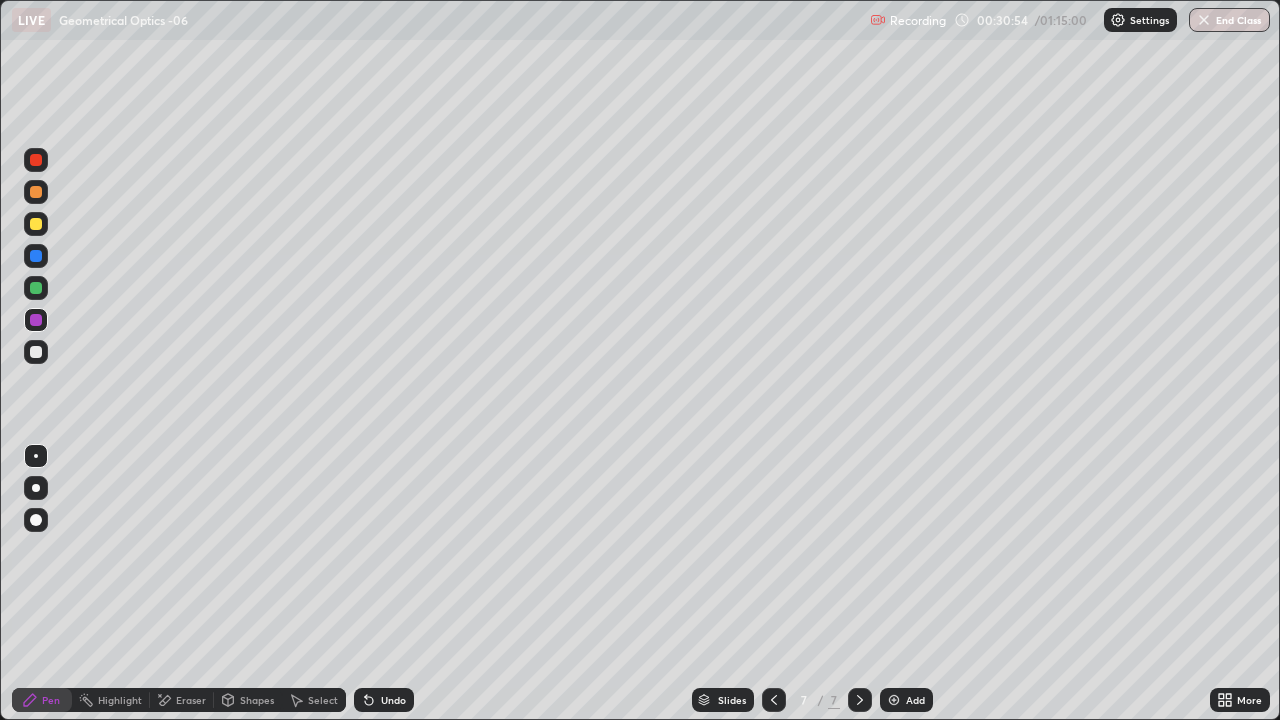 click on "Shapes" at bounding box center (248, 700) 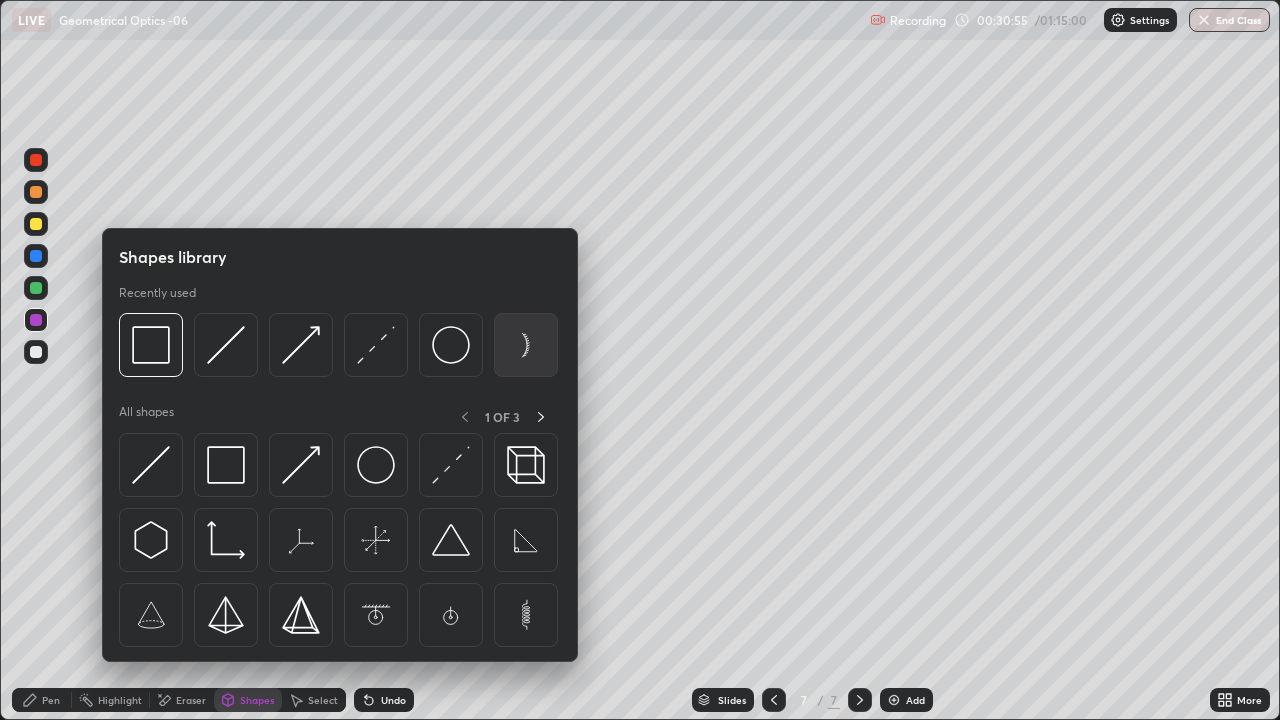 click at bounding box center [526, 345] 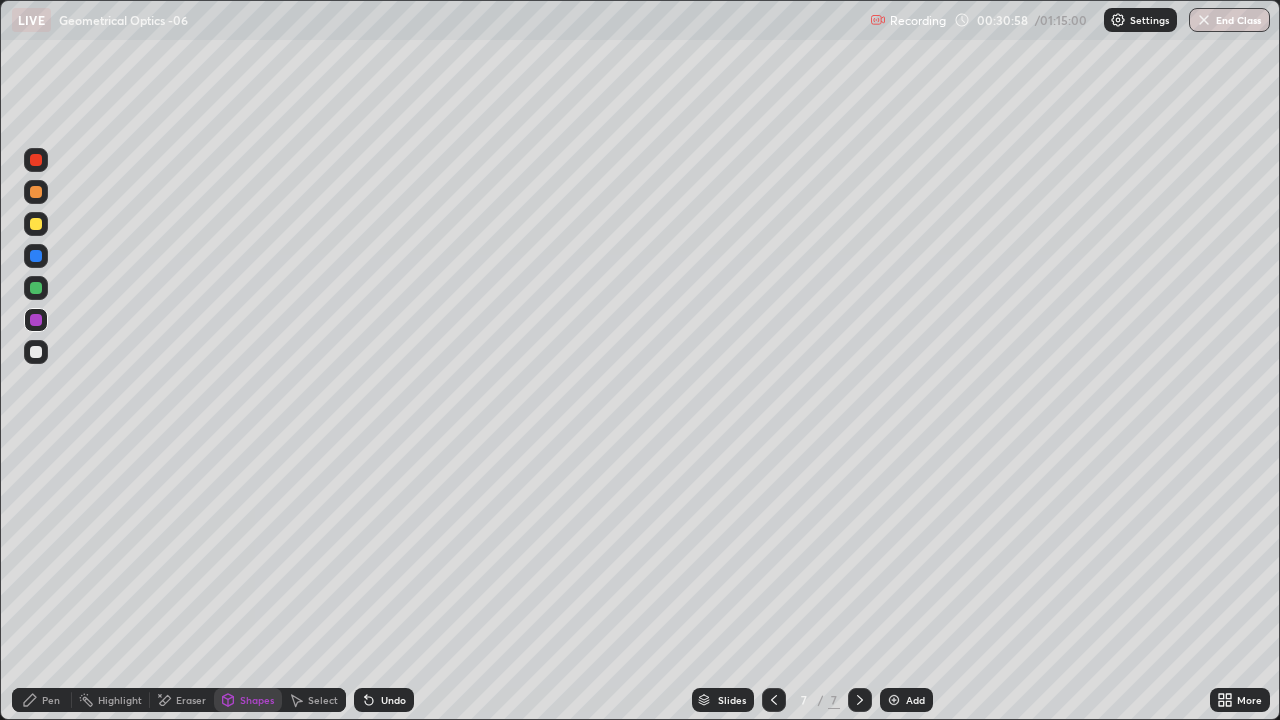 click on "Shapes" at bounding box center [257, 700] 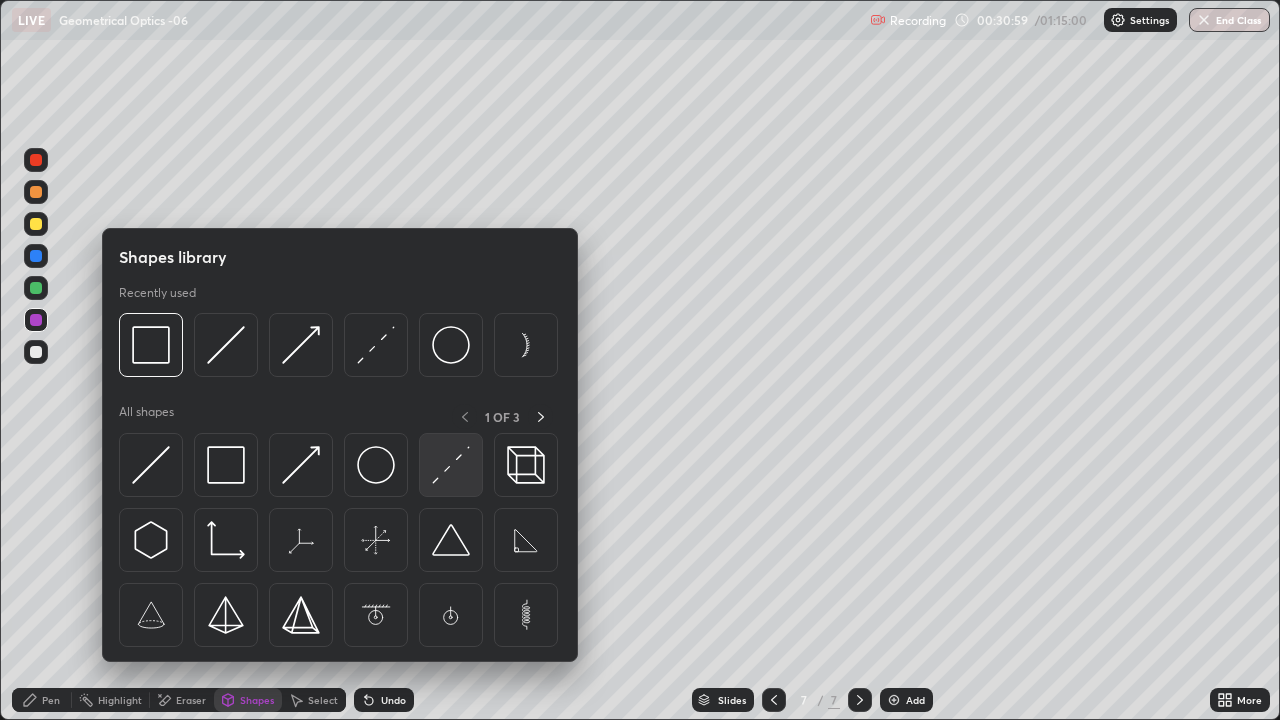 click at bounding box center (451, 465) 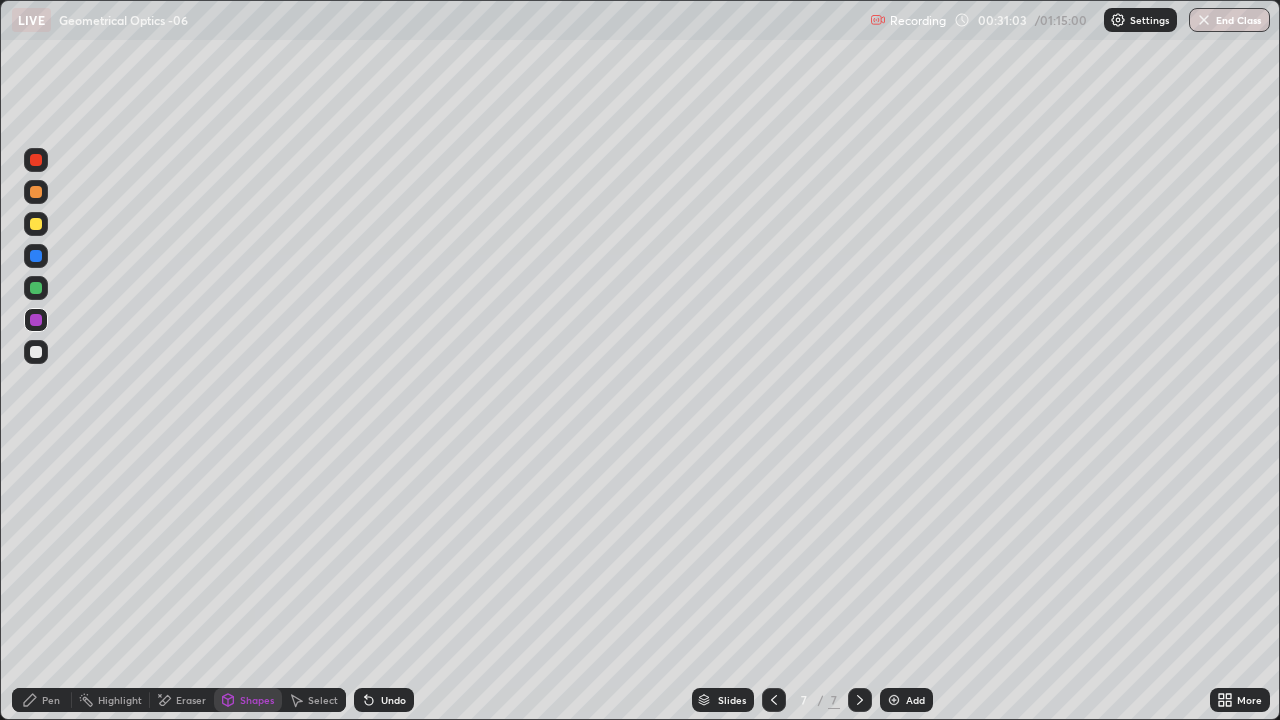 click on "Shapes" at bounding box center (257, 700) 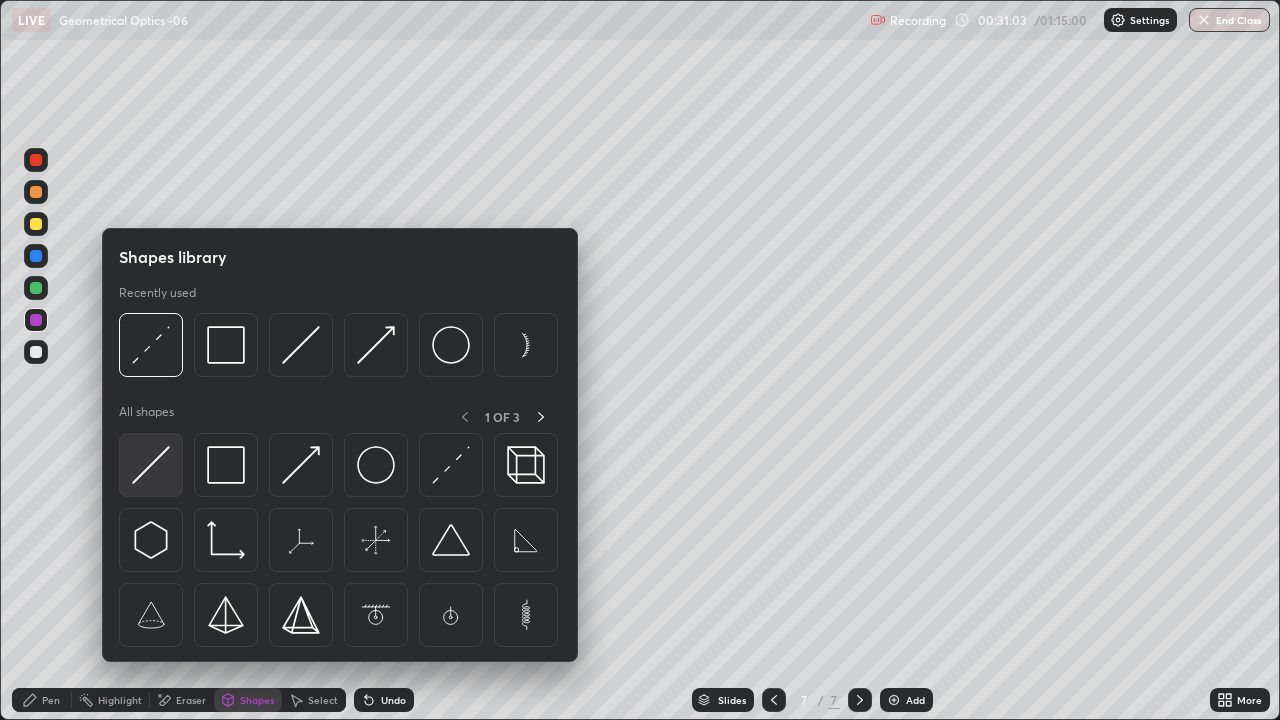 click at bounding box center [151, 465] 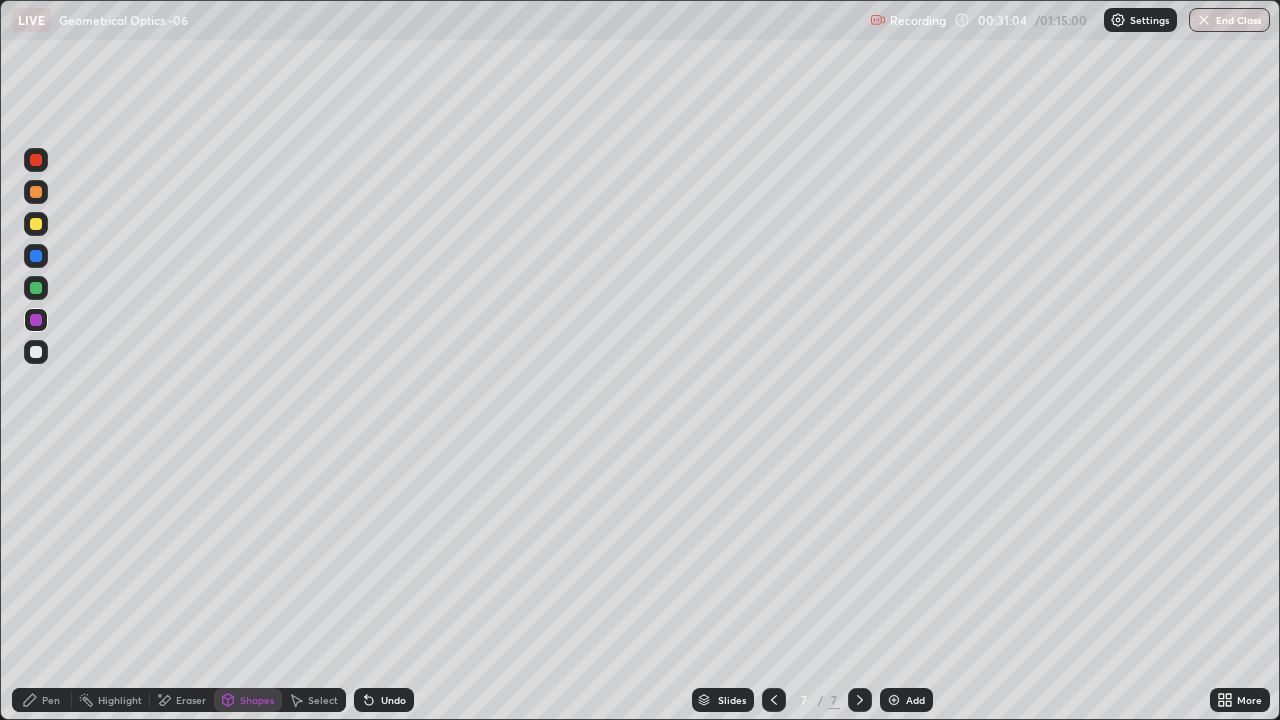 click at bounding box center (36, 224) 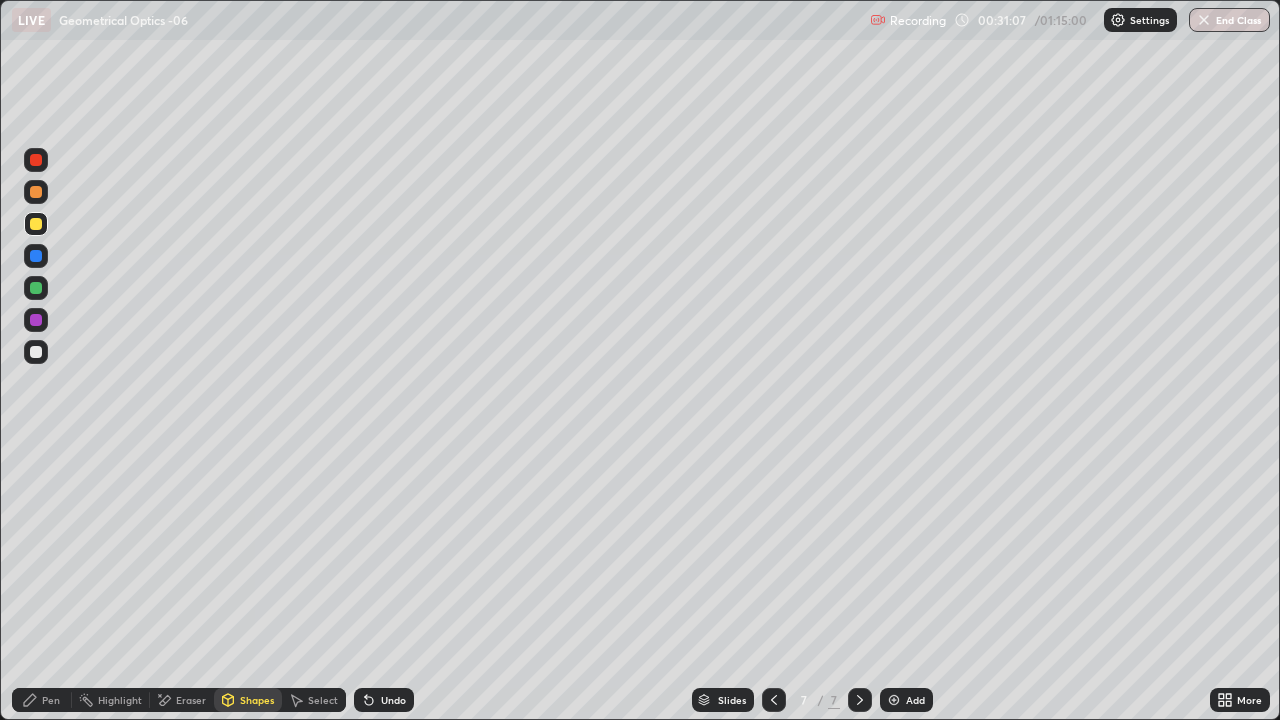 click on "Shapes" at bounding box center [248, 700] 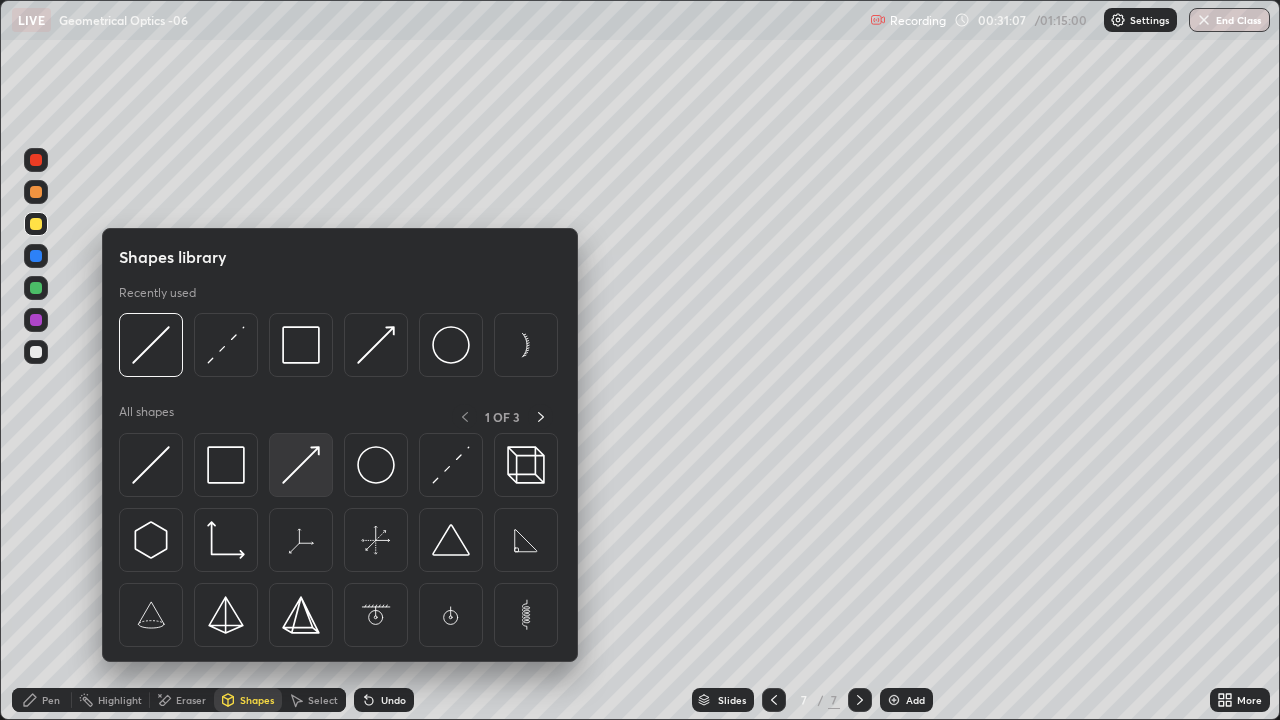 click at bounding box center [301, 465] 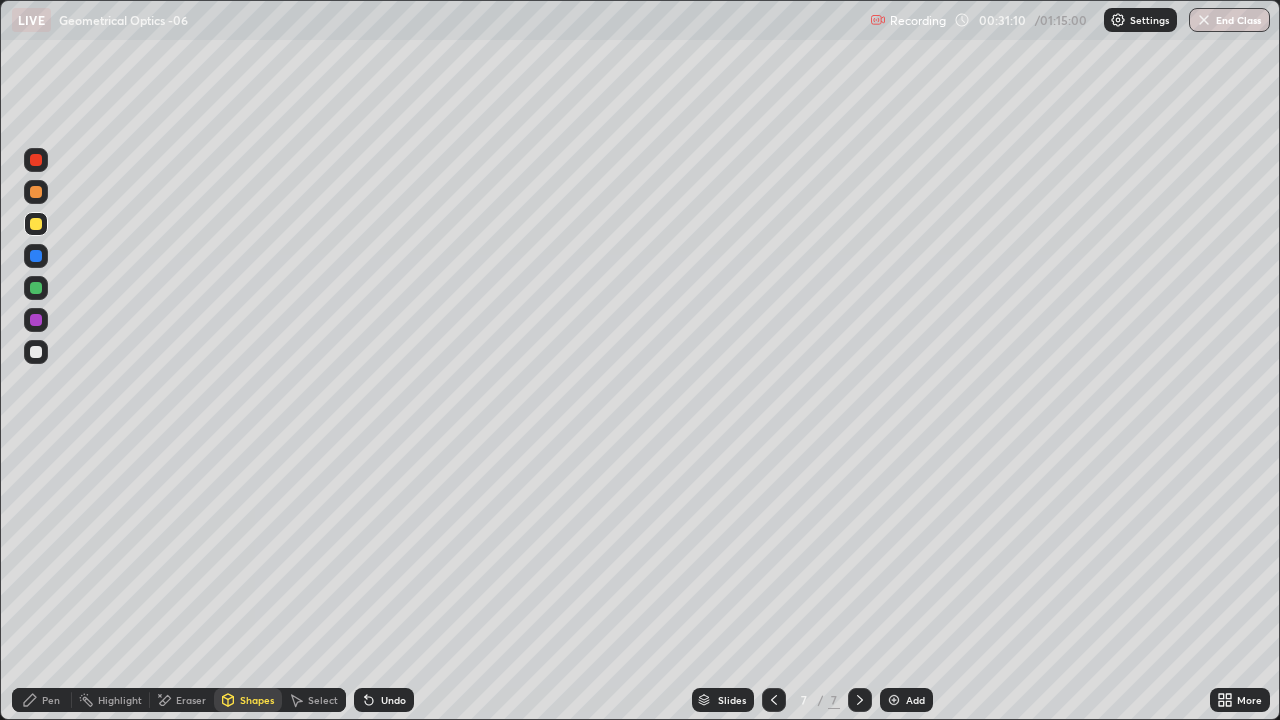 click 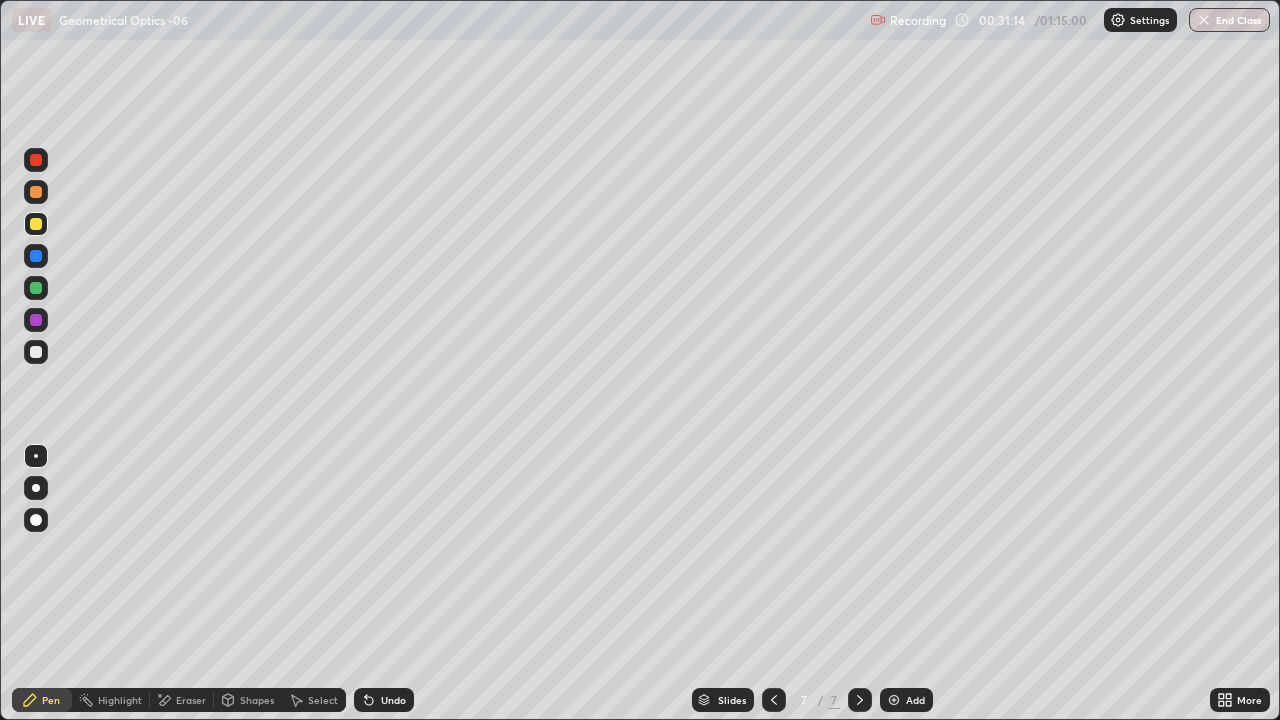 click at bounding box center [36, 352] 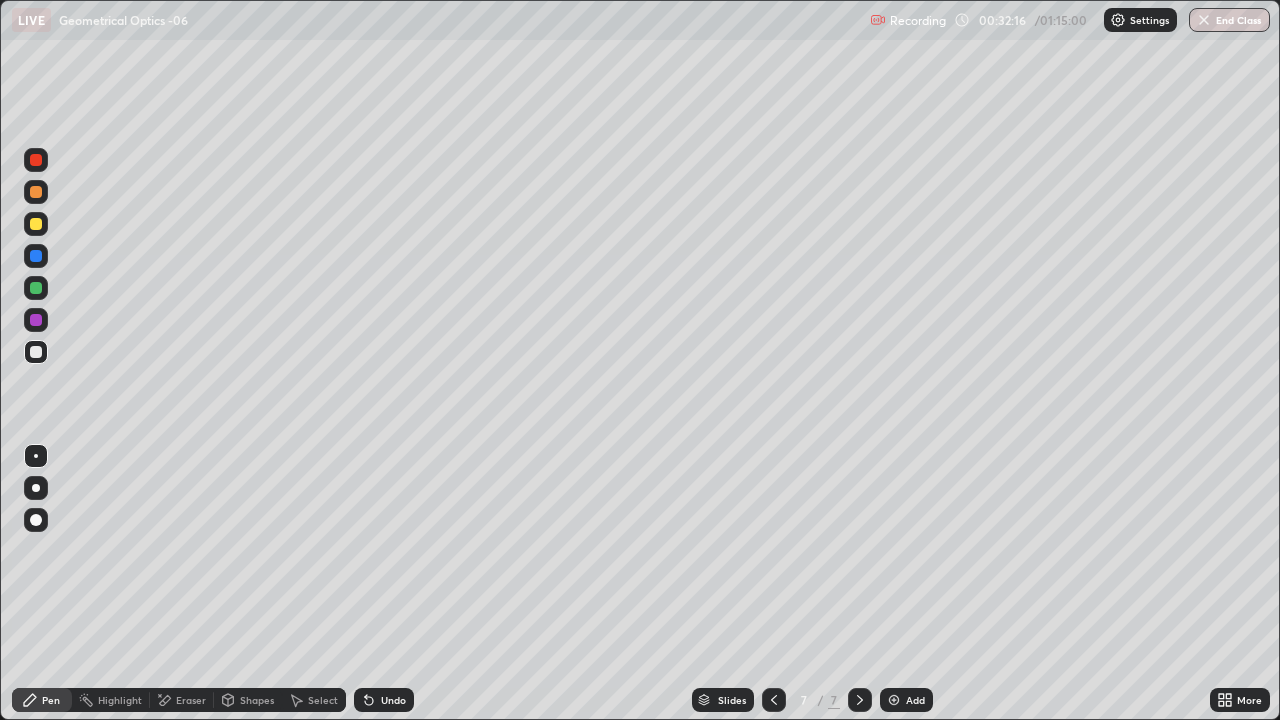 click on "Shapes" at bounding box center [257, 700] 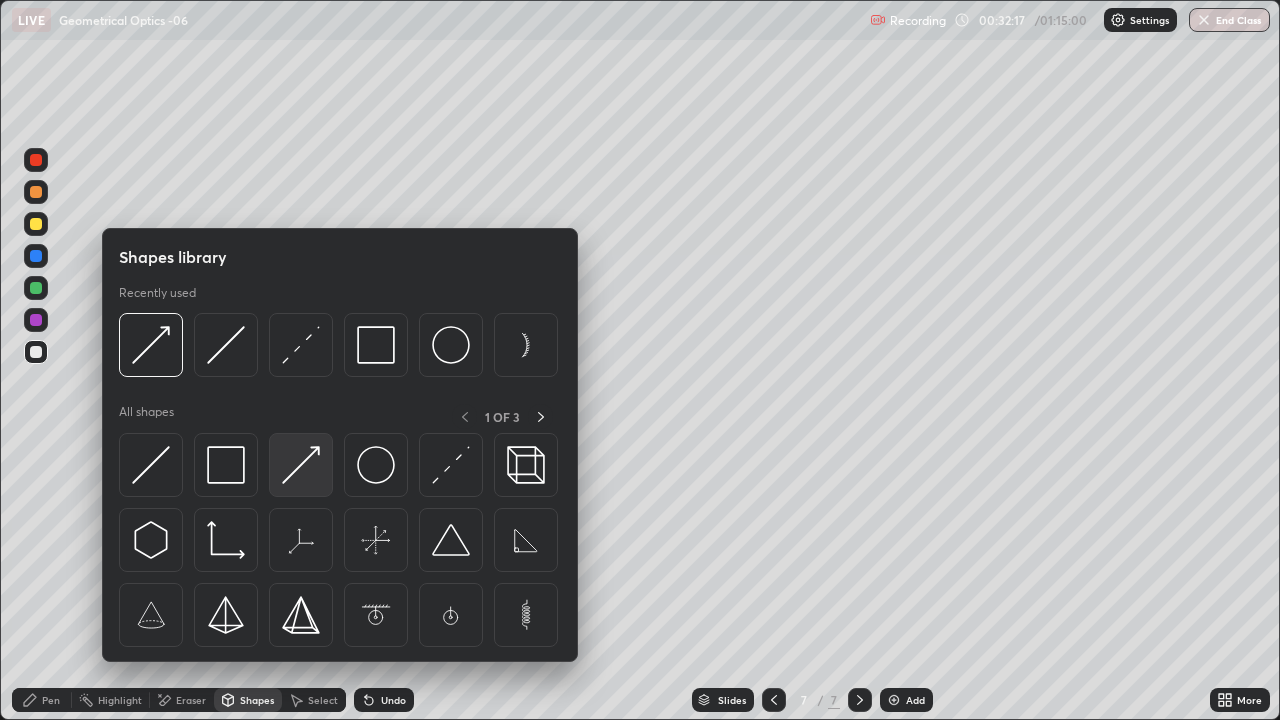 click at bounding box center (301, 465) 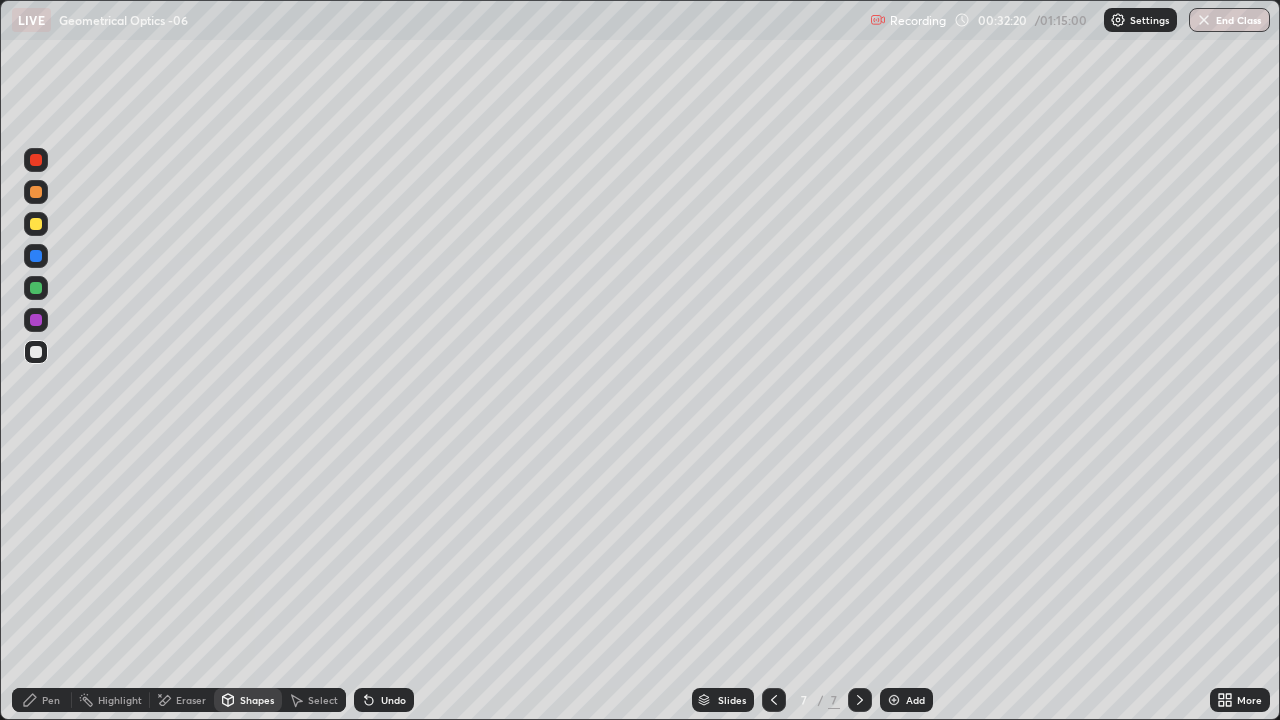 click 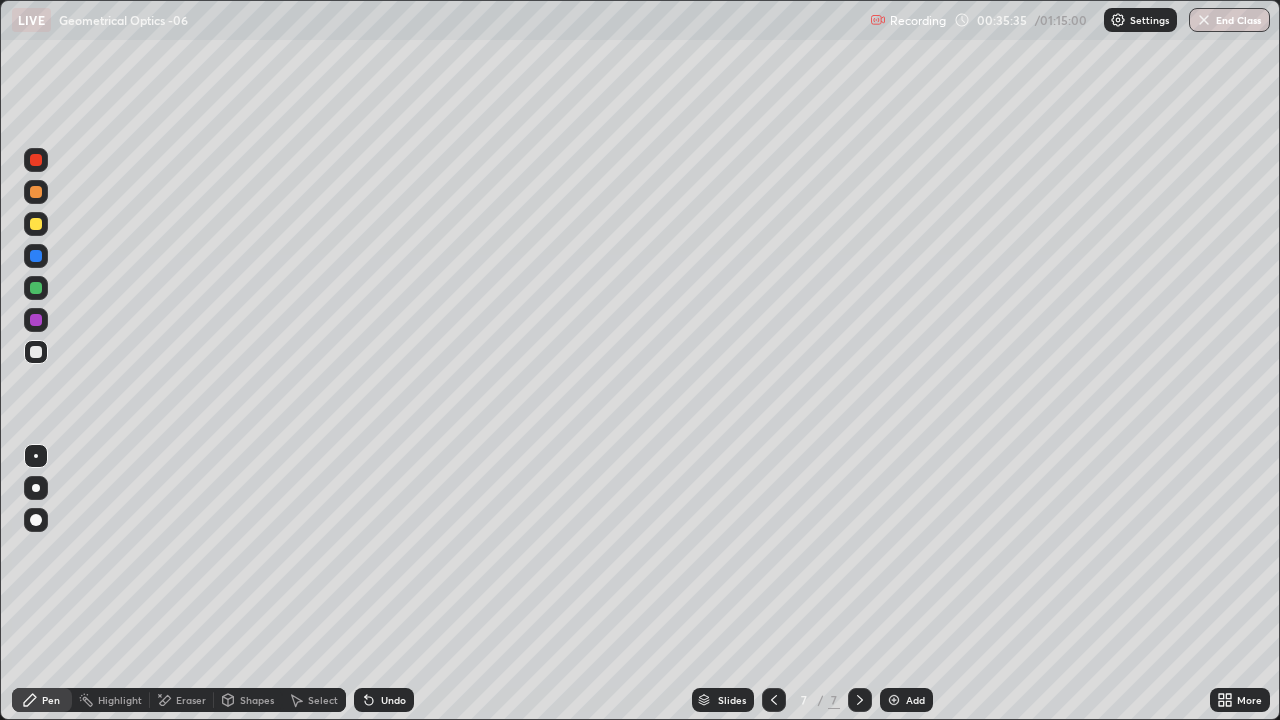 click on "Shapes" at bounding box center [257, 700] 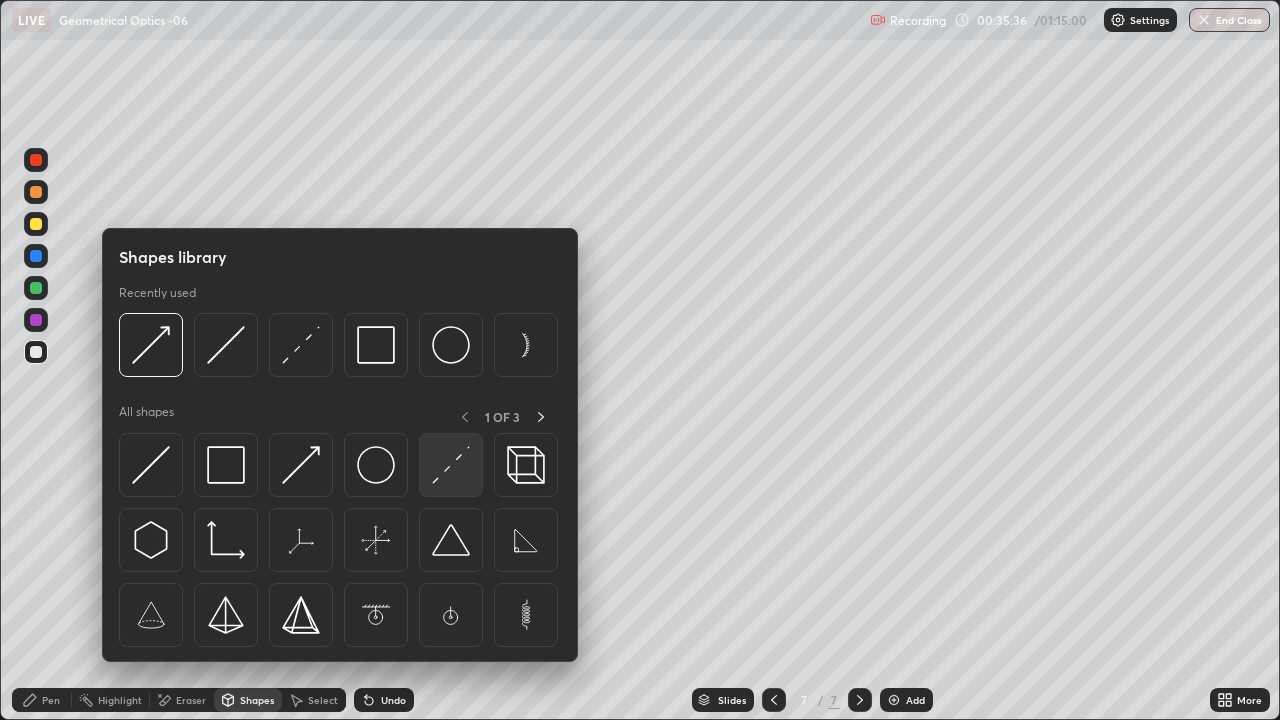 click at bounding box center (451, 465) 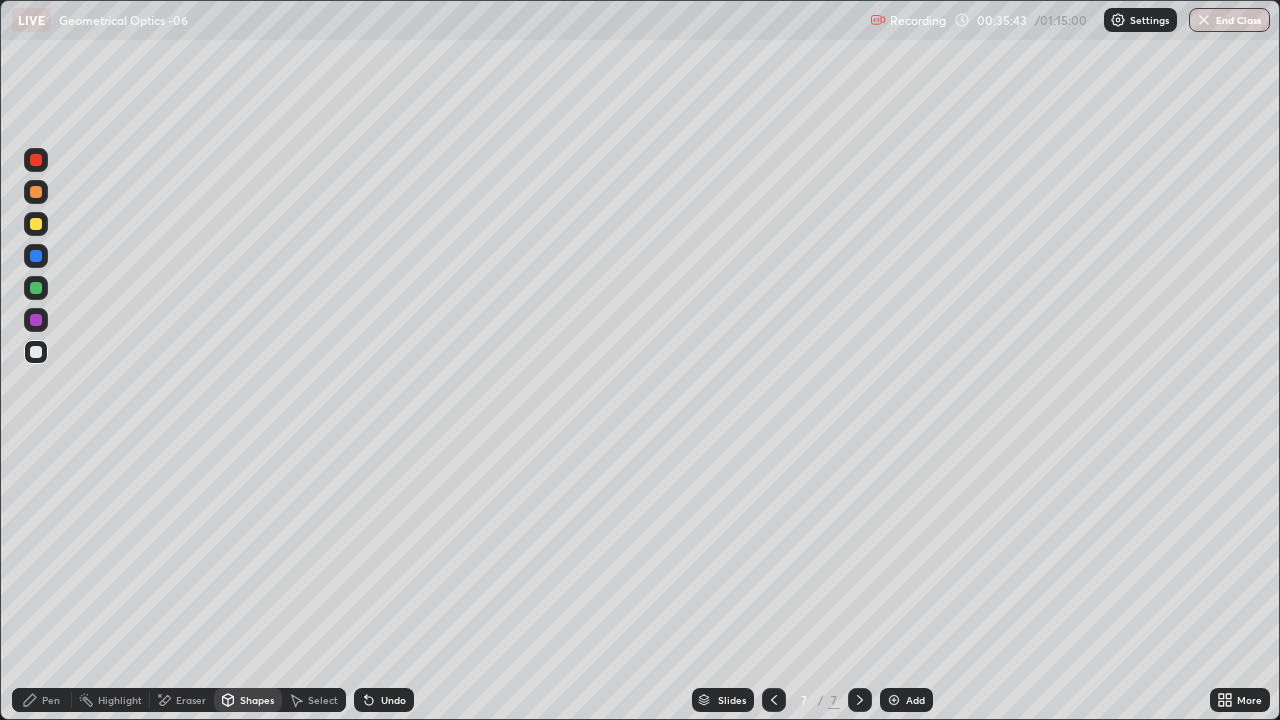 click 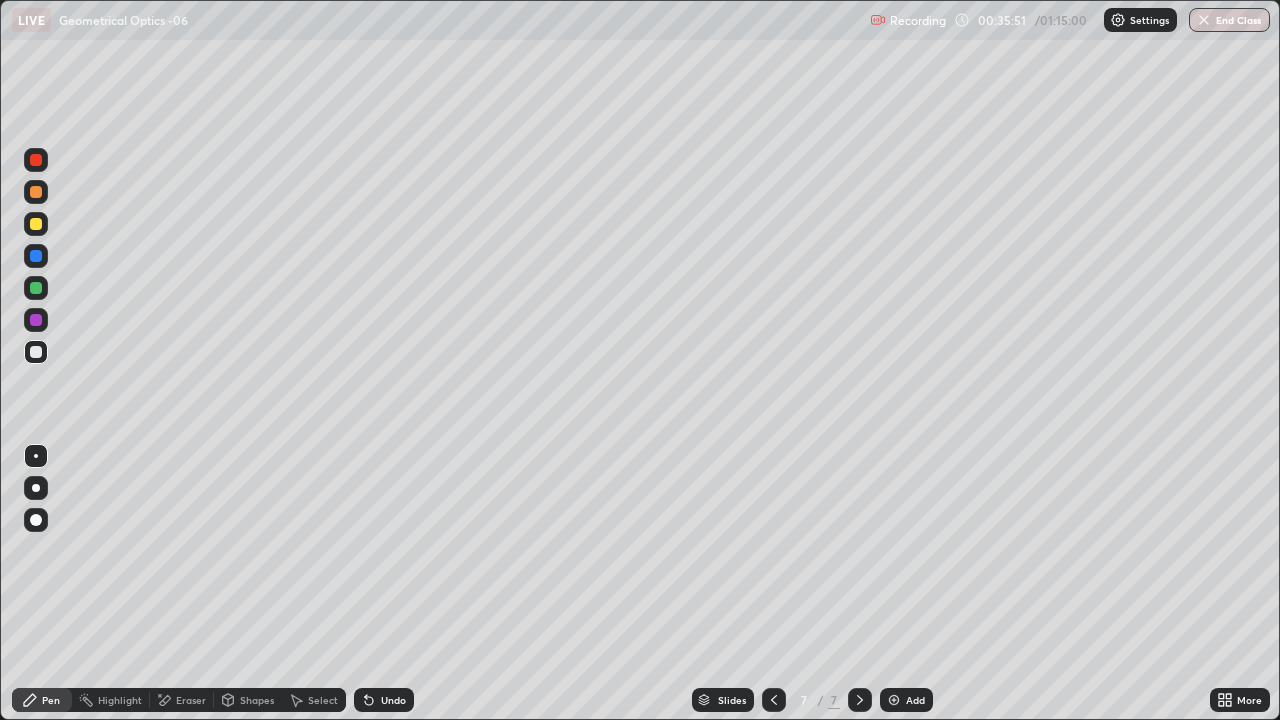 click on "Shapes" at bounding box center [257, 700] 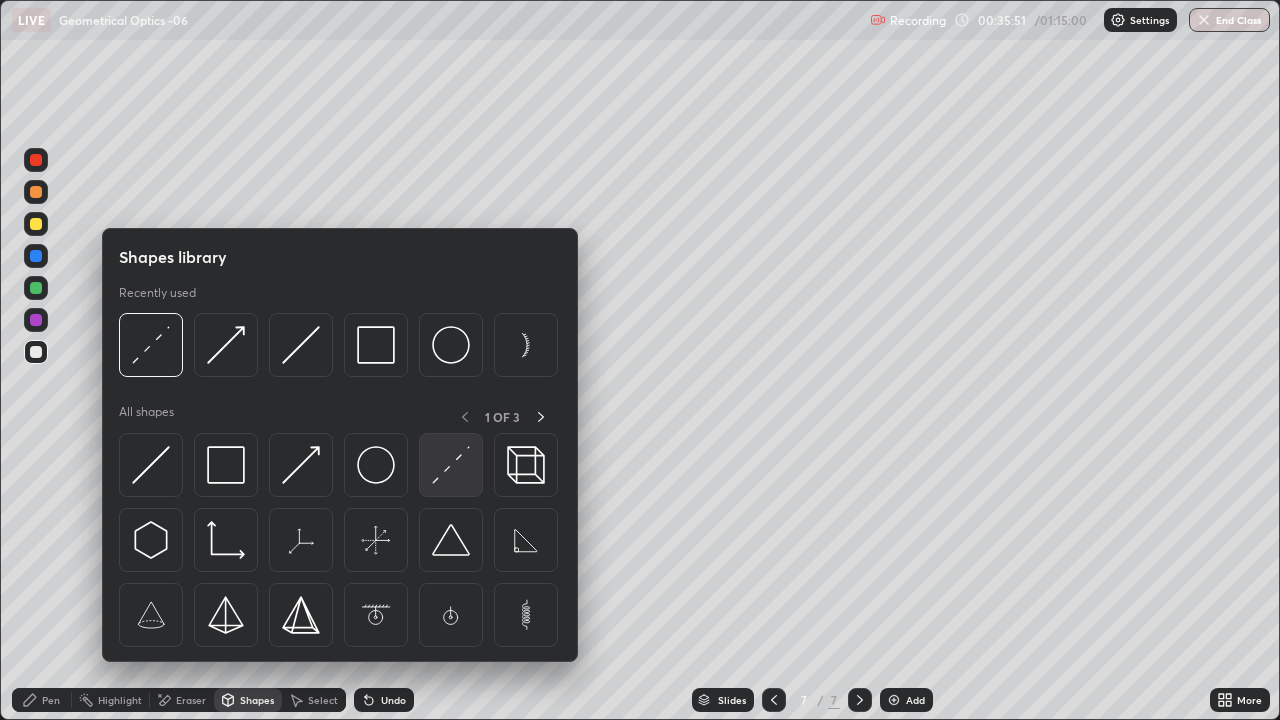 click at bounding box center (451, 465) 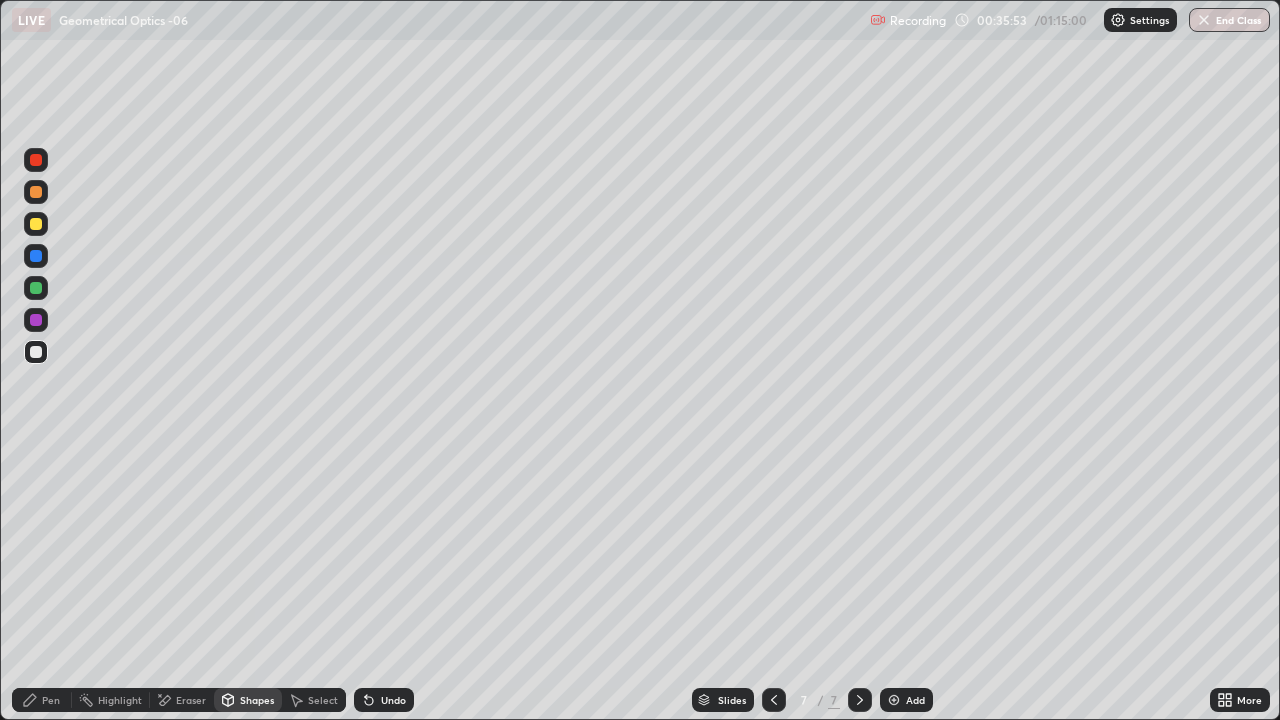 click 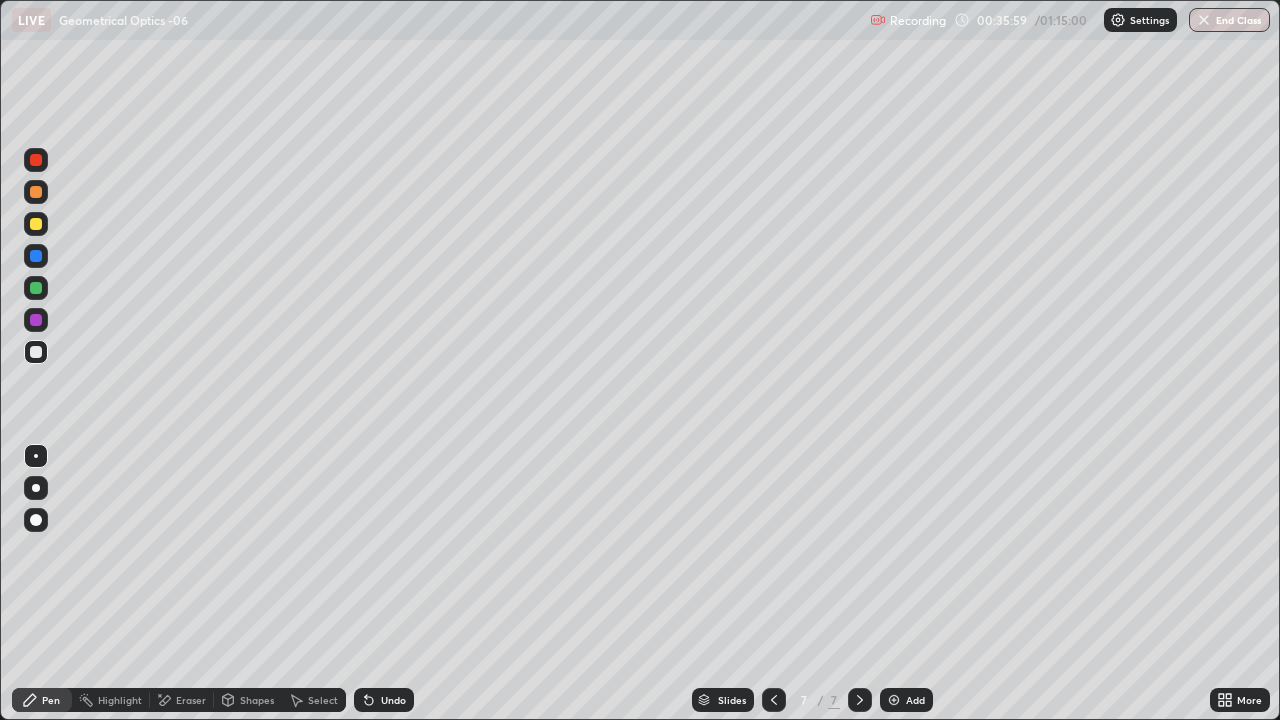 click on "Shapes" at bounding box center (248, 700) 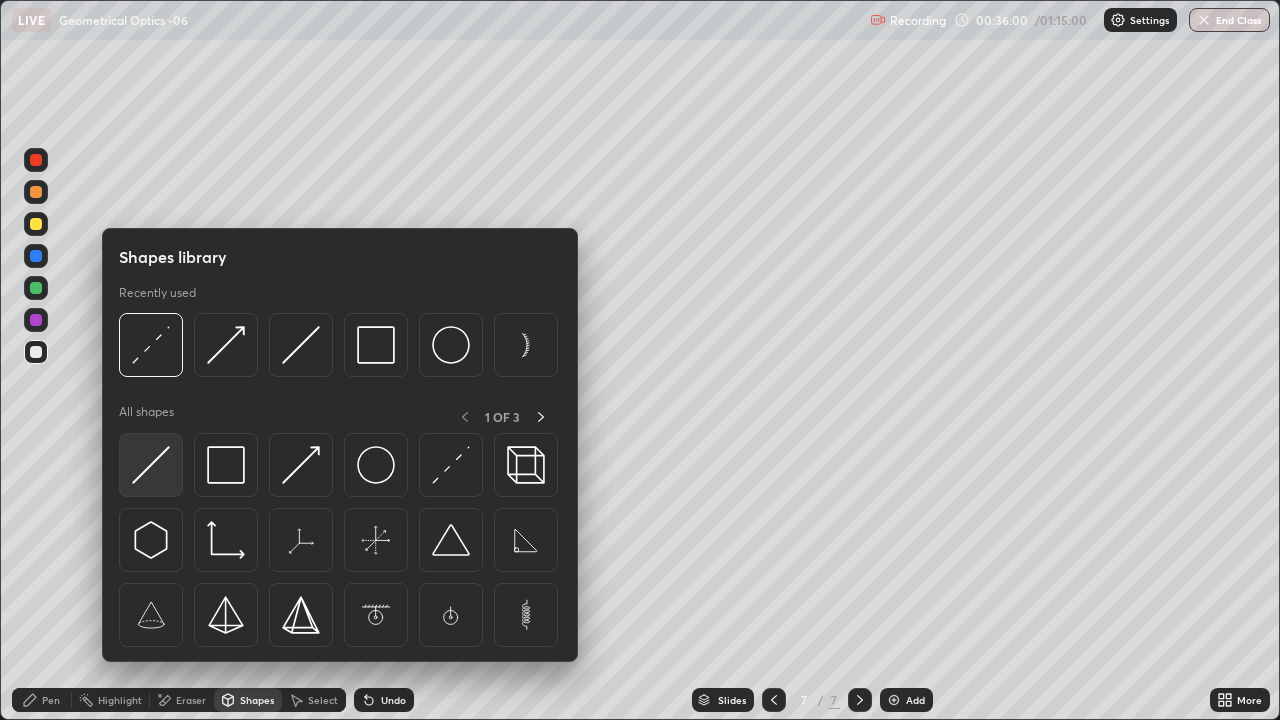click at bounding box center (151, 465) 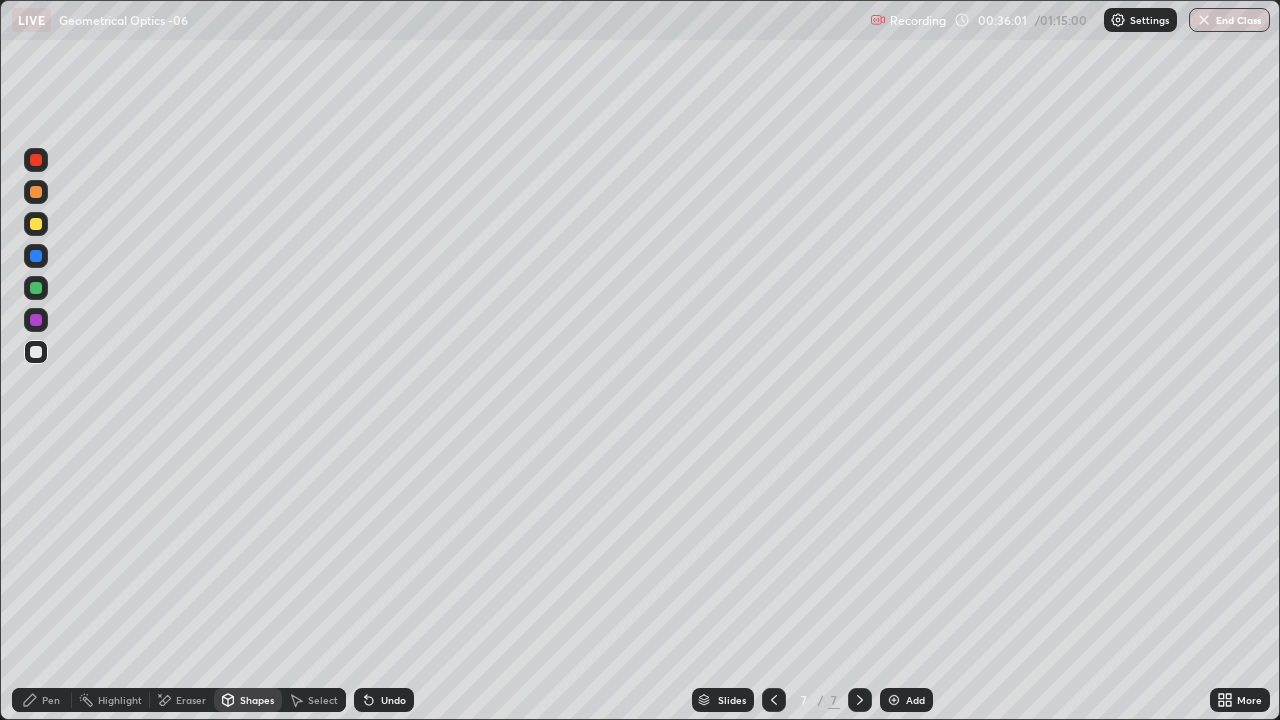 click at bounding box center (36, 256) 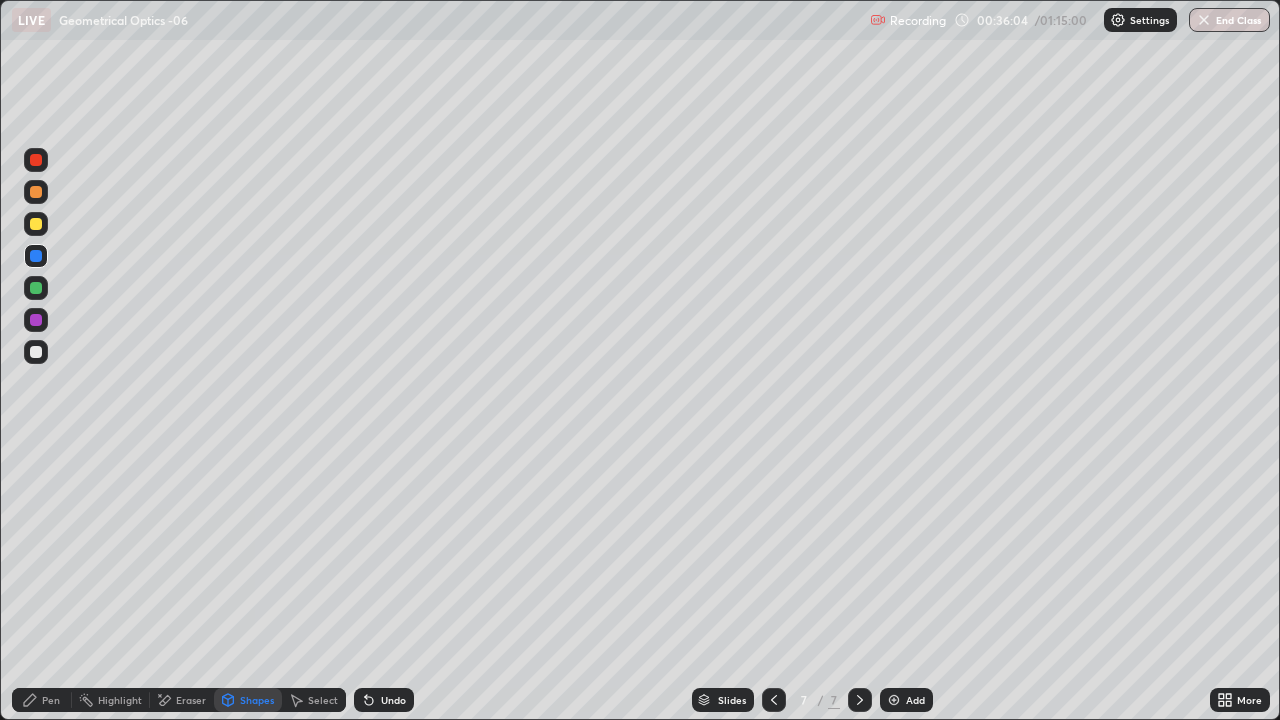 click on "Pen" at bounding box center (42, 700) 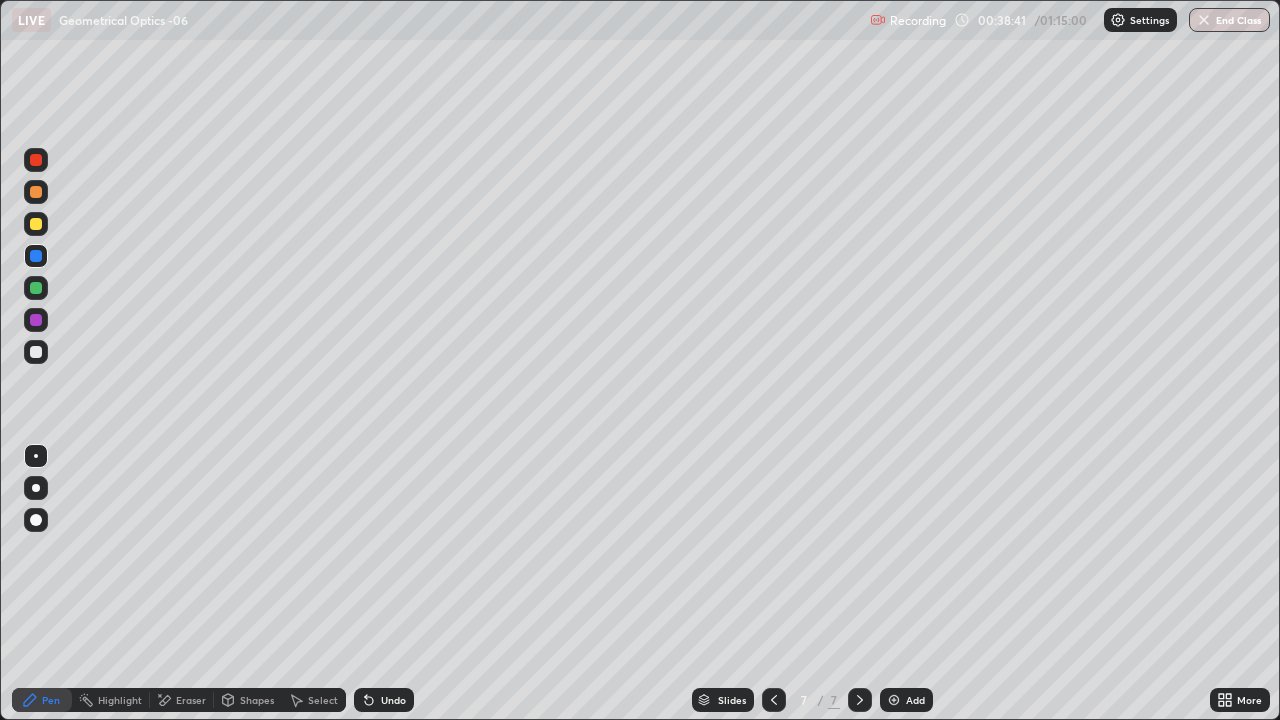 click on "Add" at bounding box center (906, 700) 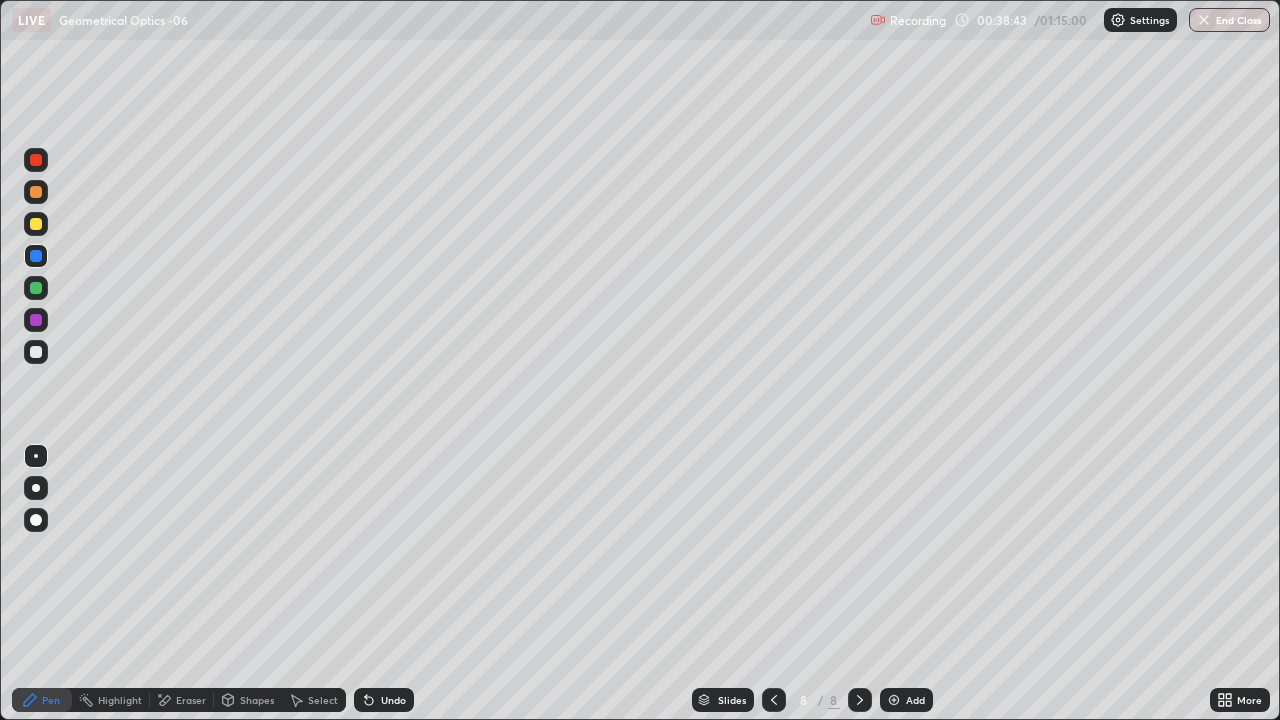 click on "Pen" at bounding box center (42, 700) 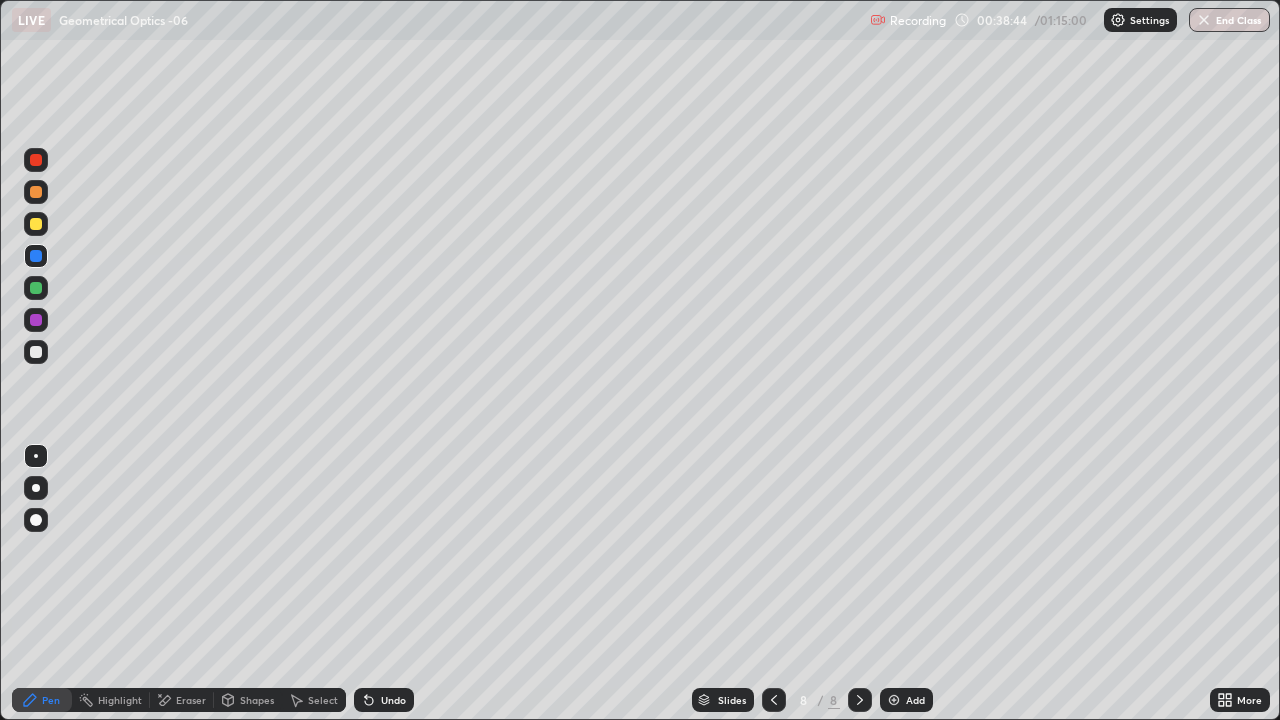 click at bounding box center (36, 352) 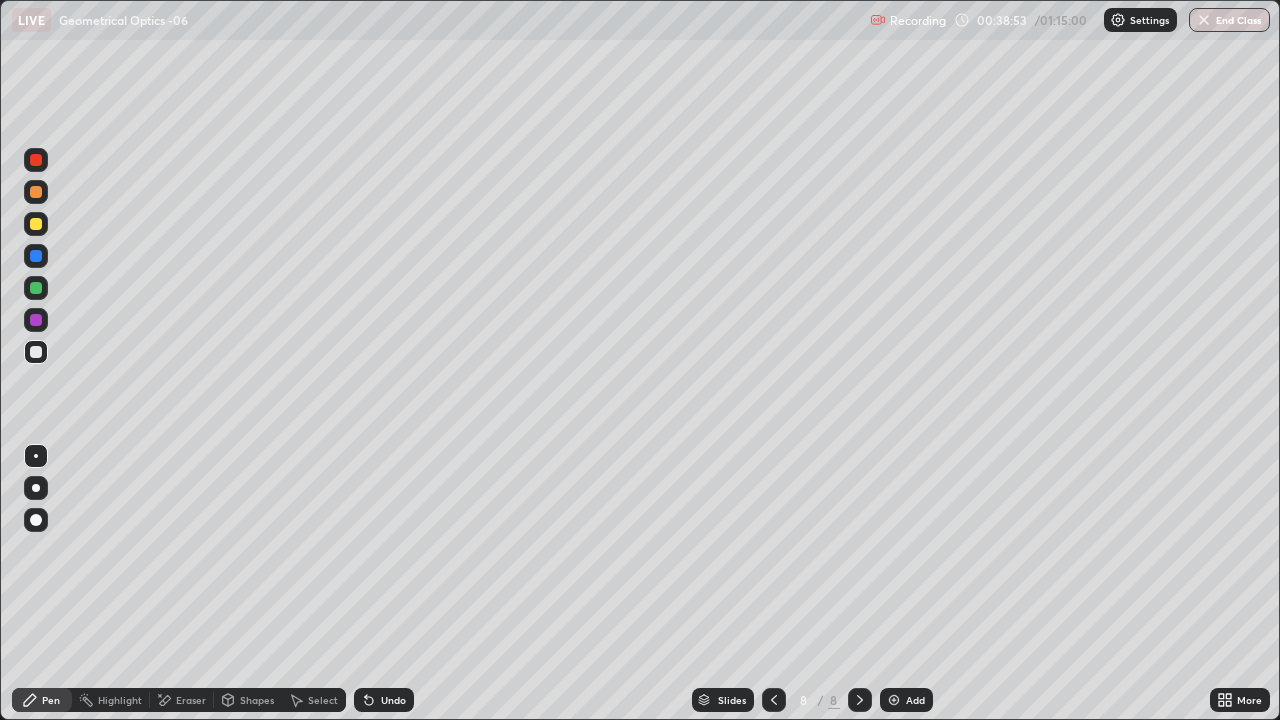 click on "Shapes" at bounding box center [248, 700] 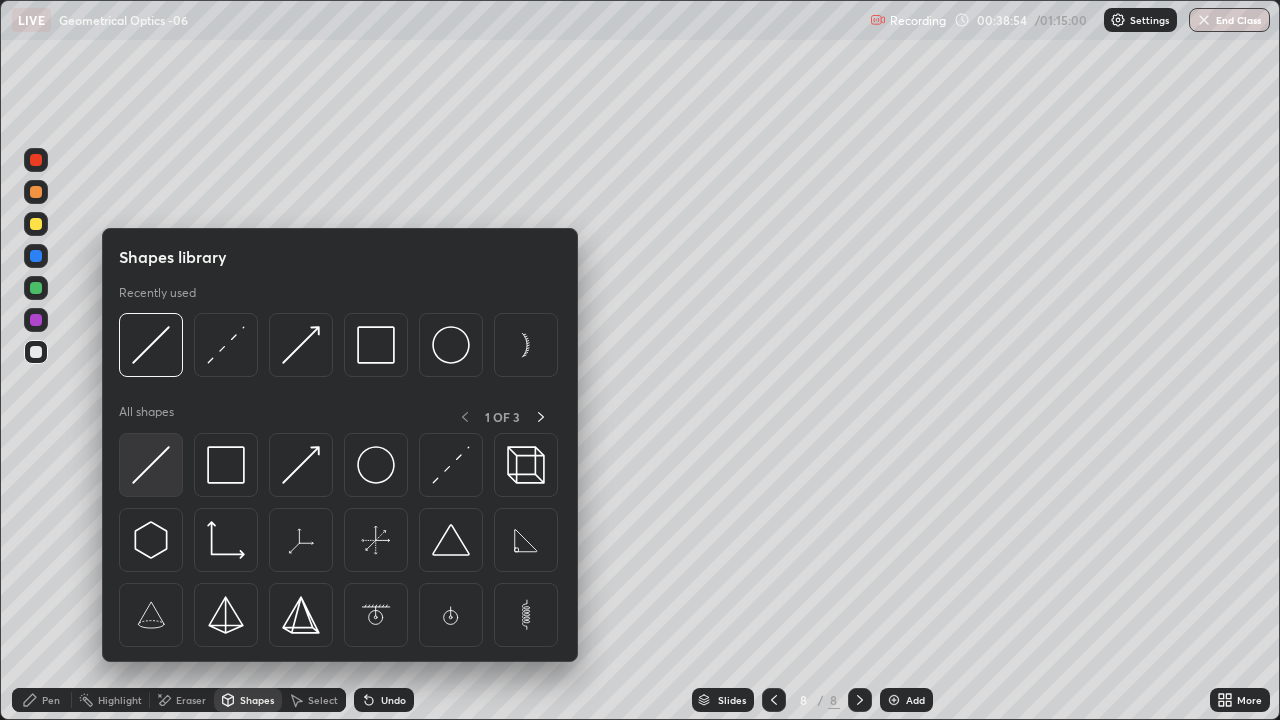 click at bounding box center (151, 465) 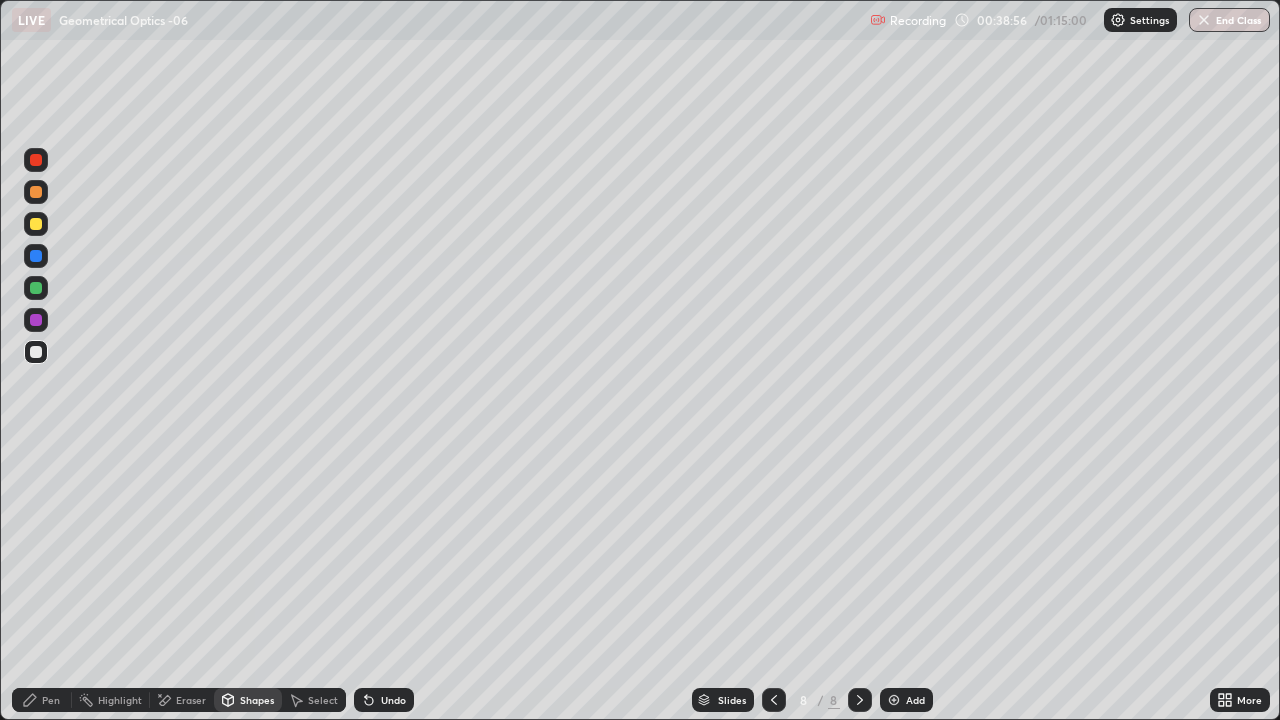 click on "Pen" at bounding box center (51, 700) 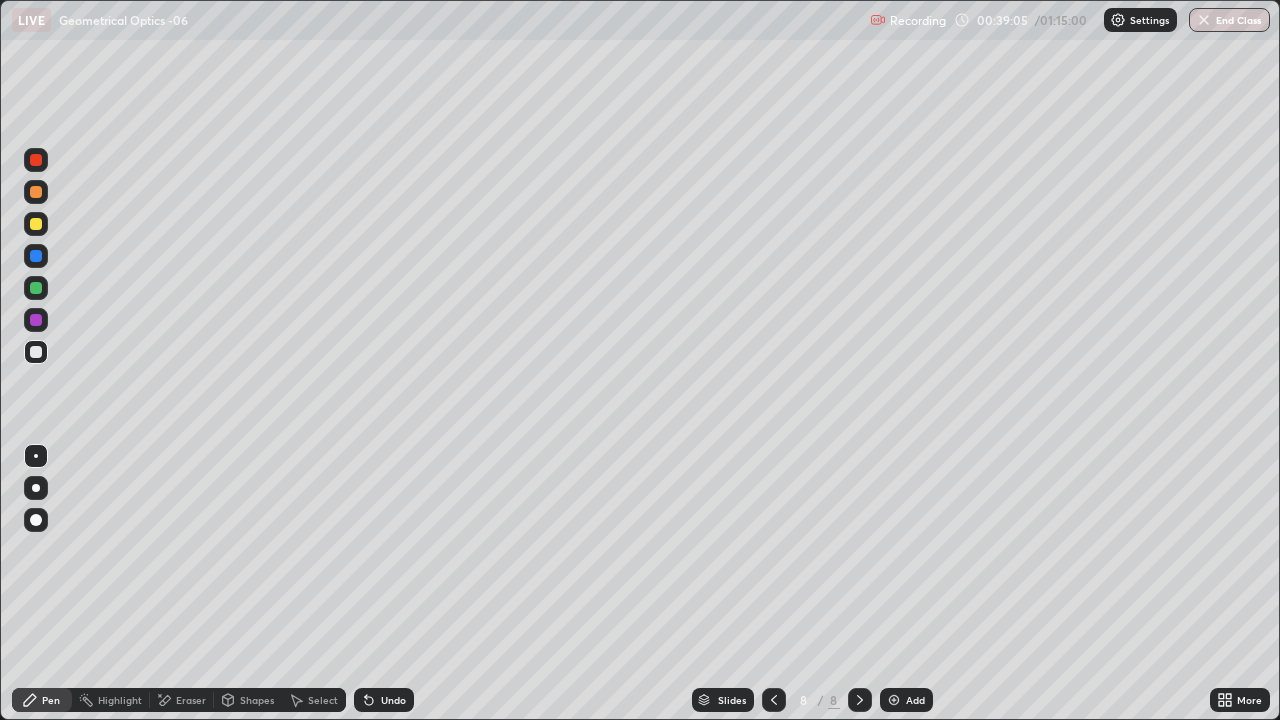 click on "Shapes" at bounding box center [248, 700] 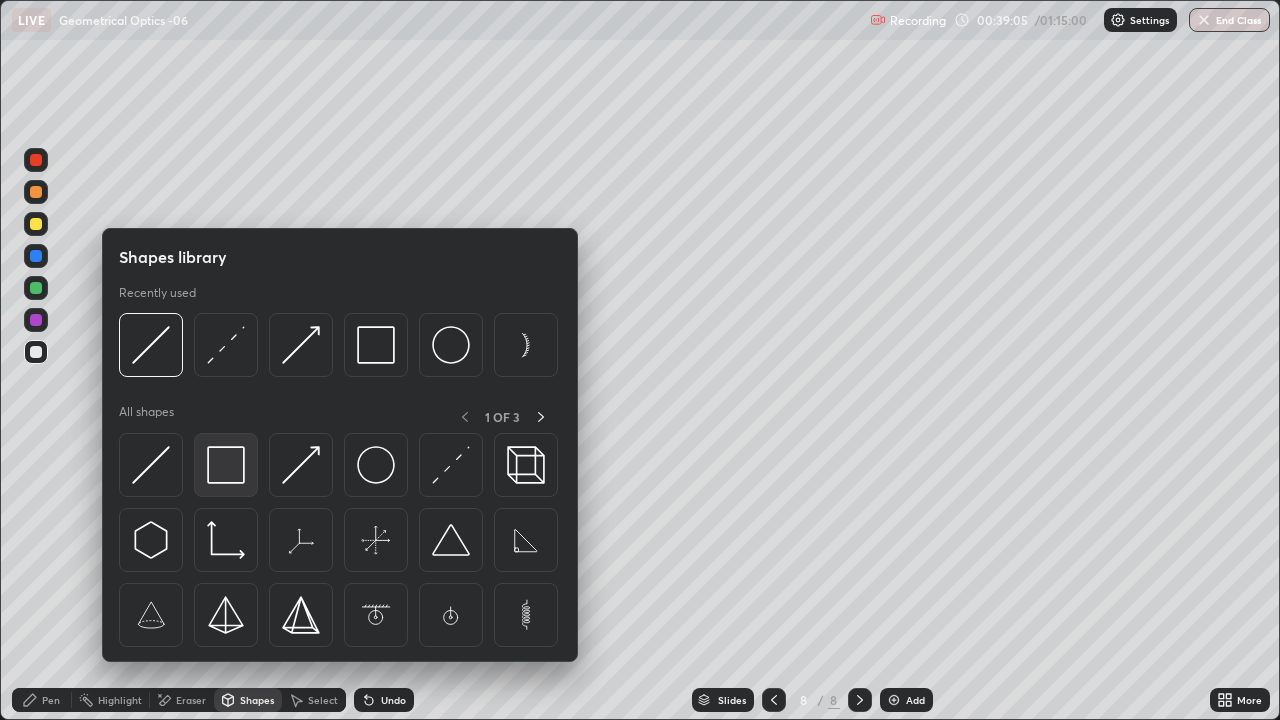 click at bounding box center [226, 465] 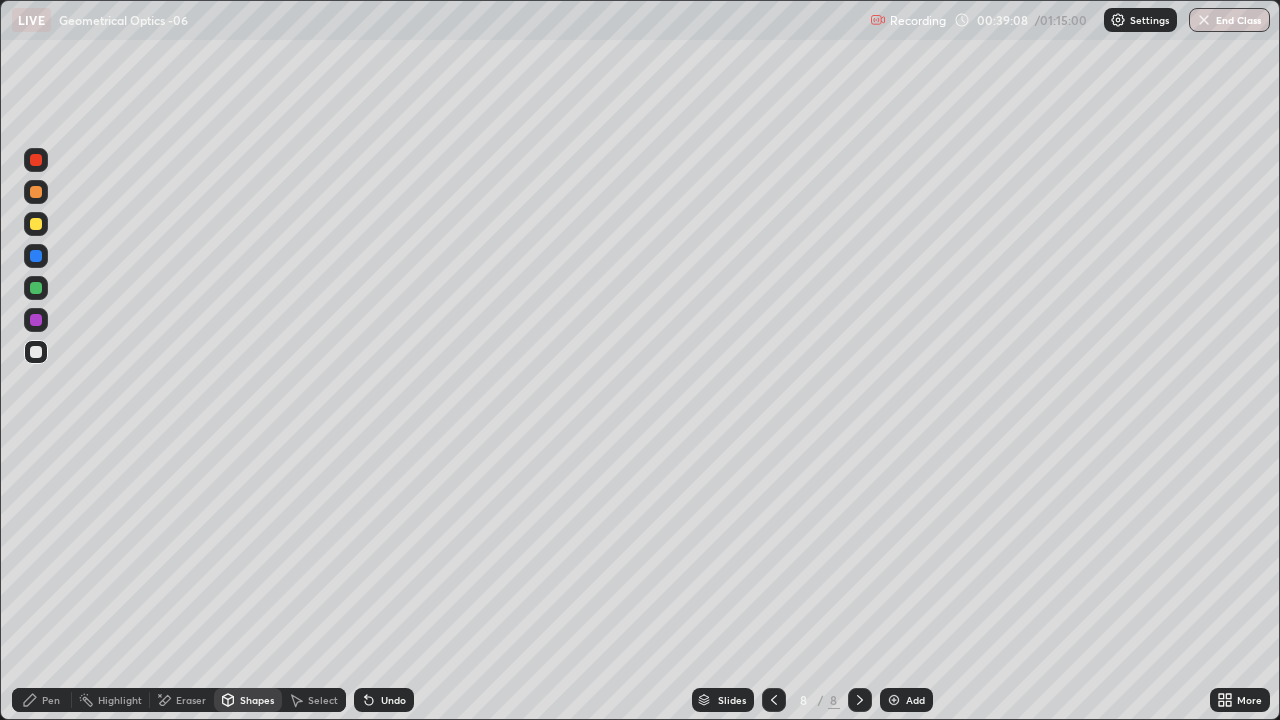 click on "Pen" at bounding box center [42, 700] 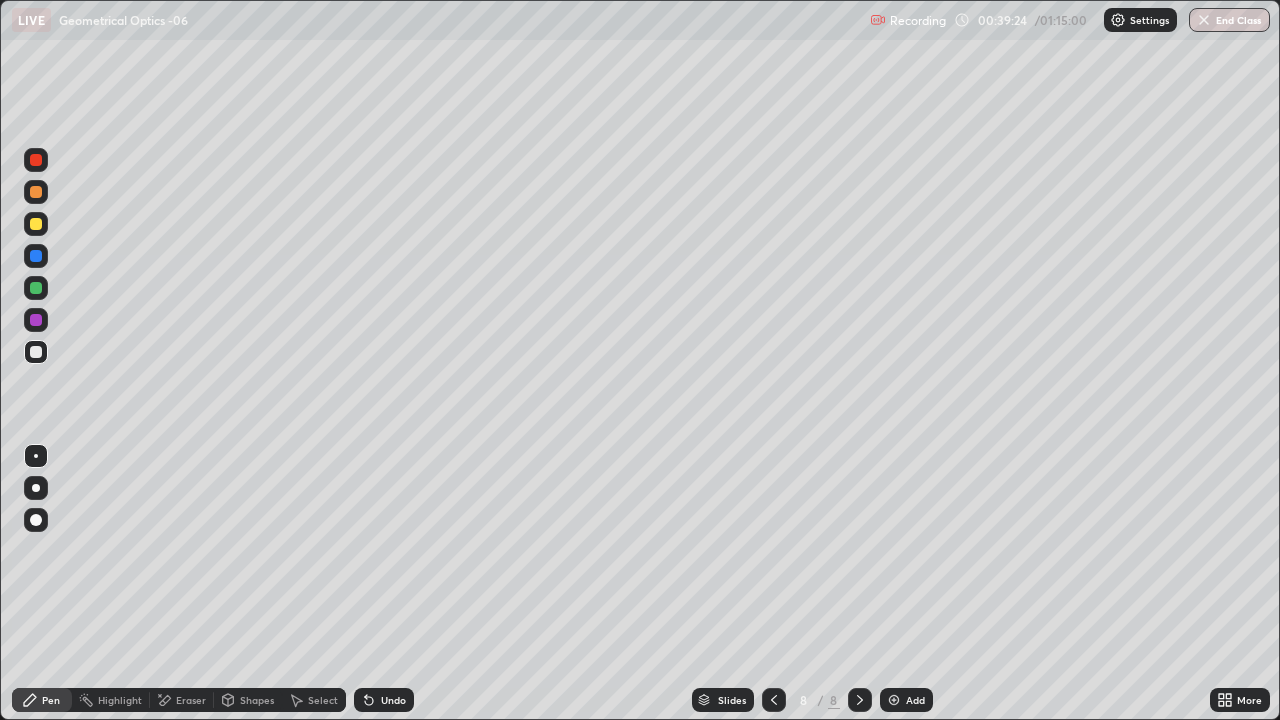 click at bounding box center [36, 224] 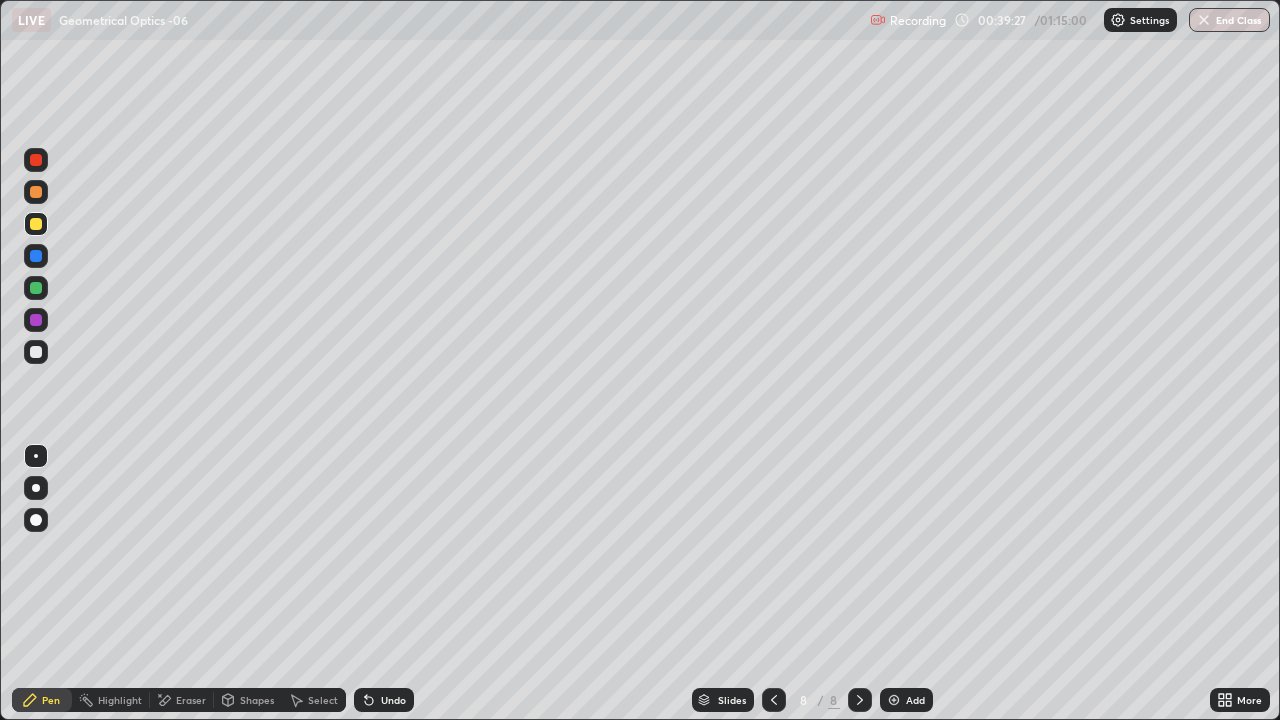 click on "Undo" at bounding box center [393, 700] 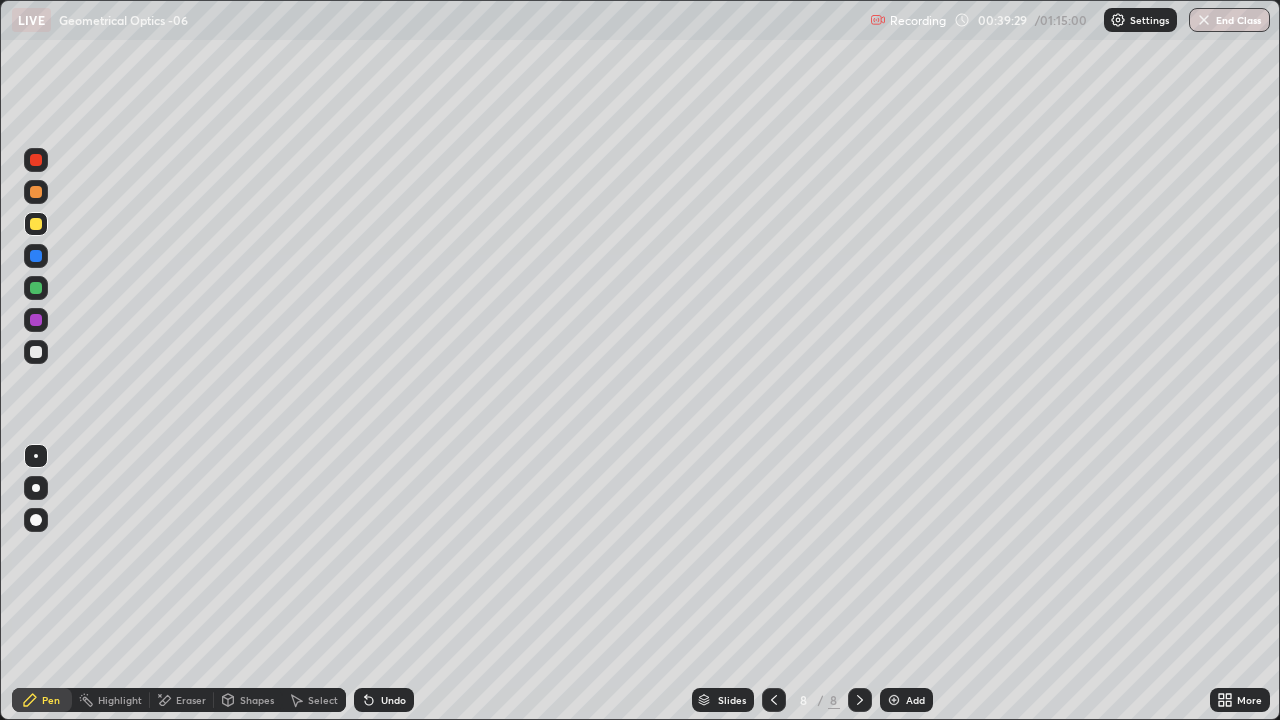 click on "Shapes" at bounding box center [257, 700] 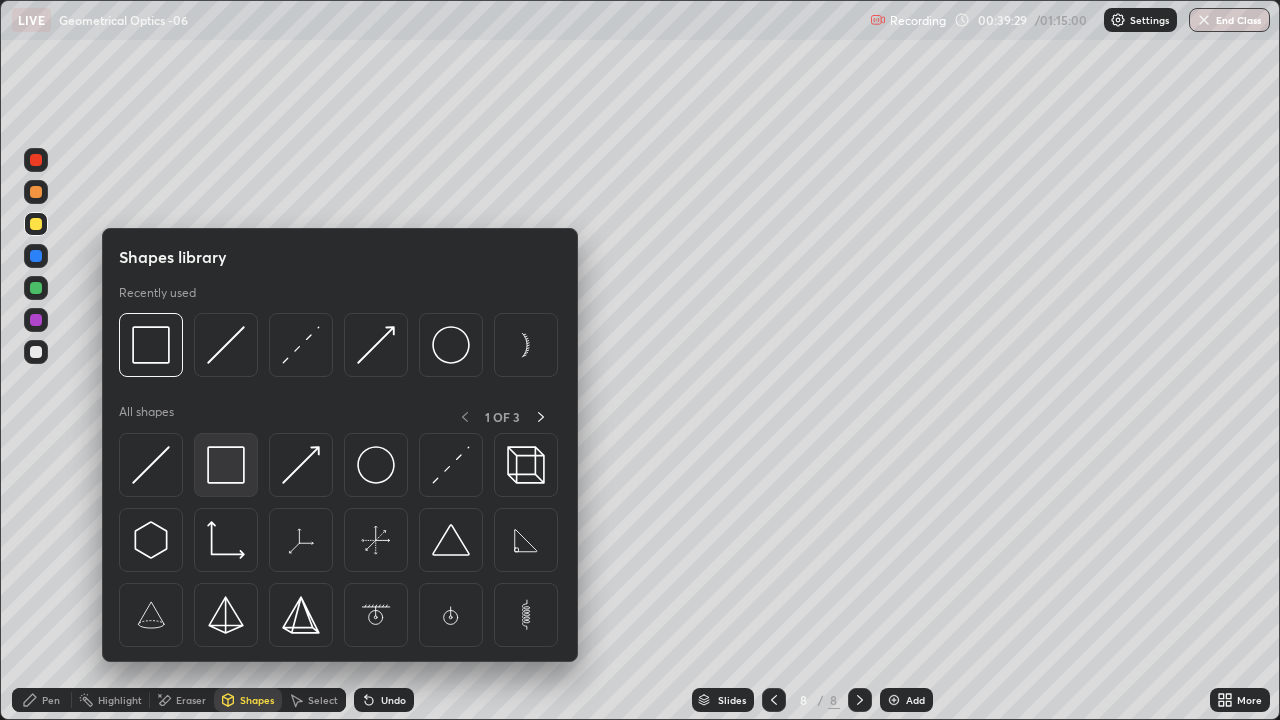 click at bounding box center (226, 465) 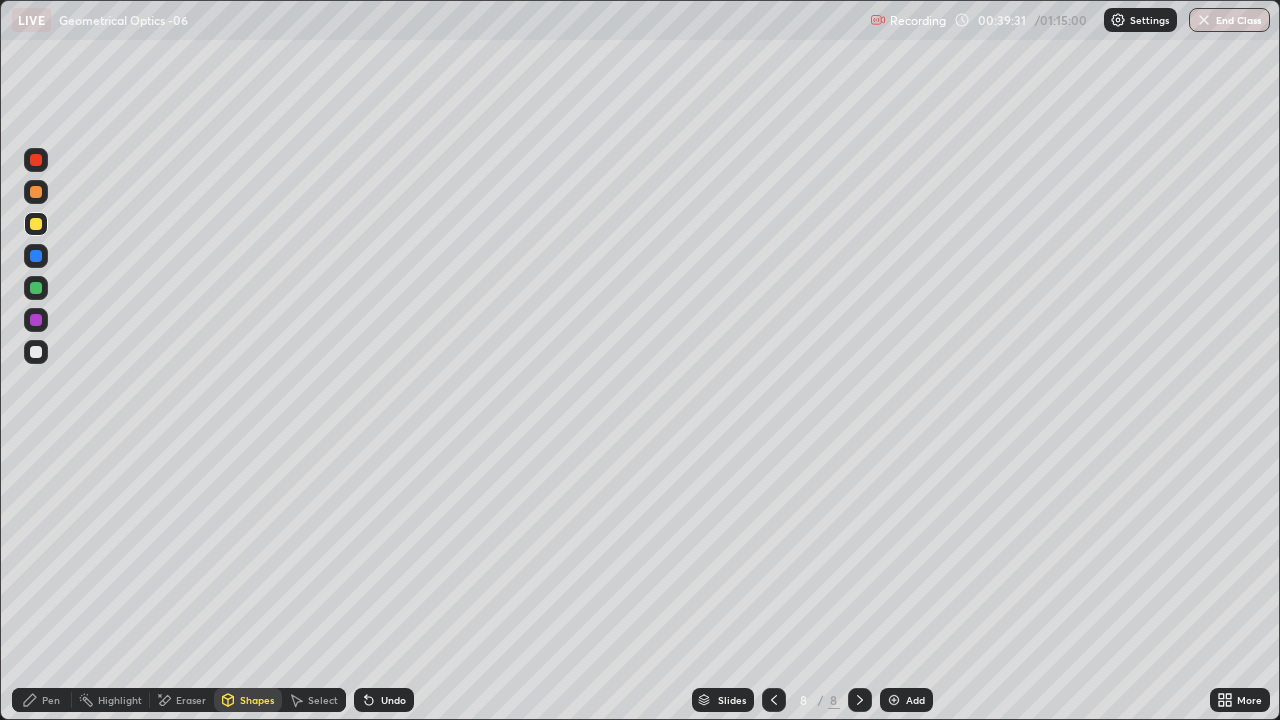 click on "Pen" at bounding box center [42, 700] 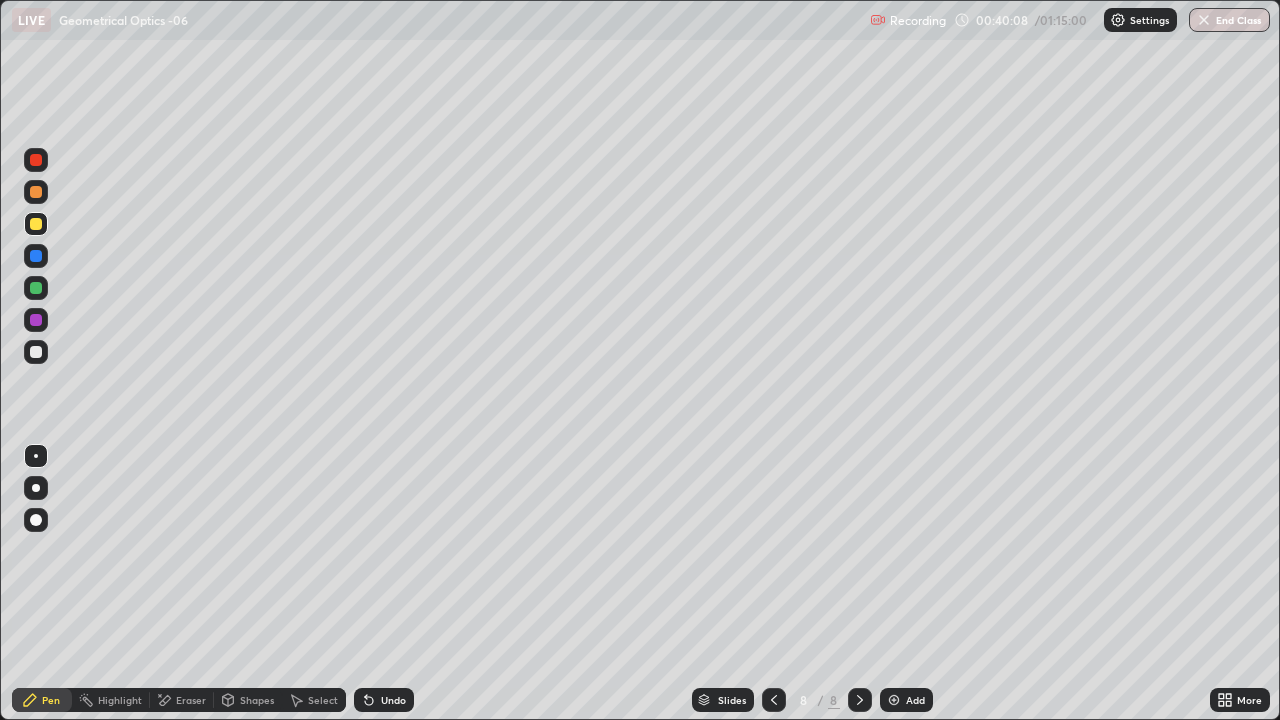 click on "Shapes" at bounding box center (257, 700) 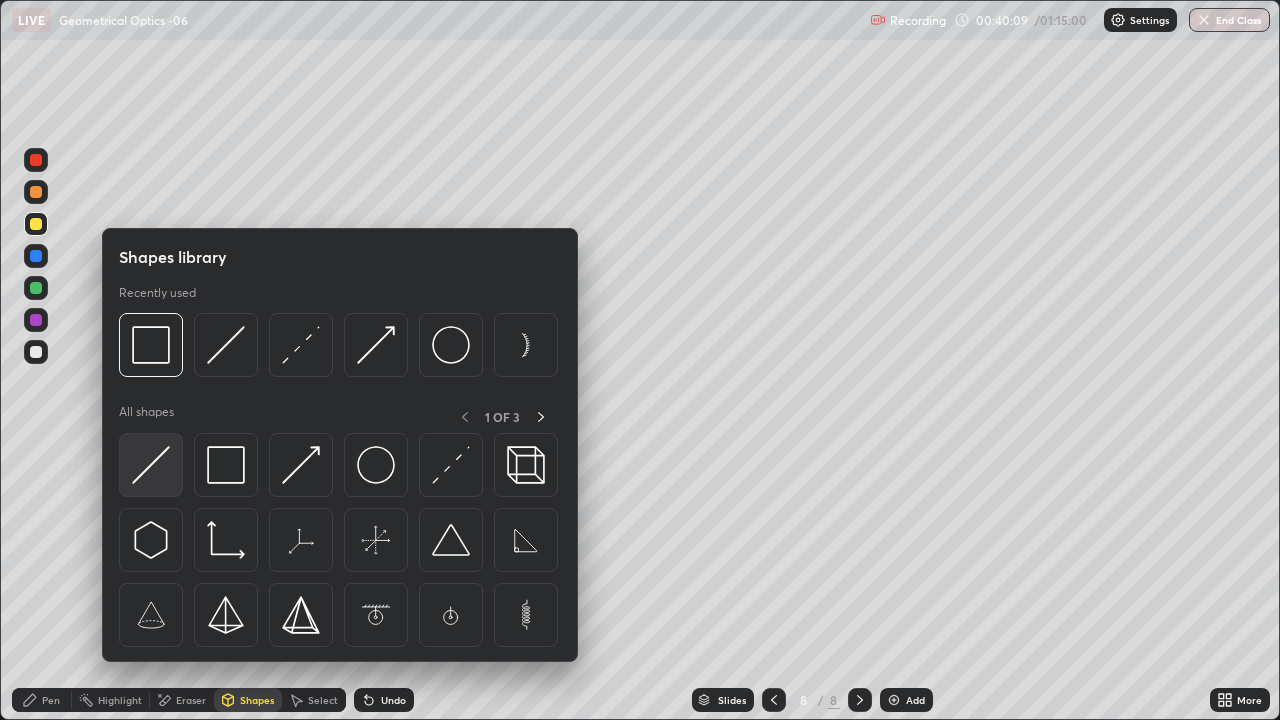 click at bounding box center [151, 465] 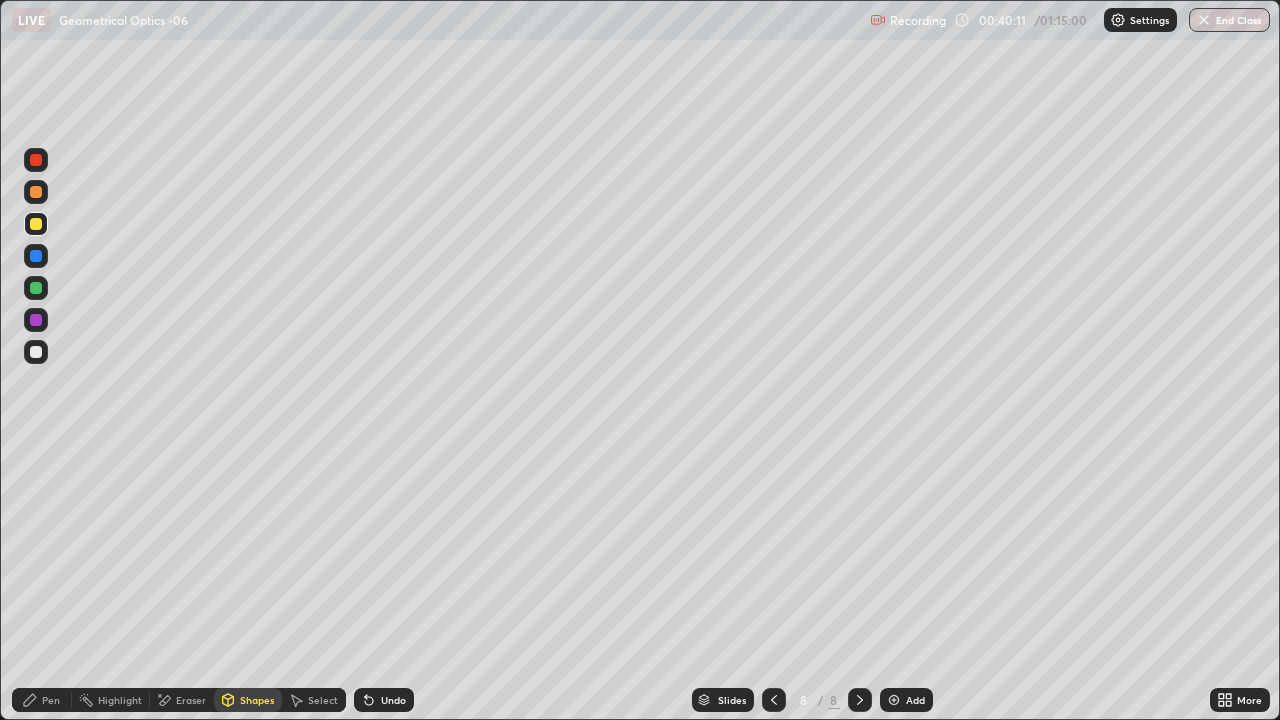 click 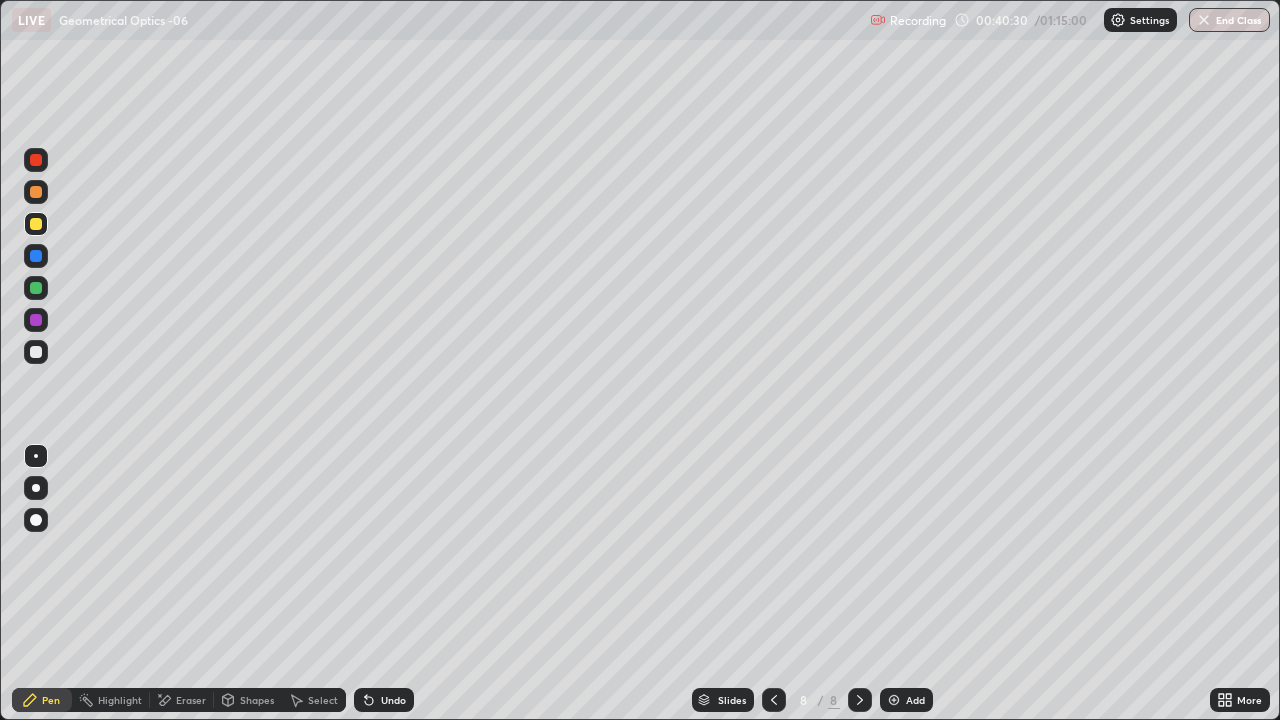 click on "Shapes" at bounding box center [257, 700] 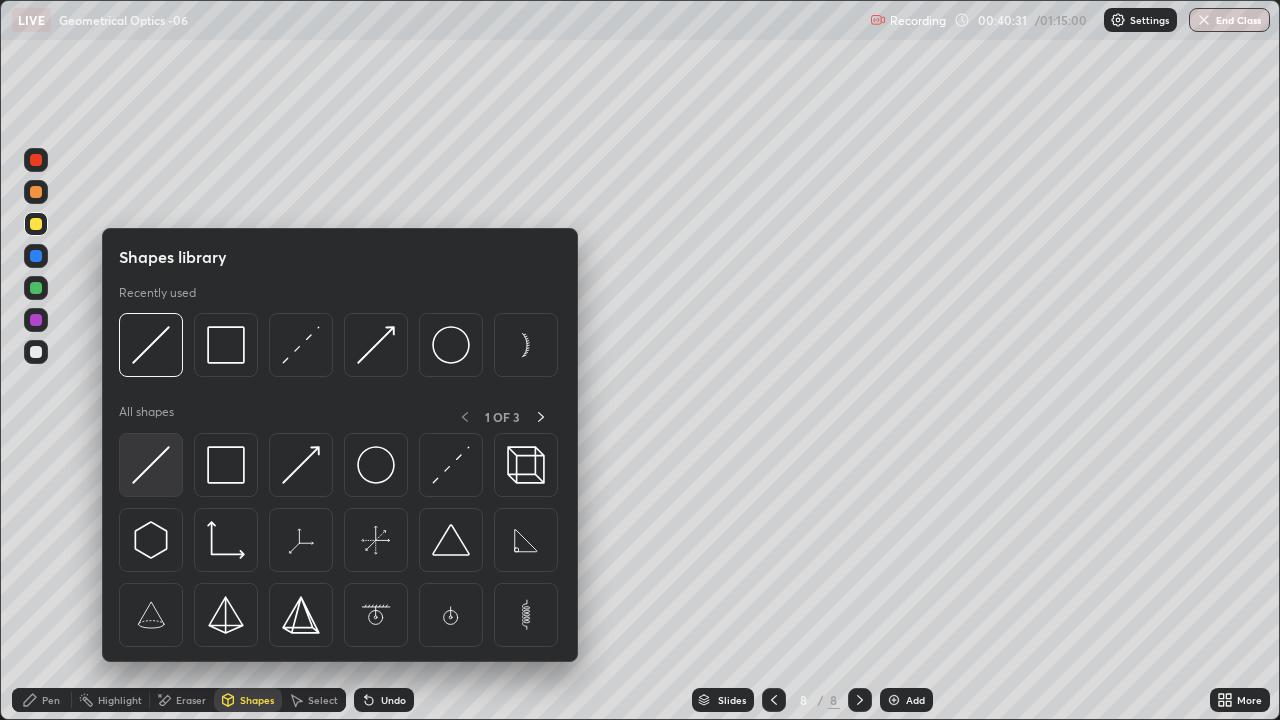 click at bounding box center [151, 465] 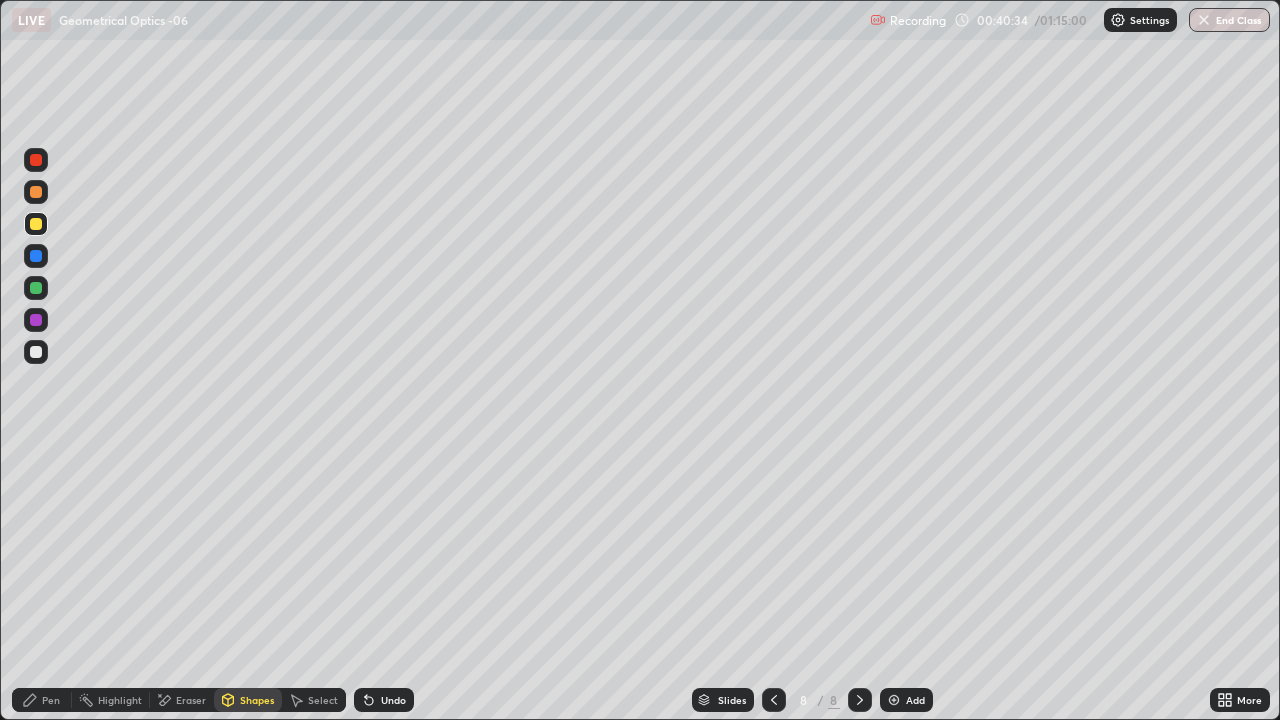 click on "Pen" at bounding box center (42, 700) 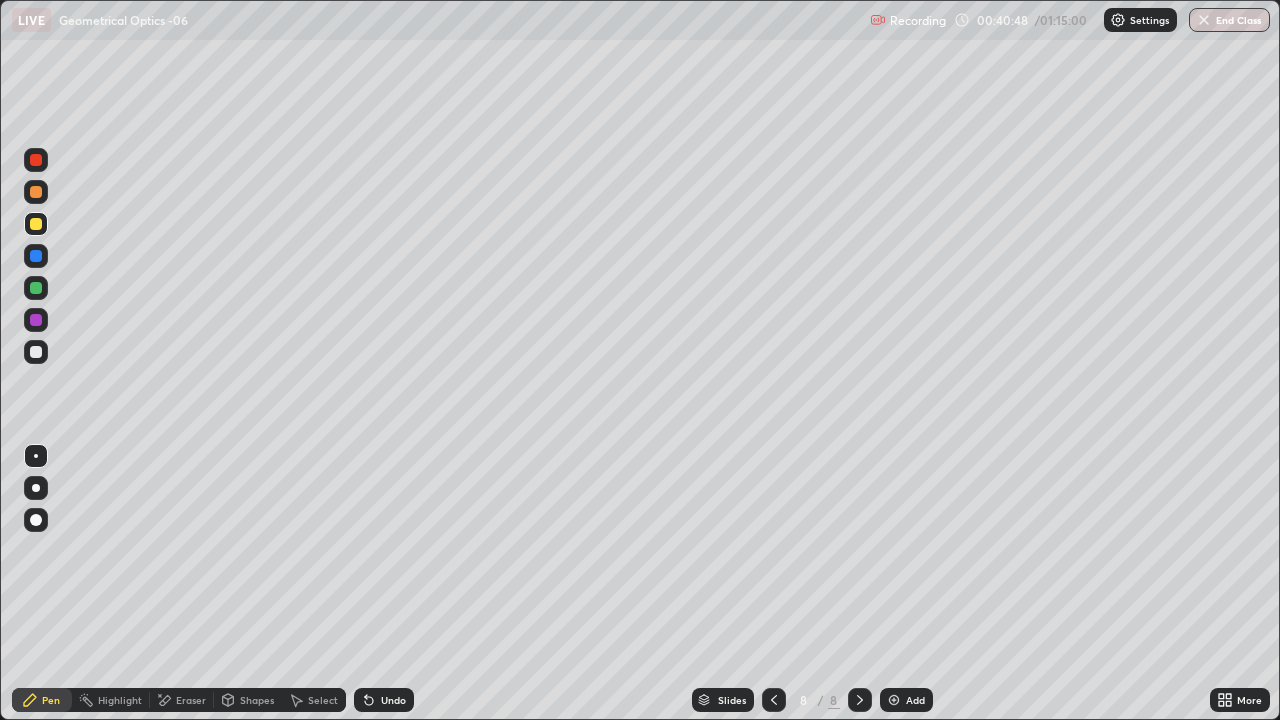 click on "Shapes" at bounding box center (257, 700) 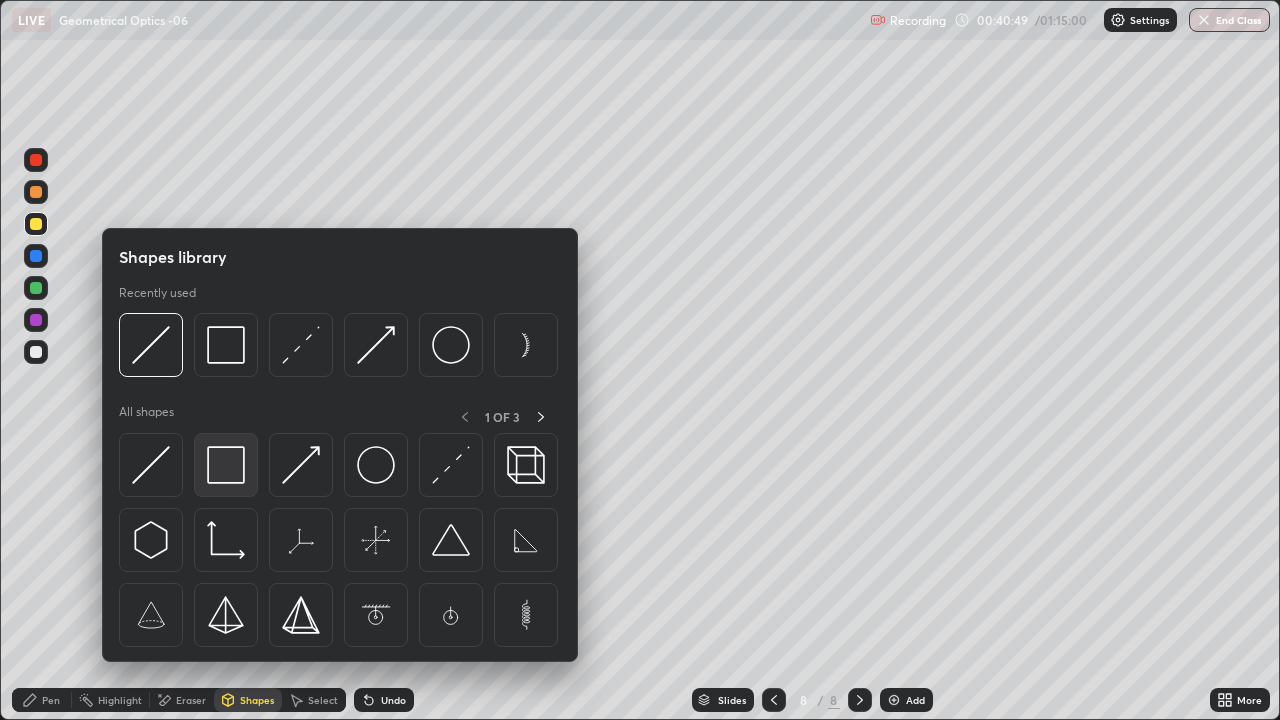 click at bounding box center (226, 465) 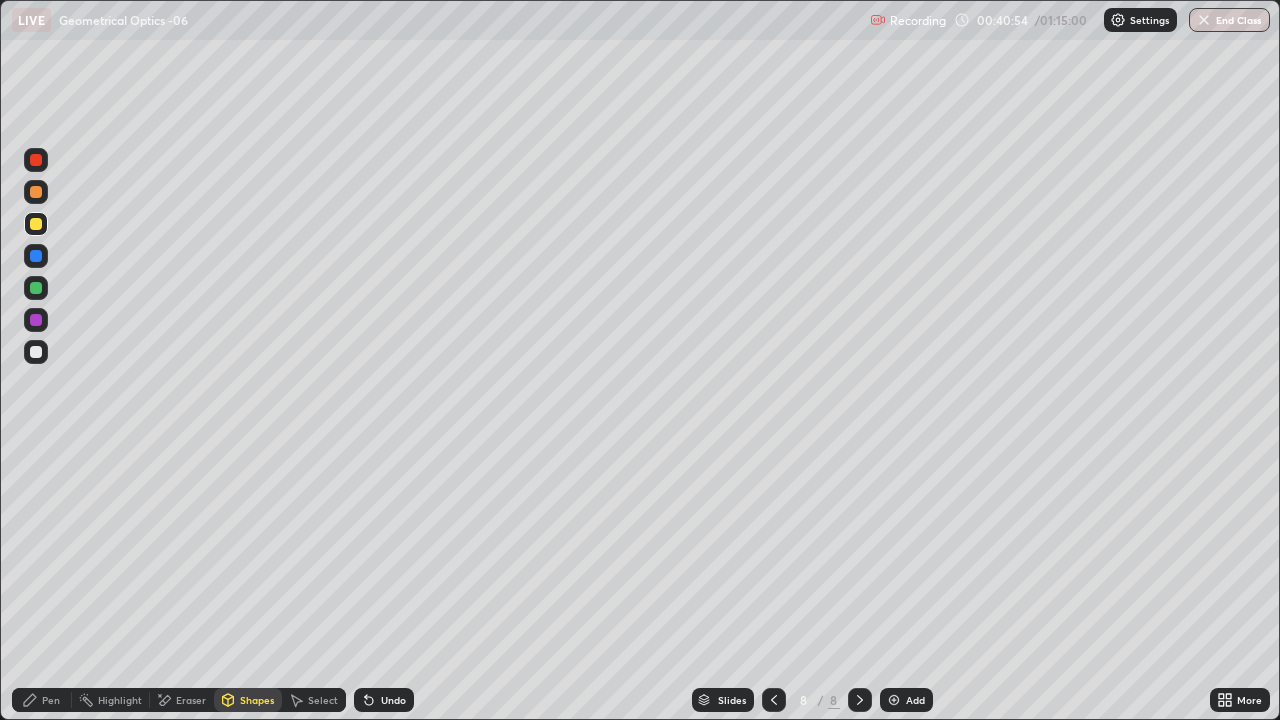 click on "Pen" at bounding box center [42, 700] 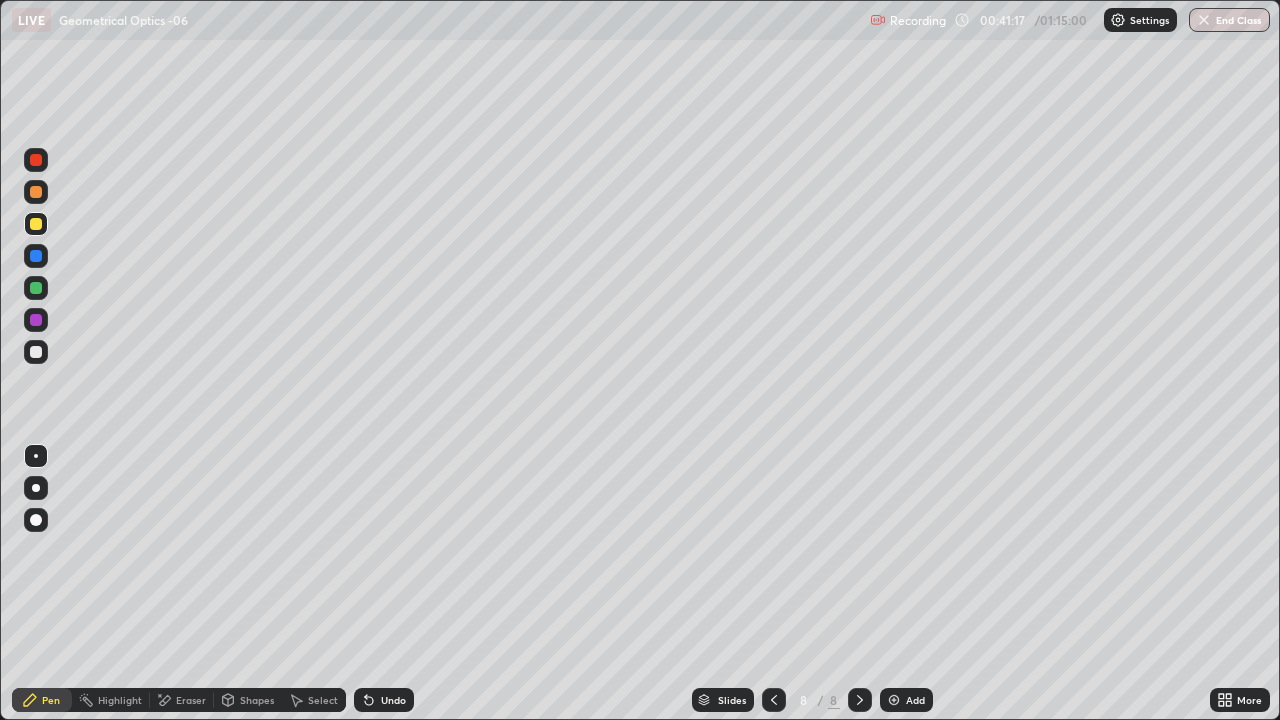 click at bounding box center (36, 352) 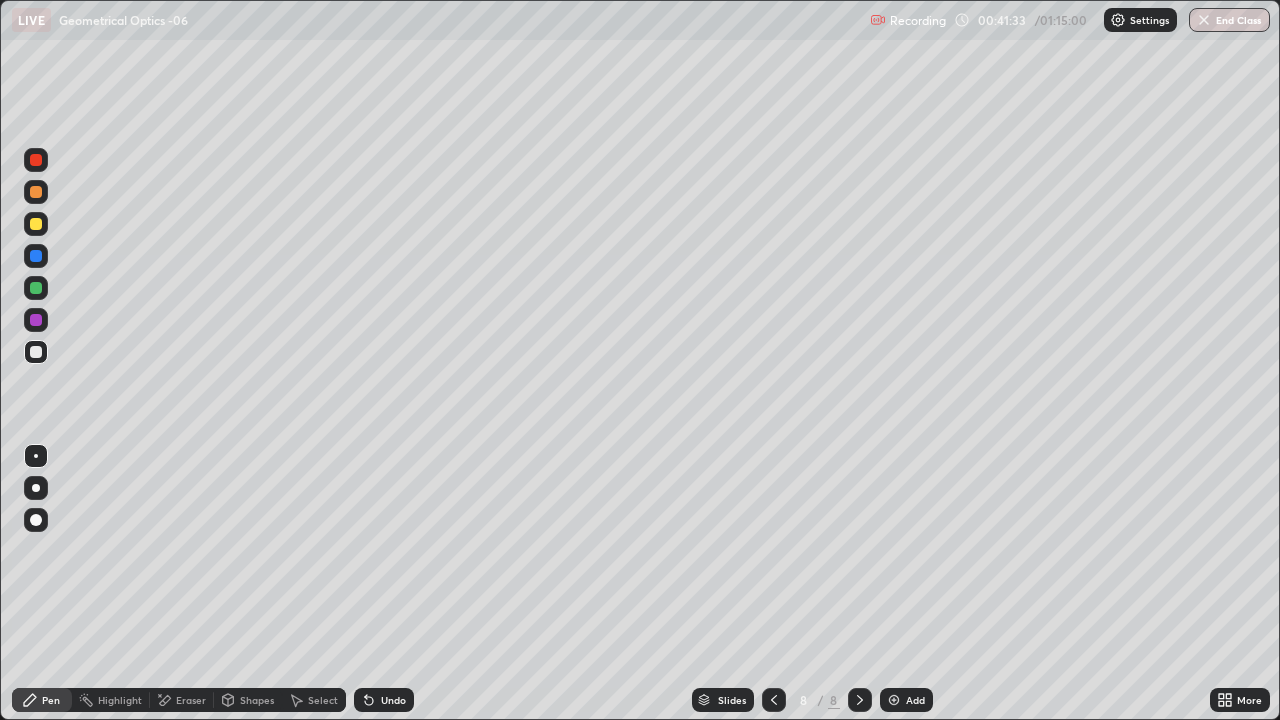 click on "Shapes" at bounding box center (248, 700) 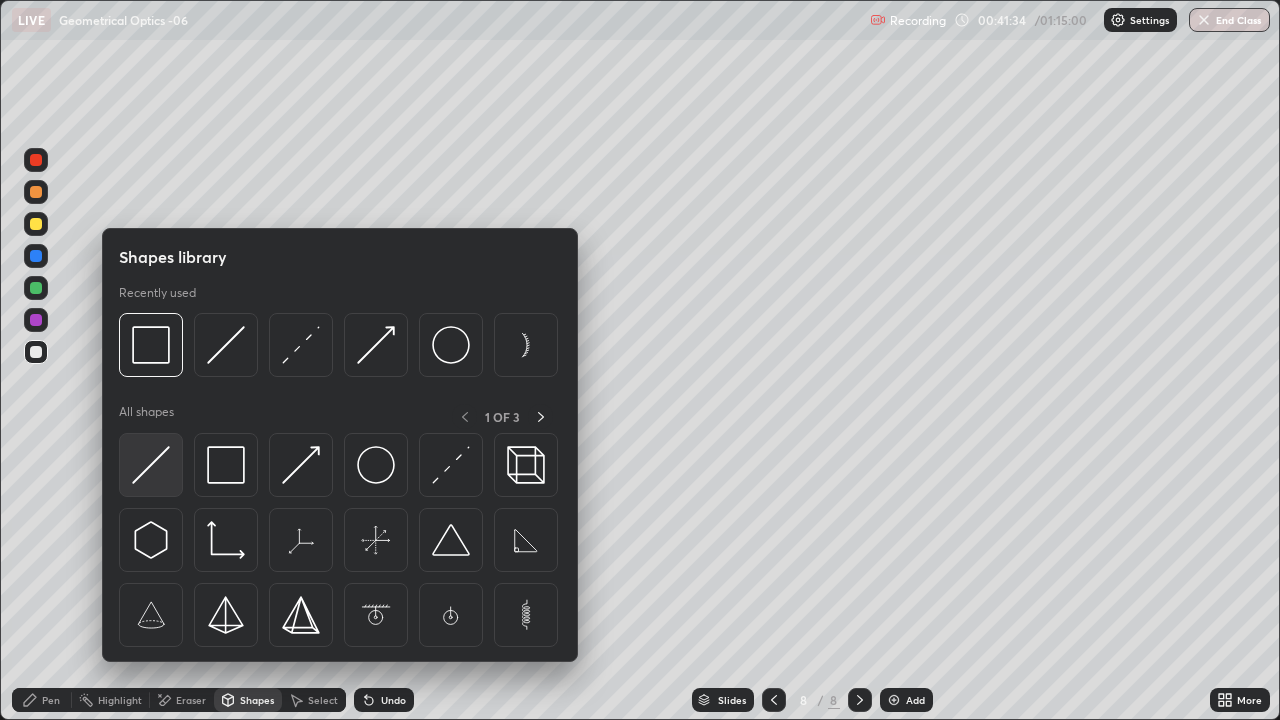 click at bounding box center [151, 465] 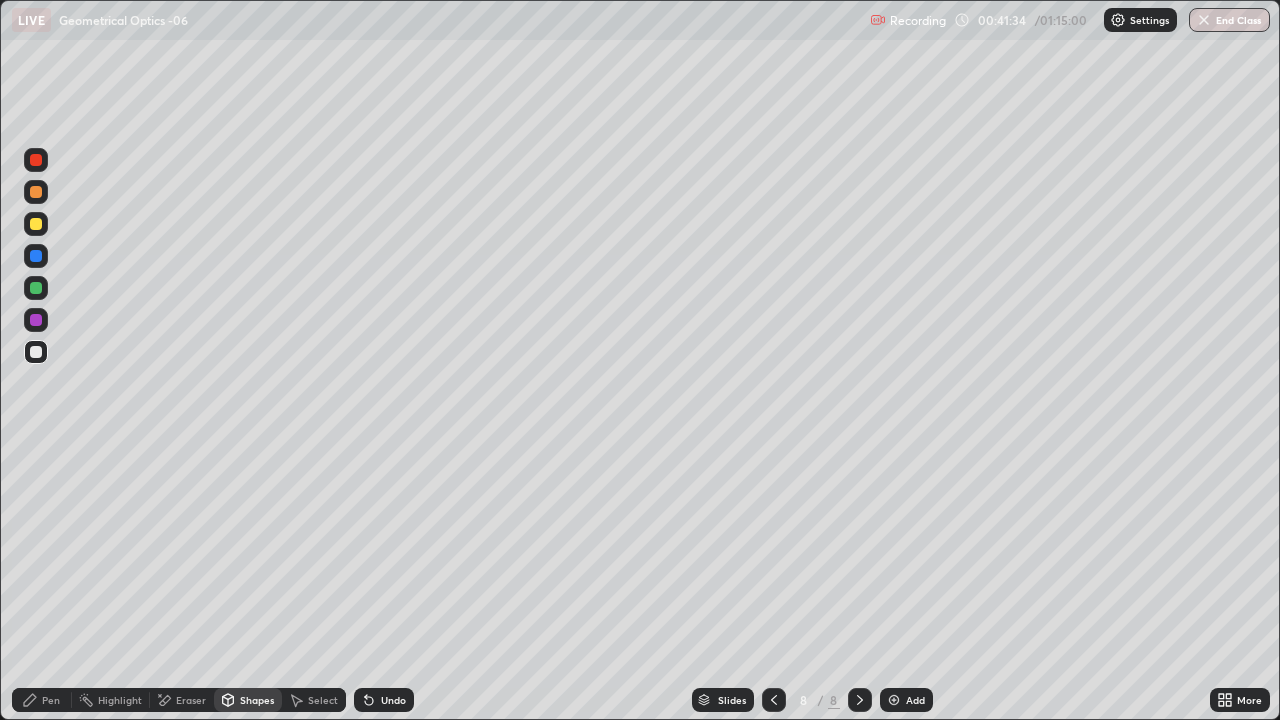 click at bounding box center (36, 320) 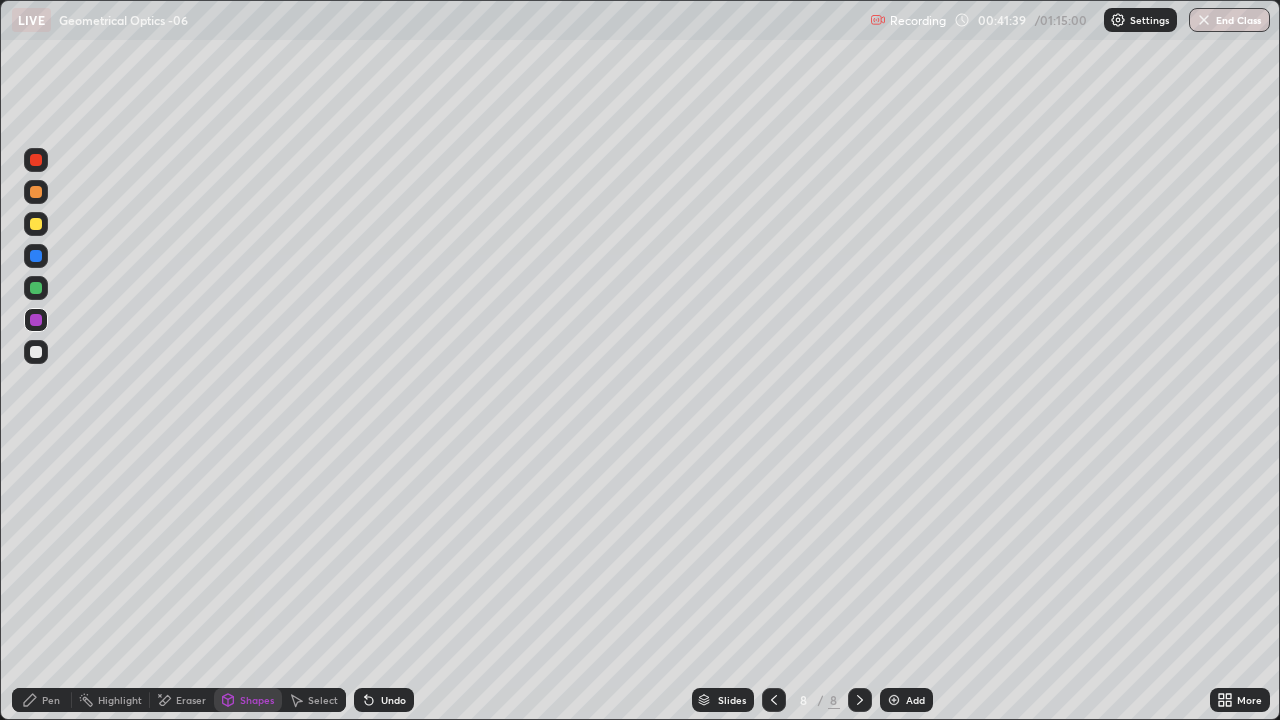 click on "Pen" at bounding box center (51, 700) 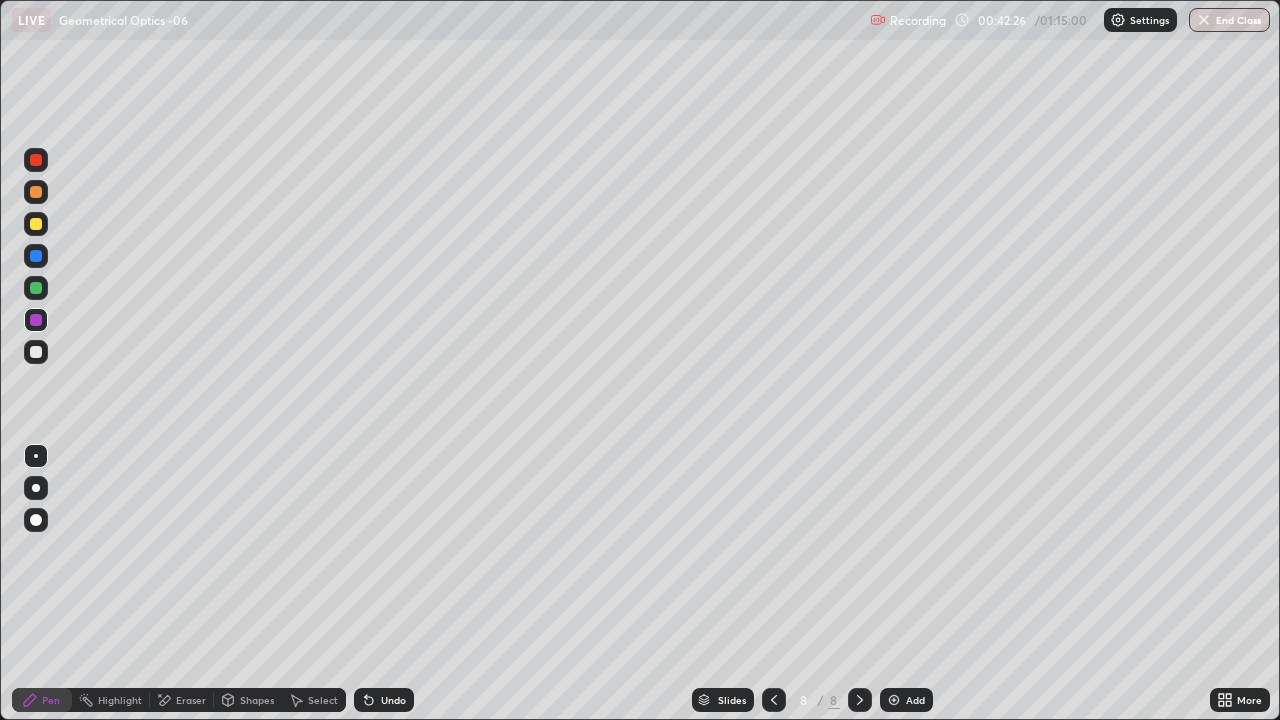 click at bounding box center (36, 224) 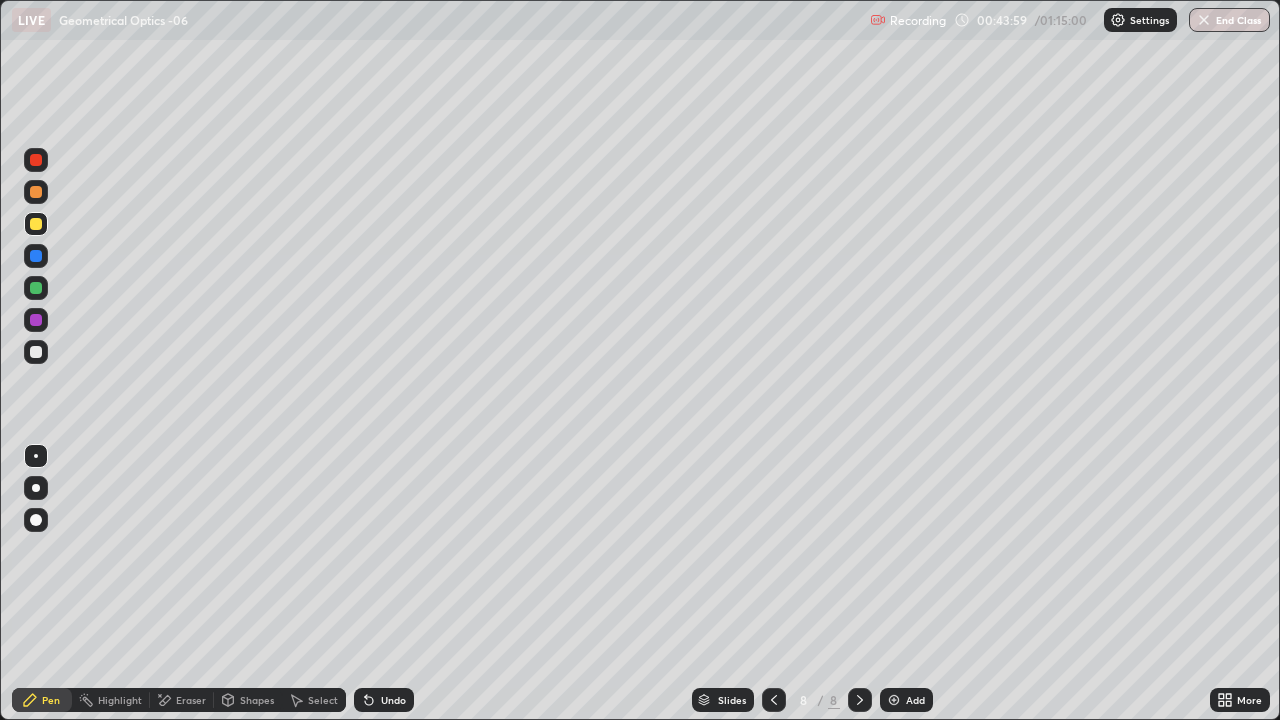 click on "Add" at bounding box center [915, 700] 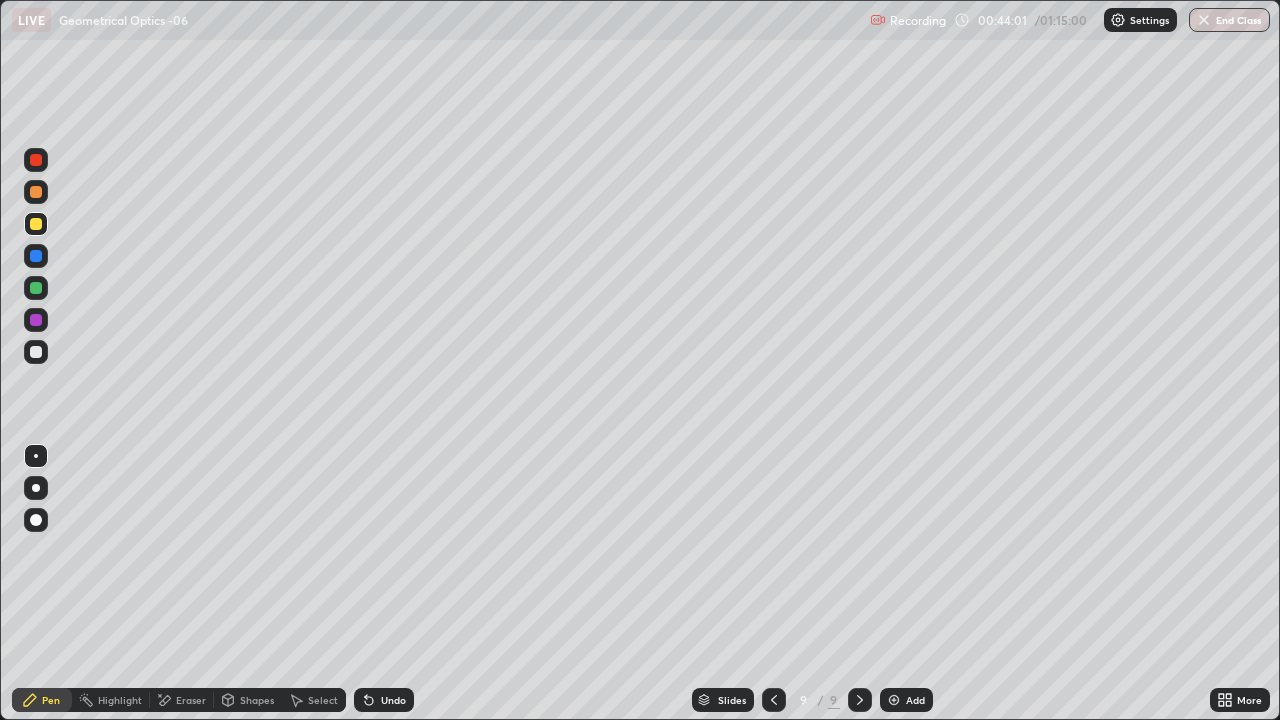 click on "Pen" at bounding box center [51, 700] 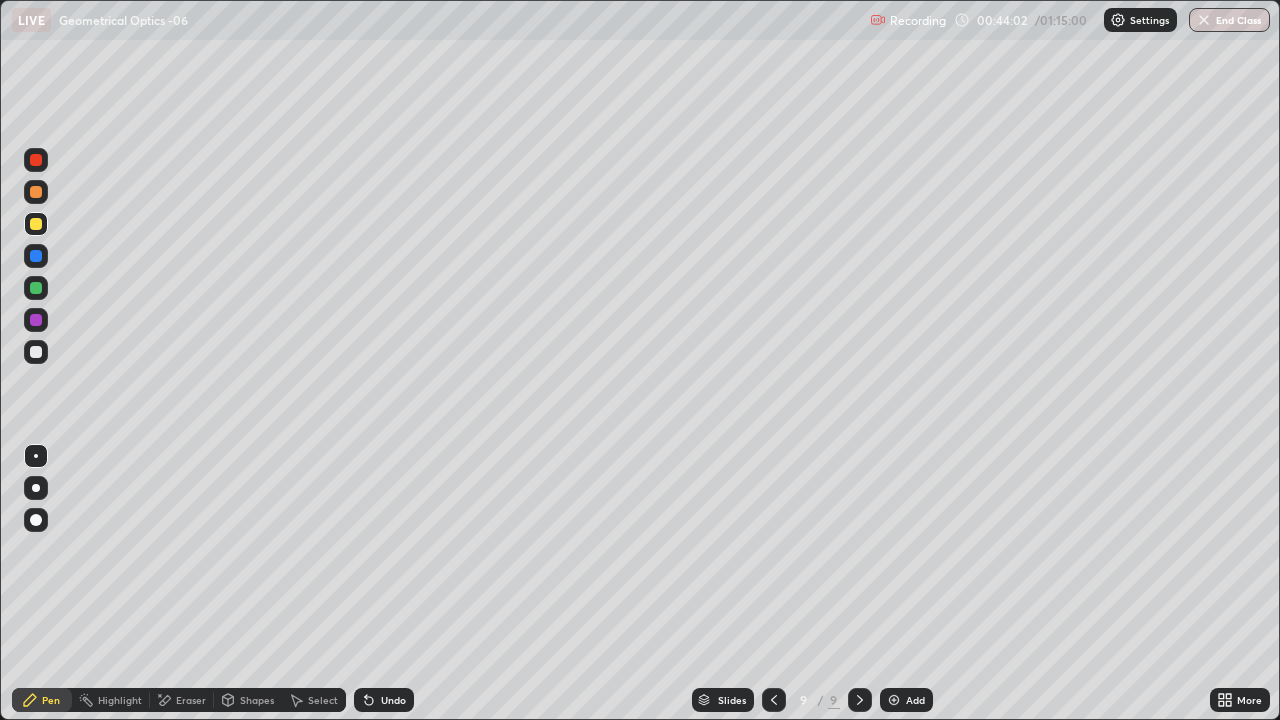 click at bounding box center [36, 352] 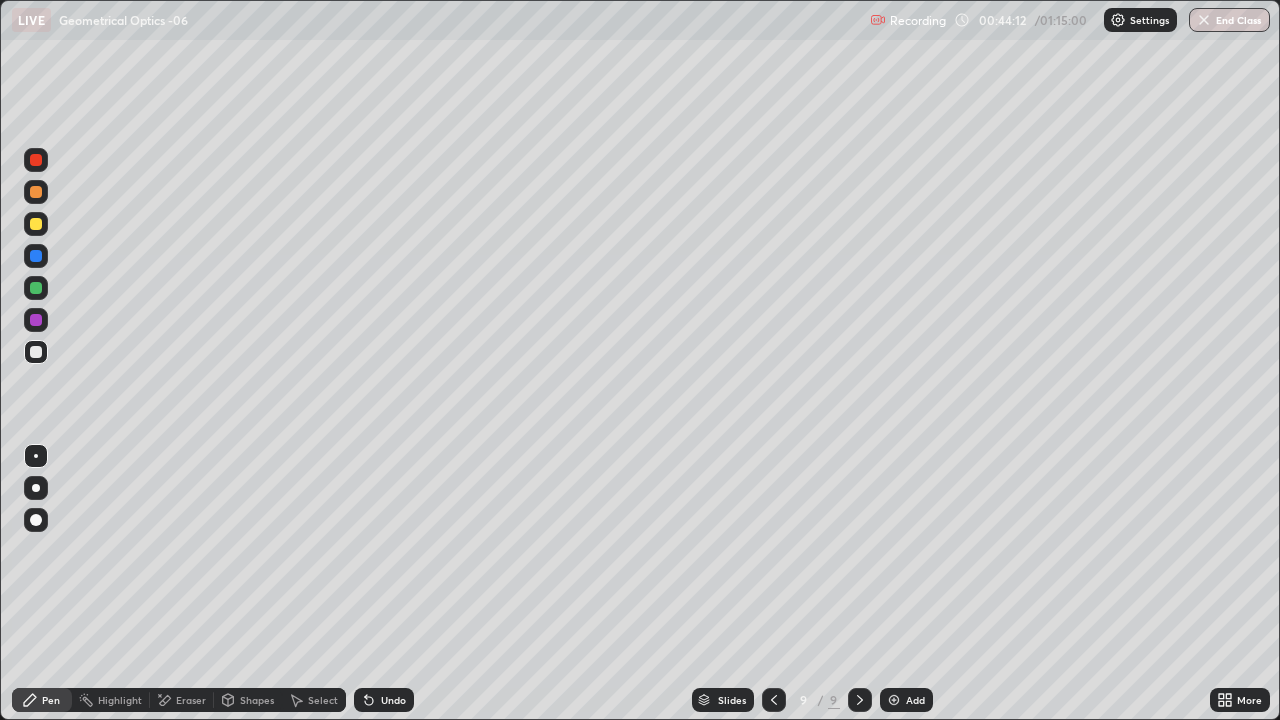 click on "Shapes" at bounding box center [257, 700] 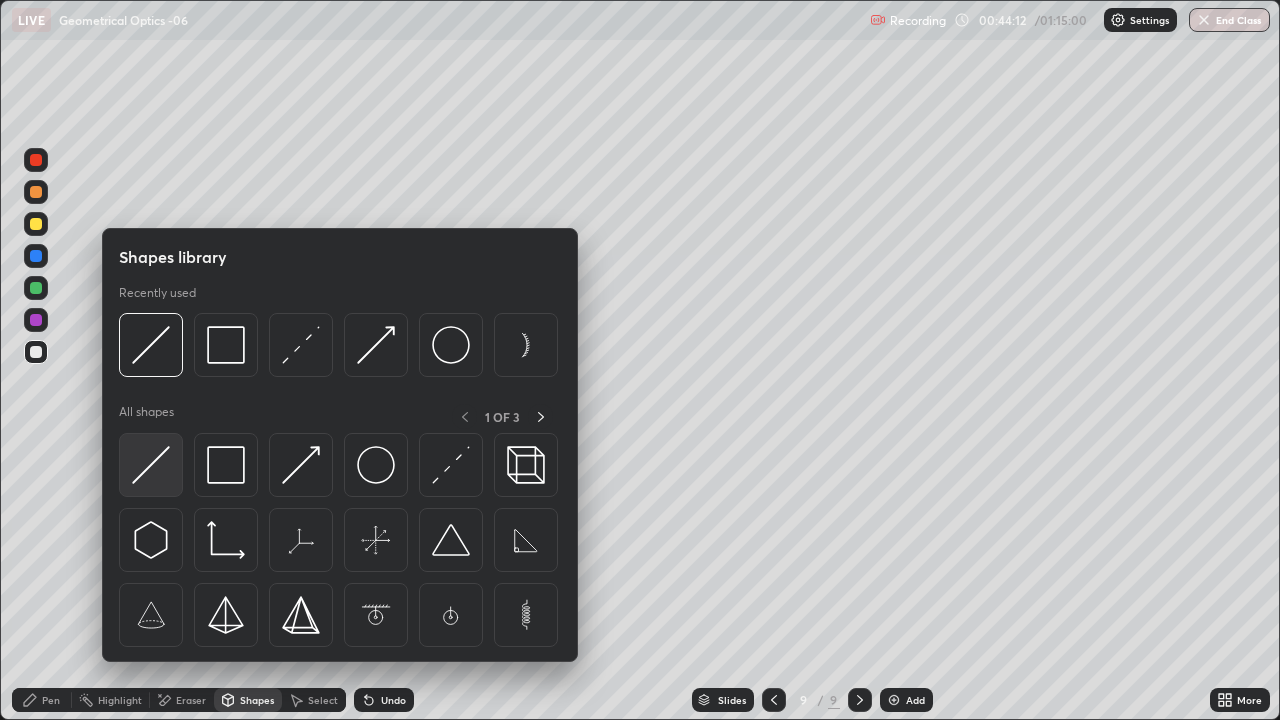 click at bounding box center [151, 465] 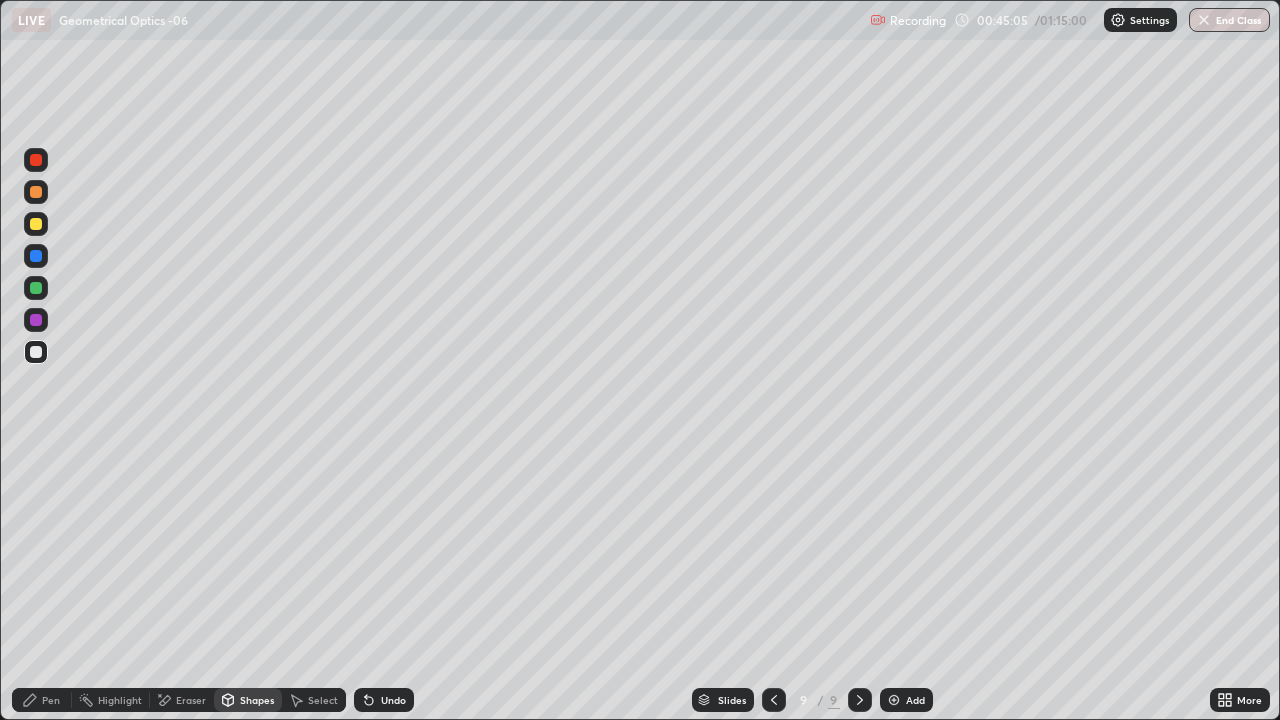 click on "Shapes" at bounding box center (257, 700) 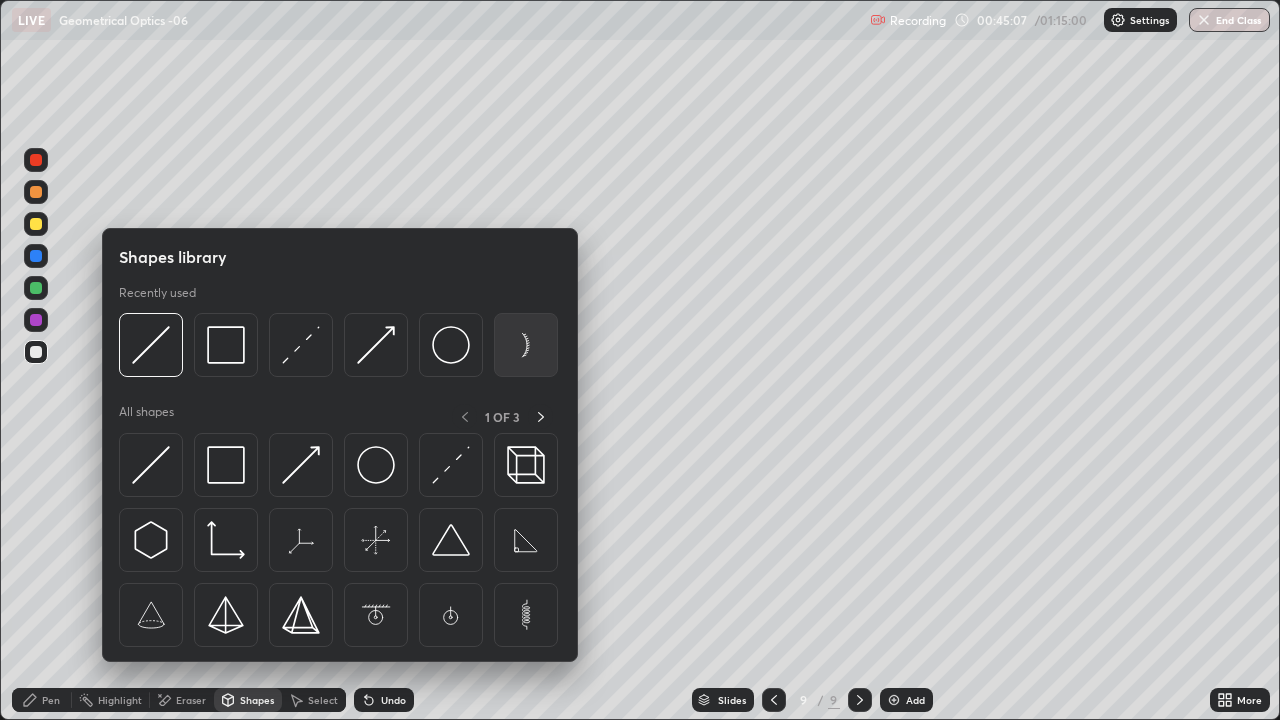click at bounding box center [526, 345] 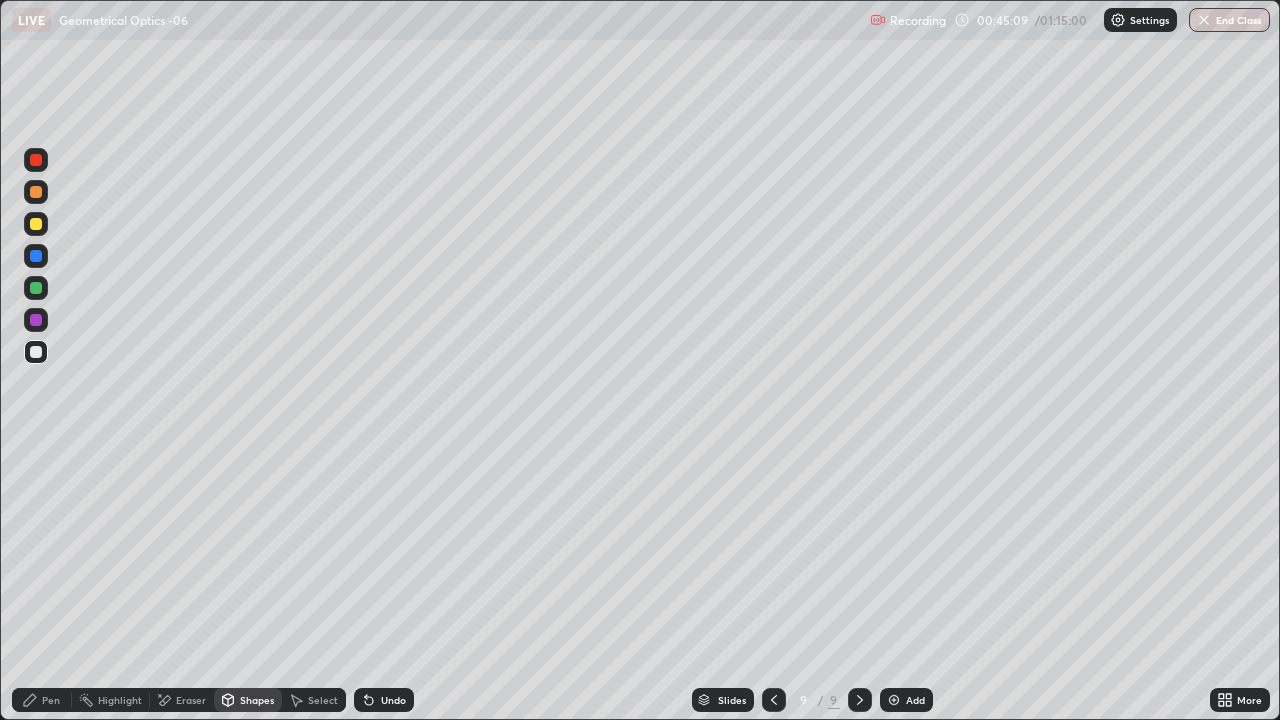 click on "Shapes" at bounding box center (257, 700) 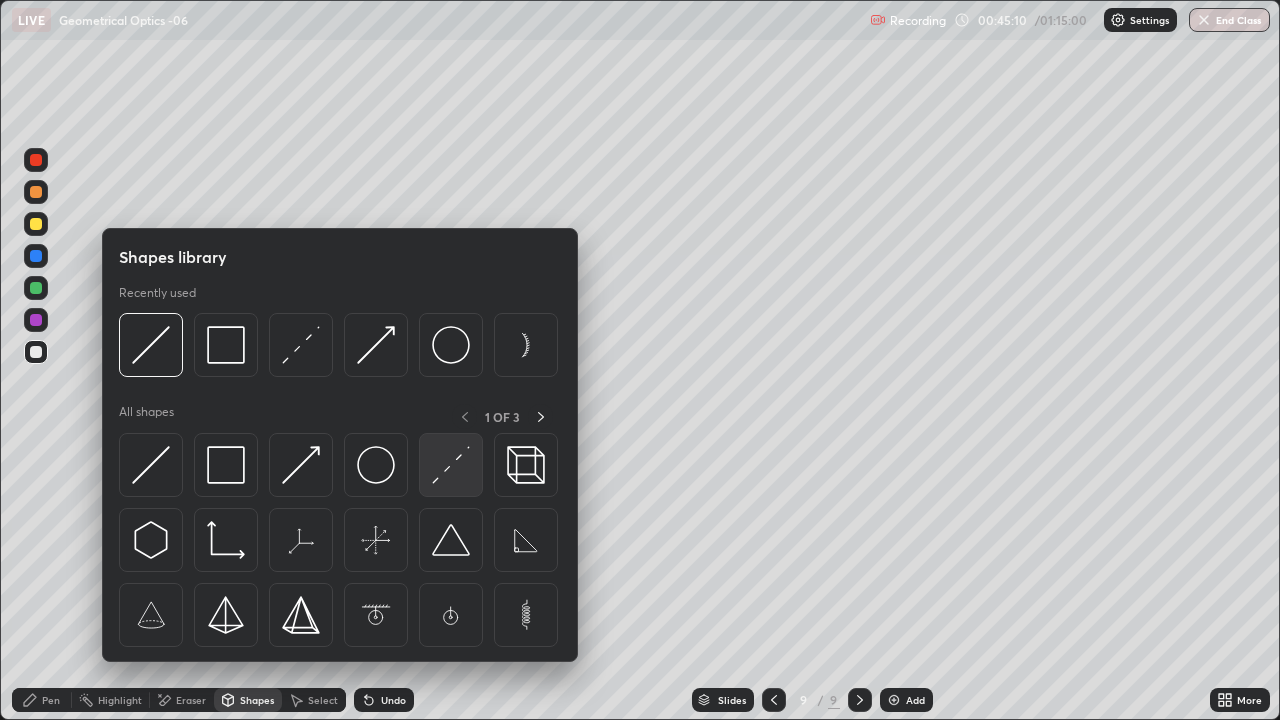 click at bounding box center [451, 465] 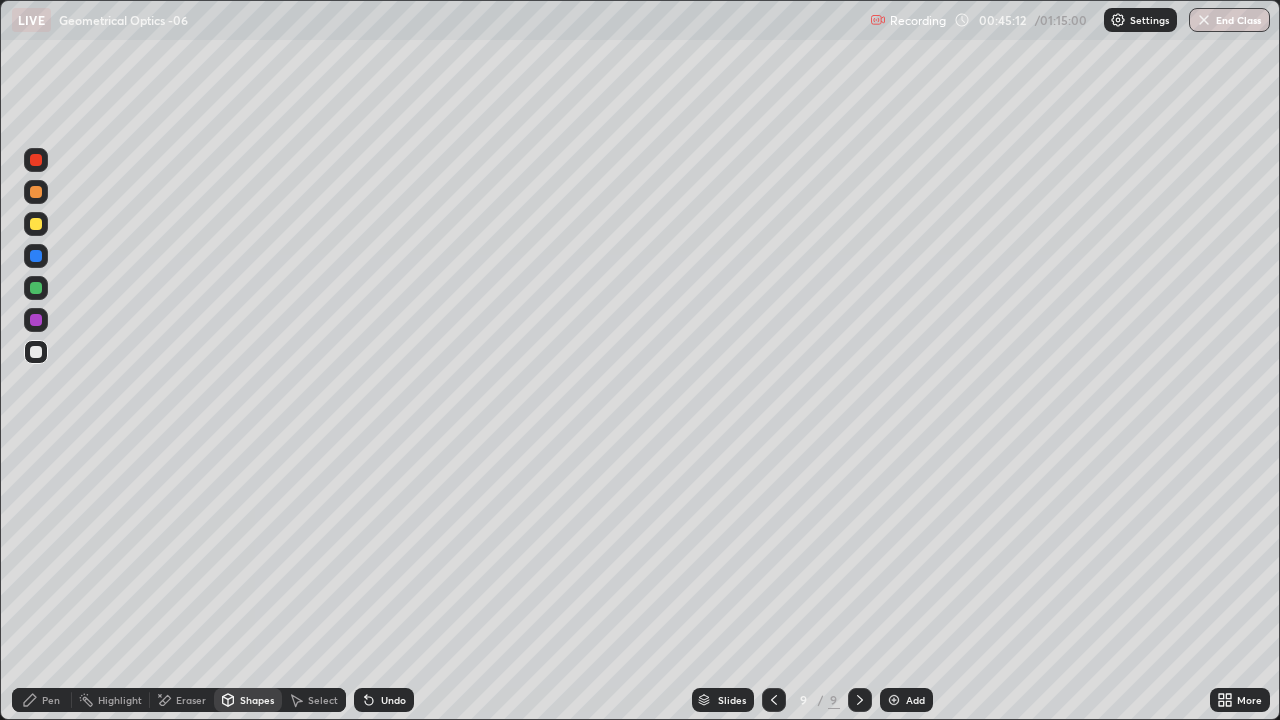 click on "Pen" at bounding box center [51, 700] 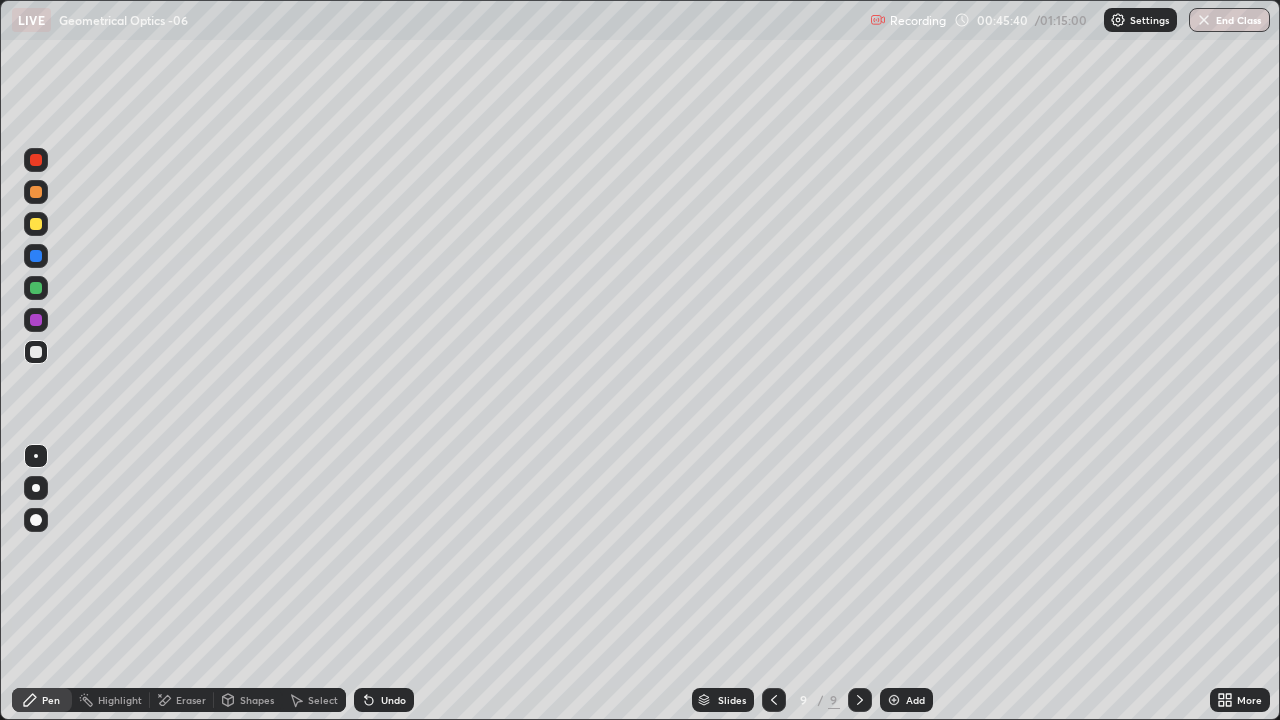 click 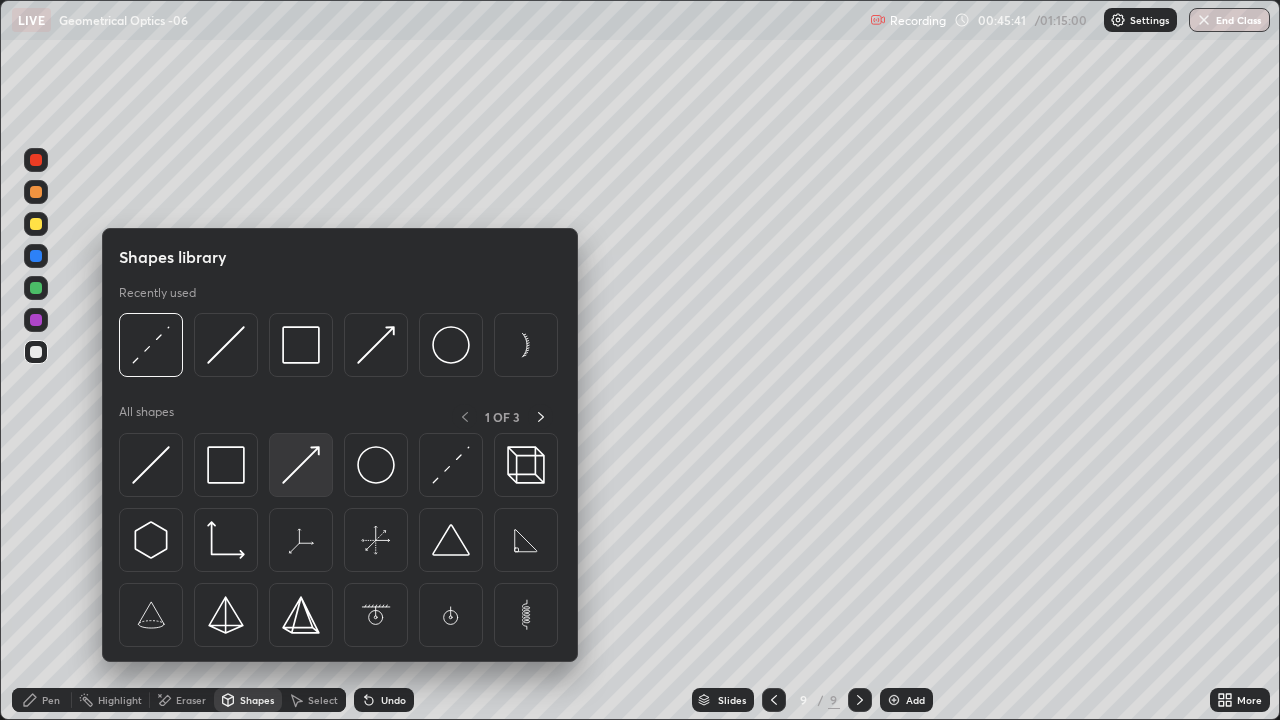 click at bounding box center (301, 465) 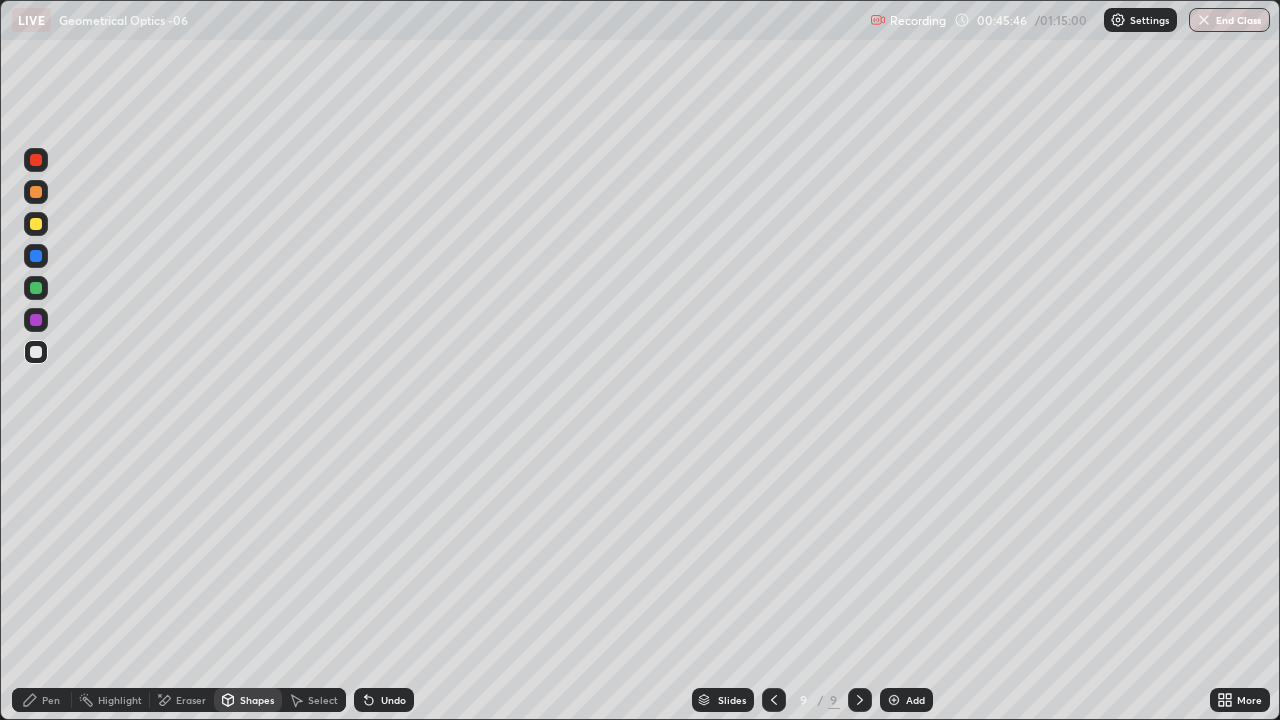click on "Shapes" at bounding box center [248, 700] 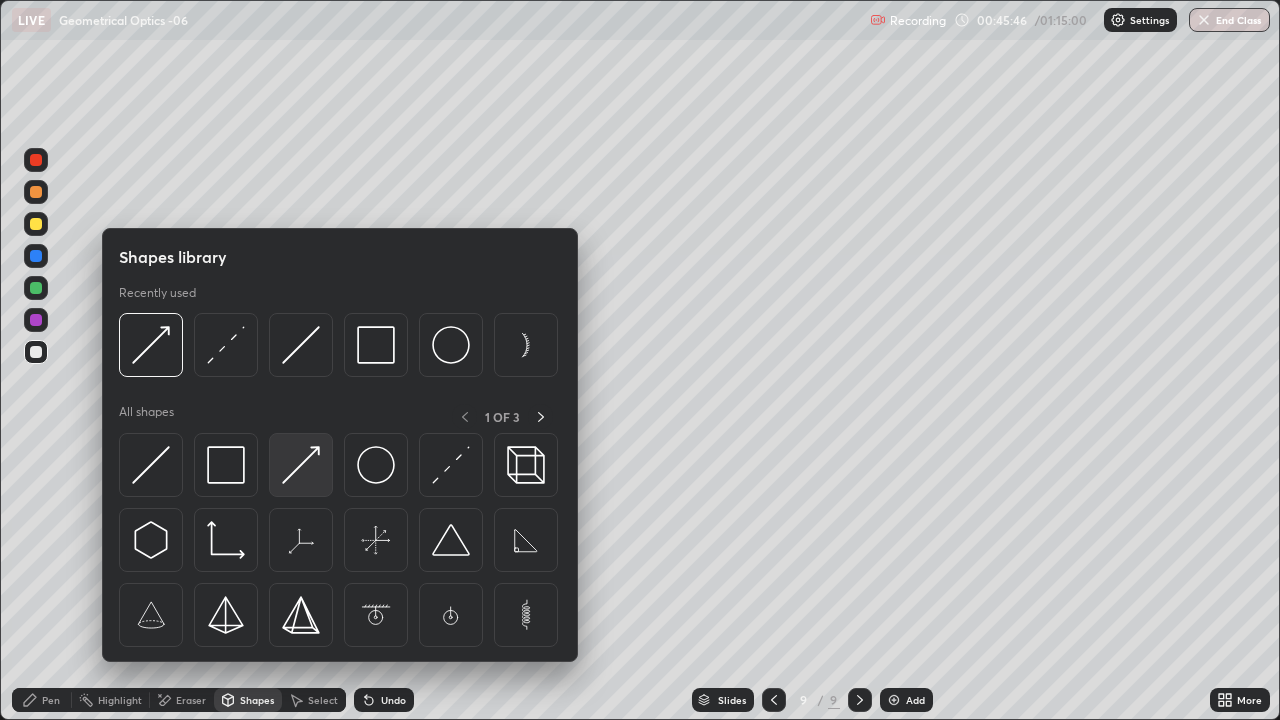 click at bounding box center [301, 465] 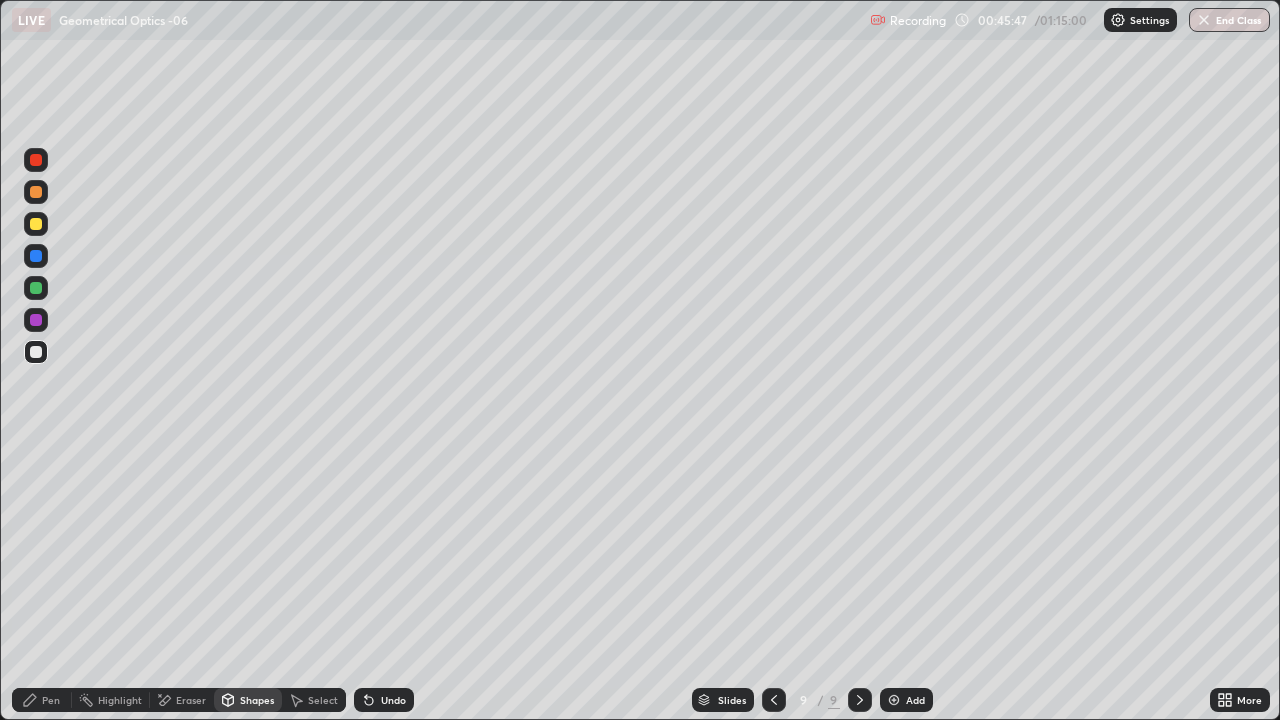 click at bounding box center (36, 224) 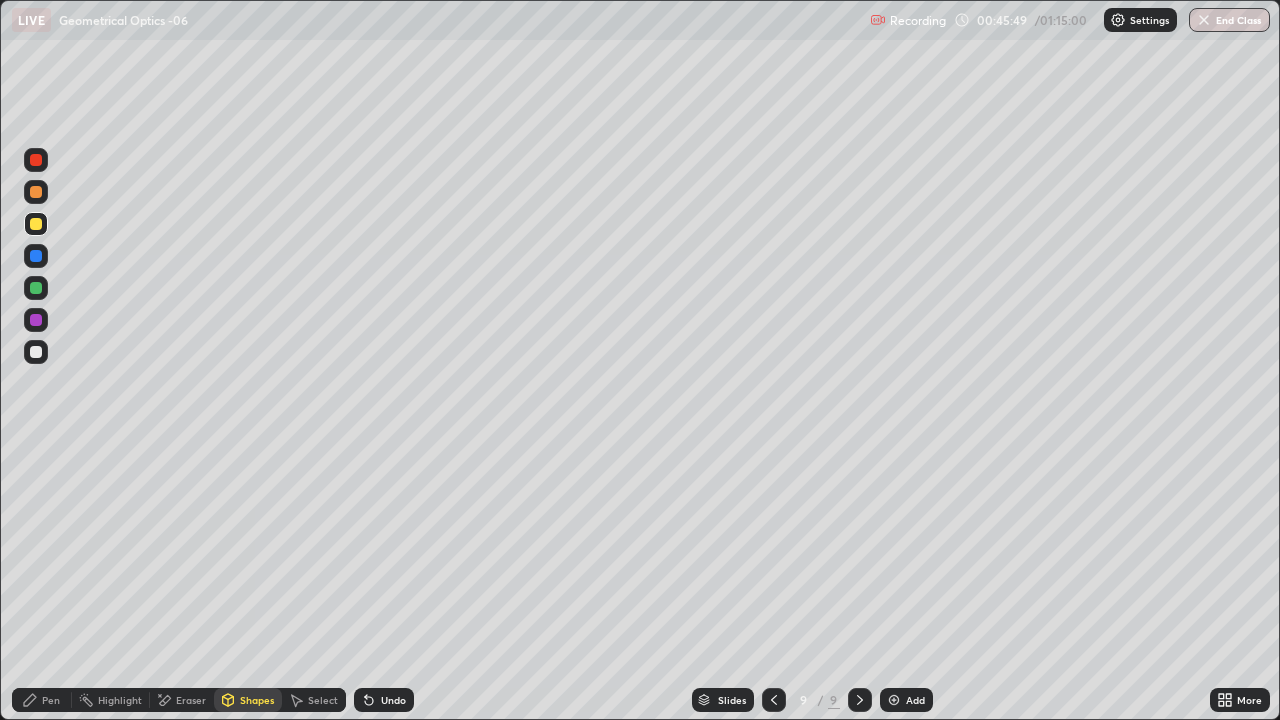 click on "Pen" at bounding box center (42, 700) 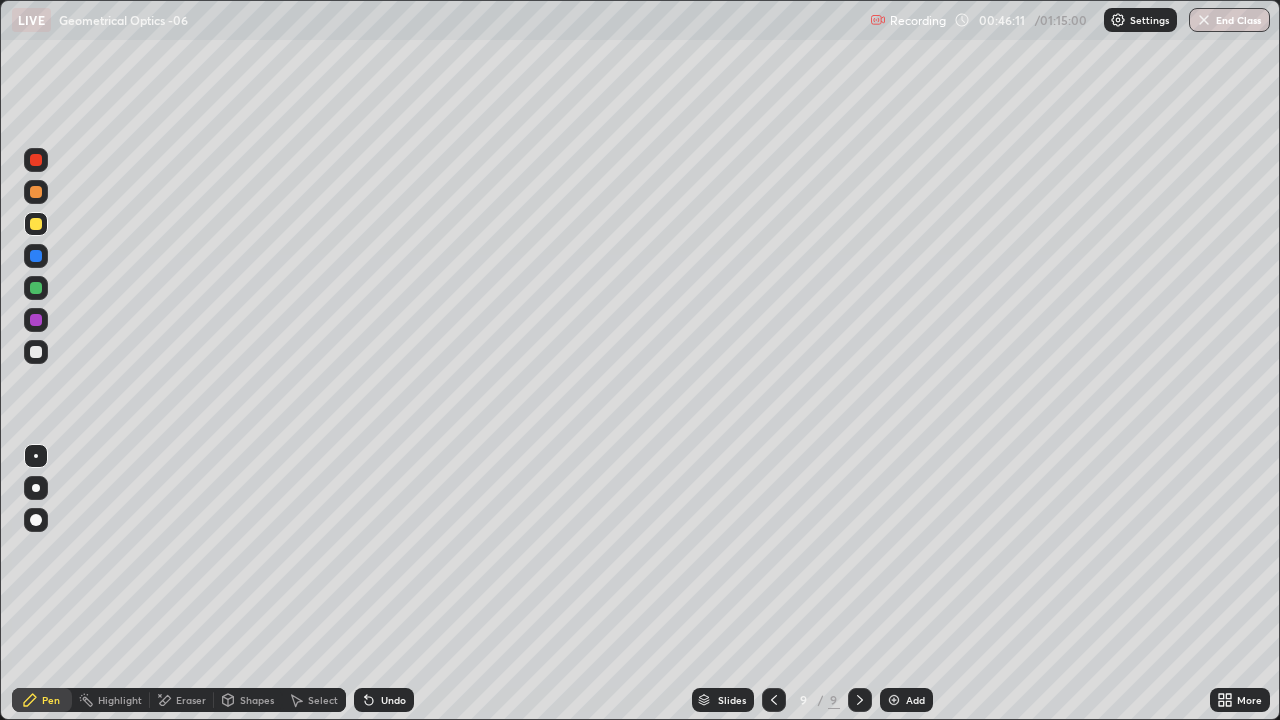 click on "Shapes" at bounding box center [257, 700] 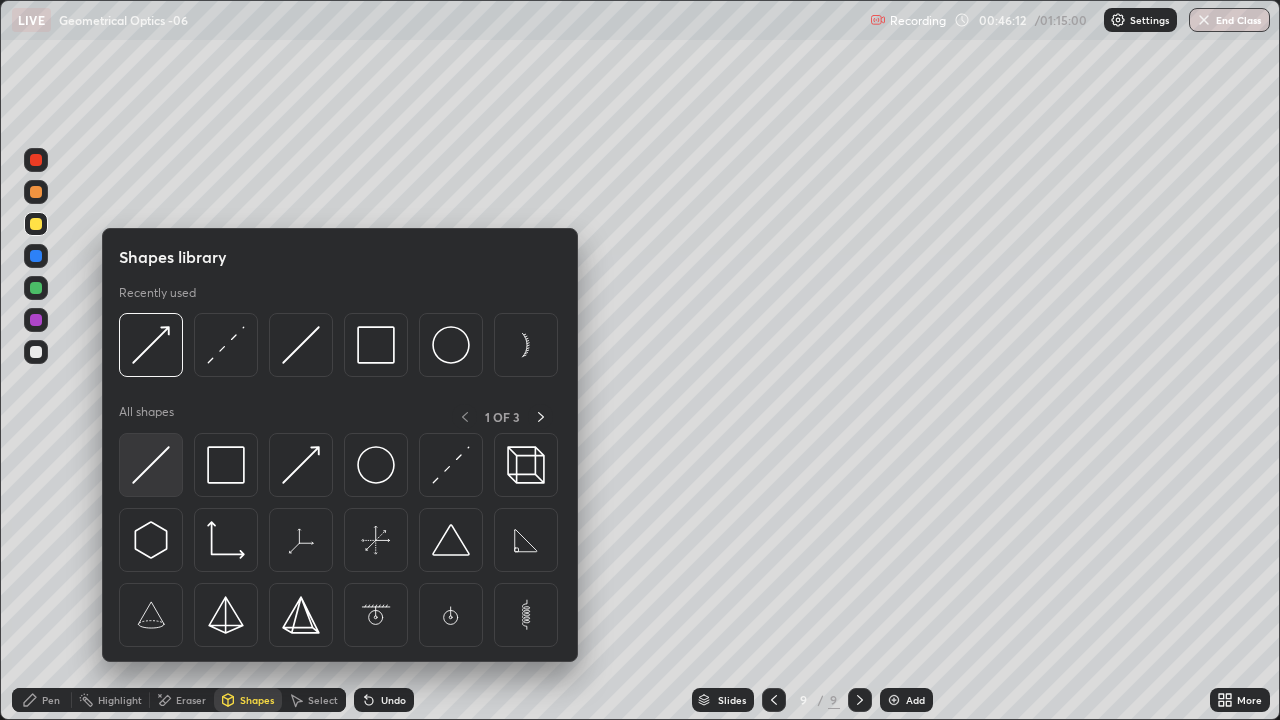 click at bounding box center (151, 465) 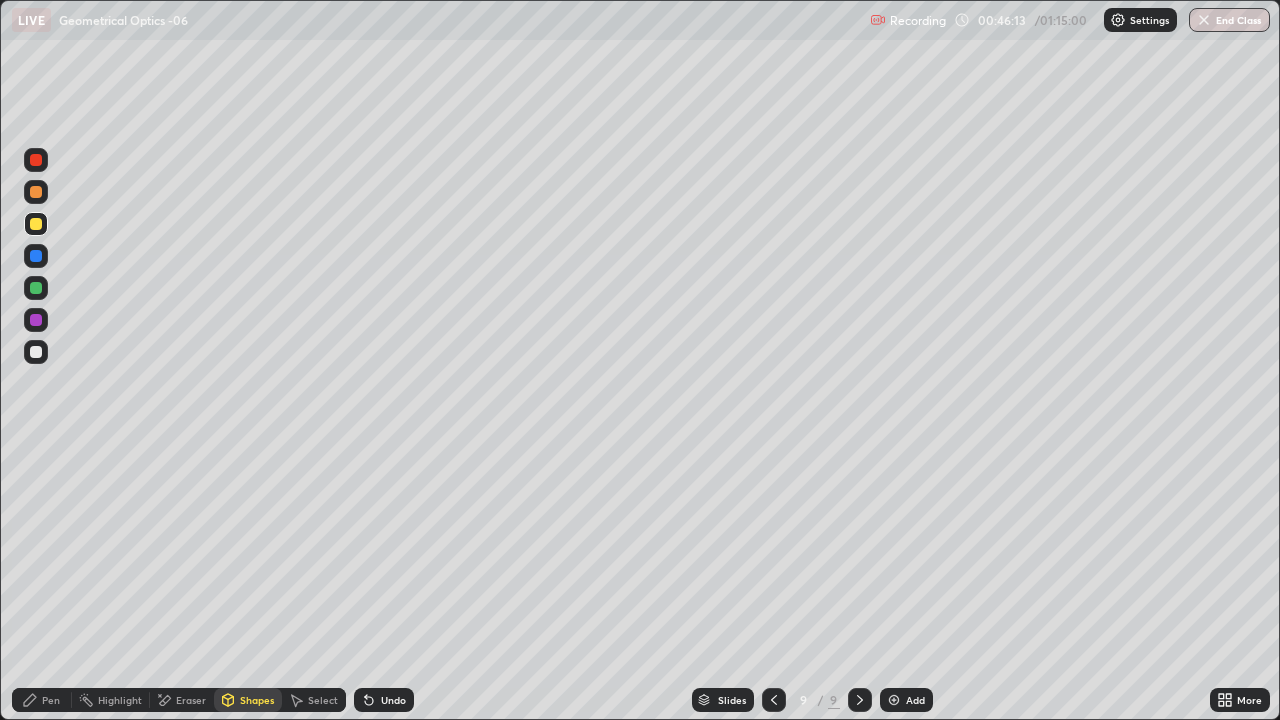 click at bounding box center (36, 256) 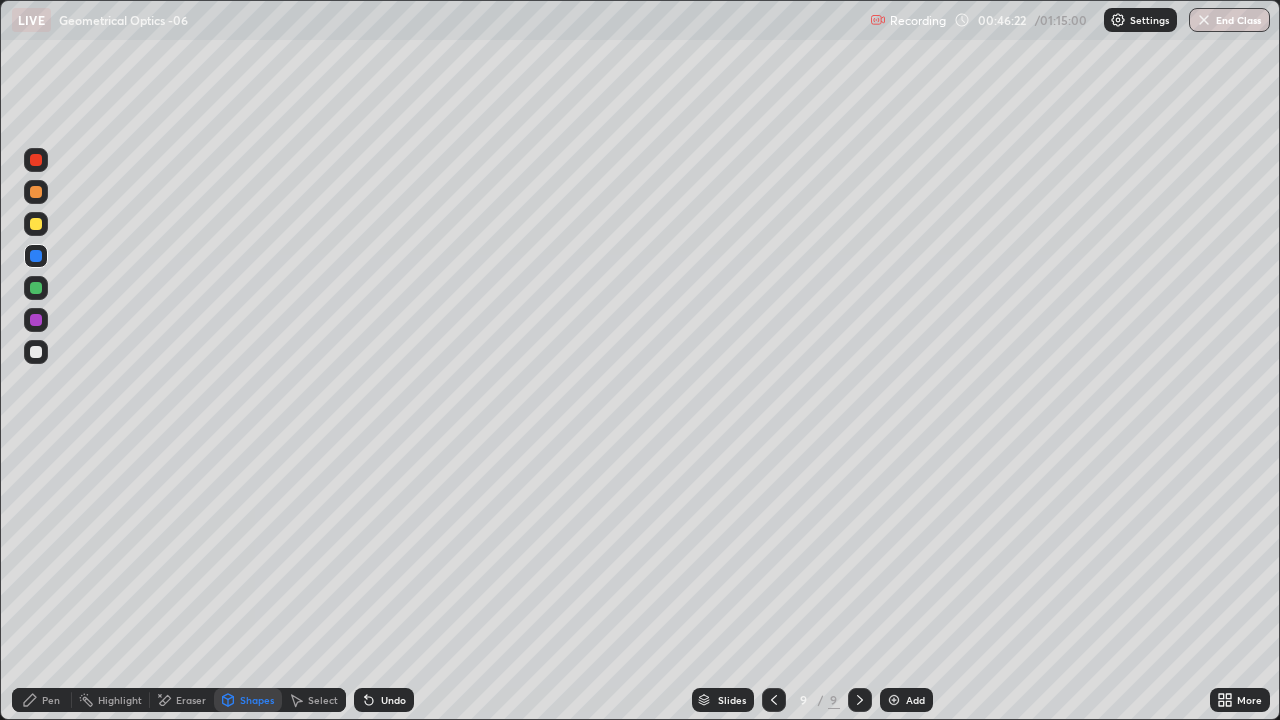 click on "Pen" at bounding box center (42, 700) 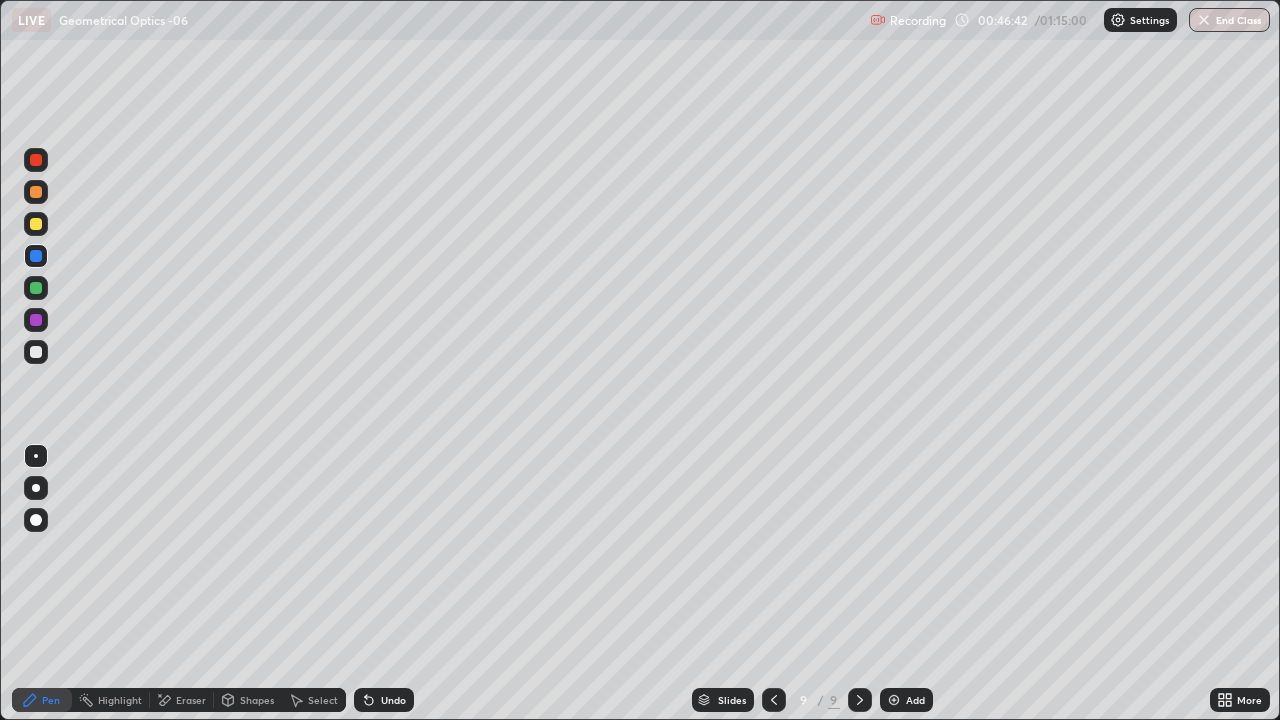 click on "Shapes" at bounding box center (257, 700) 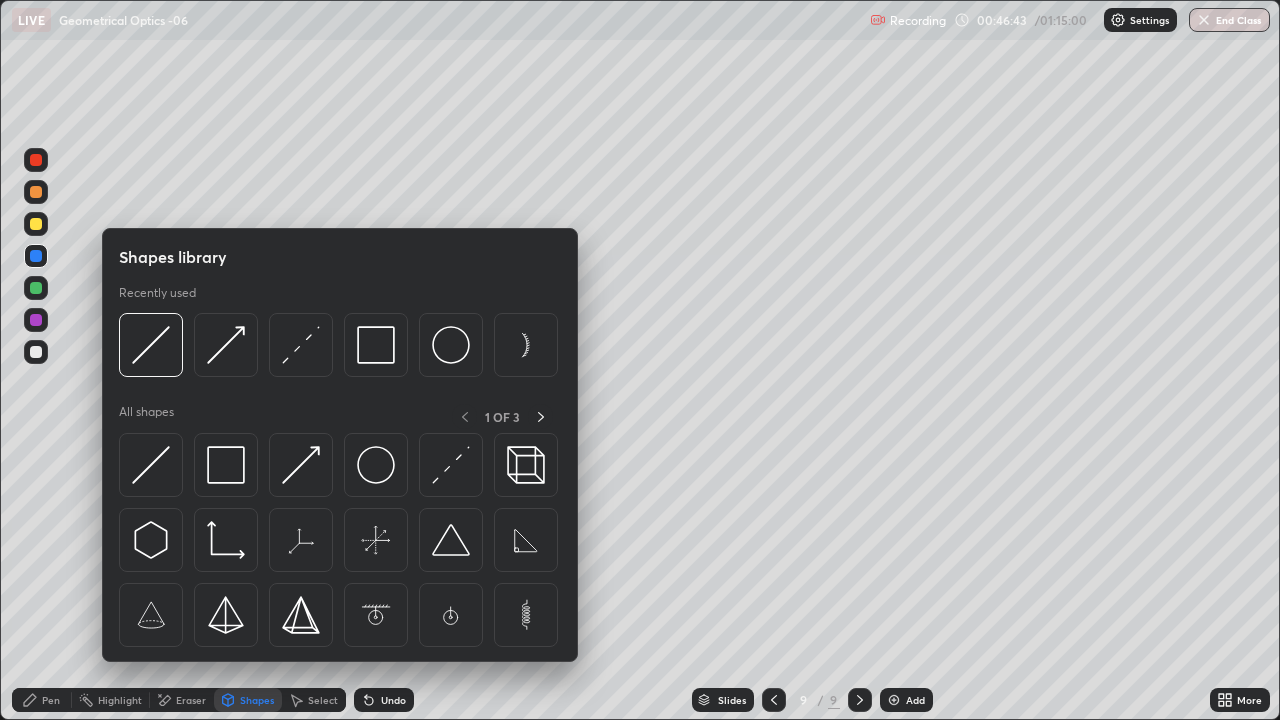 click on "Pen" at bounding box center [42, 700] 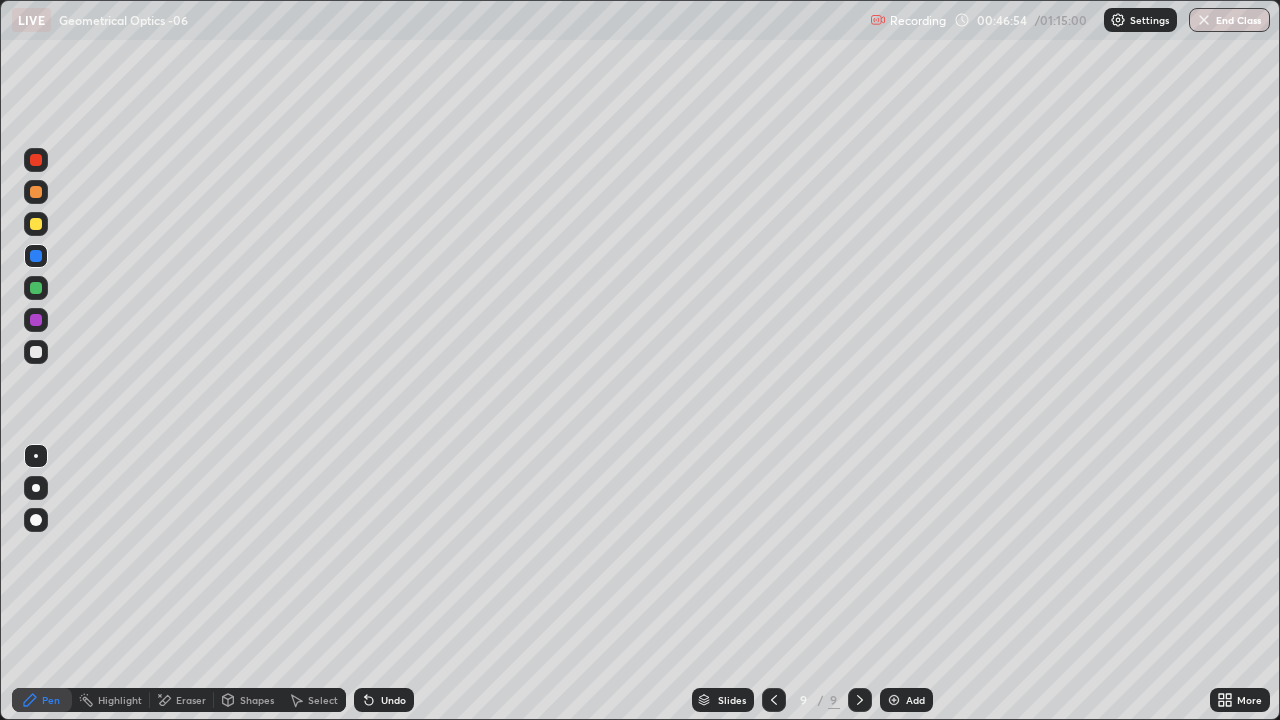click at bounding box center [36, 352] 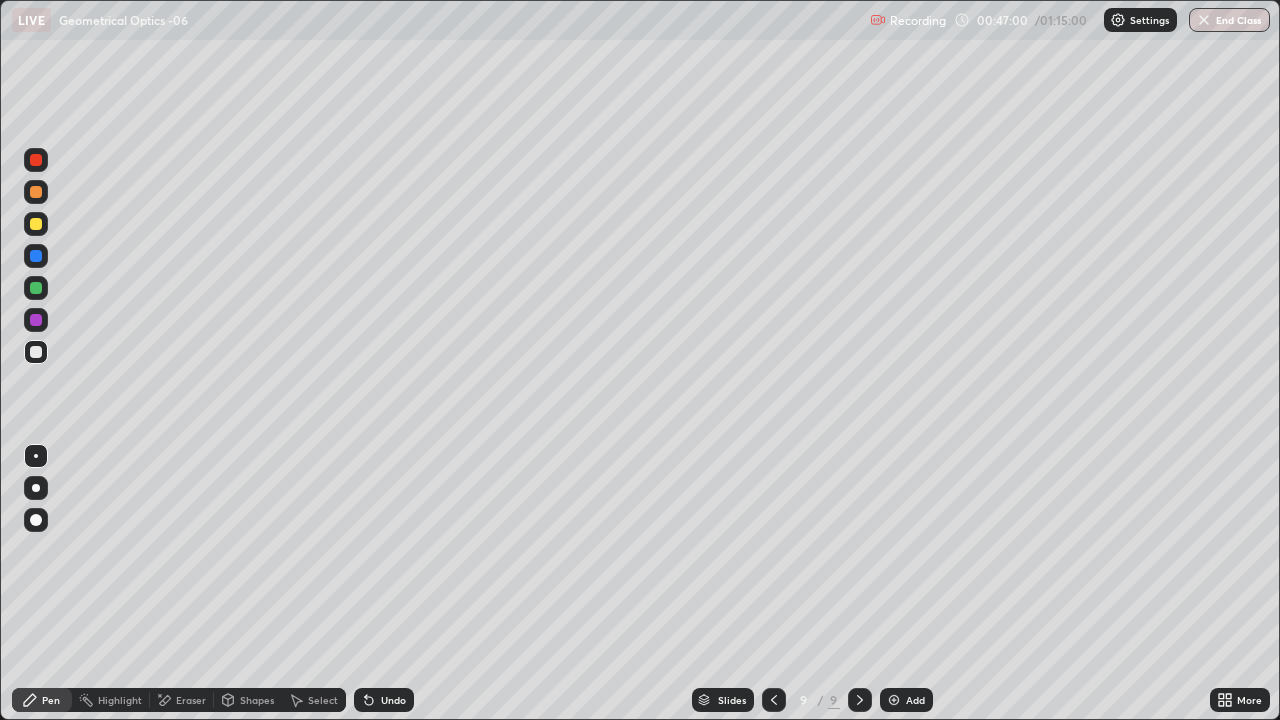 click on "Shapes" at bounding box center (257, 700) 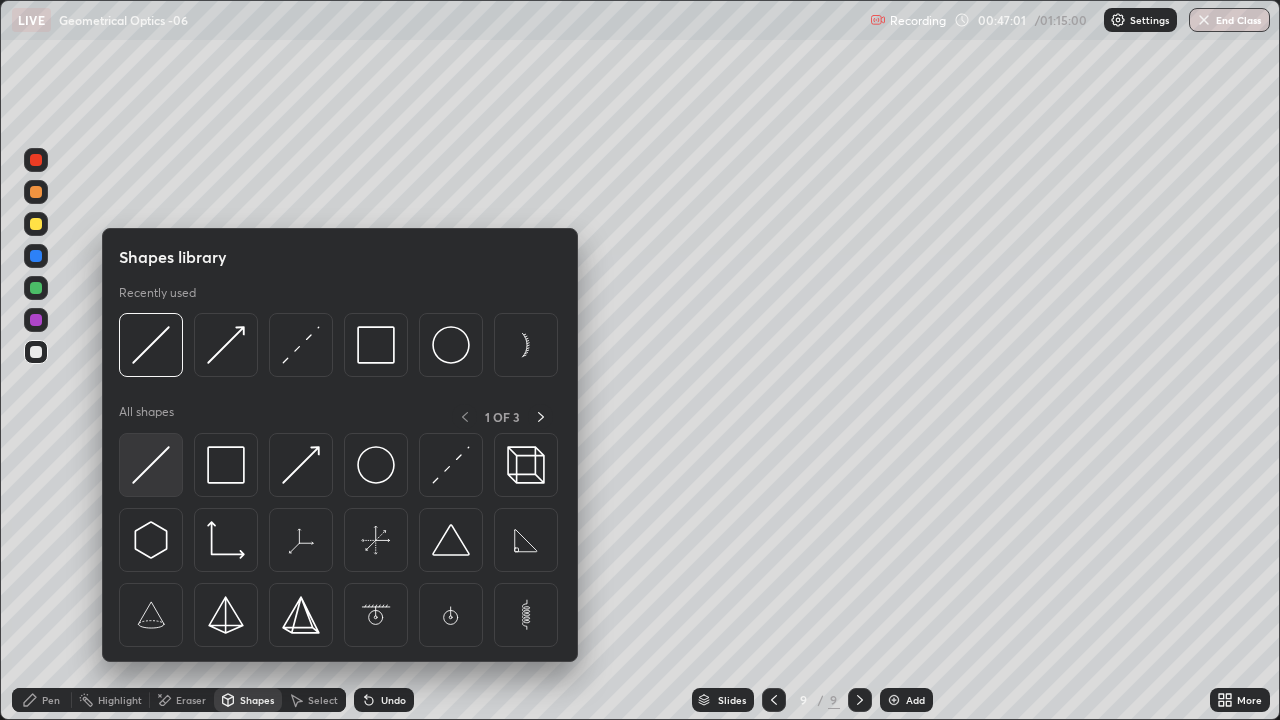 click at bounding box center [151, 465] 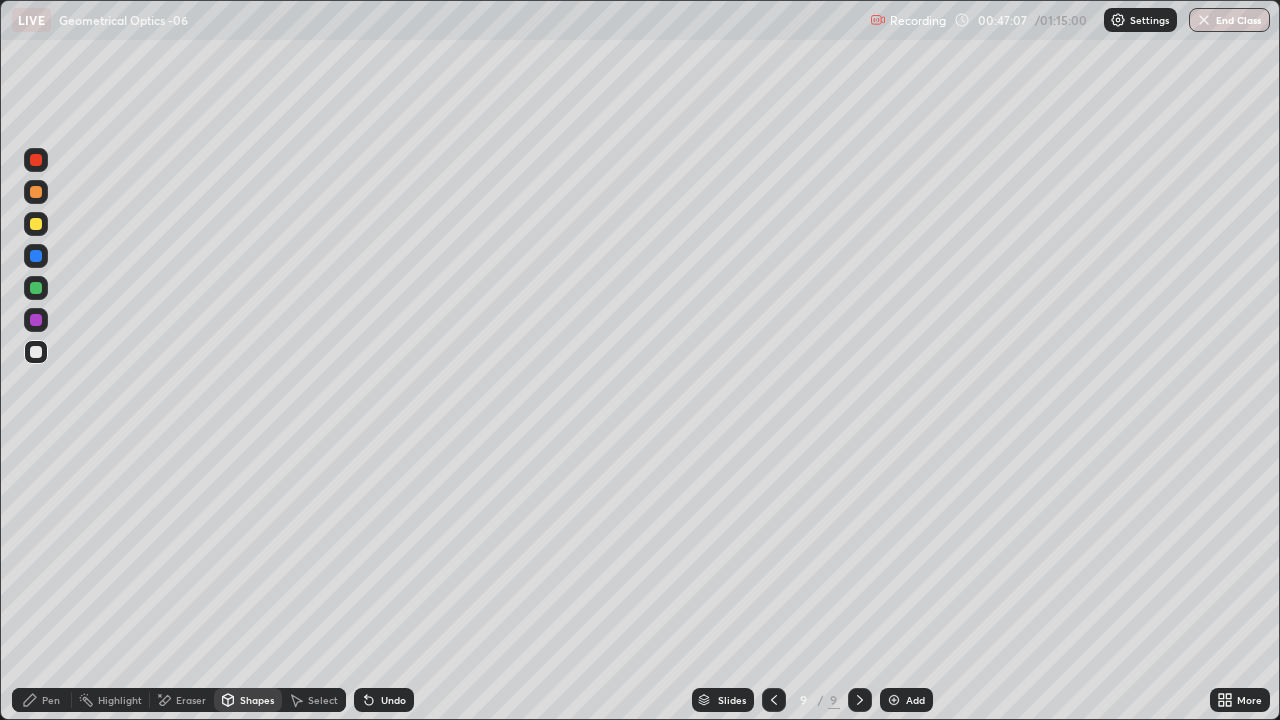 click on "Shapes" at bounding box center [248, 700] 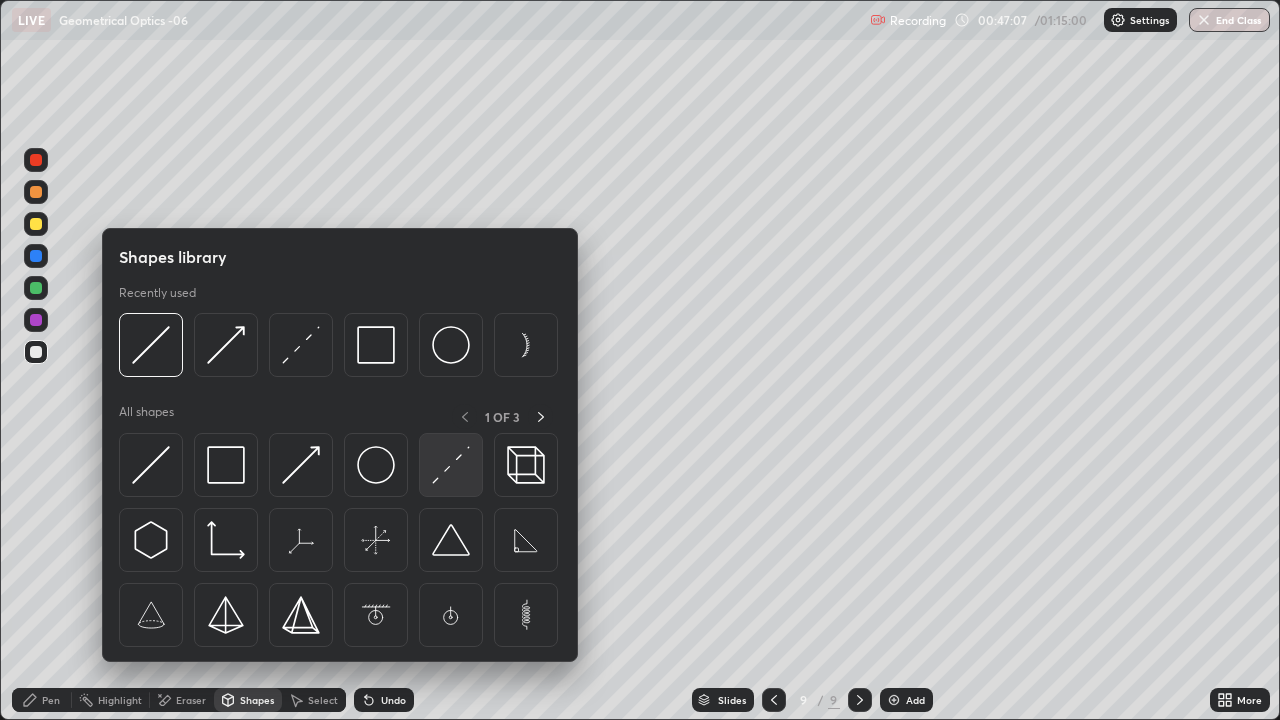 click at bounding box center [451, 465] 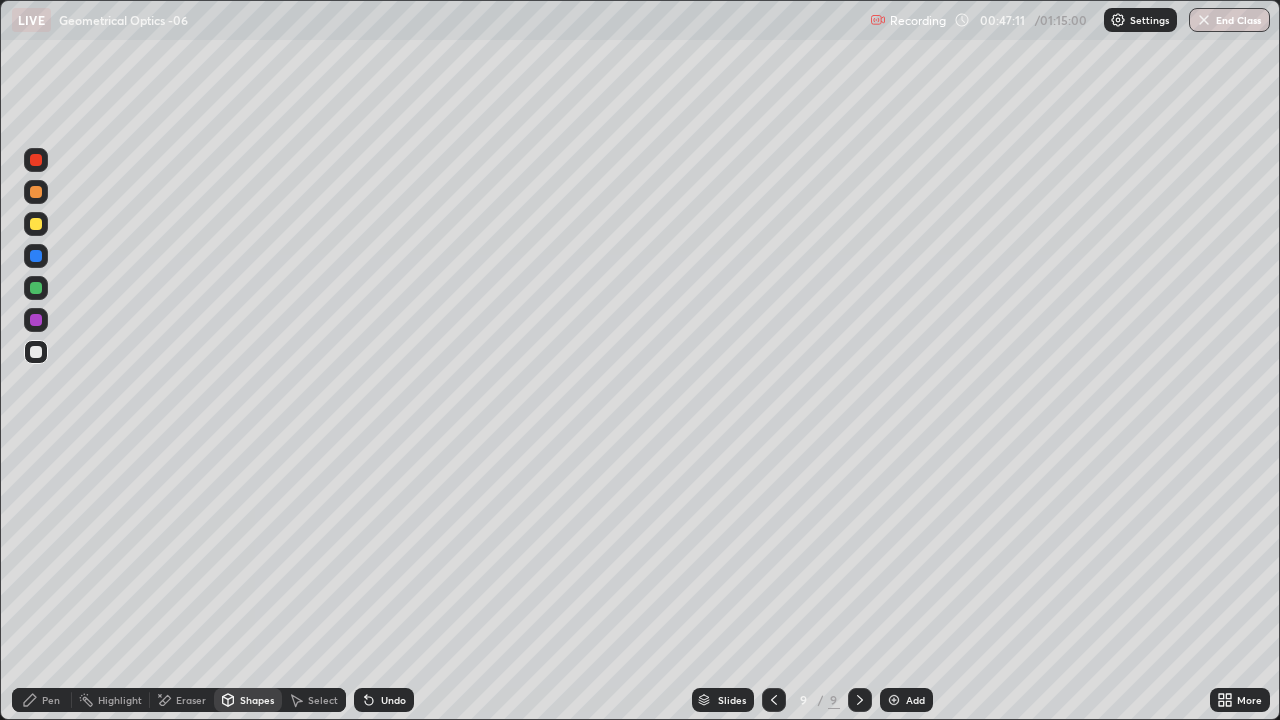 click 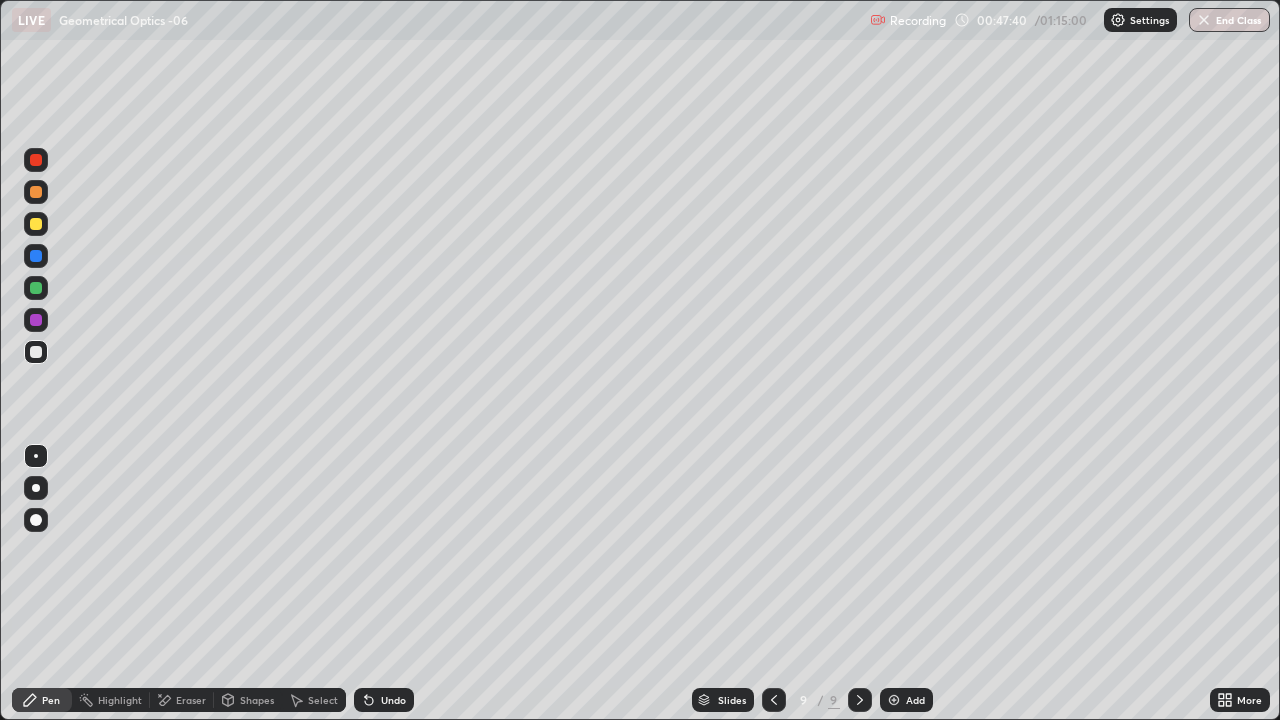 click on "Shapes" at bounding box center [248, 700] 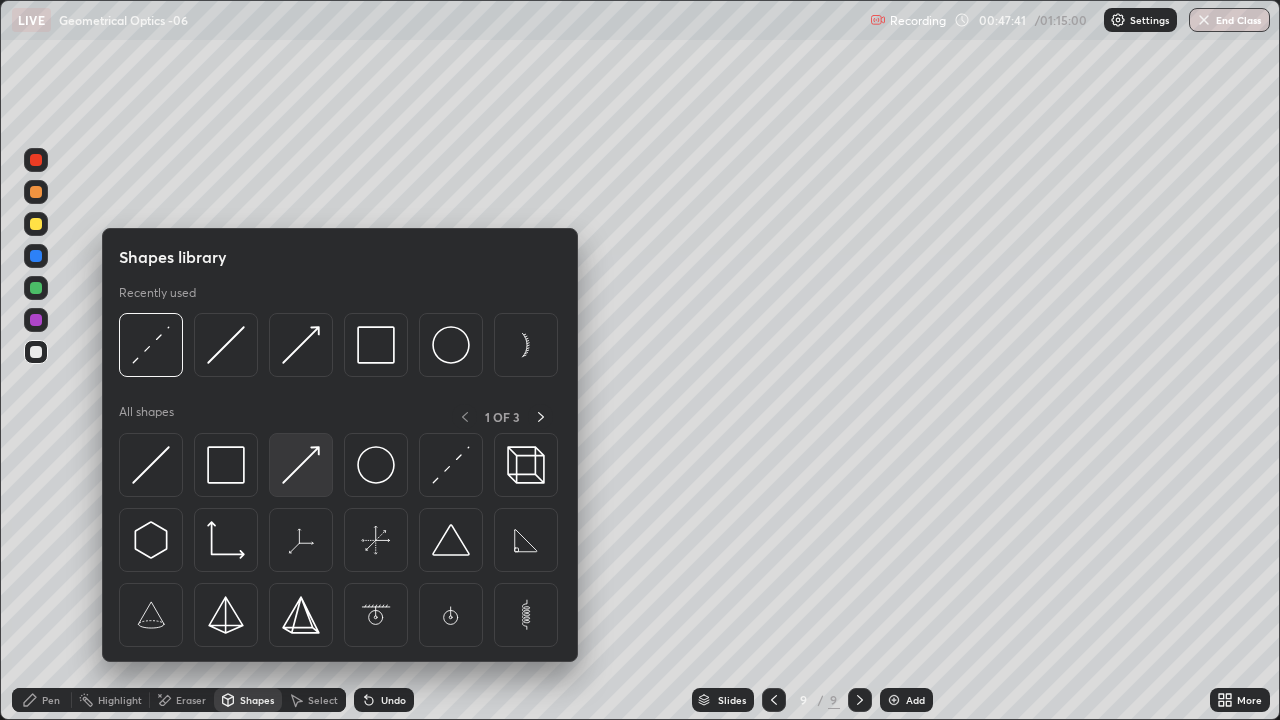 click at bounding box center [301, 465] 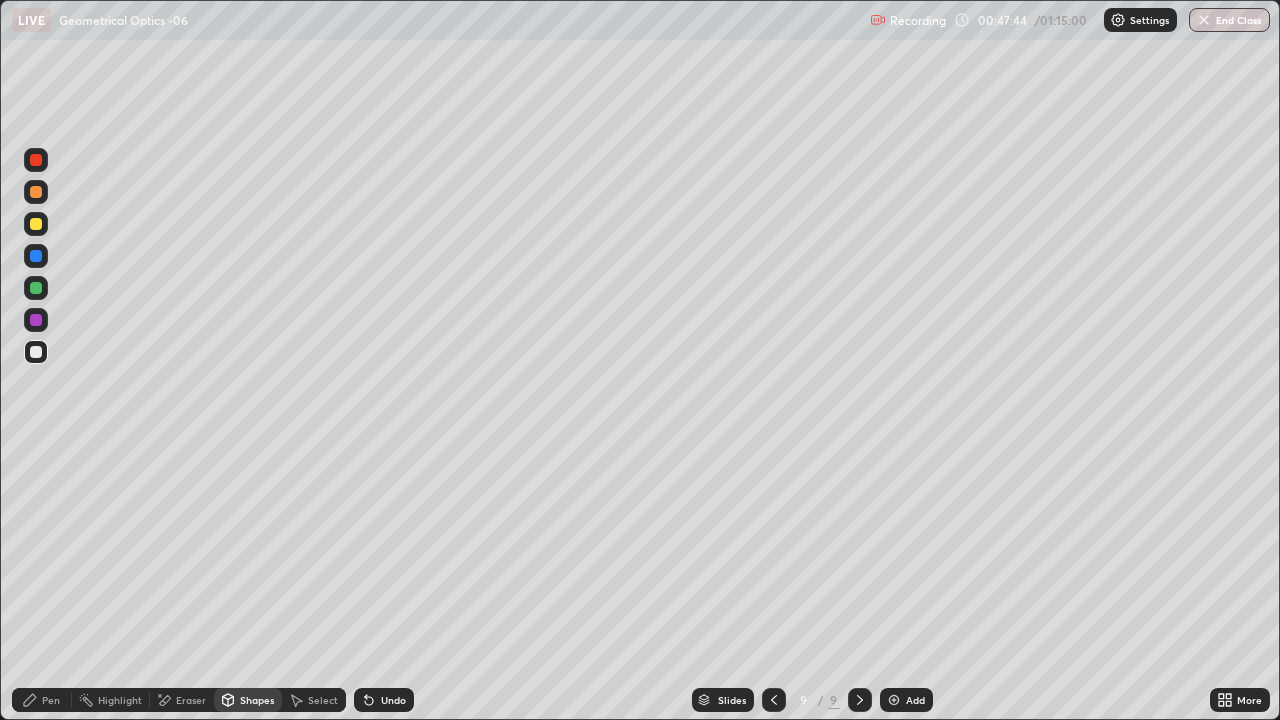 click on "Shapes" at bounding box center (248, 700) 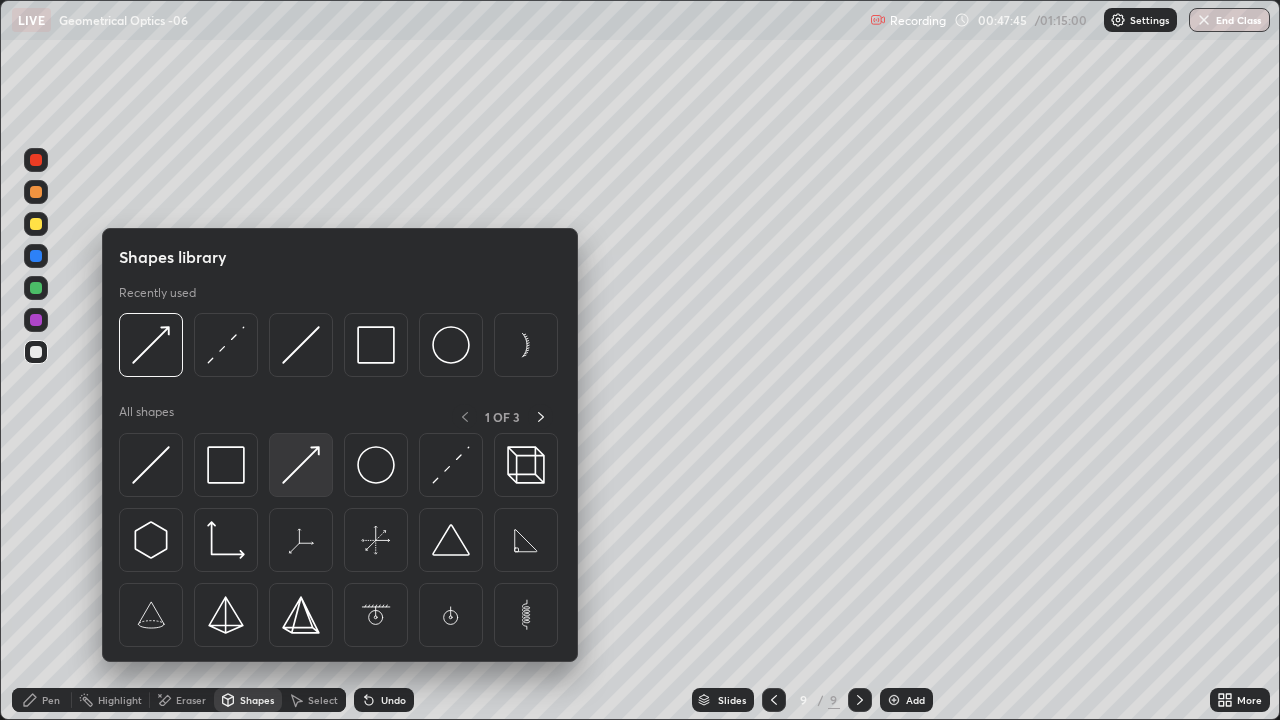 click at bounding box center [301, 465] 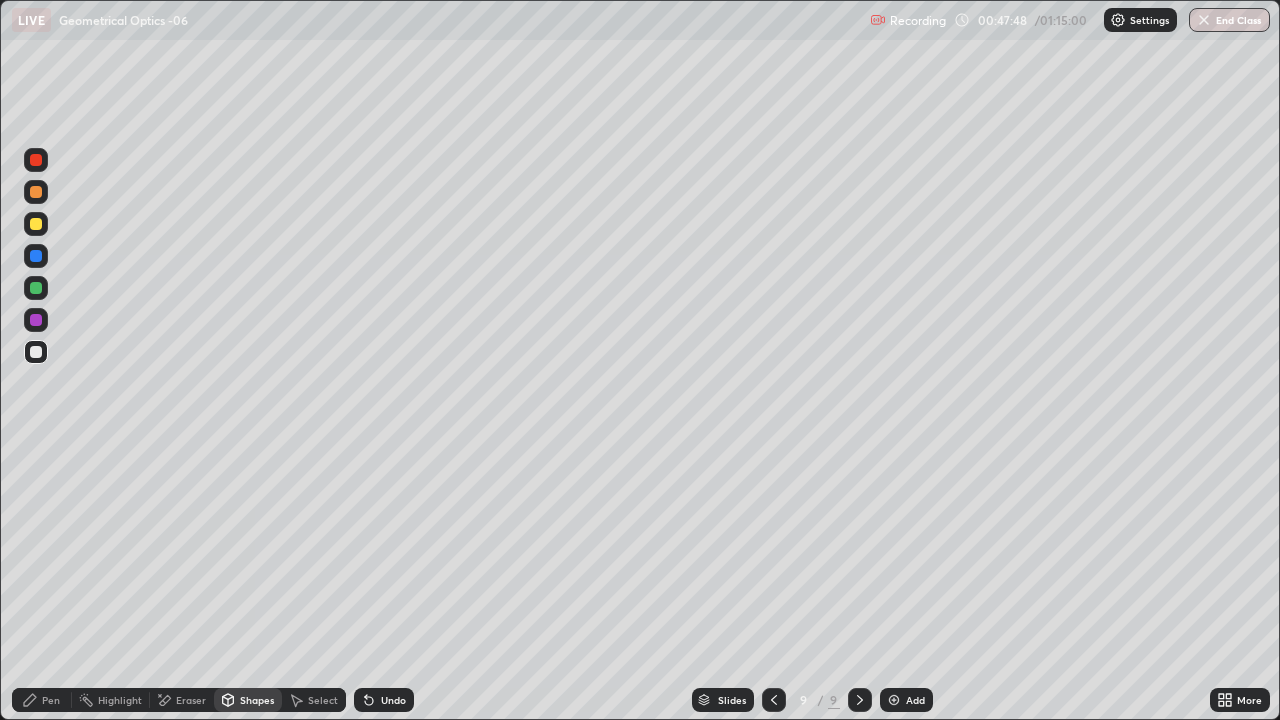 click on "Pen" at bounding box center [42, 700] 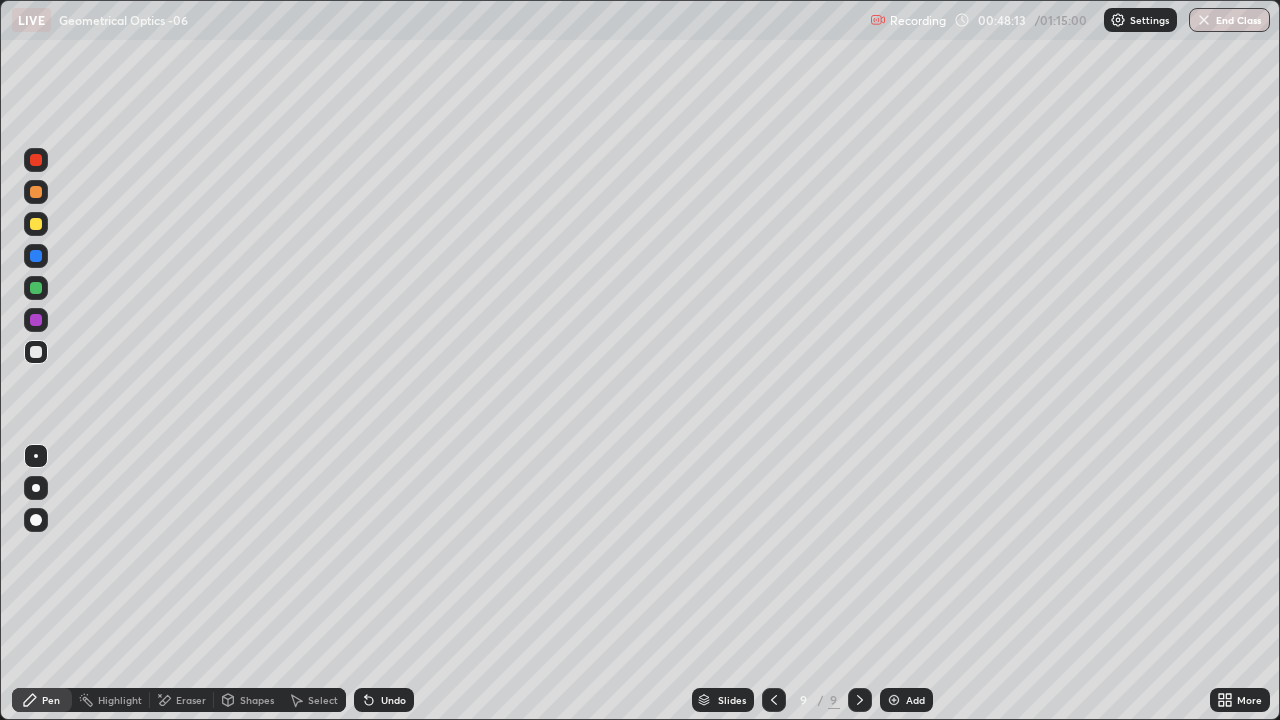 click on "Shapes" at bounding box center (248, 700) 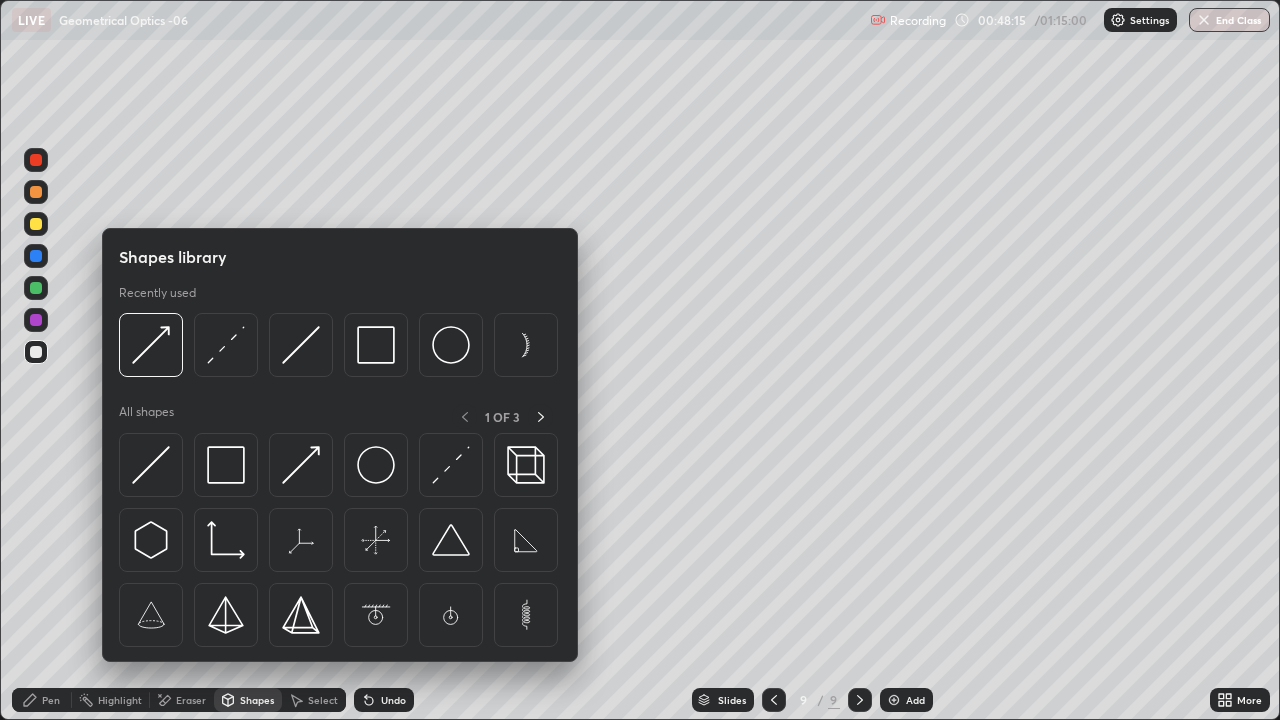 click on "Pen" at bounding box center (51, 700) 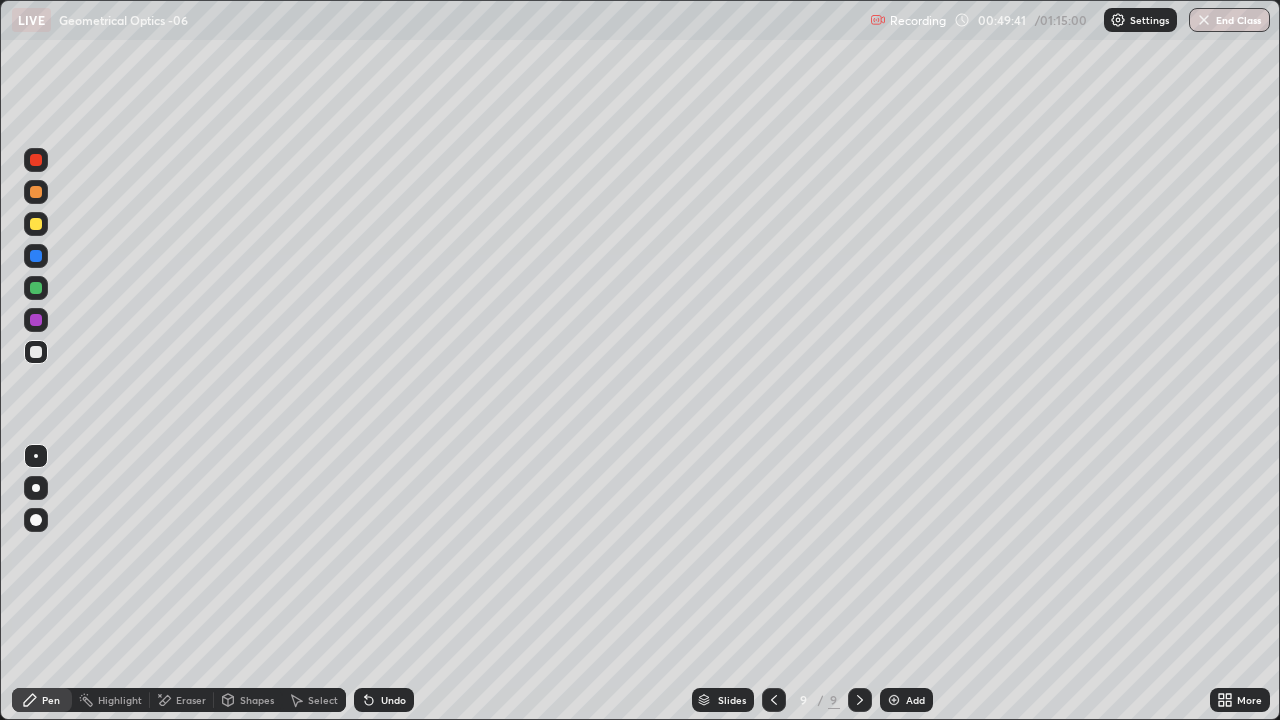 click on "Shapes" at bounding box center [248, 700] 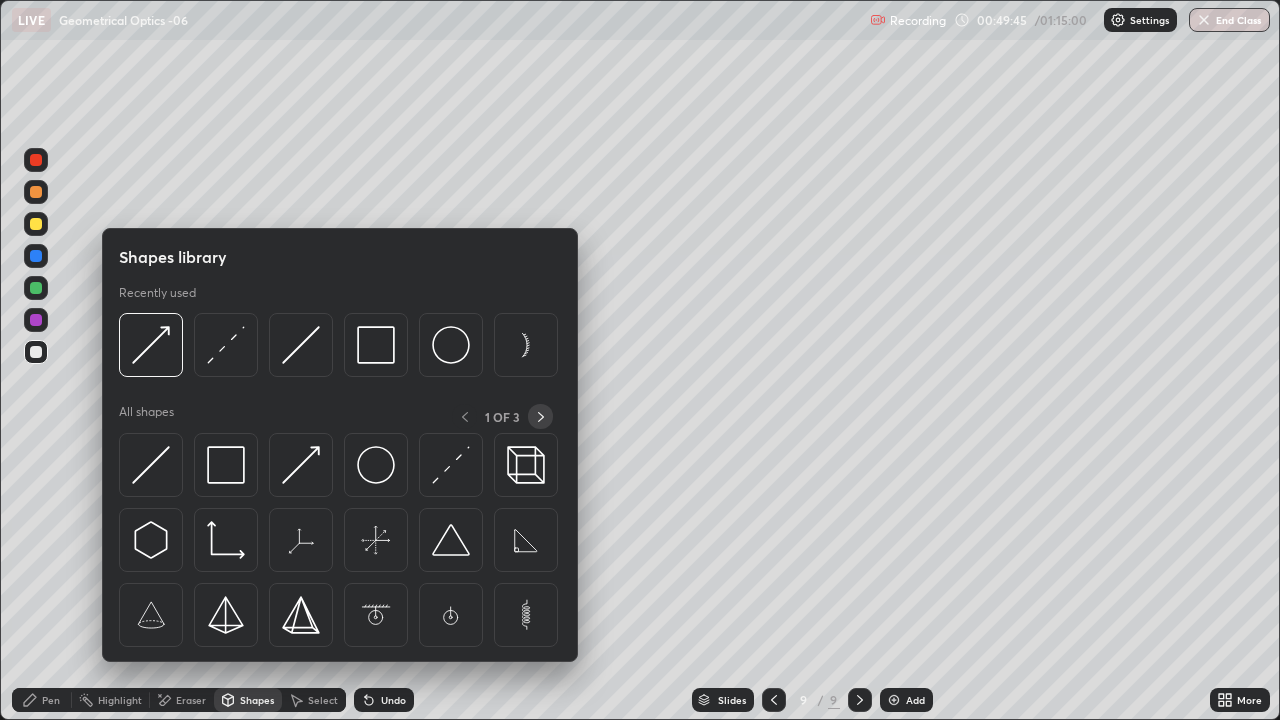 click 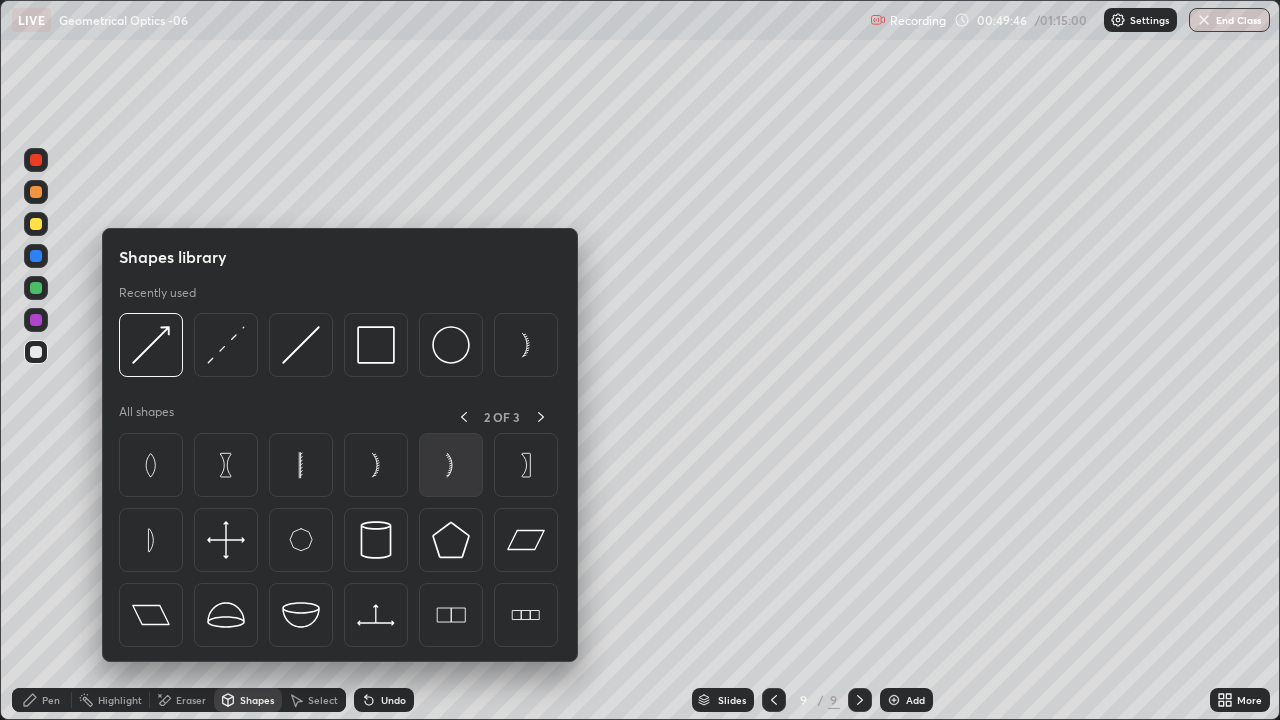 click at bounding box center (451, 465) 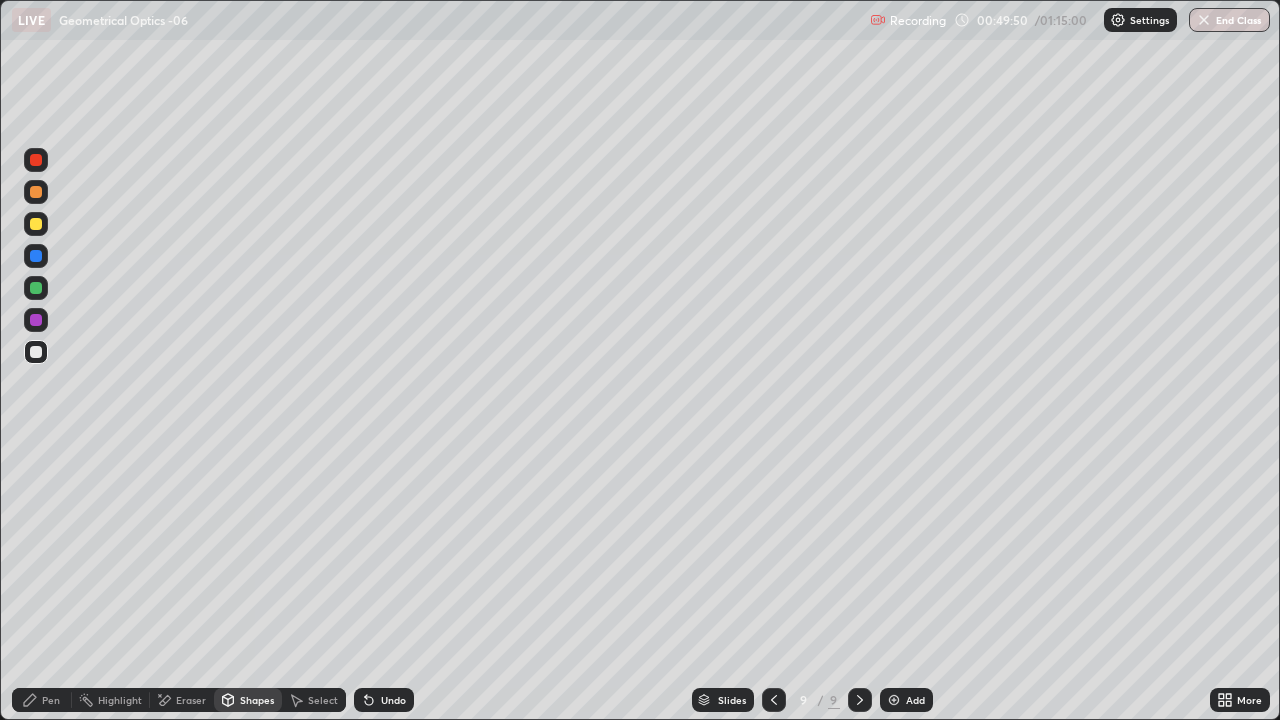 click on "Shapes" at bounding box center (248, 700) 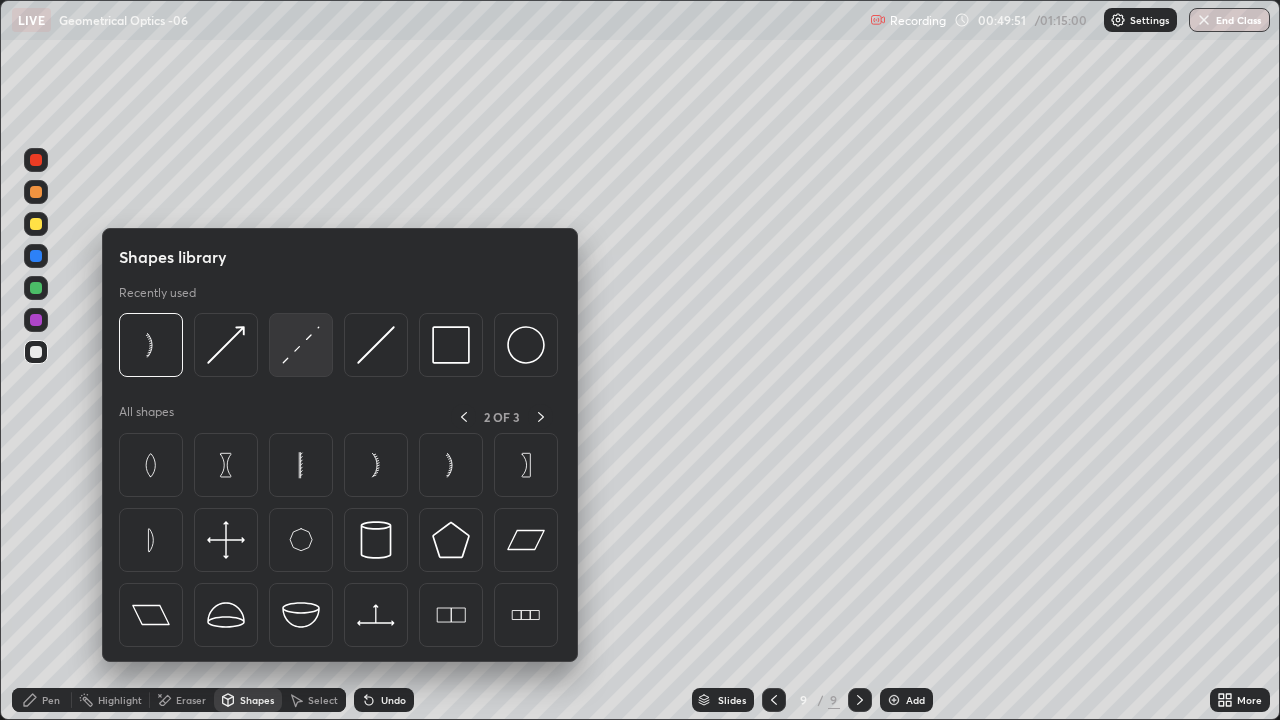 click at bounding box center [301, 345] 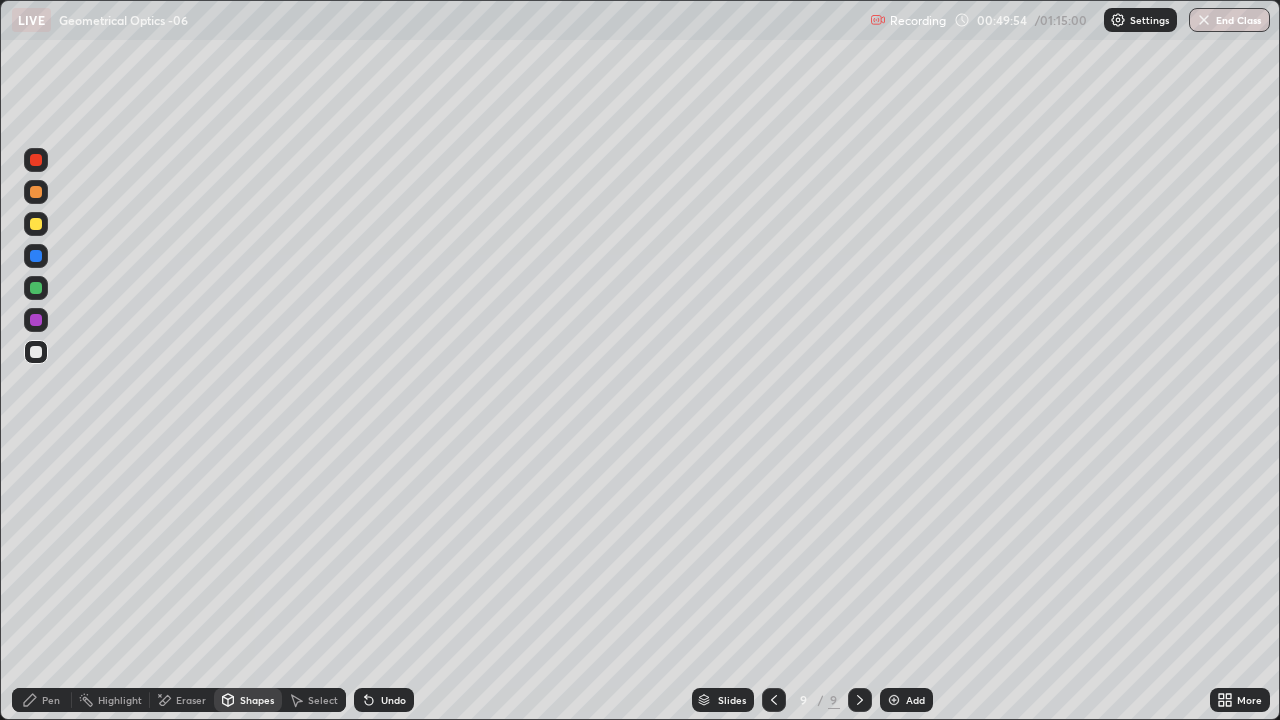 click 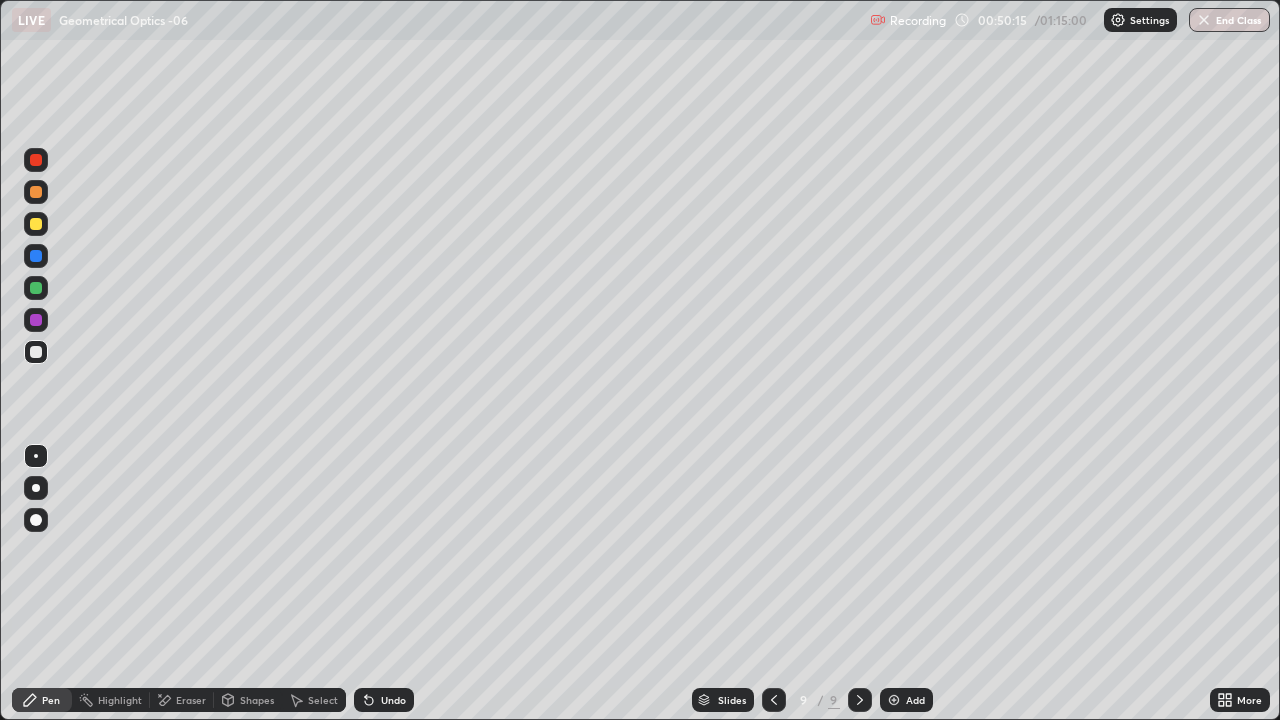 click on "Shapes" at bounding box center [248, 700] 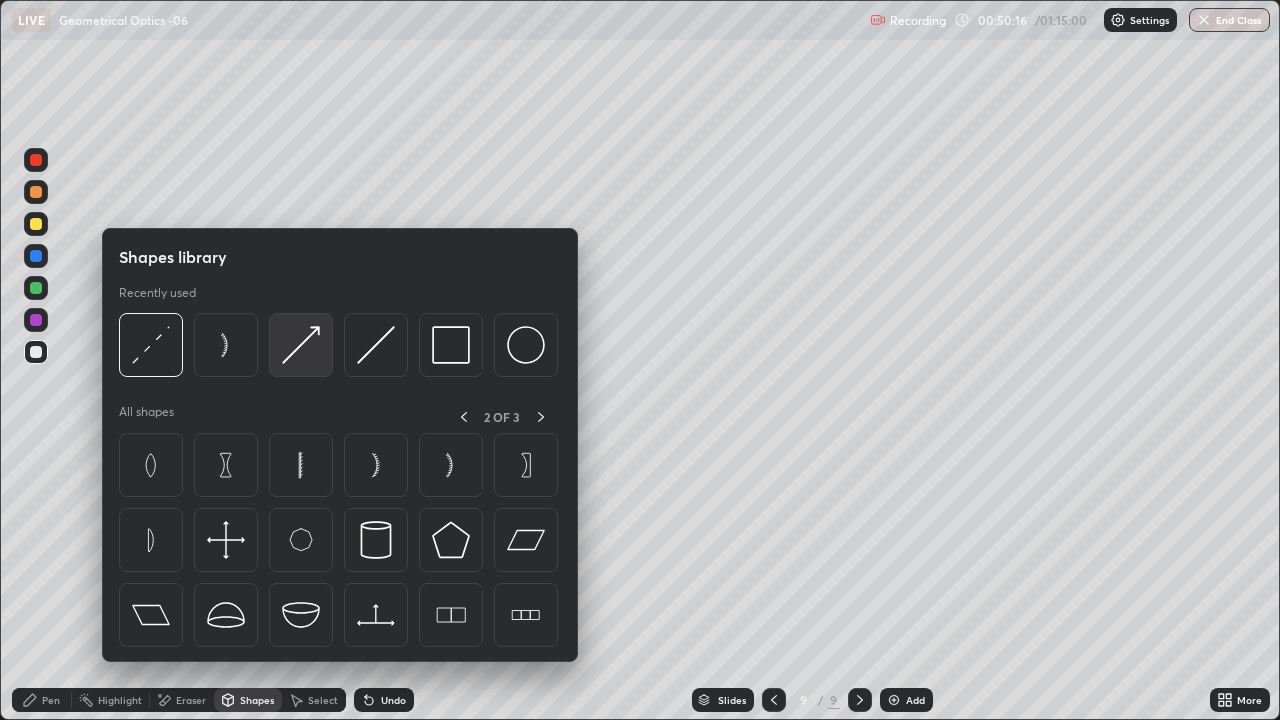 click at bounding box center [301, 345] 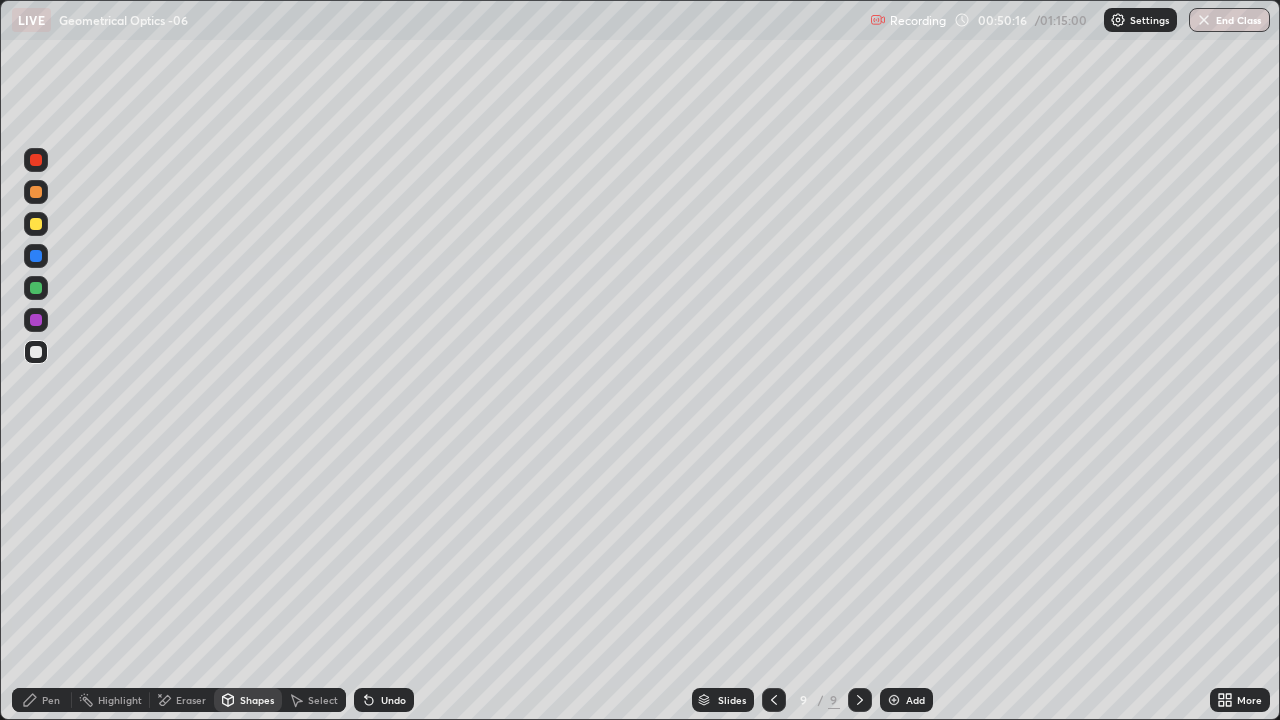 click at bounding box center [36, 288] 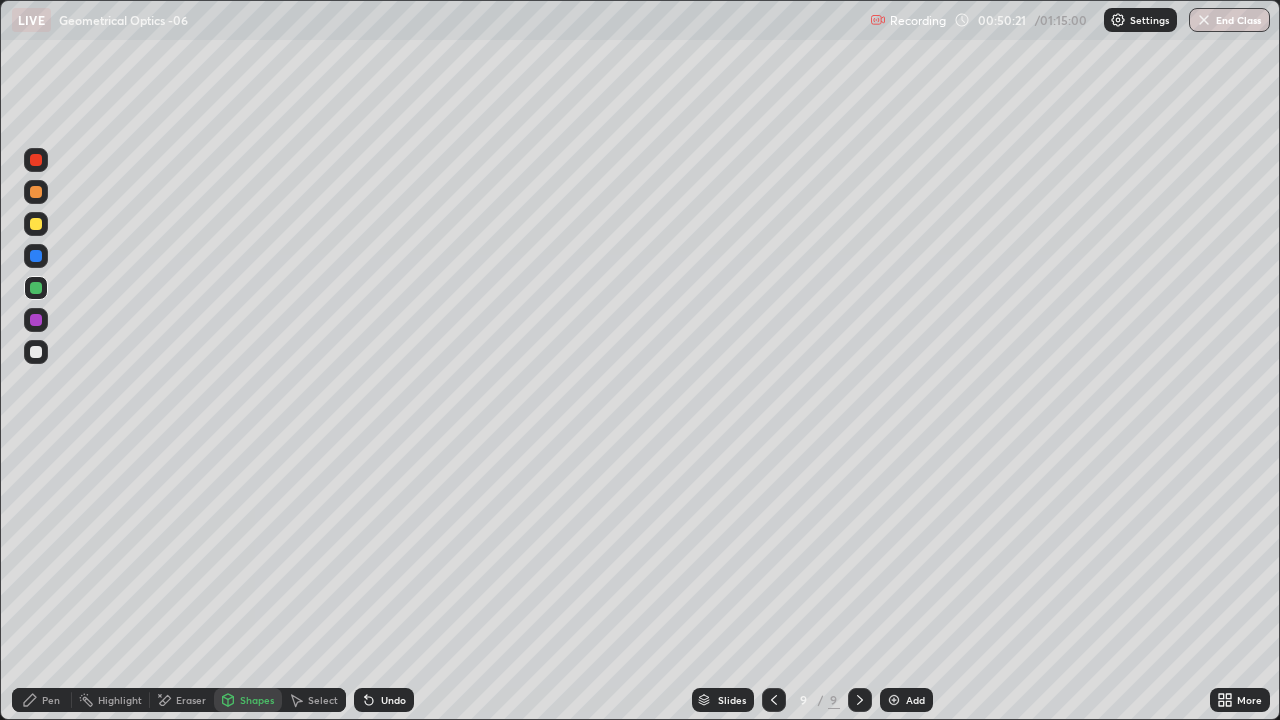 click on "Shapes" at bounding box center (248, 700) 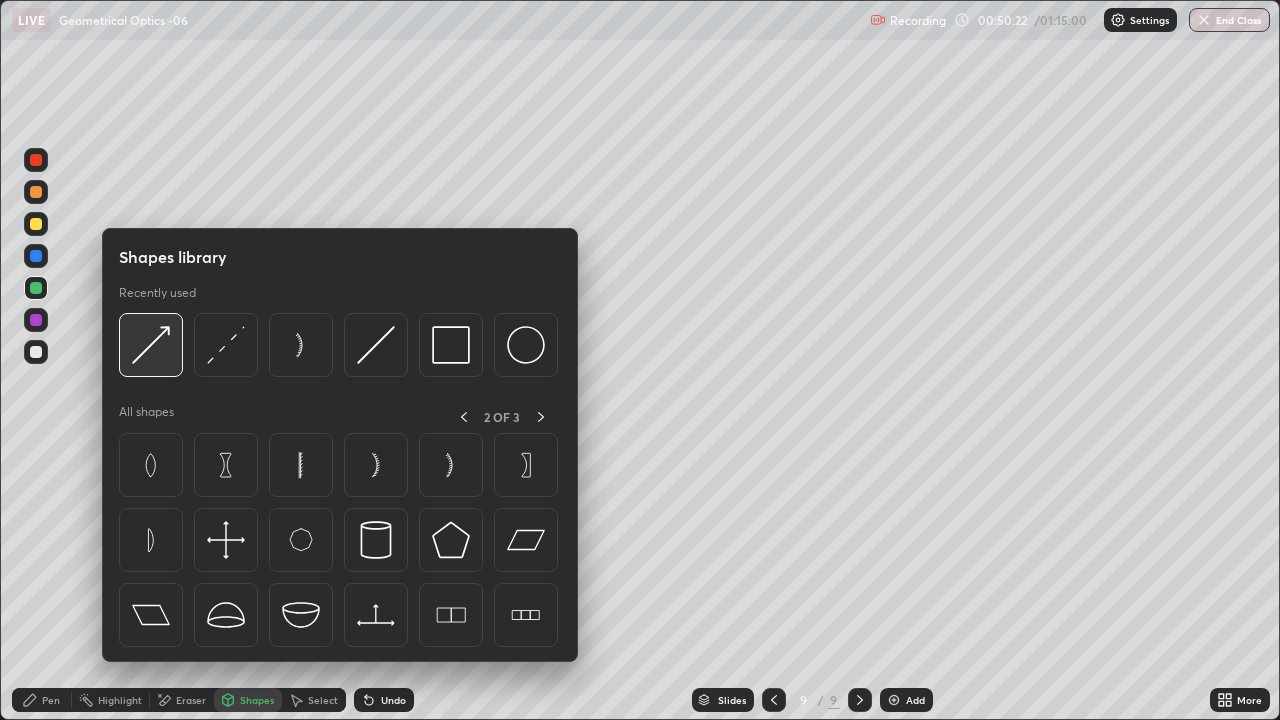 click at bounding box center (151, 345) 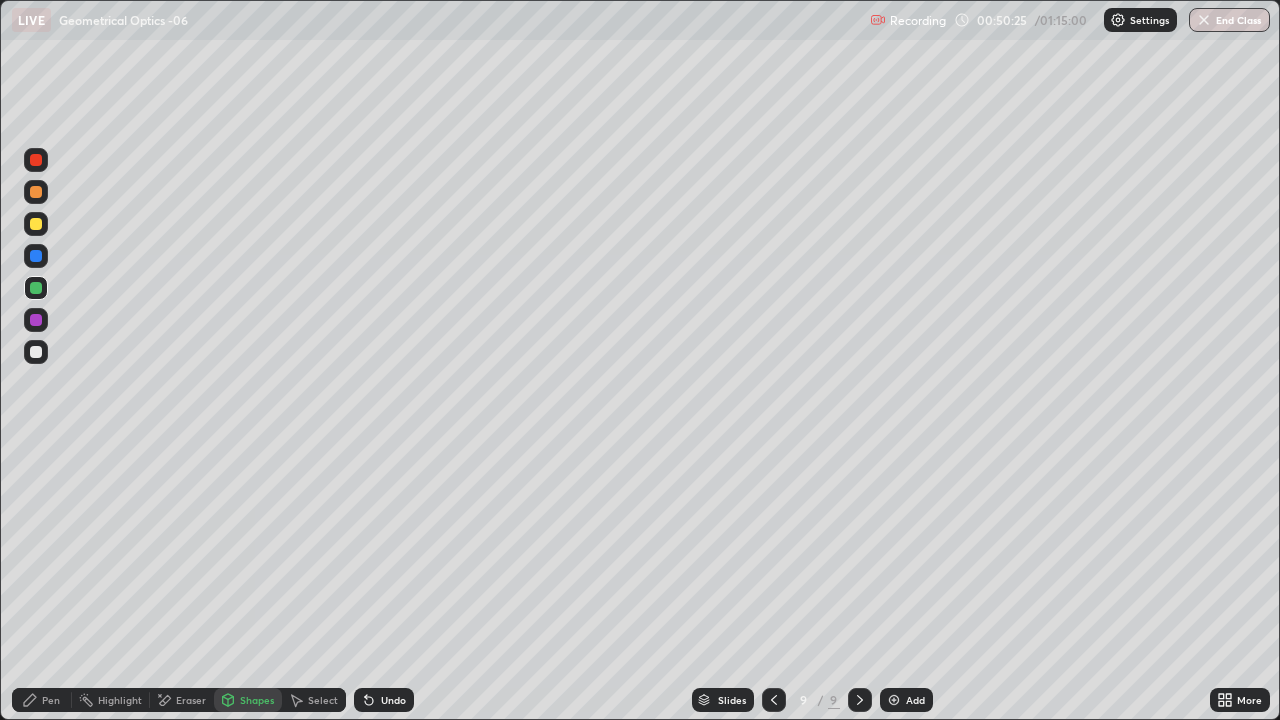 click on "Pen" at bounding box center [42, 700] 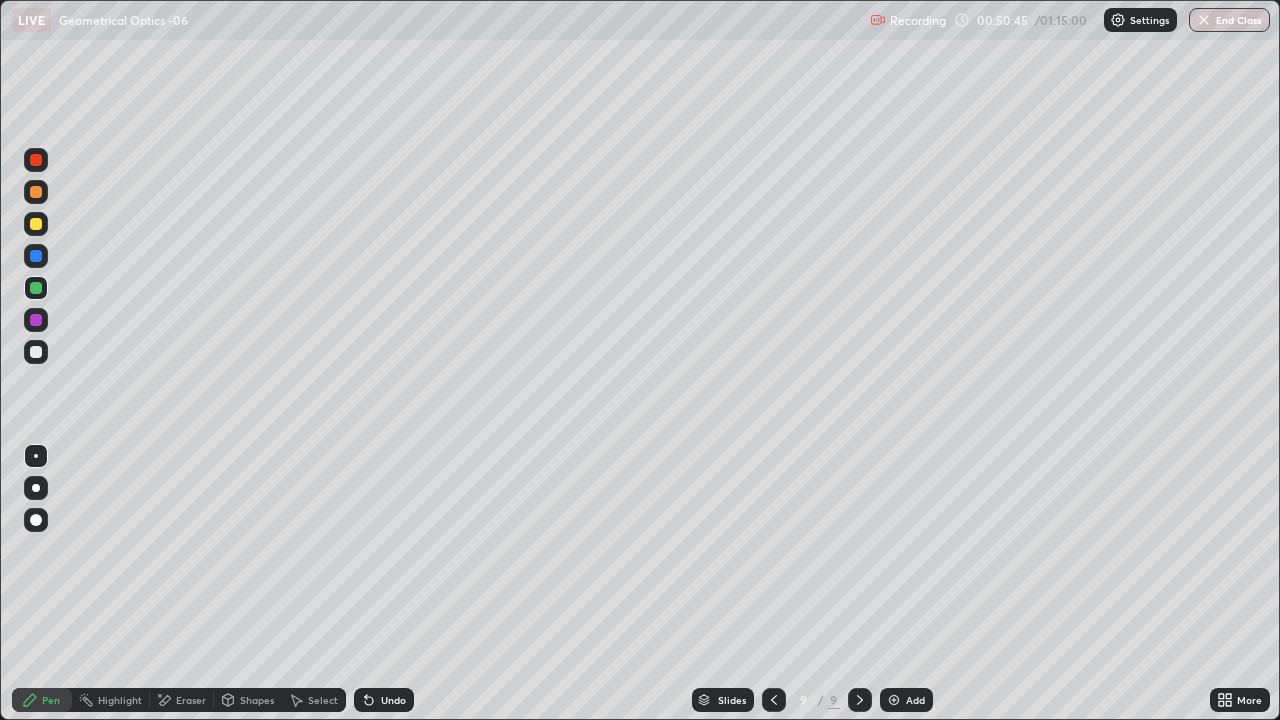click on "Shapes" at bounding box center (248, 700) 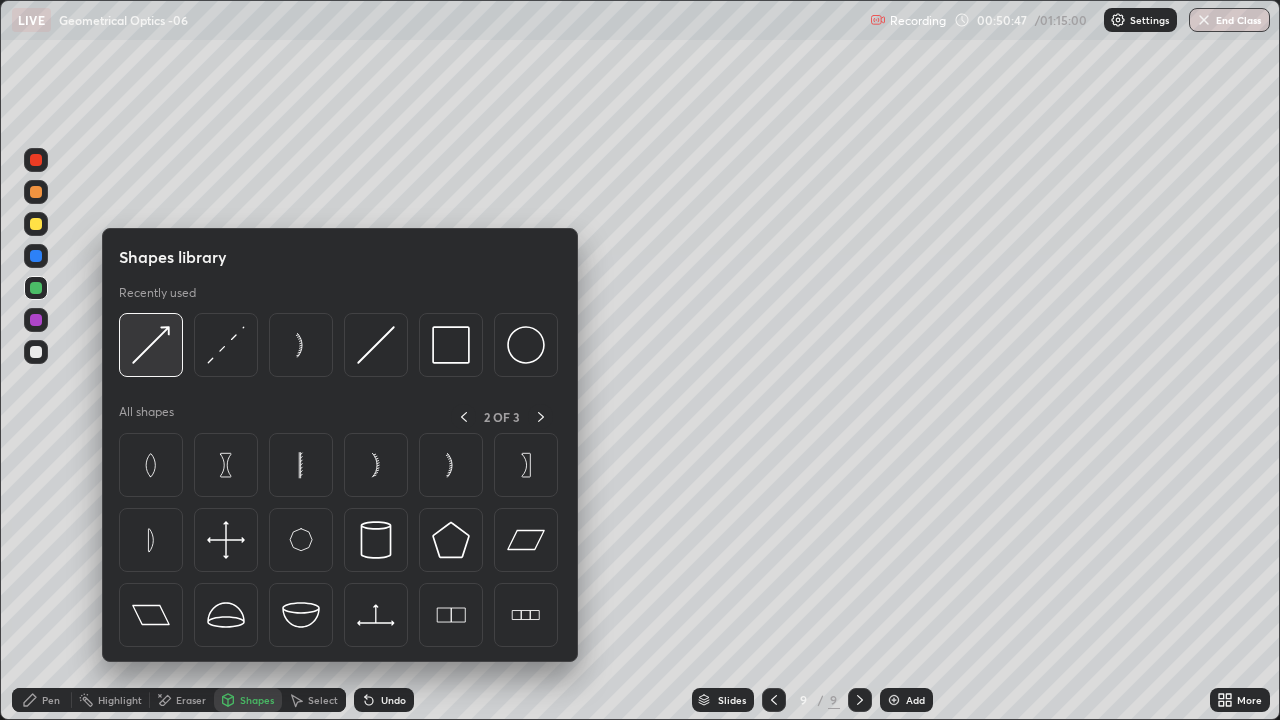 click at bounding box center (151, 345) 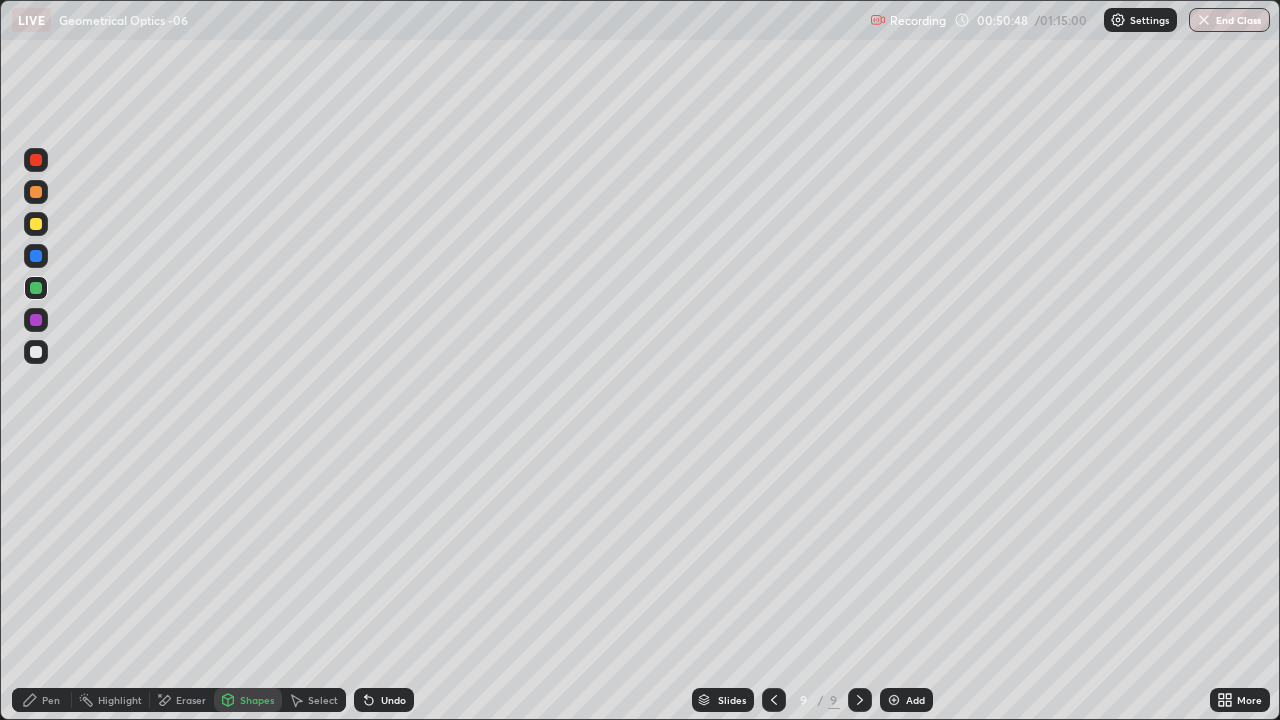 click at bounding box center (36, 224) 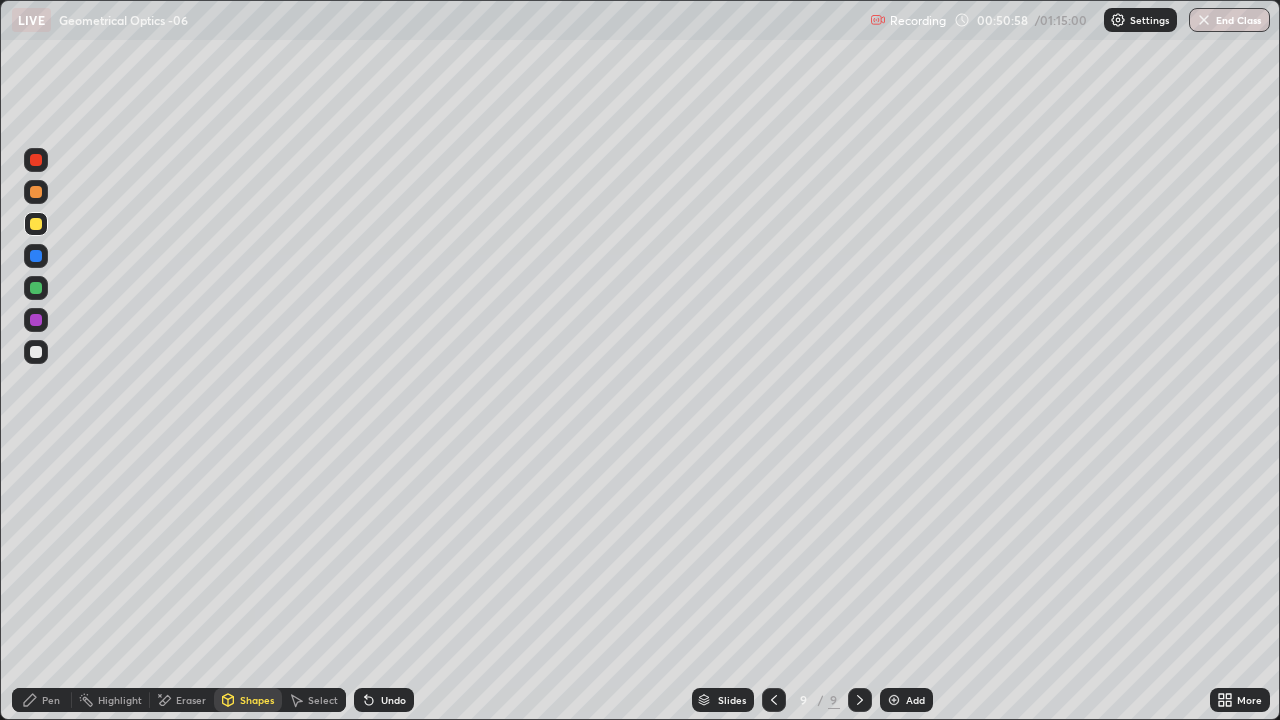 click on "Shapes" at bounding box center [257, 700] 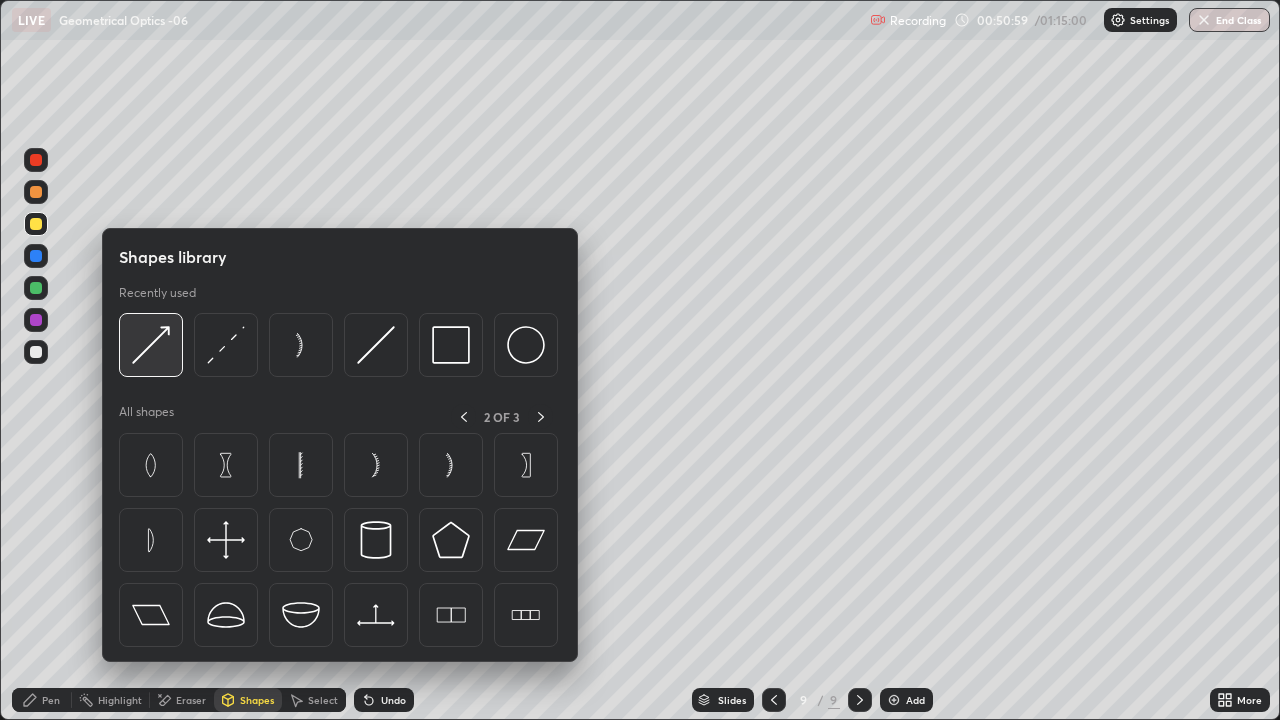 click at bounding box center (151, 345) 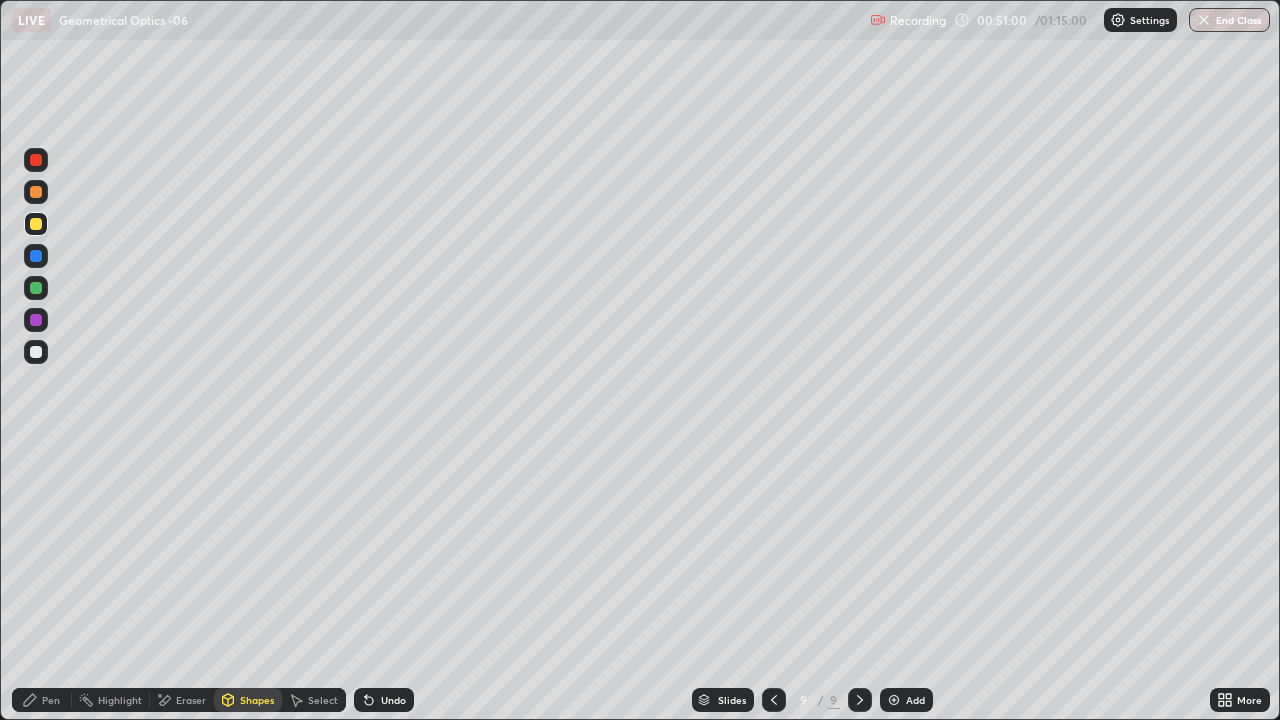 click on "Shapes" at bounding box center [257, 700] 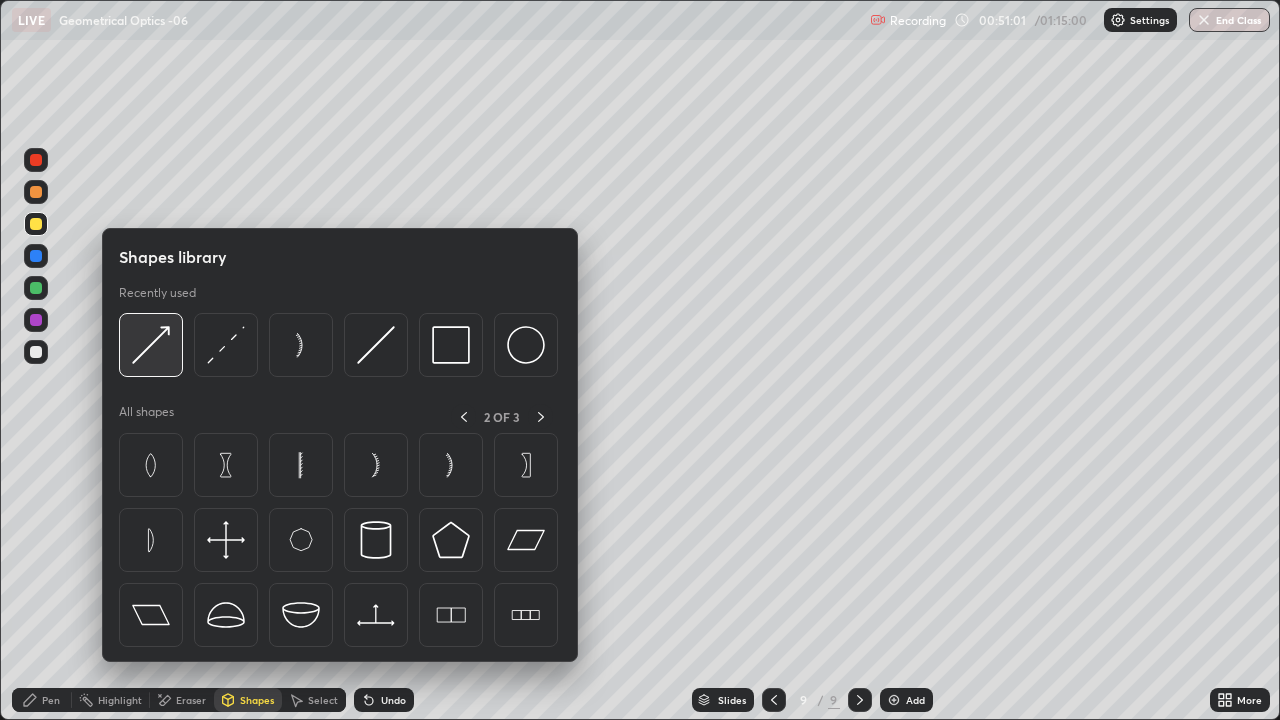 click at bounding box center (151, 345) 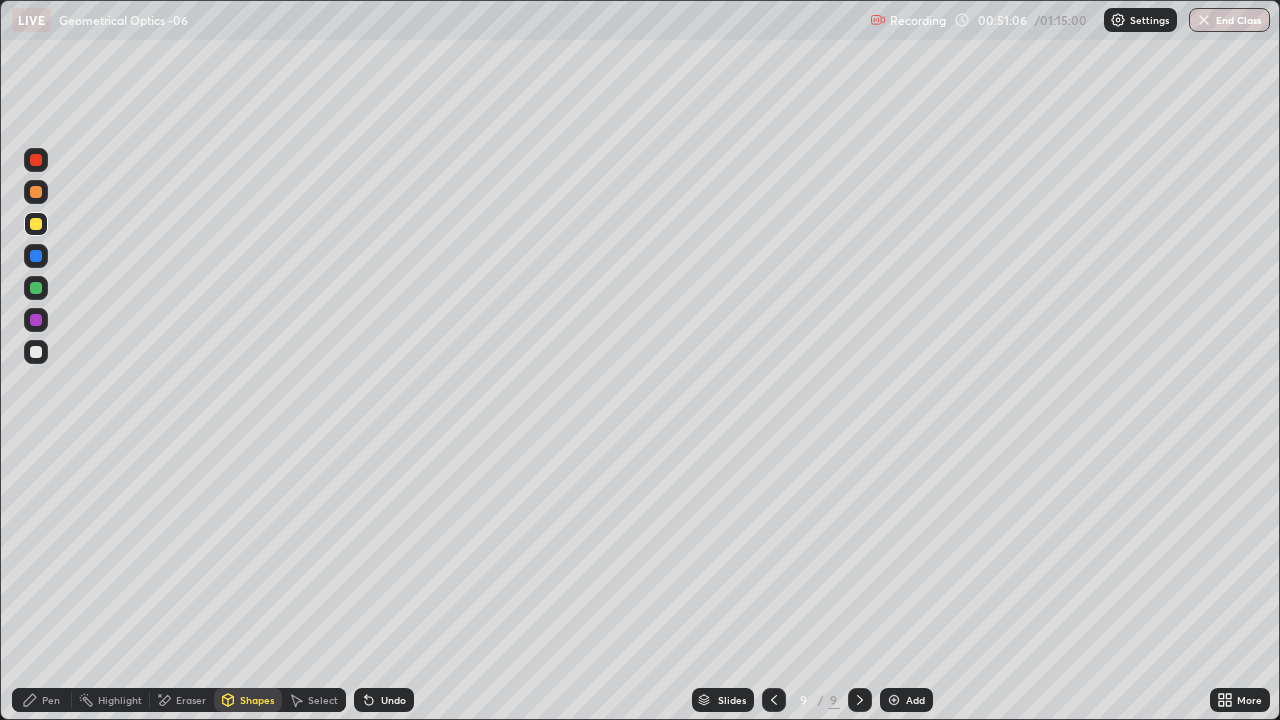 click on "Shapes" at bounding box center [257, 700] 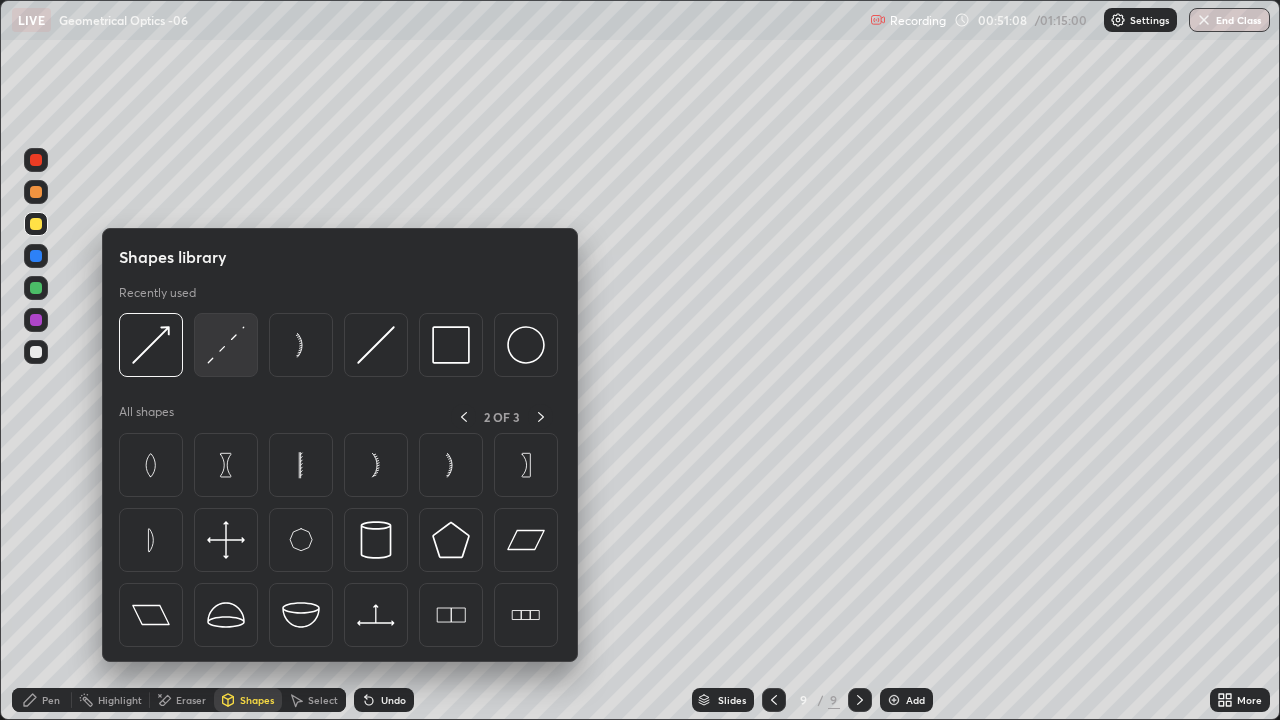click at bounding box center [226, 345] 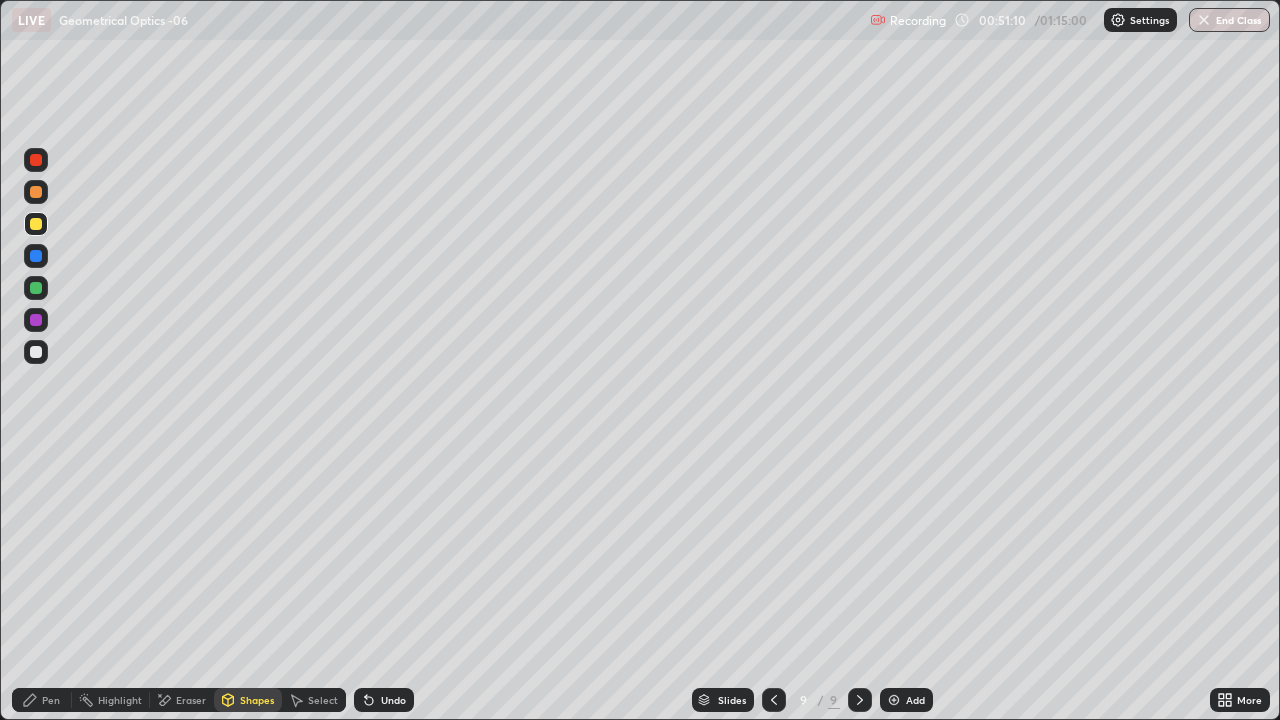 click on "Pen" at bounding box center (51, 700) 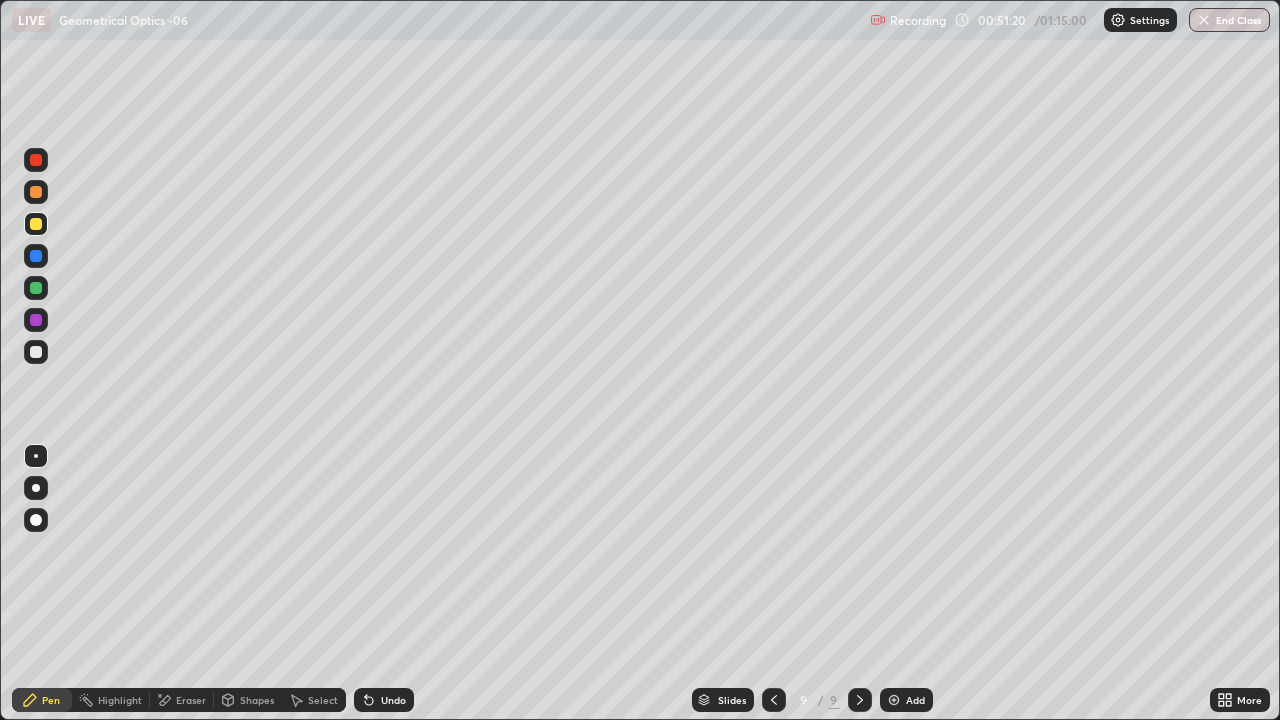 click on "Shapes" at bounding box center (257, 700) 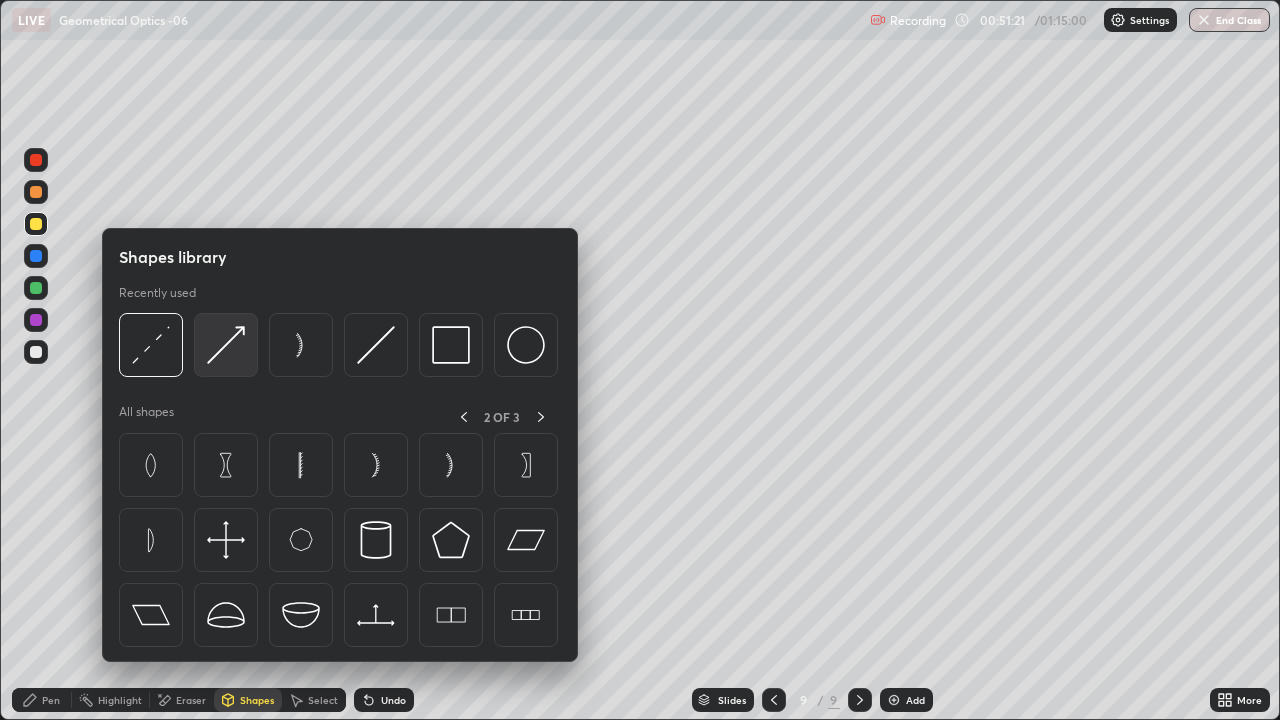 click at bounding box center [226, 345] 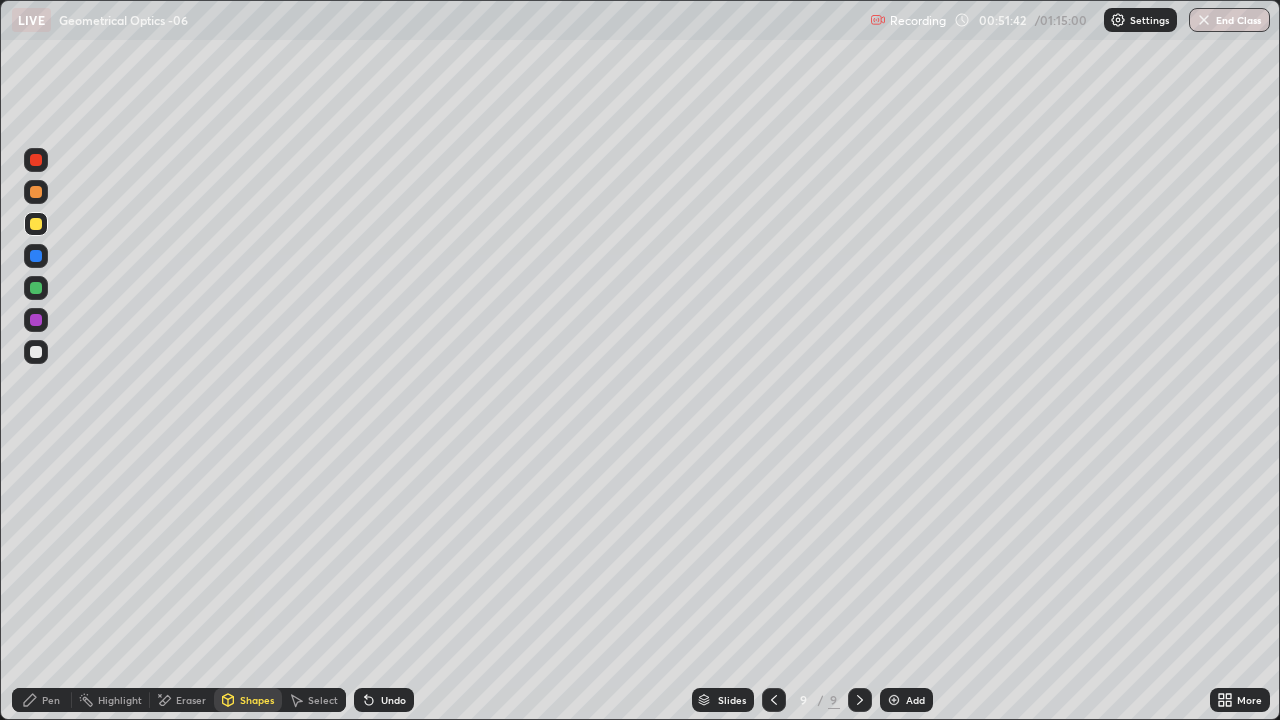 click 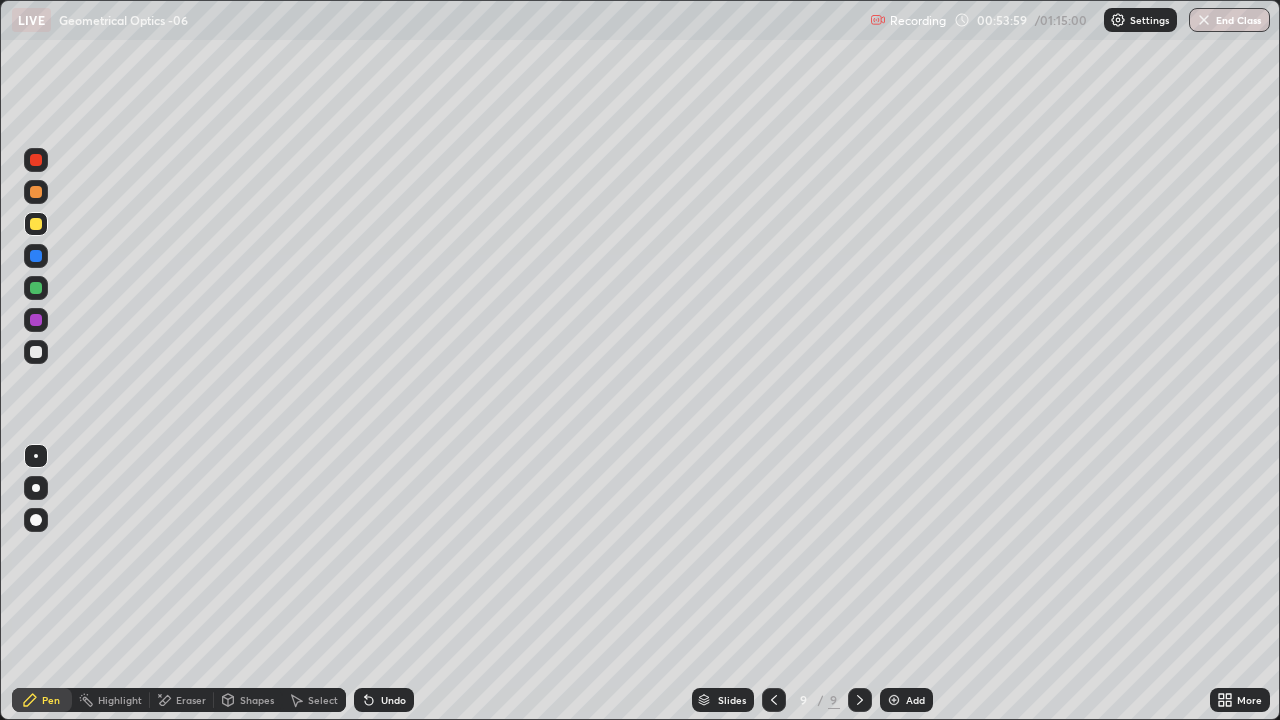 click on "Add" at bounding box center (915, 700) 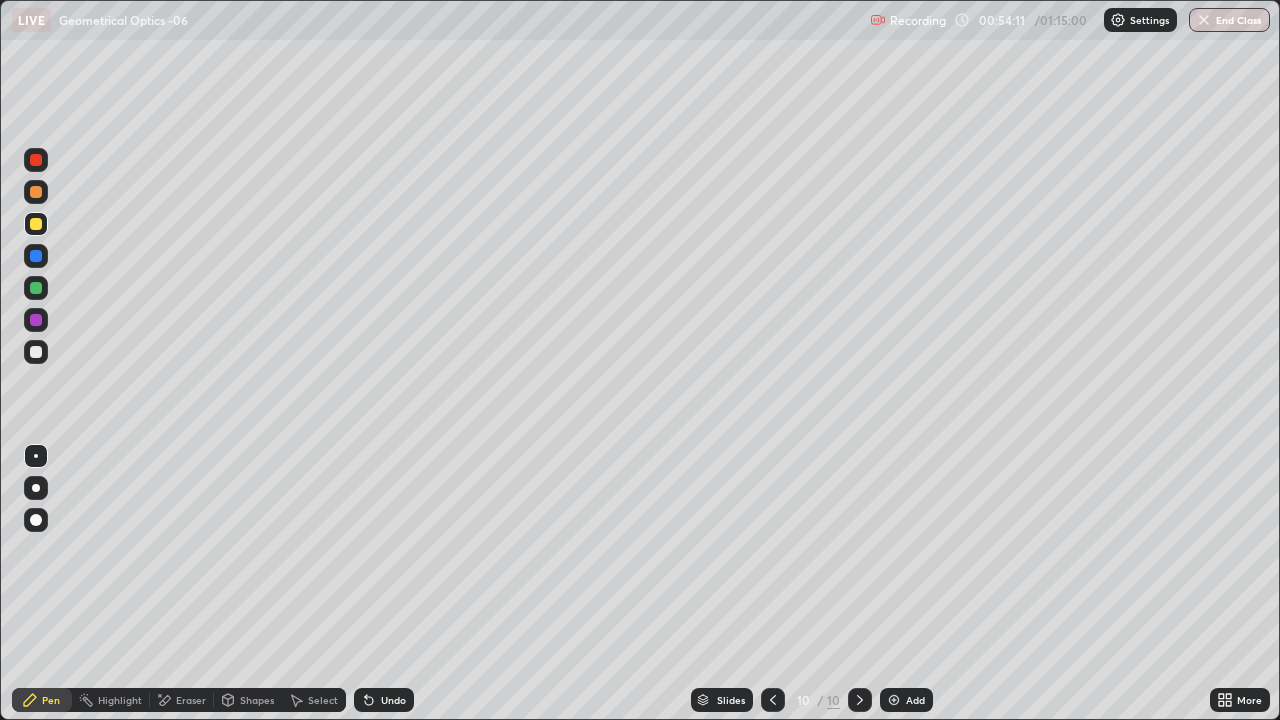 click on "Shapes" at bounding box center [257, 700] 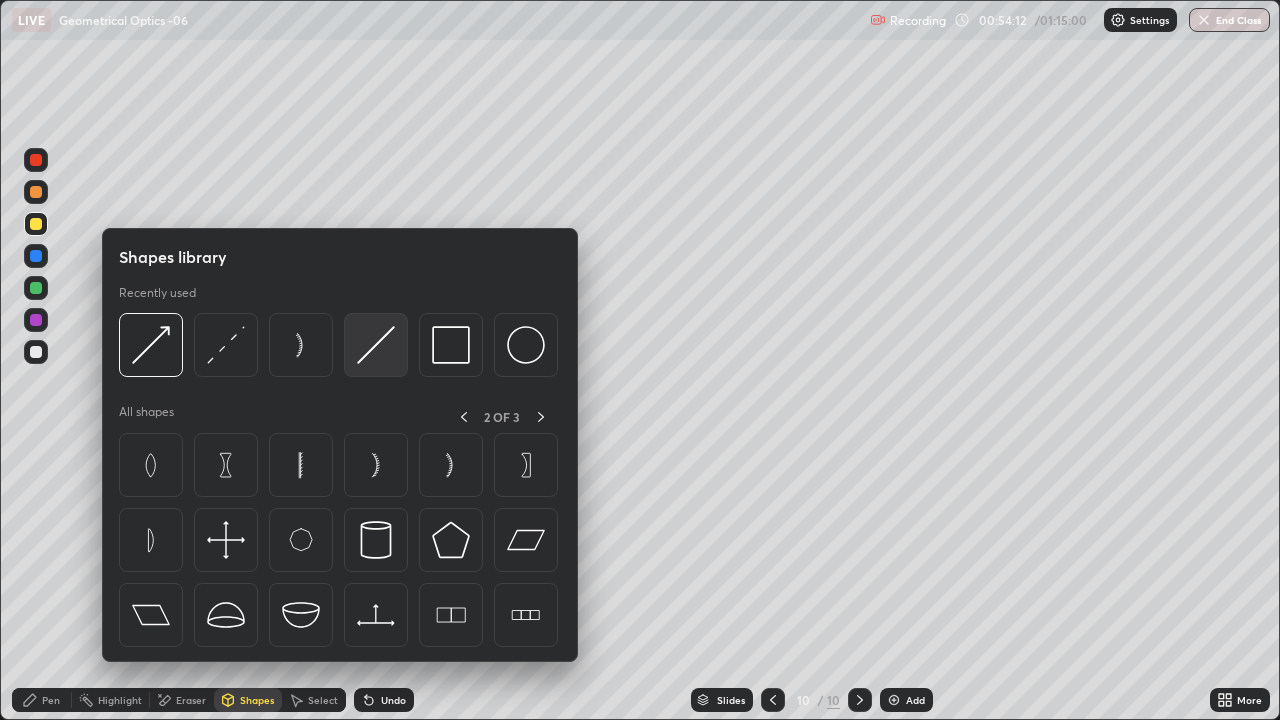 click at bounding box center (376, 345) 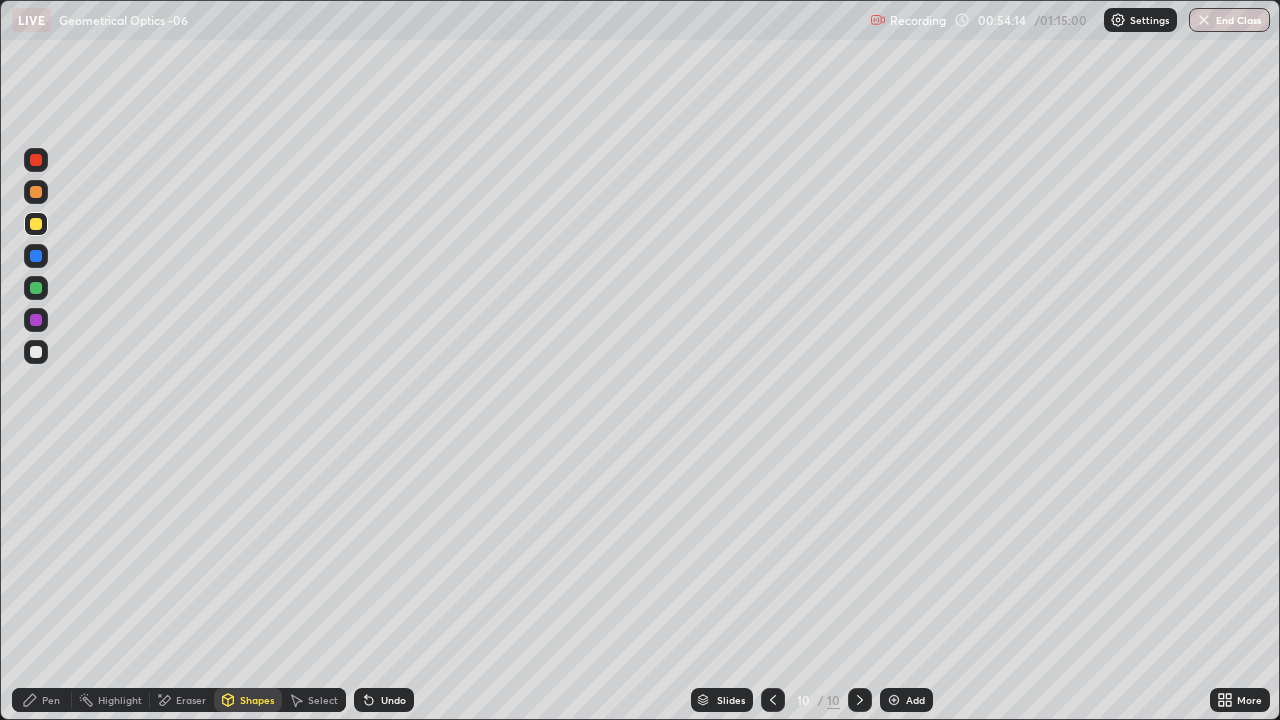 click on "Pen" at bounding box center (42, 700) 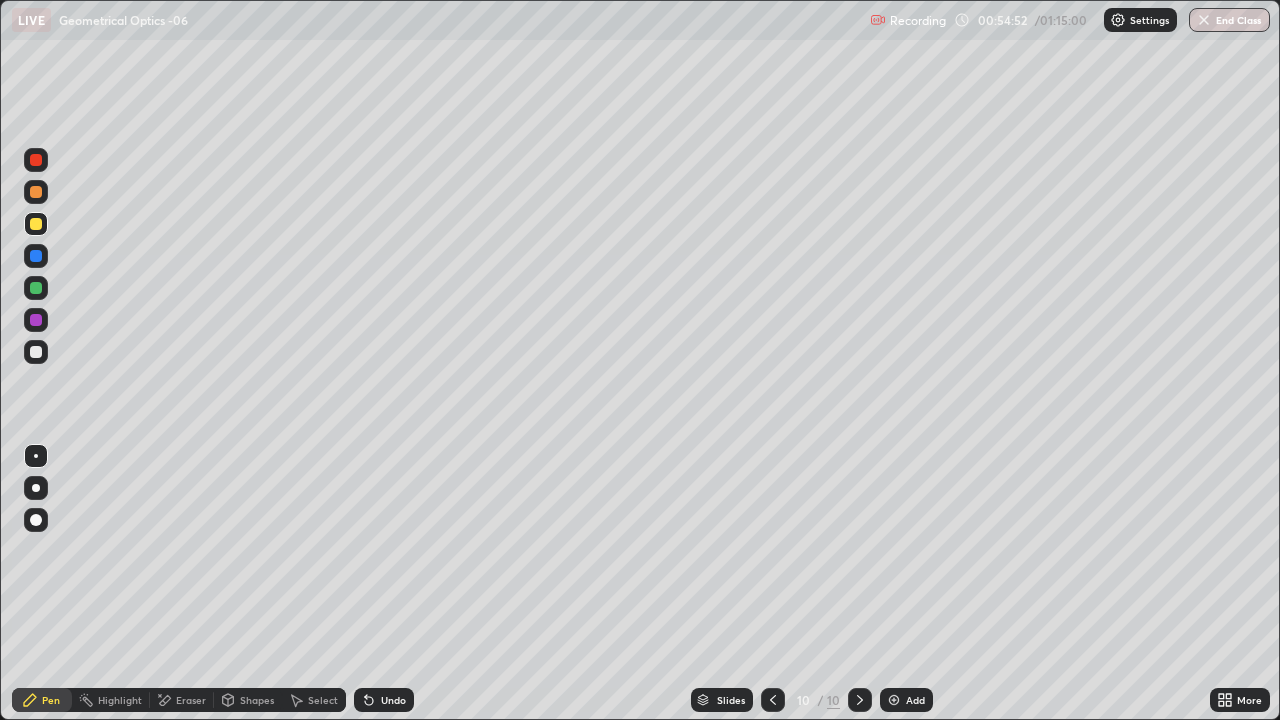 click on "Shapes" at bounding box center [257, 700] 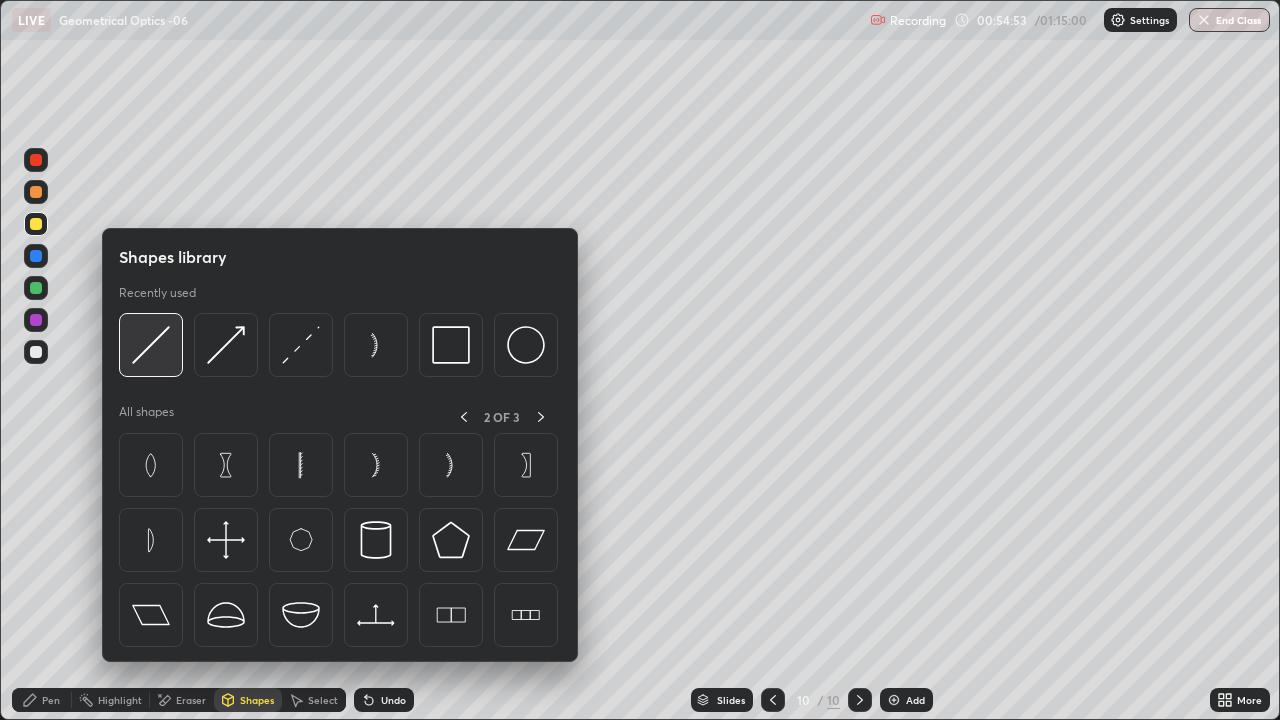 click at bounding box center (151, 345) 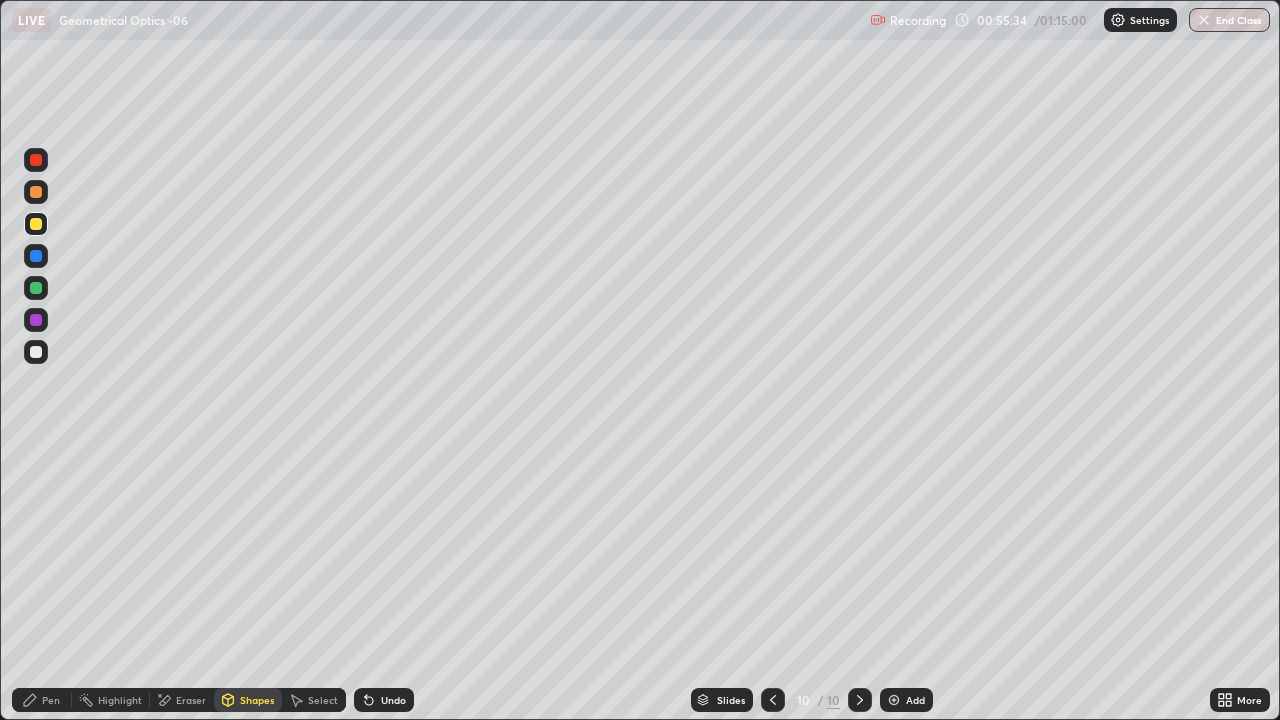 click on "Shapes" at bounding box center (248, 700) 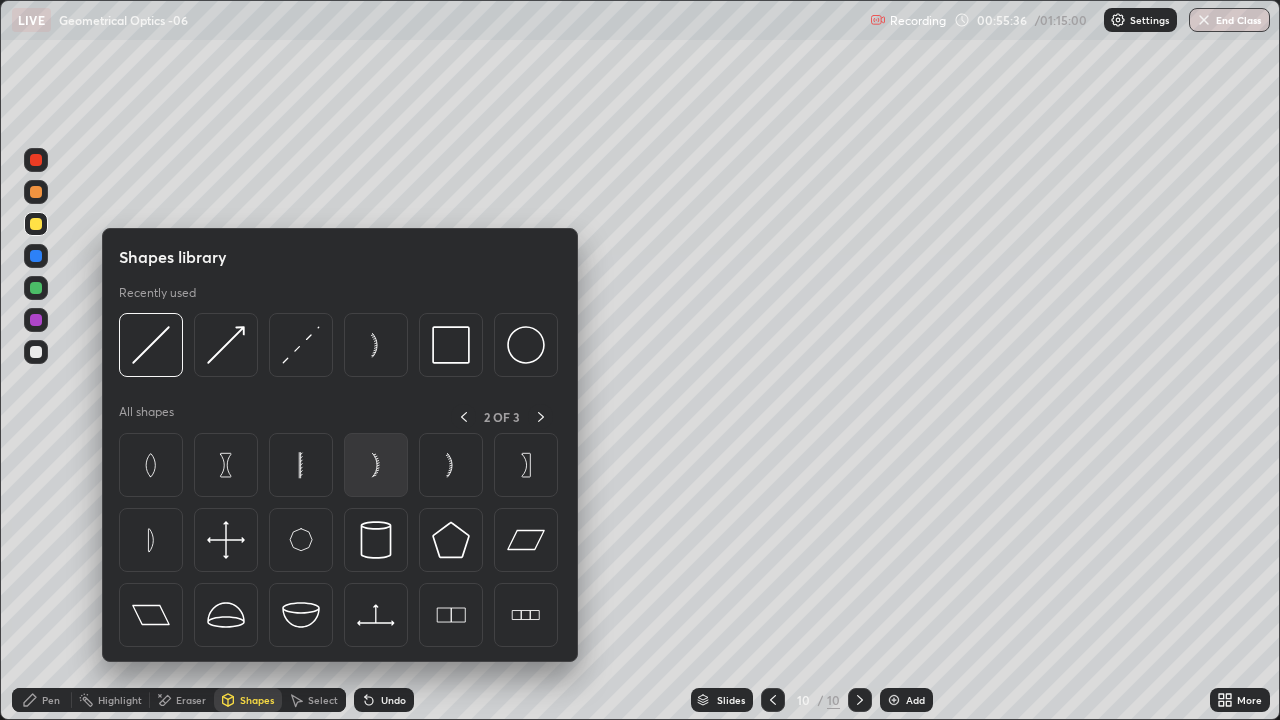 click at bounding box center [376, 465] 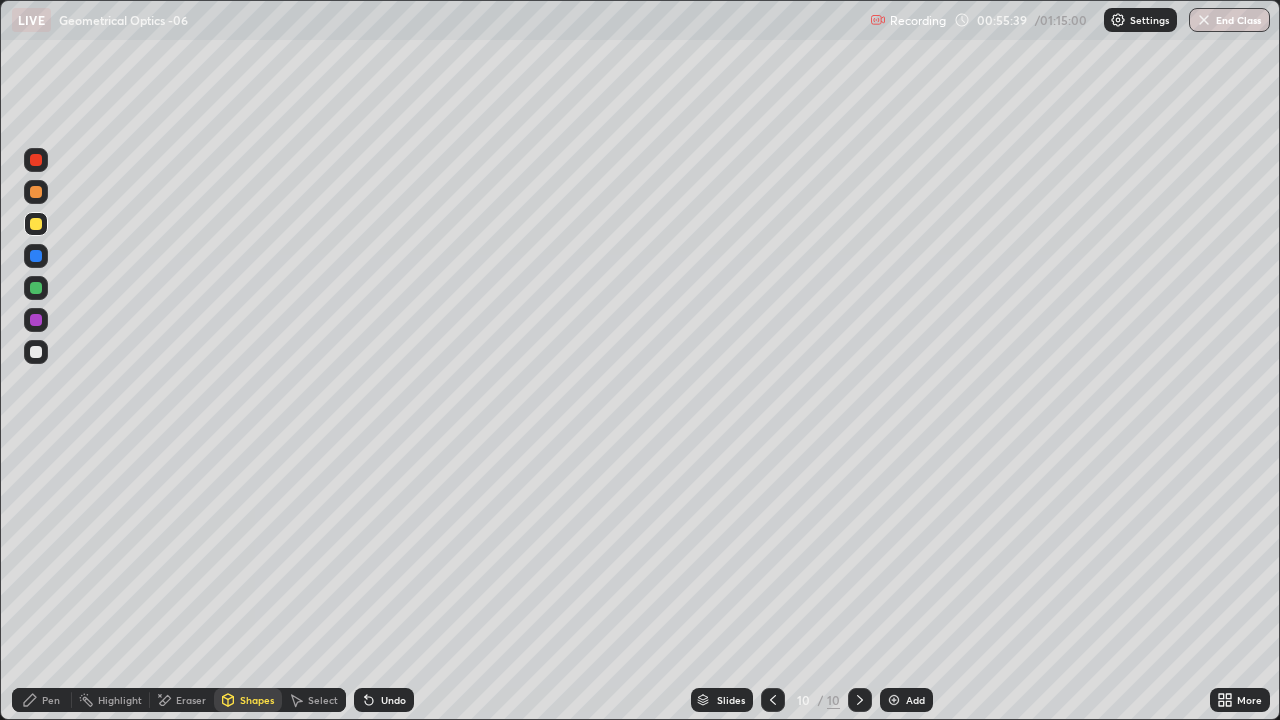 click on "Shapes" at bounding box center (257, 700) 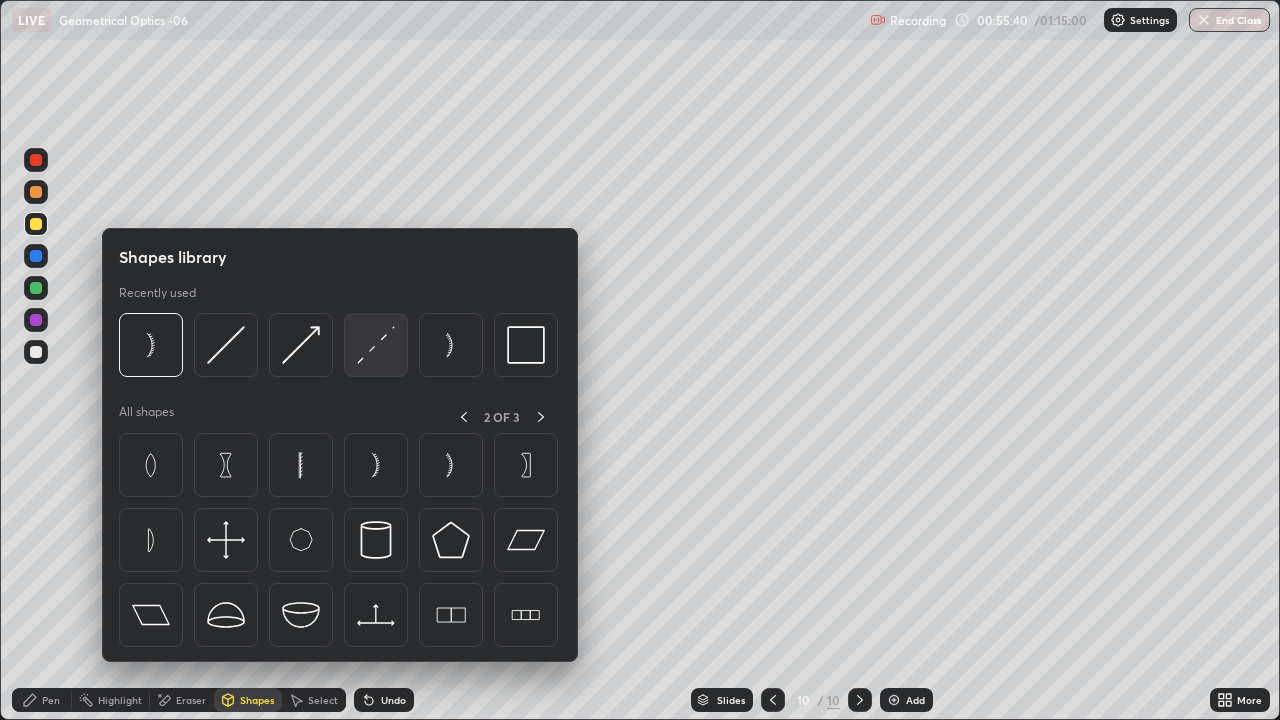 click at bounding box center [376, 345] 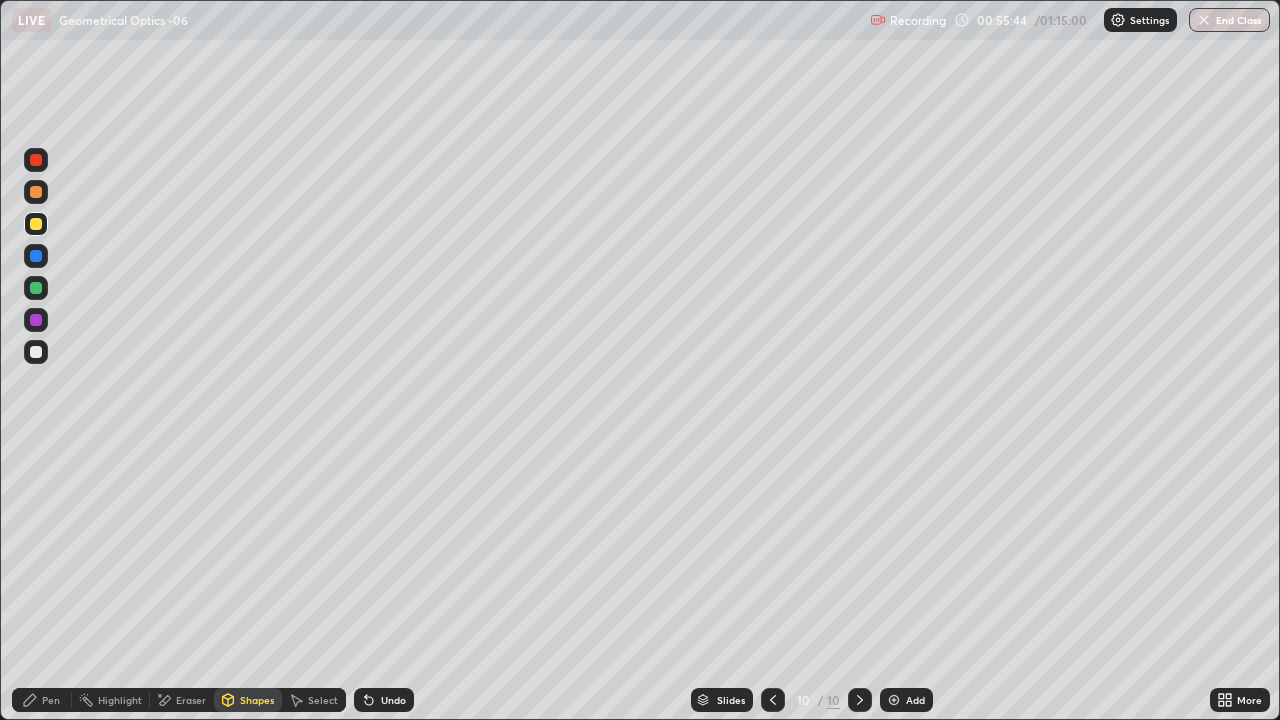click on "Pen" at bounding box center (42, 700) 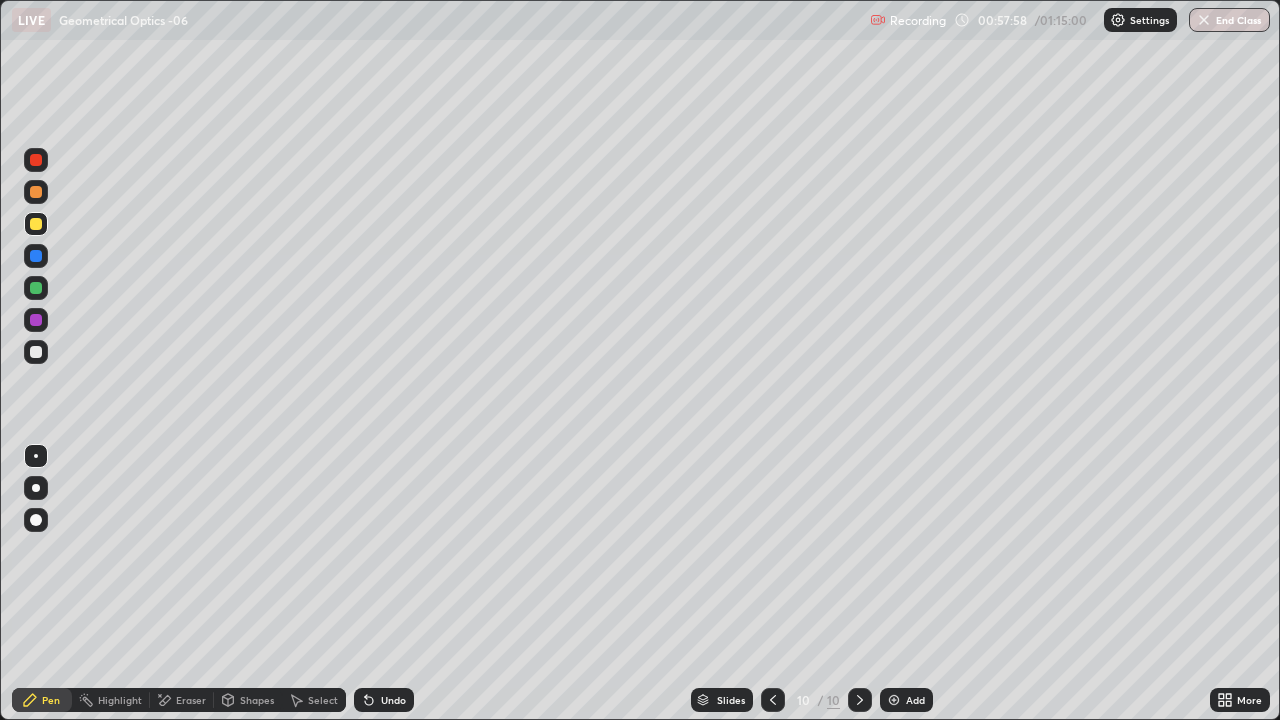 click on "Undo" at bounding box center (393, 700) 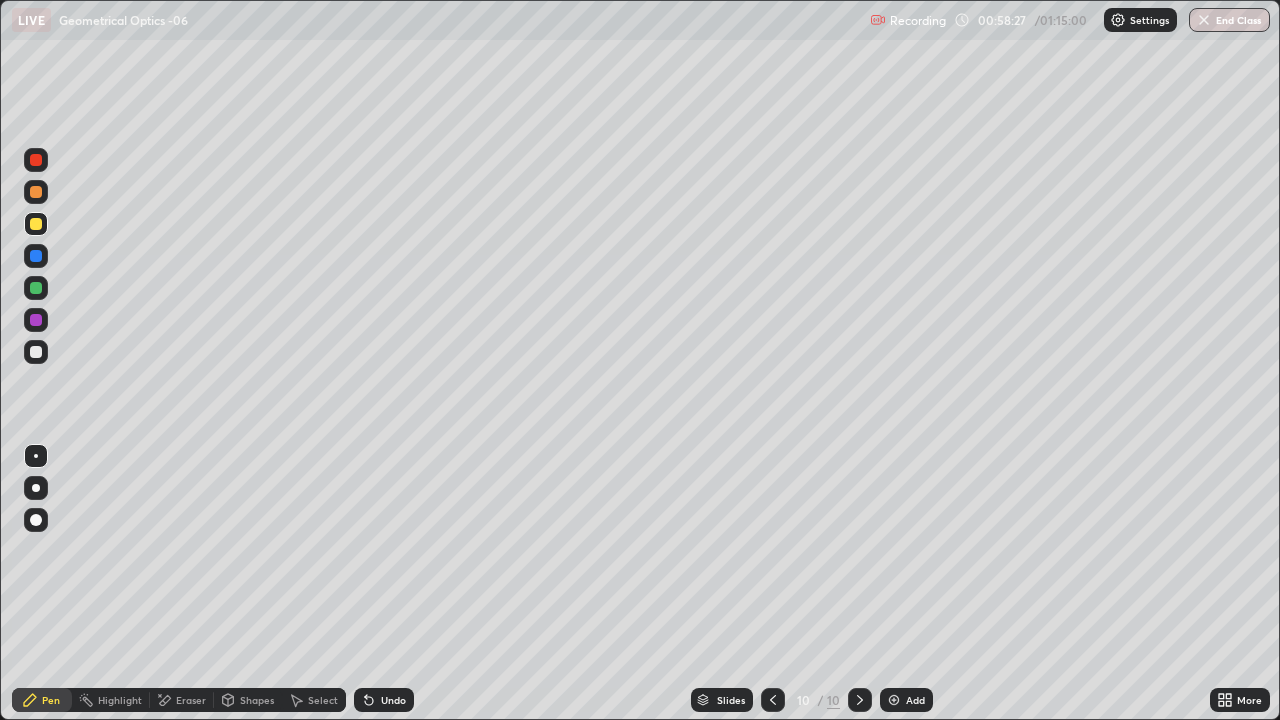 click on "Shapes" at bounding box center [257, 700] 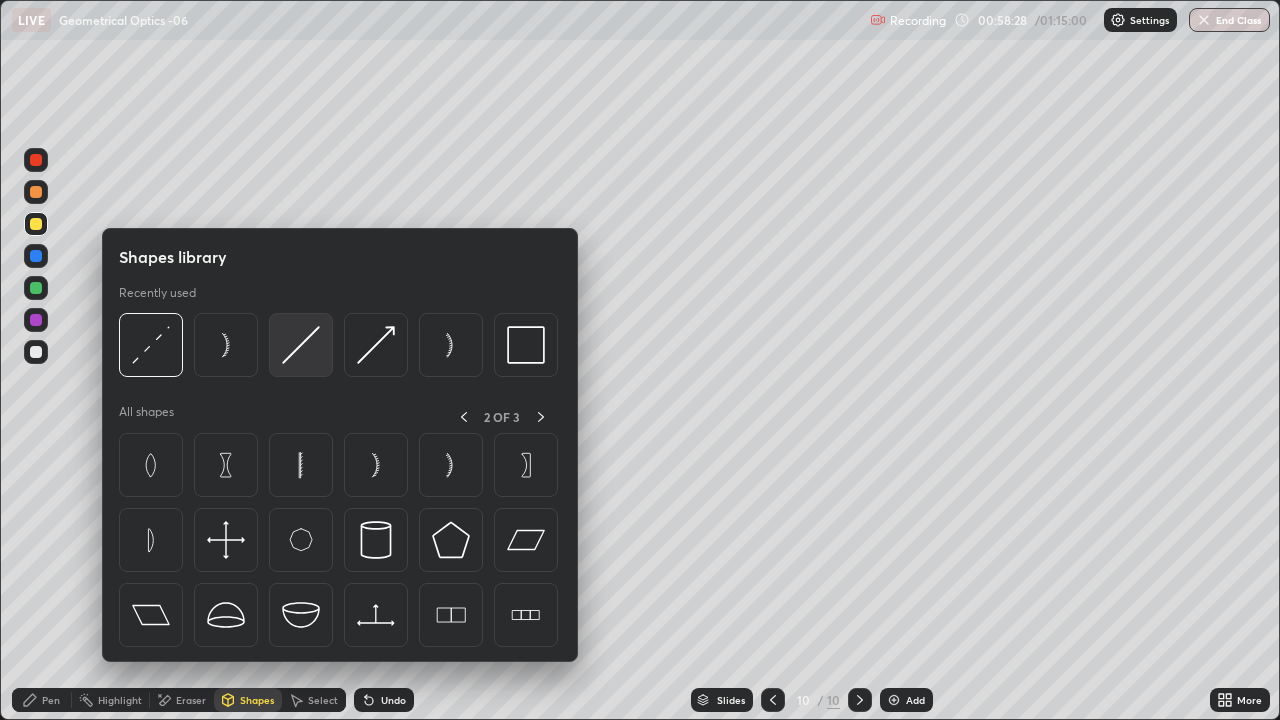 click at bounding box center [301, 345] 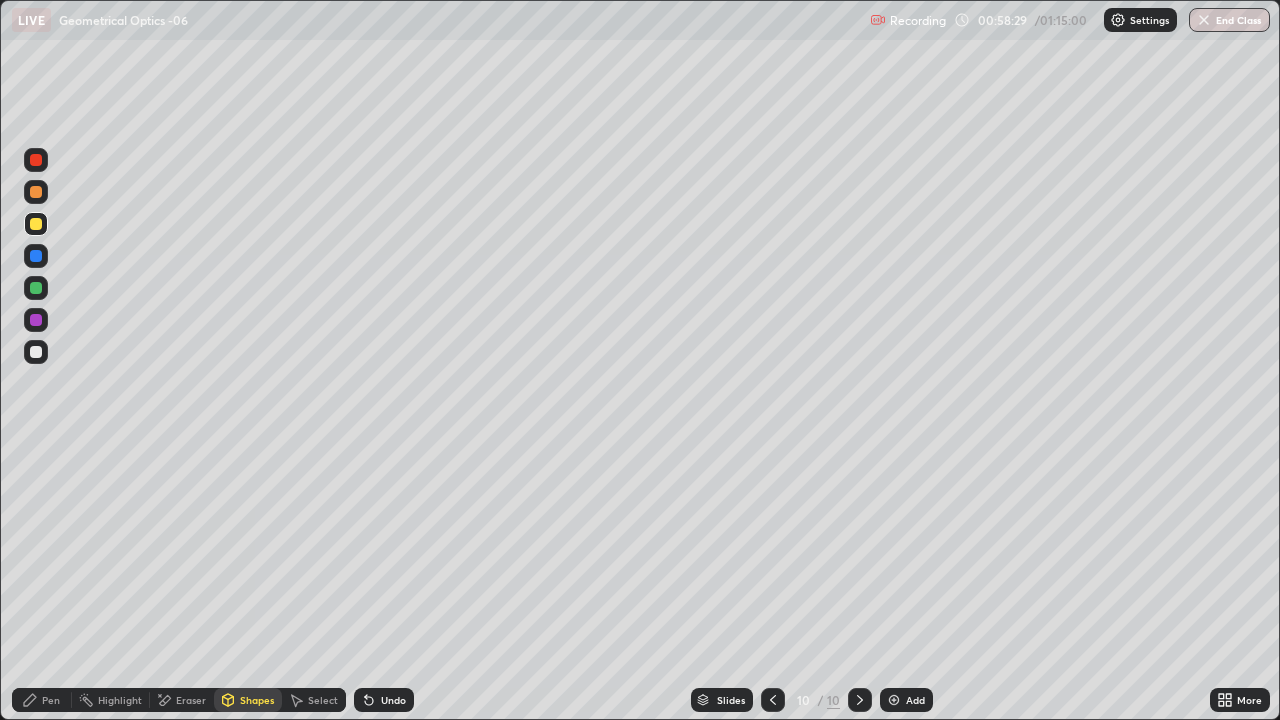 click at bounding box center (36, 256) 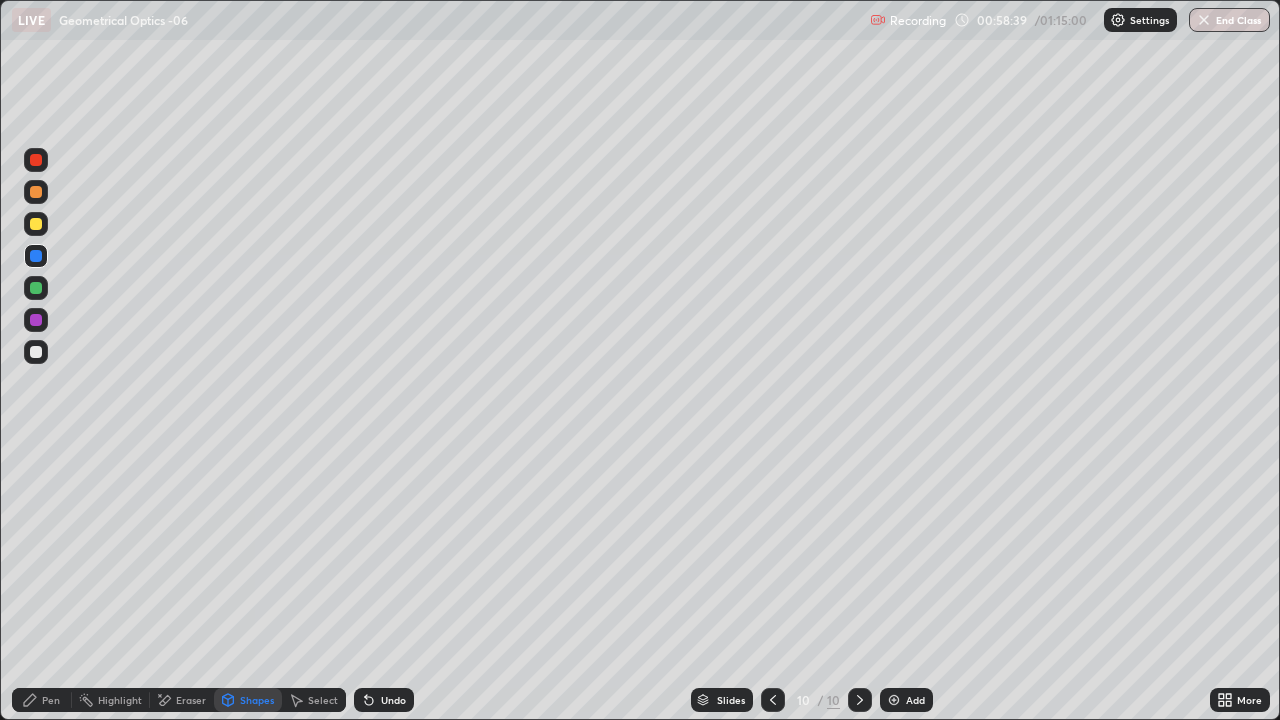 click on "Pen" at bounding box center (51, 700) 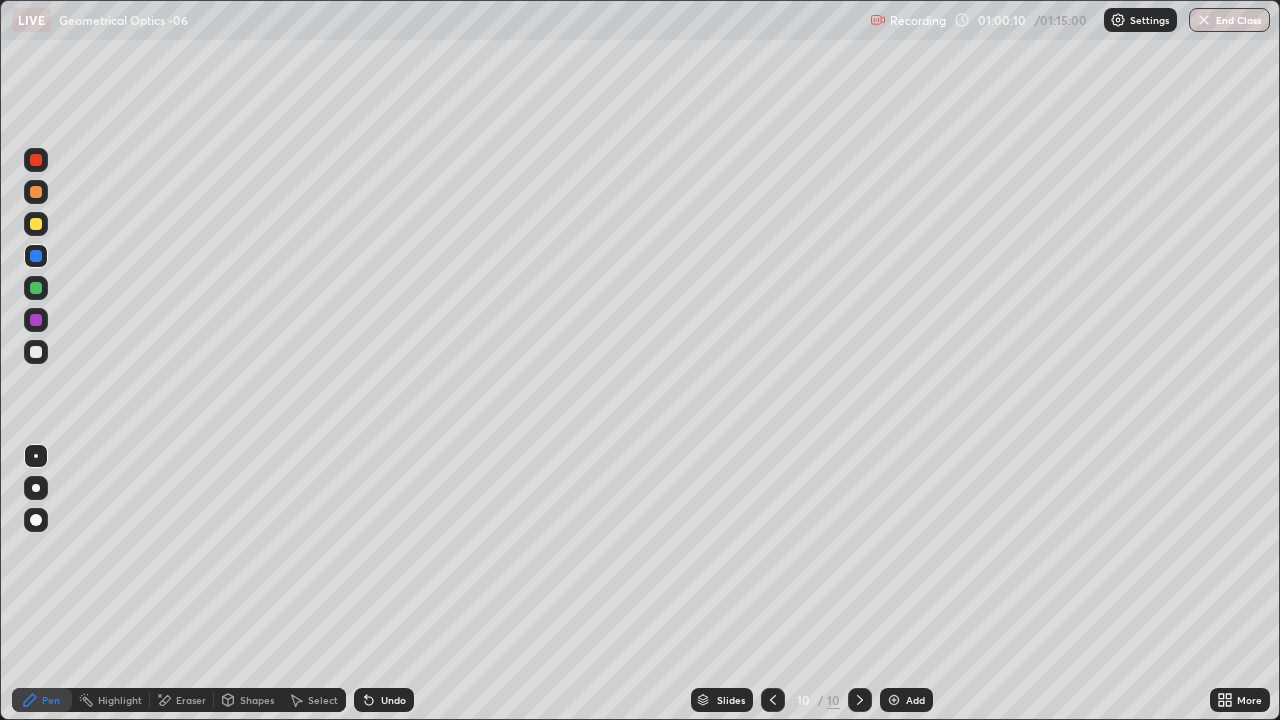click on "Add" at bounding box center (906, 700) 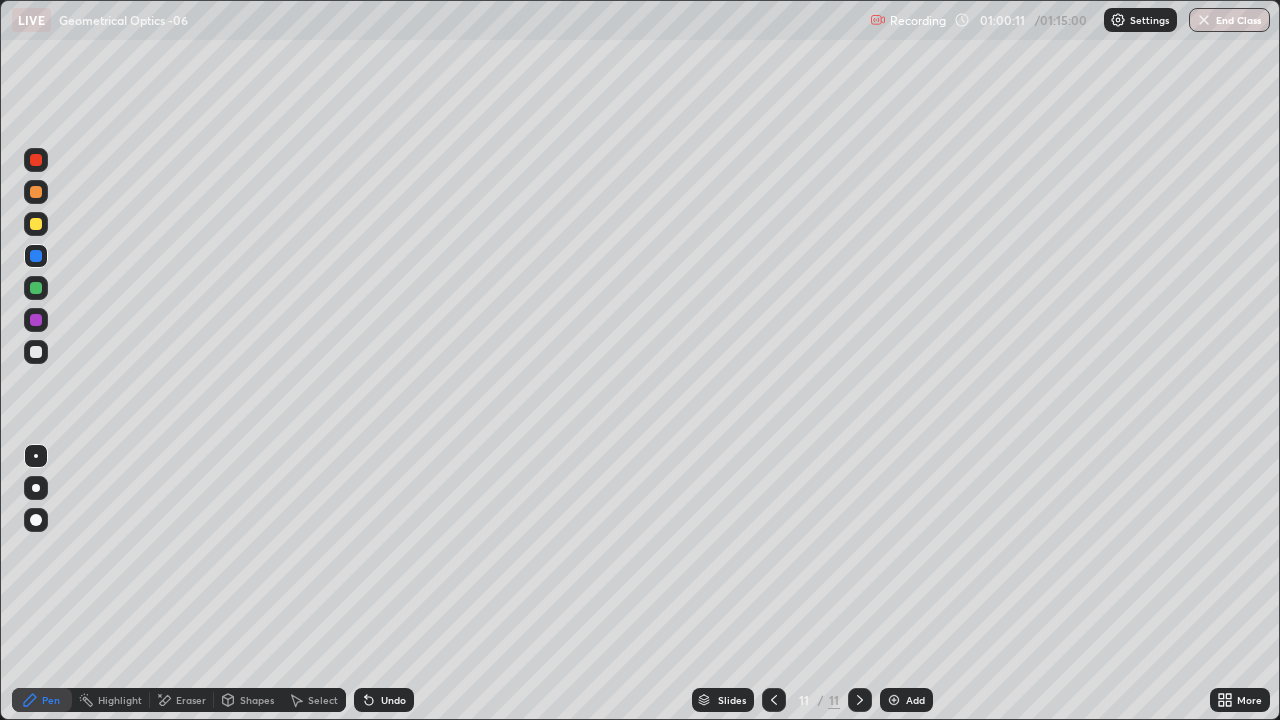 click on "Shapes" at bounding box center (257, 700) 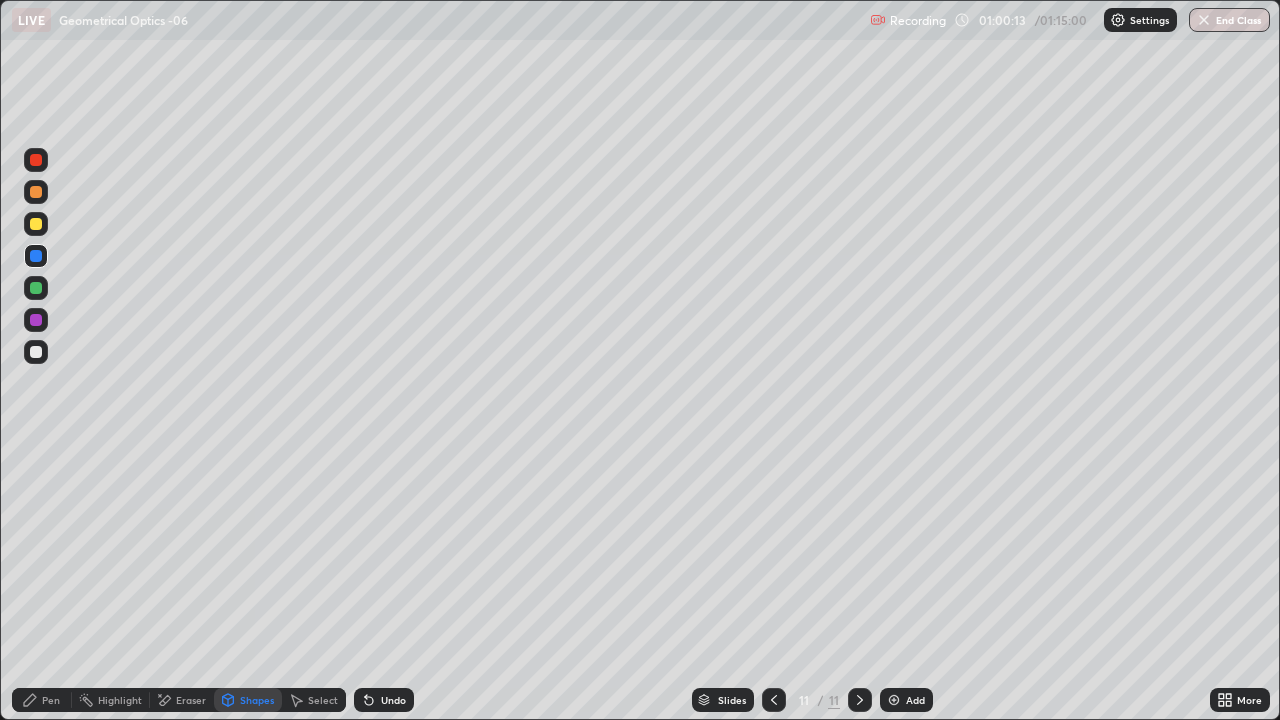 click on "Pen" at bounding box center (51, 700) 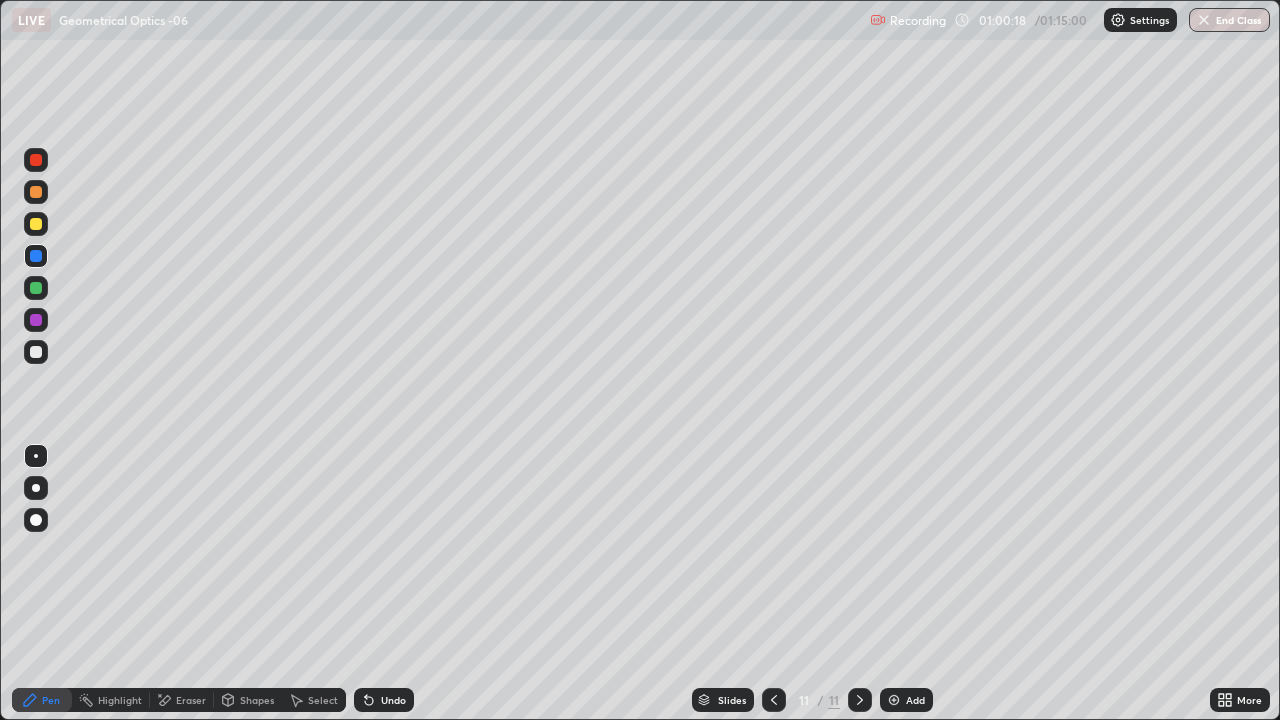 click on "Shapes" at bounding box center [257, 700] 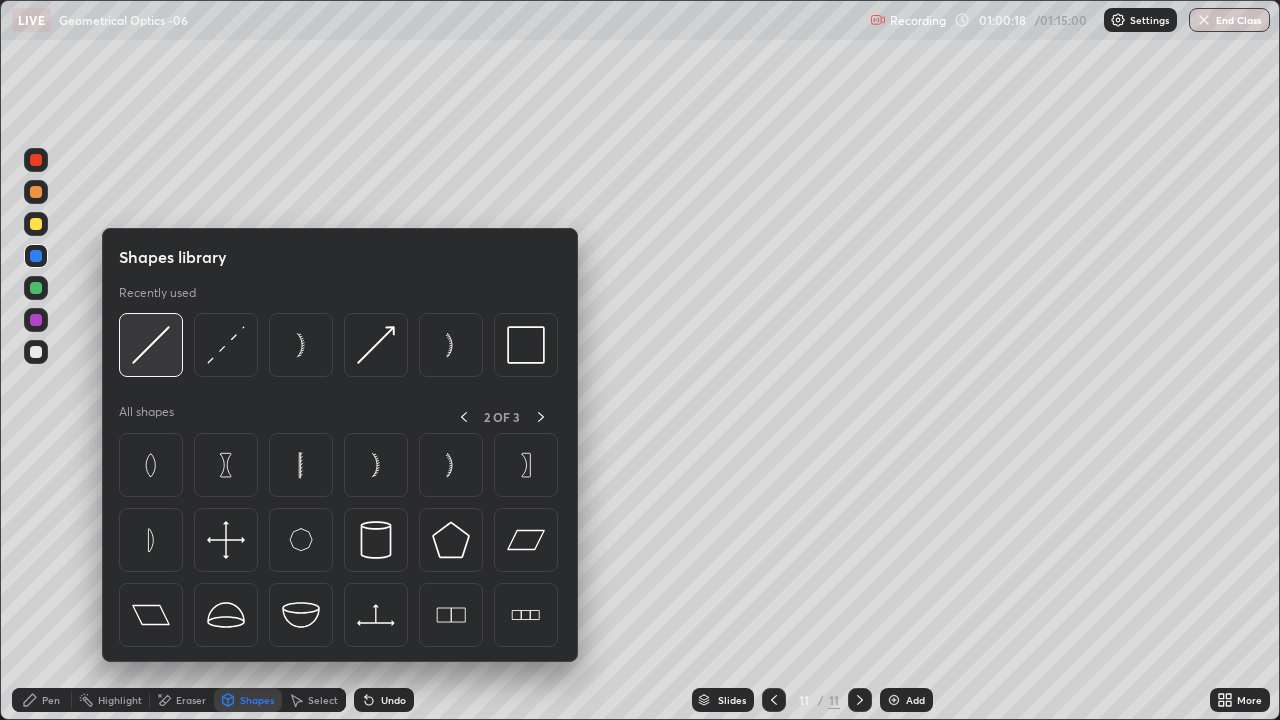 click at bounding box center (151, 345) 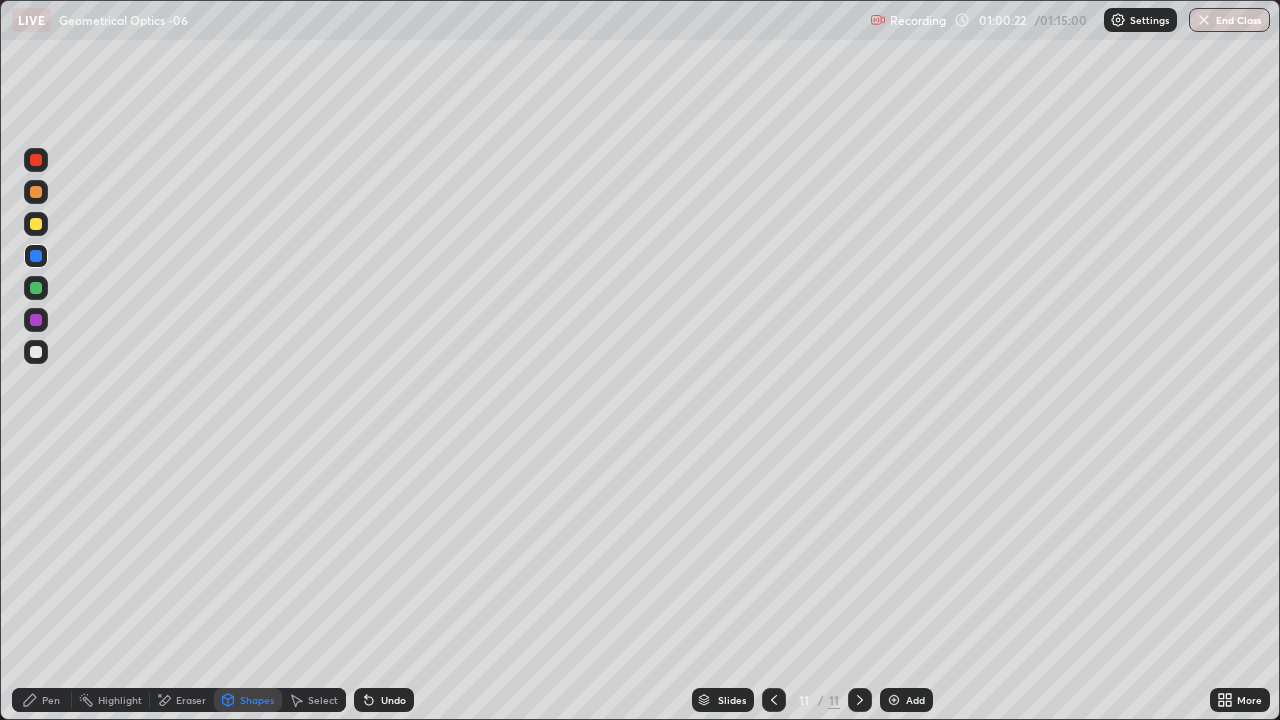 click on "Shapes" at bounding box center [248, 700] 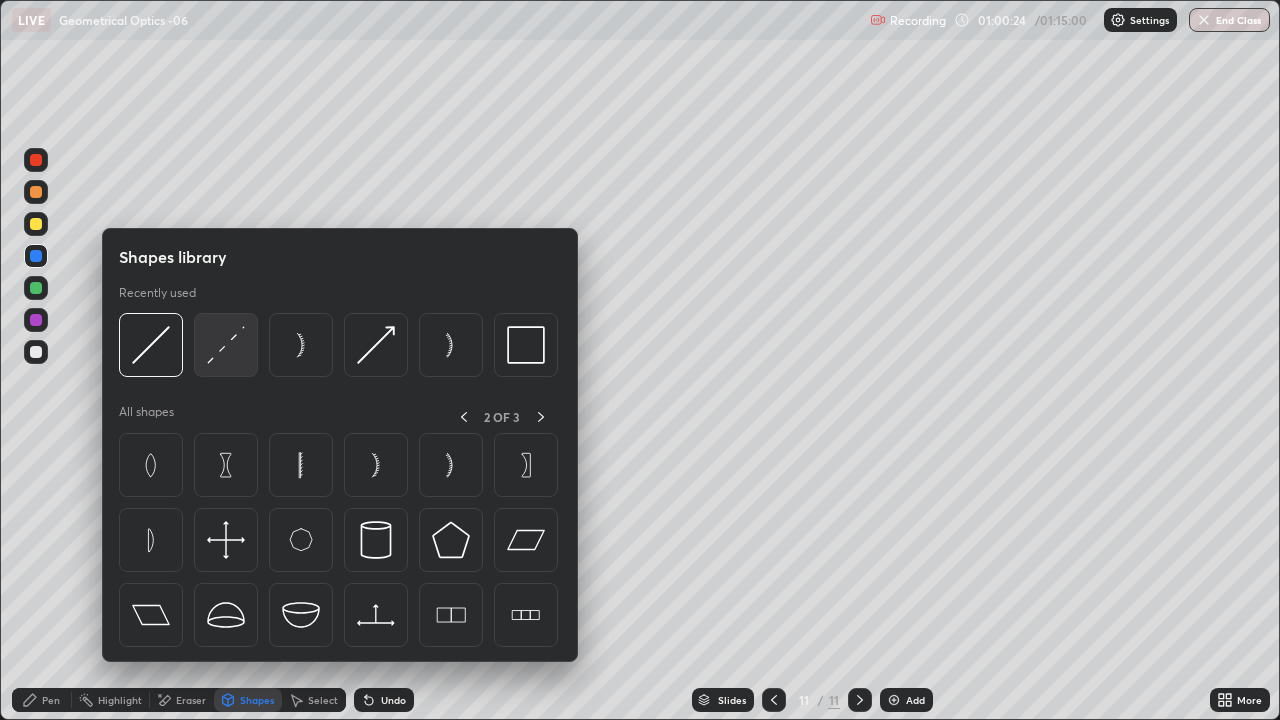 click at bounding box center [226, 345] 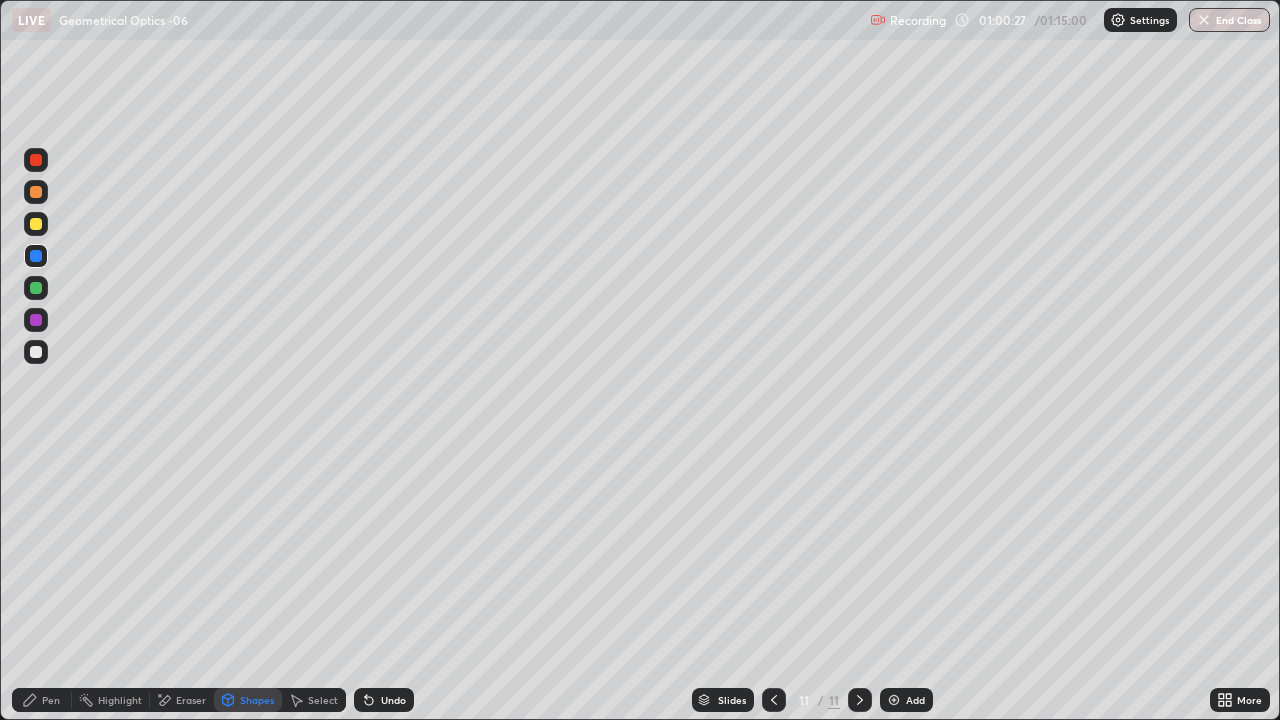 click on "Pen" at bounding box center (42, 700) 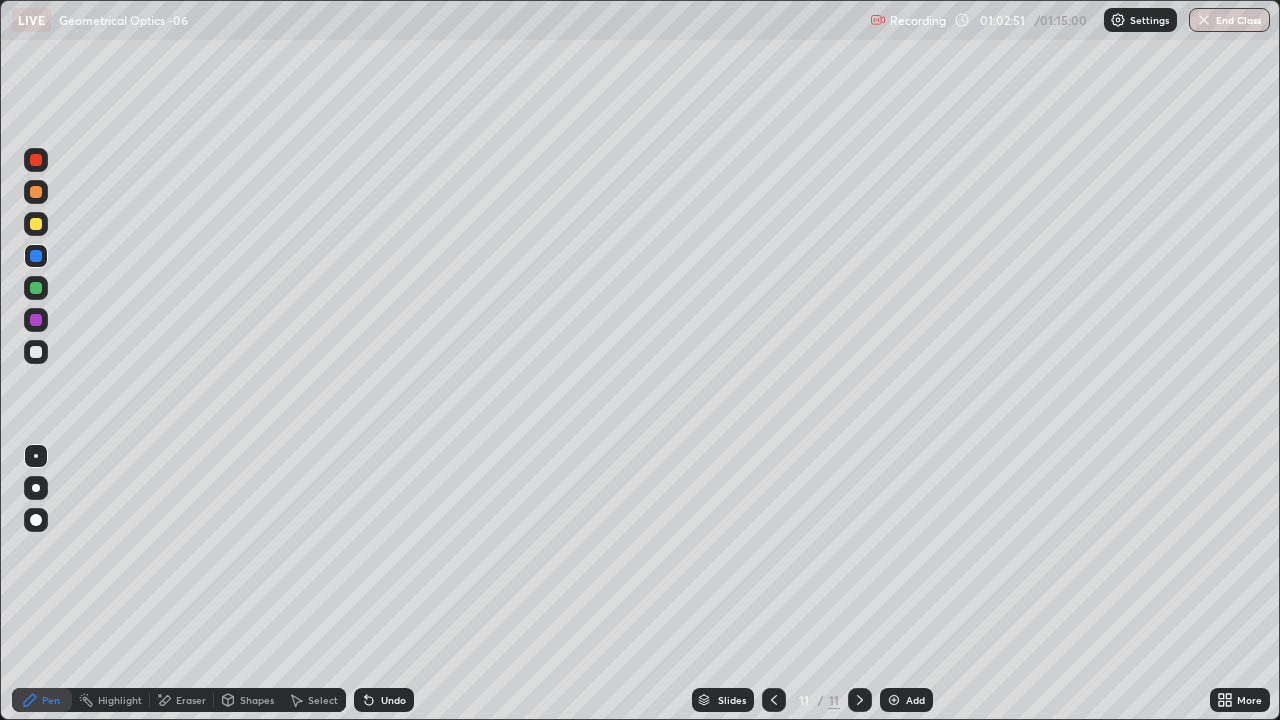 click at bounding box center [36, 352] 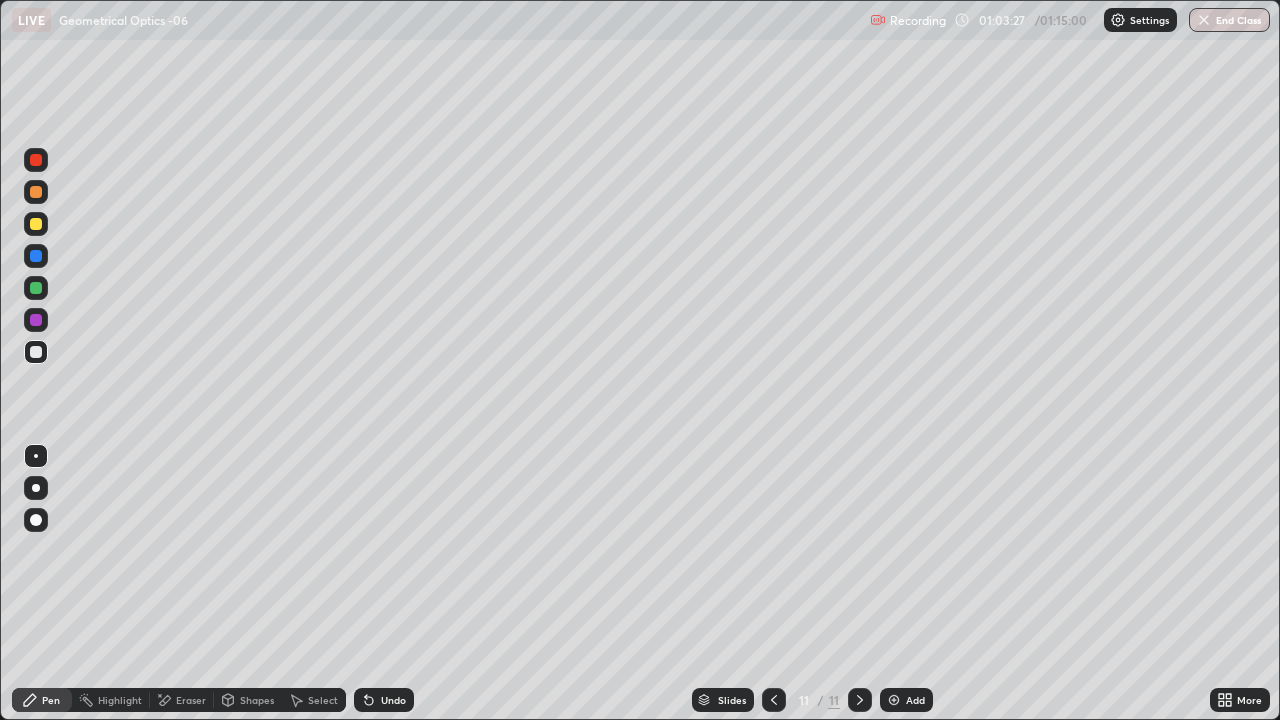 click on "Shapes" at bounding box center [257, 700] 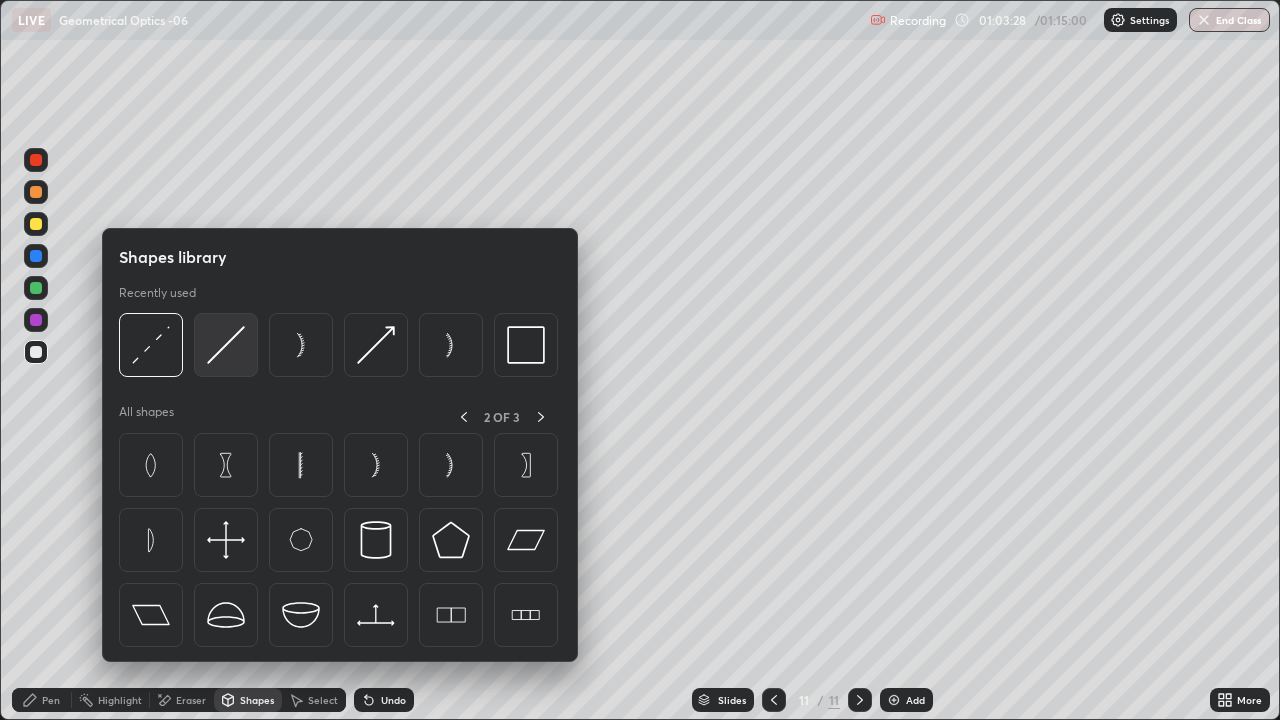 click at bounding box center [226, 345] 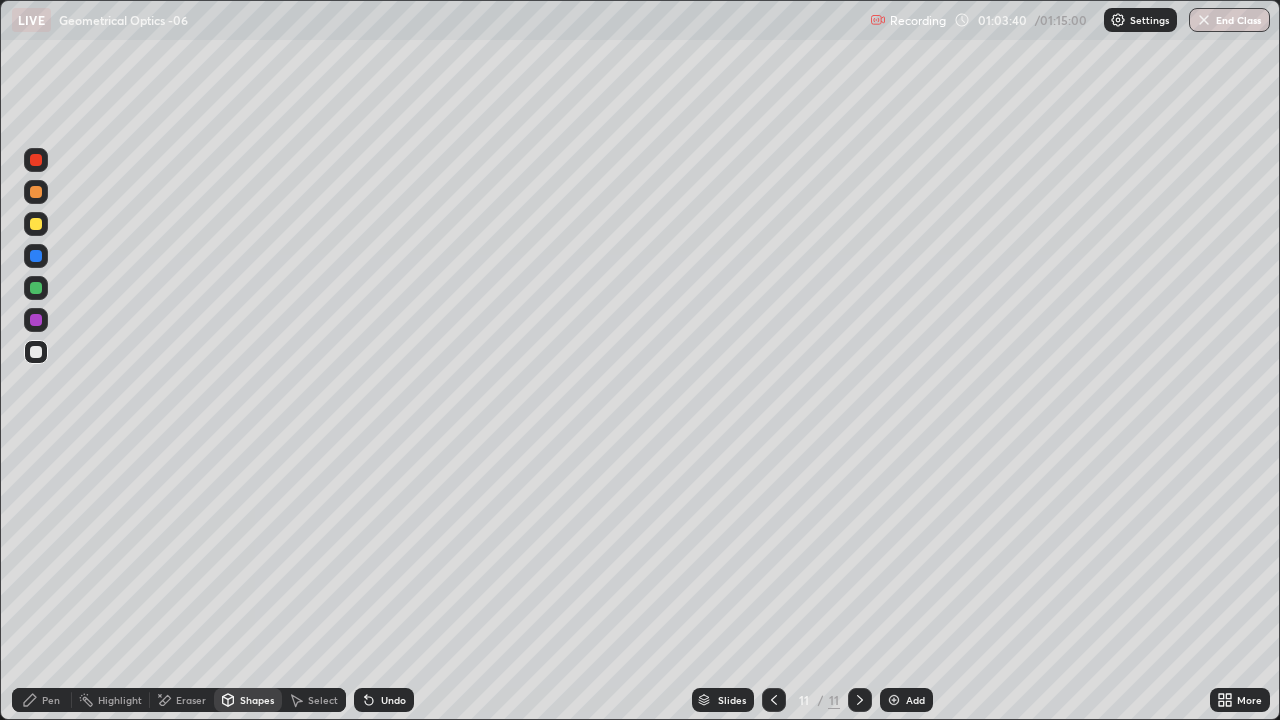 click on "Shapes" at bounding box center (257, 700) 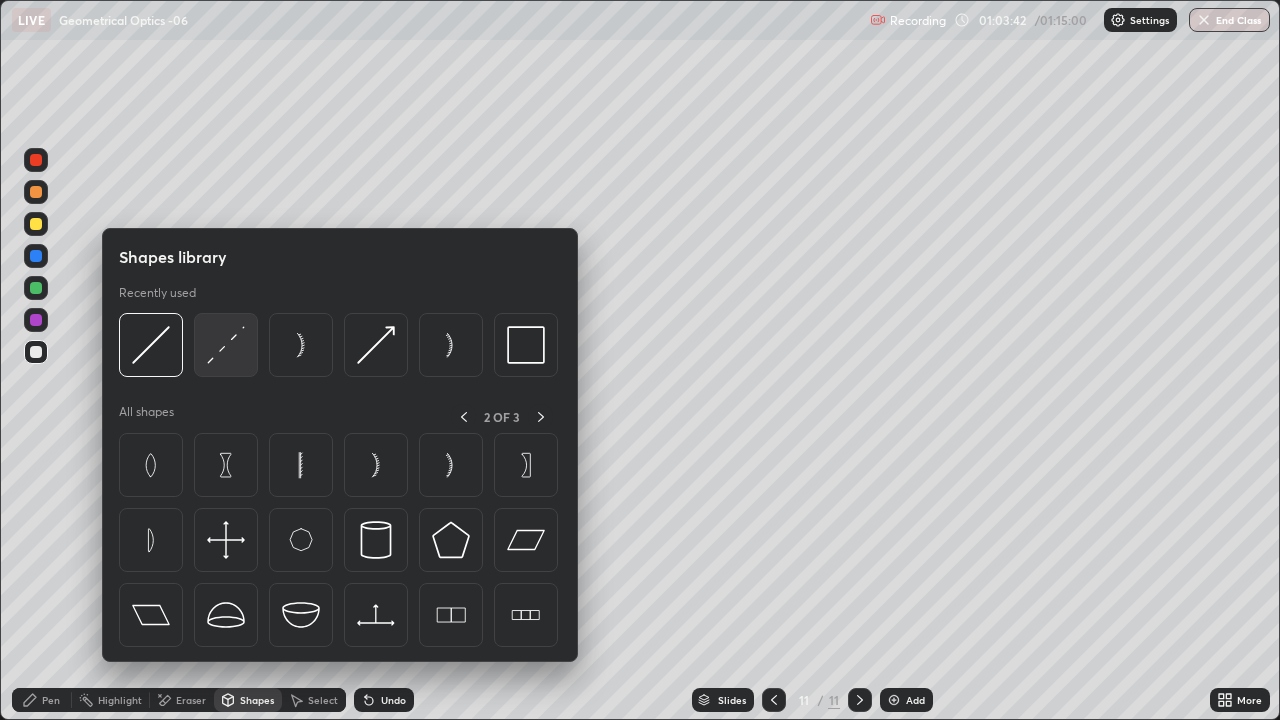 click at bounding box center [226, 345] 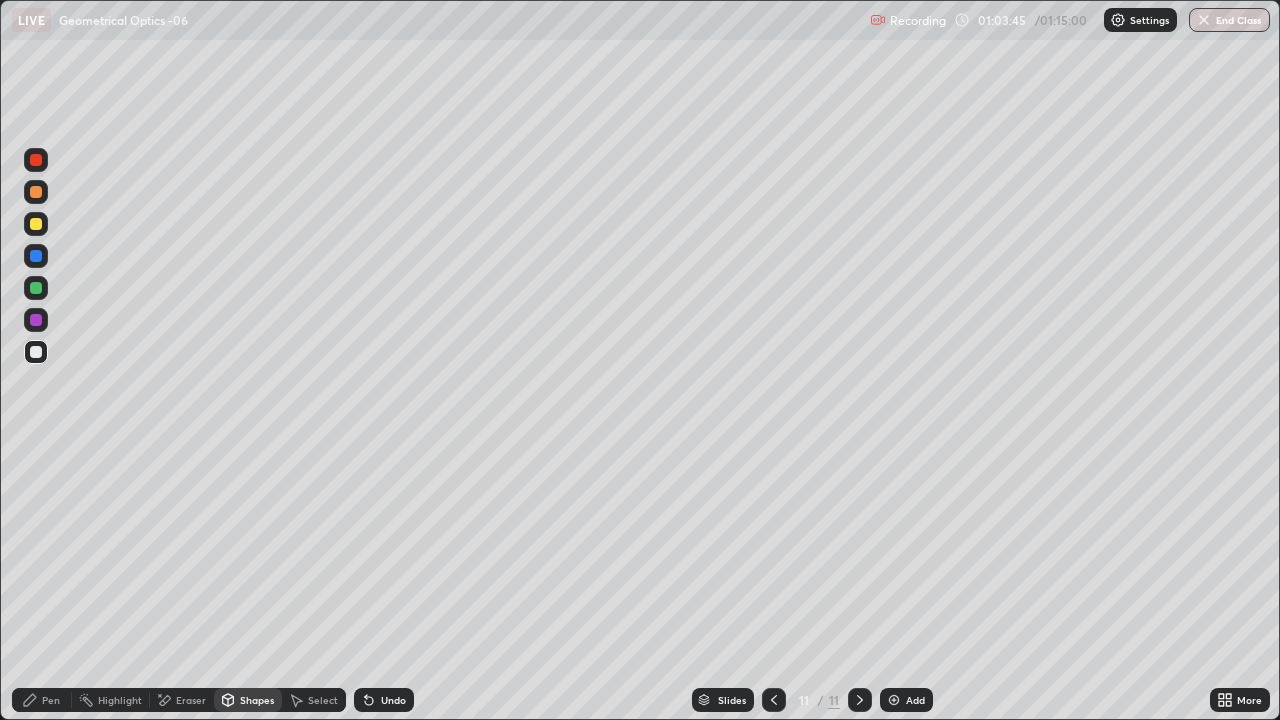 click on "Pen" at bounding box center [42, 700] 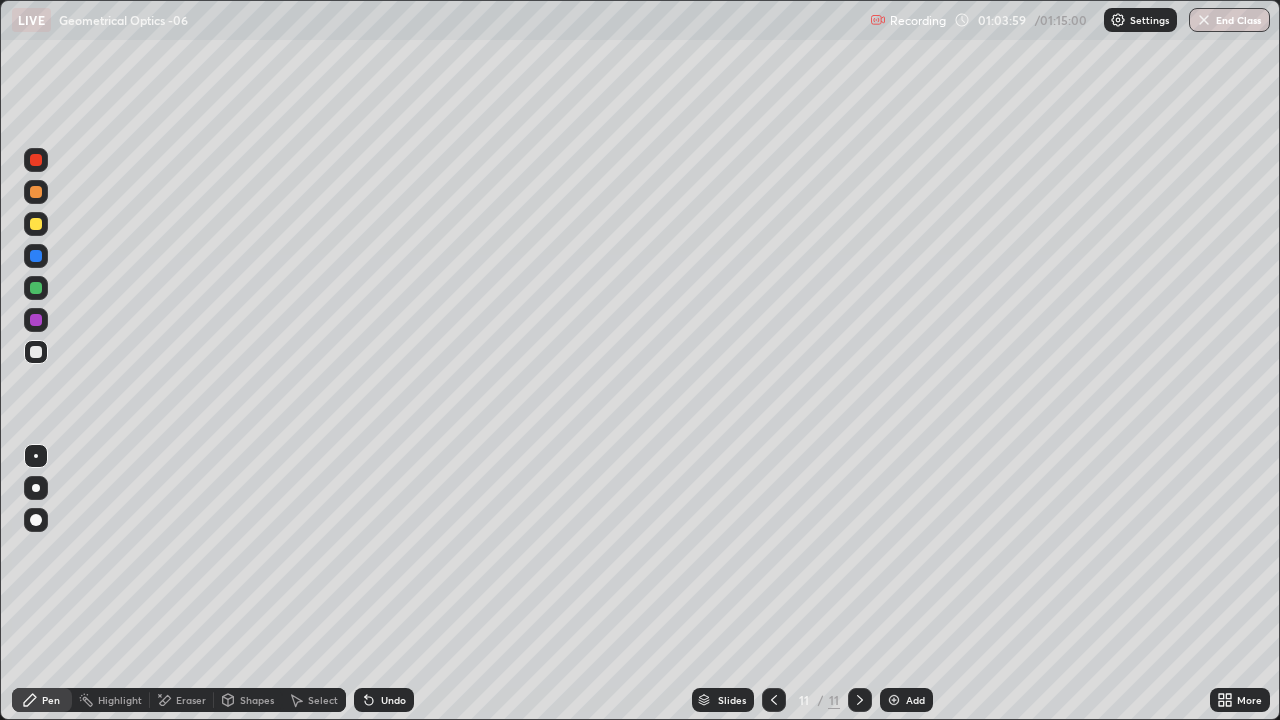 click on "Undo" at bounding box center (393, 700) 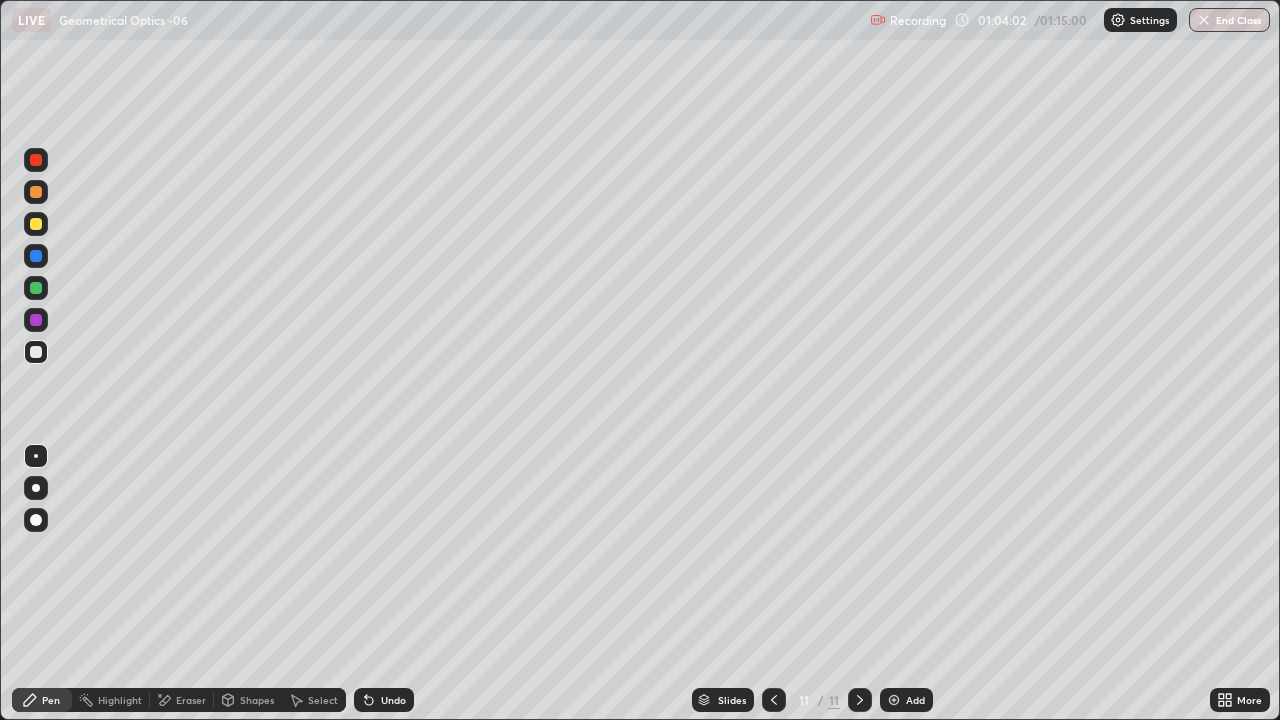 click on "Shapes" at bounding box center (257, 700) 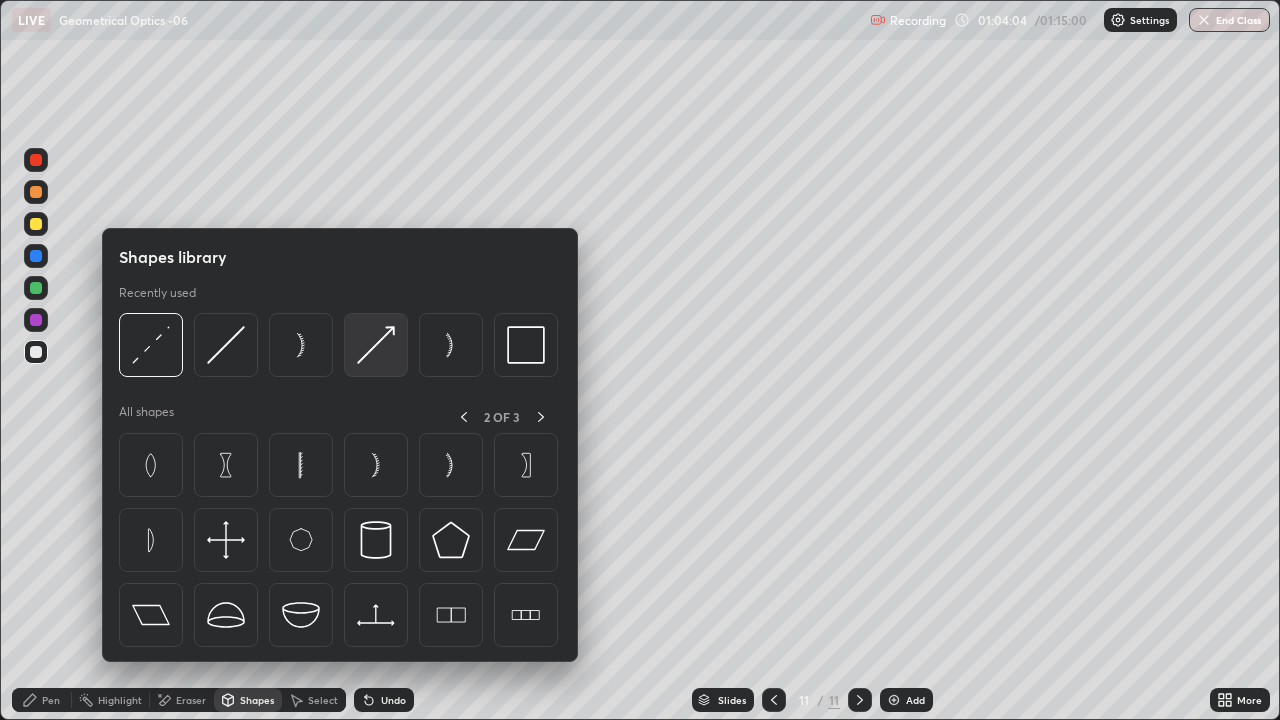 click at bounding box center (376, 345) 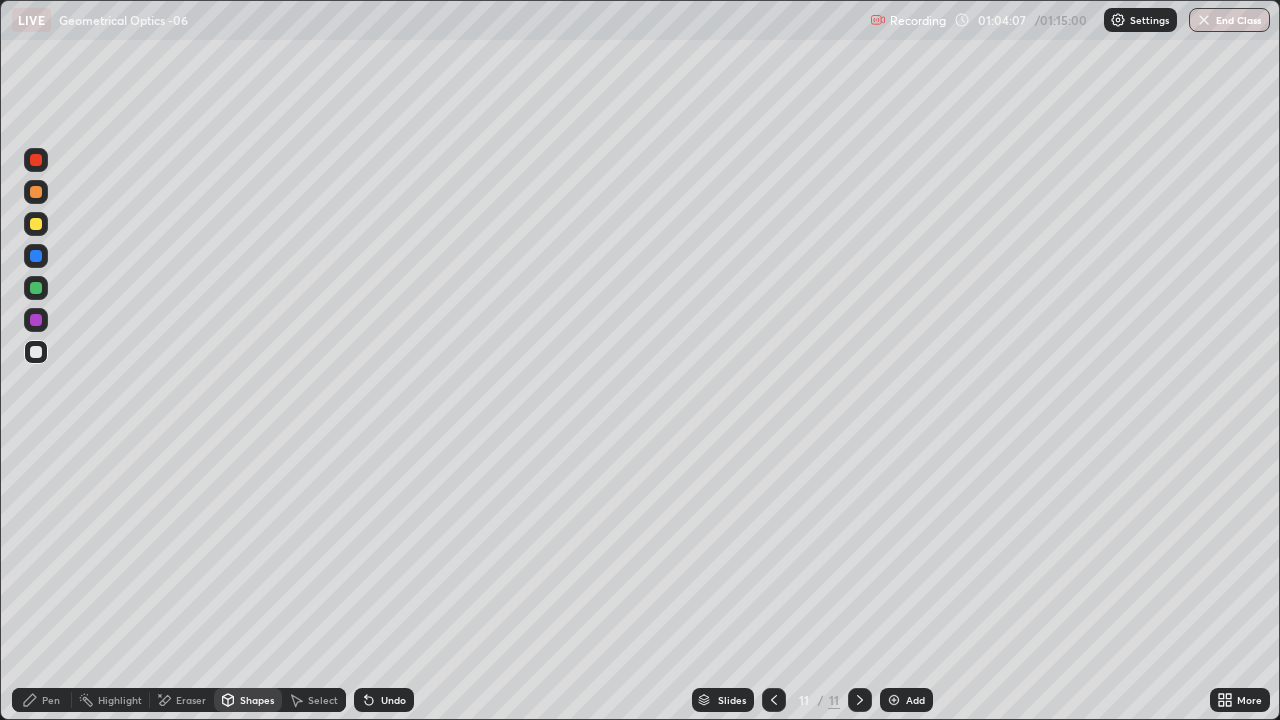click 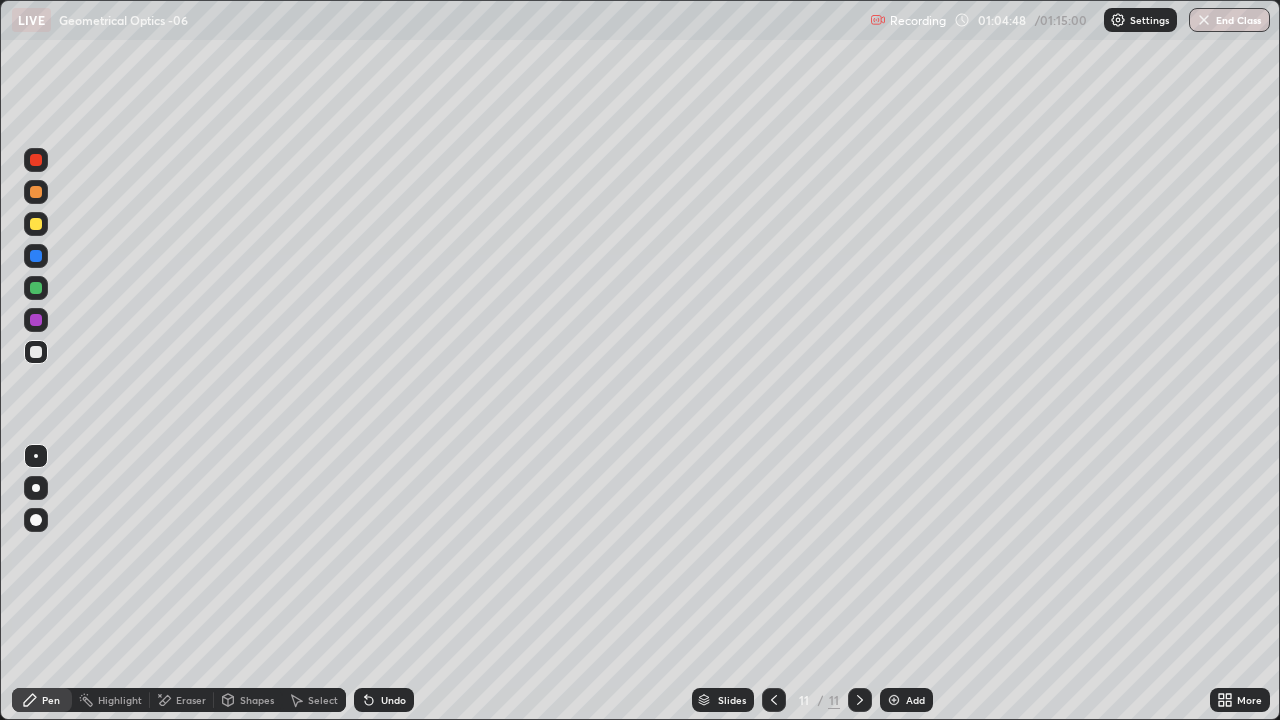 click on "End Class" at bounding box center [1229, 20] 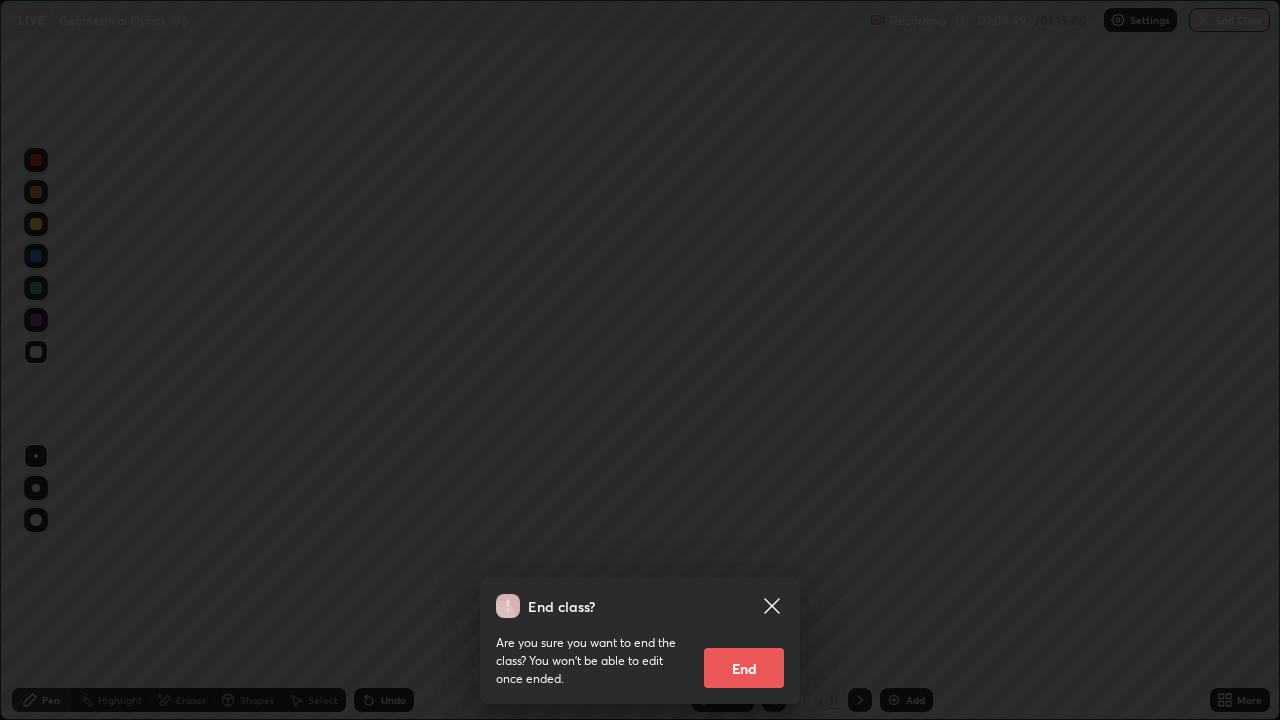 click on "End" at bounding box center [744, 668] 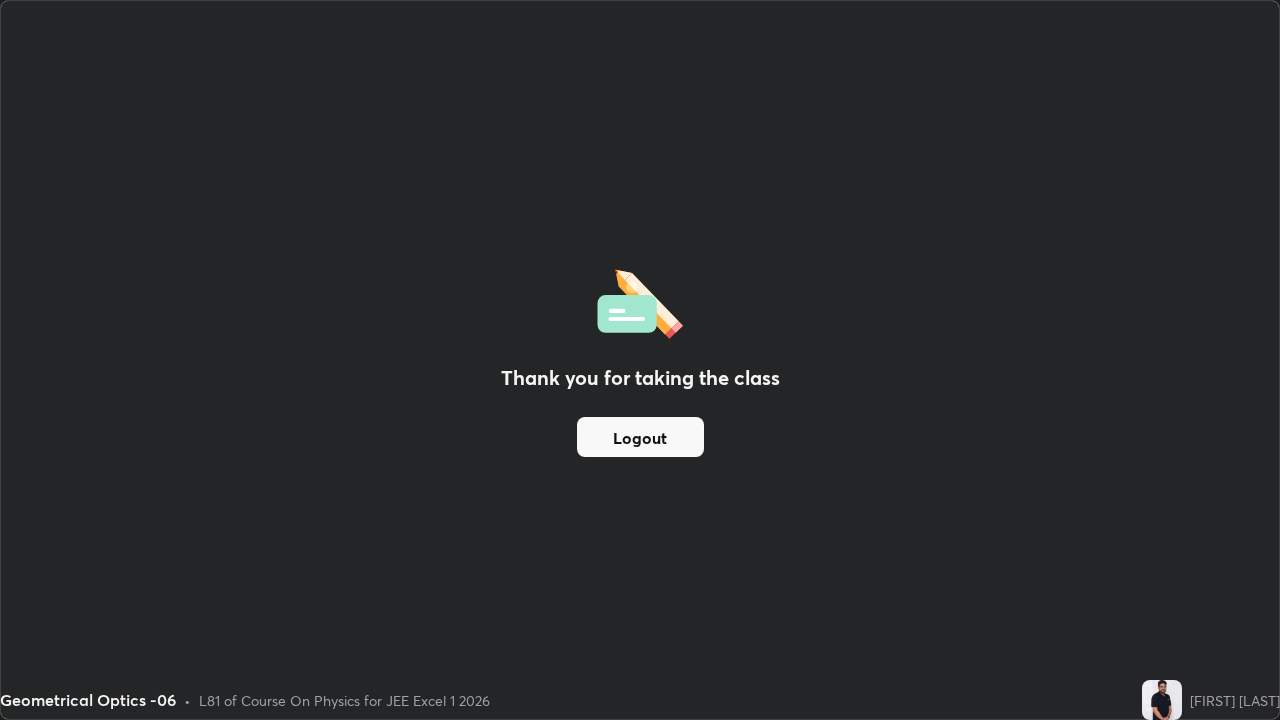 click on "Logout" at bounding box center [640, 437] 